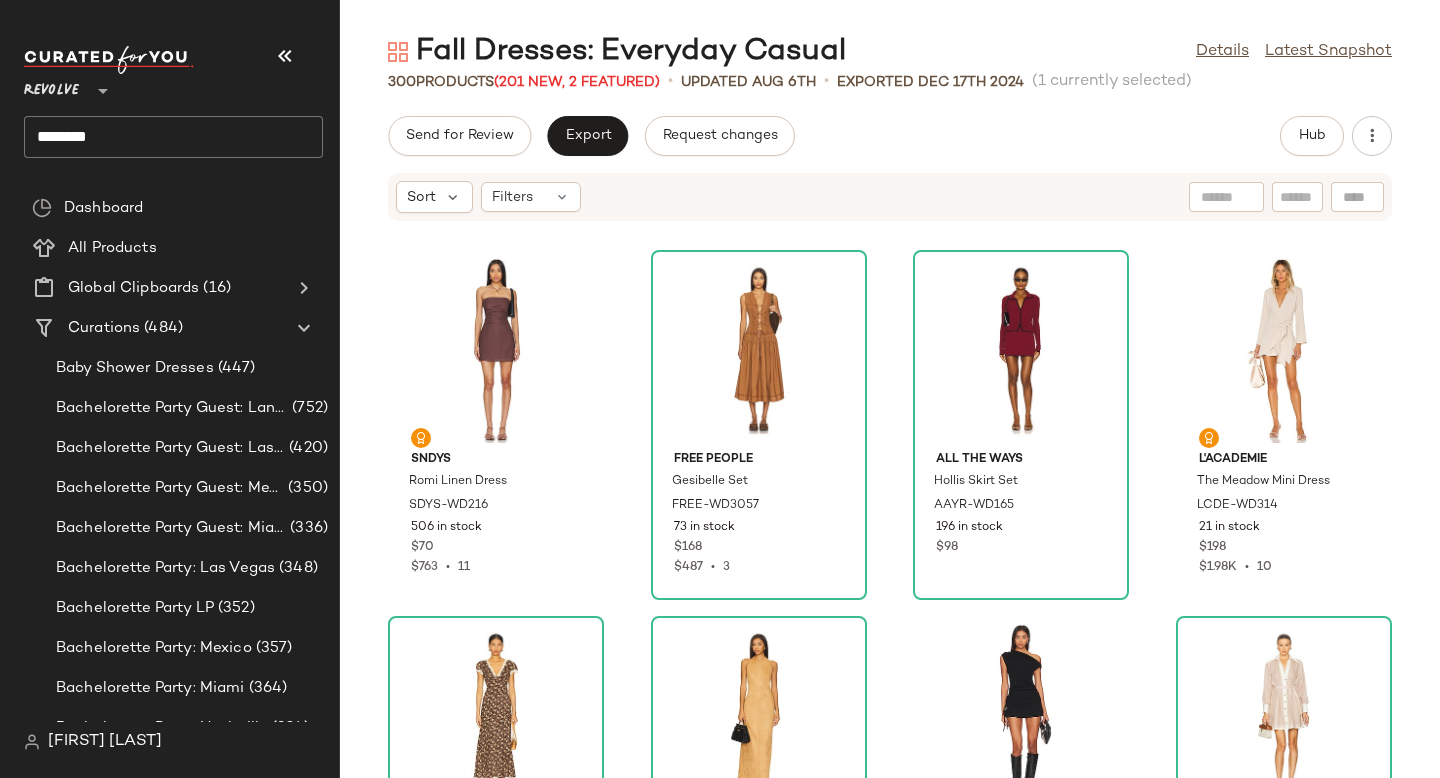 click on "********" 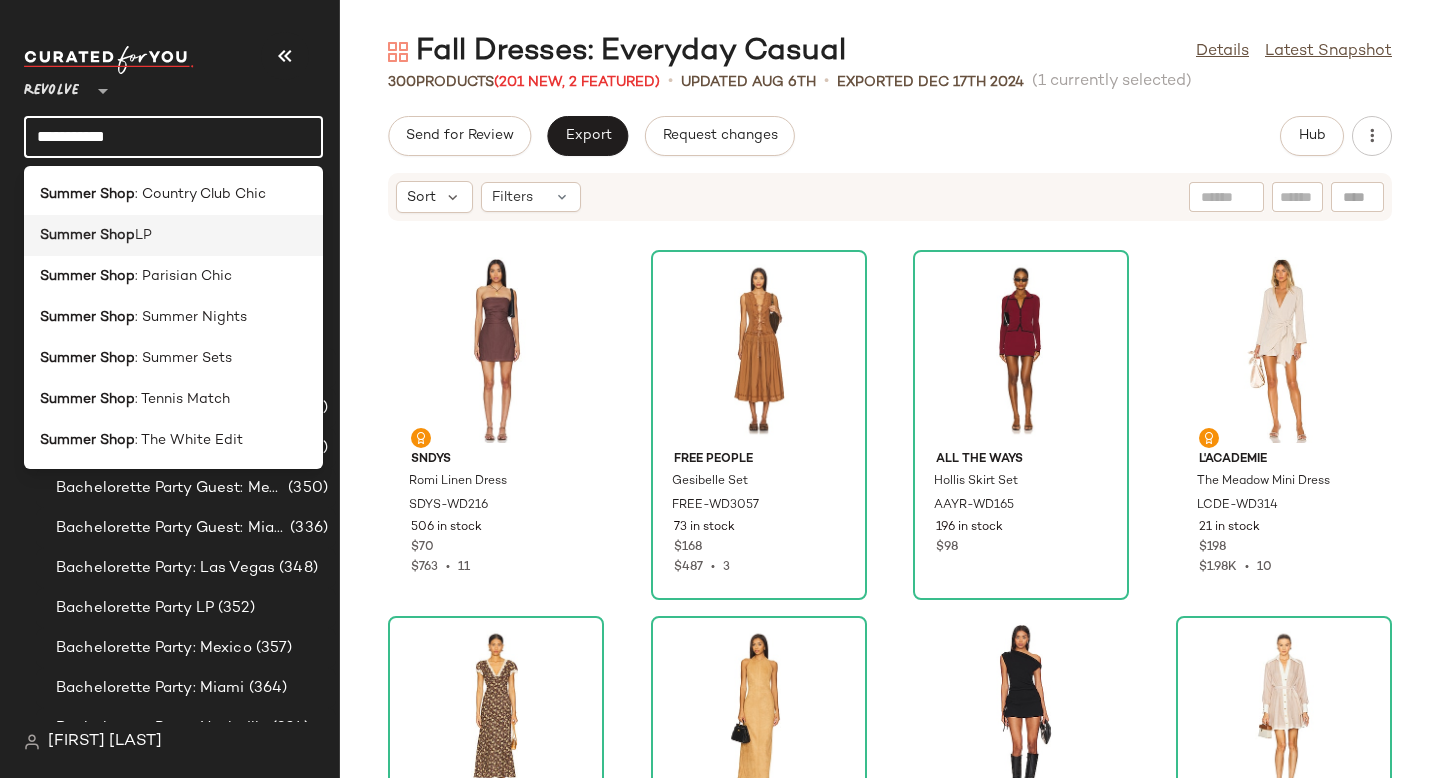 type on "**********" 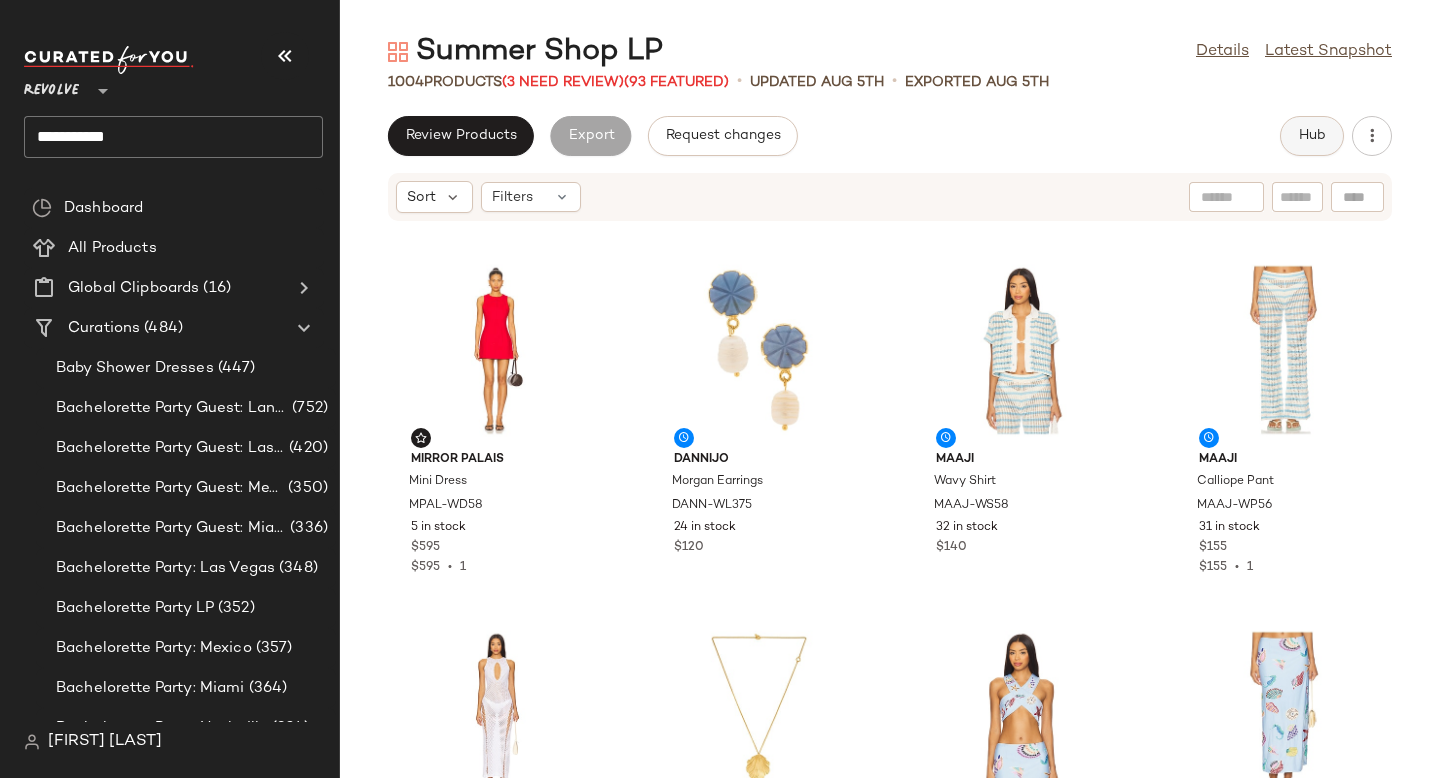 click on "Hub" at bounding box center [1312, 136] 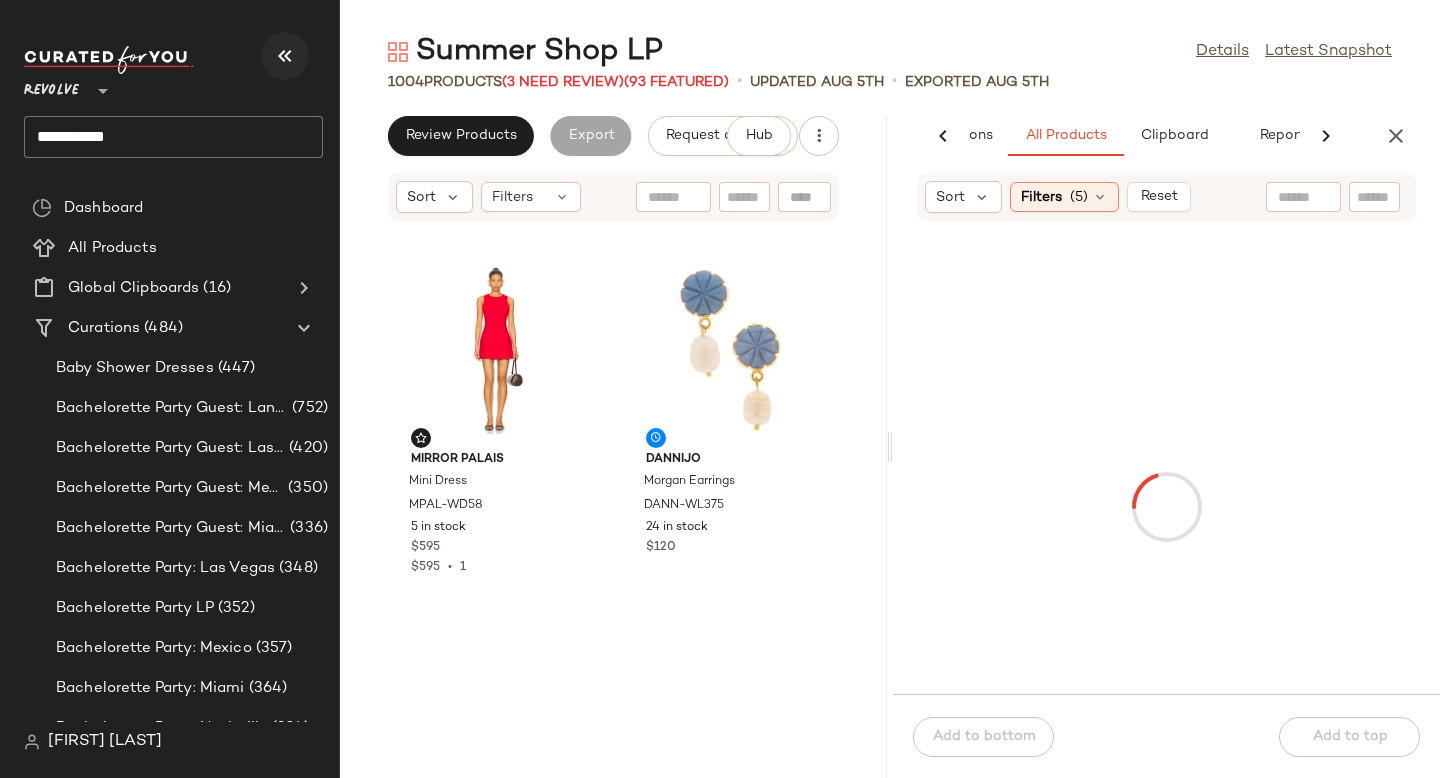 click at bounding box center (285, 56) 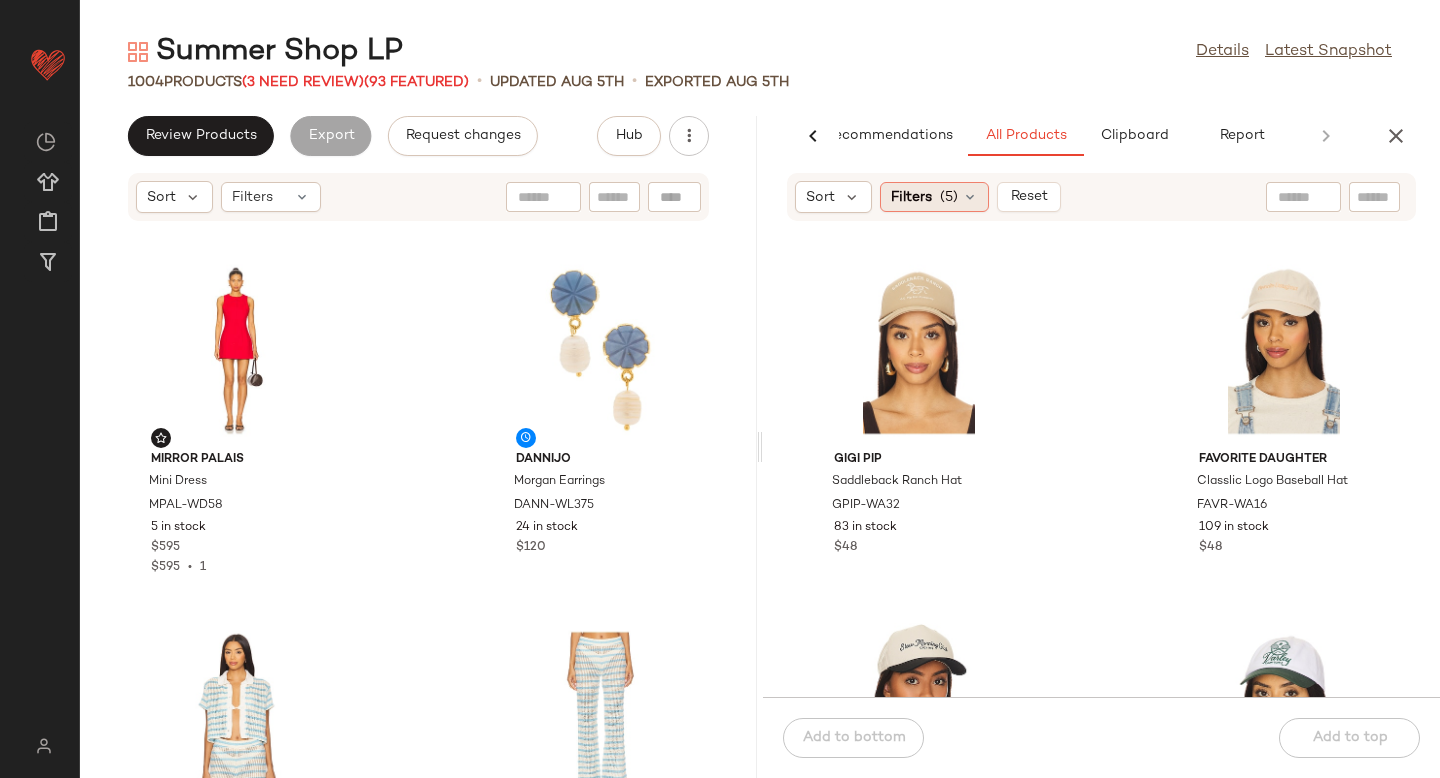 click on "(5)" at bounding box center [949, 197] 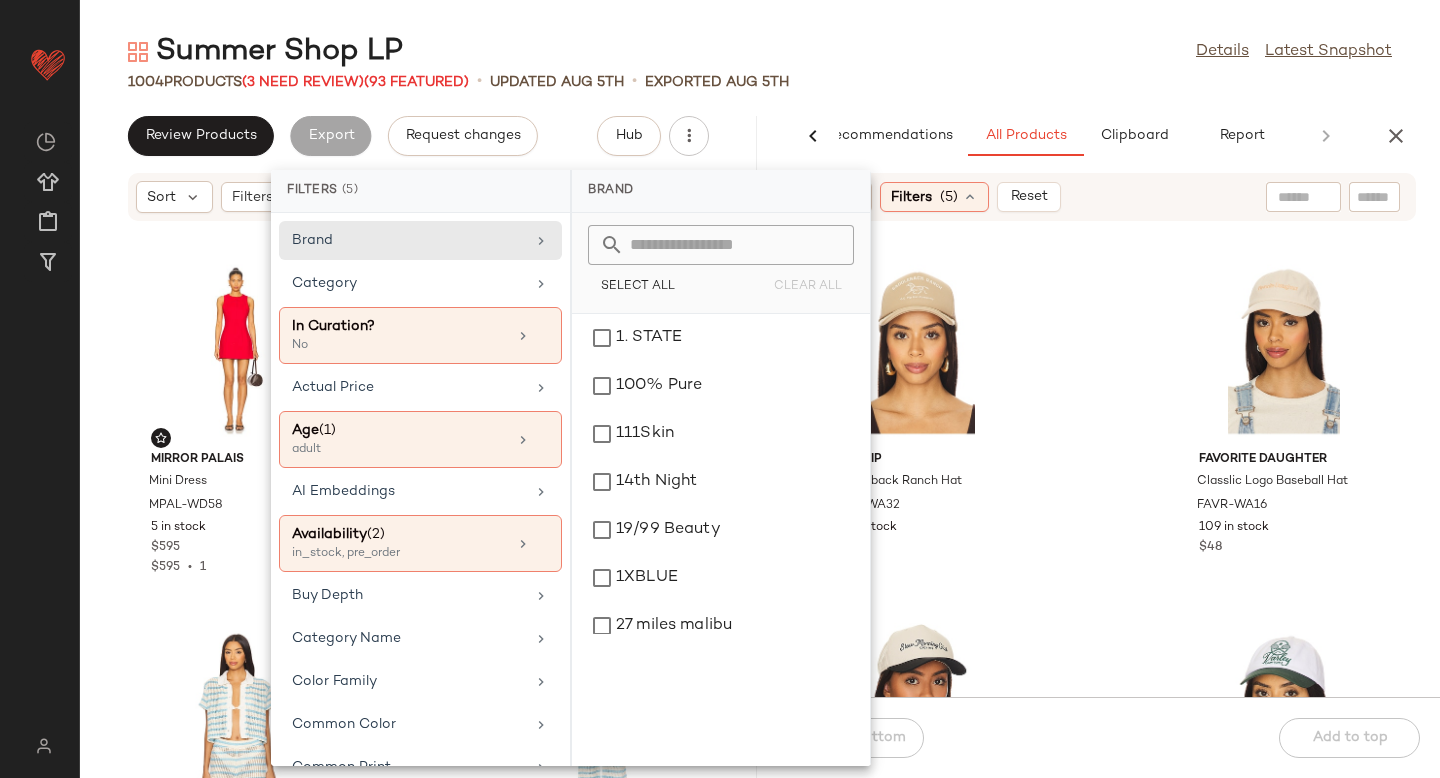 click 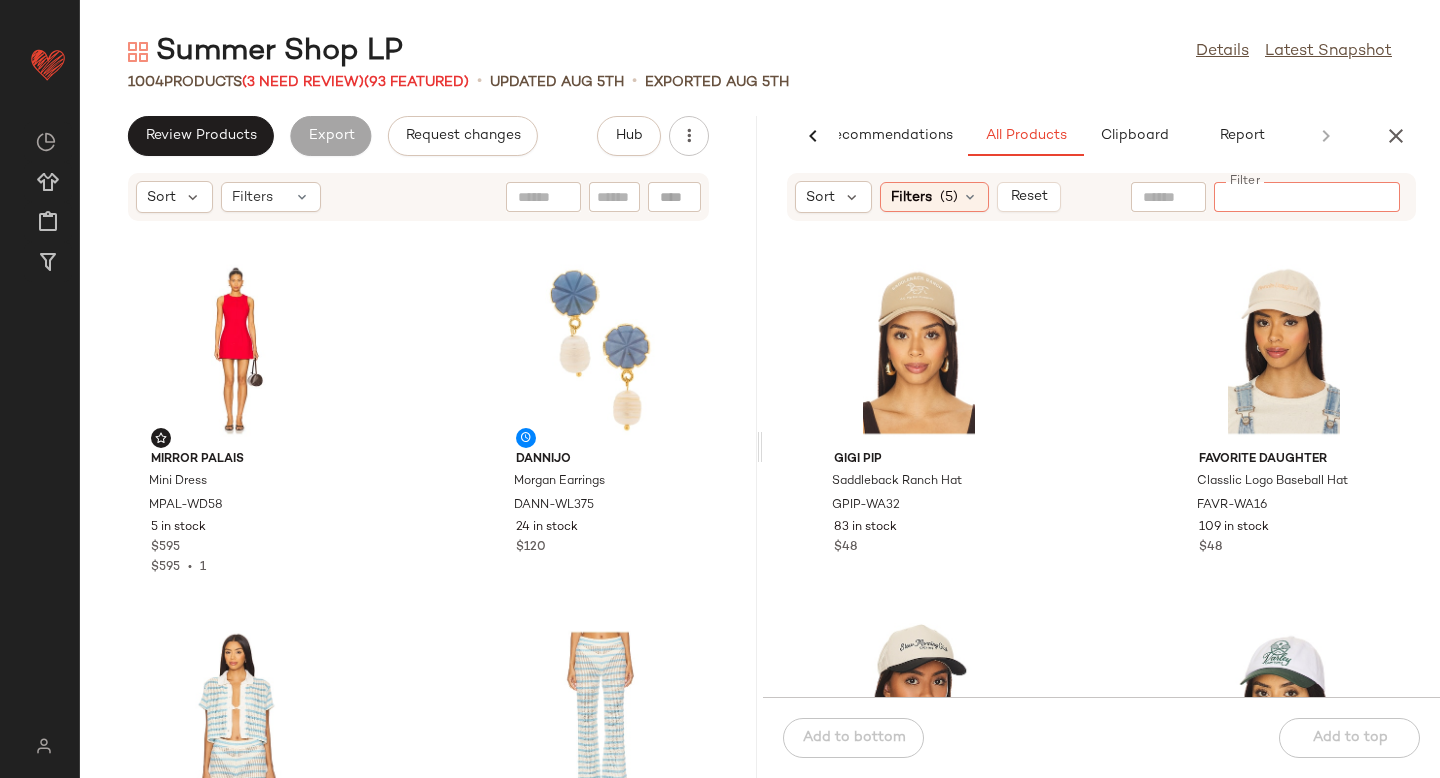 paste on "*********" 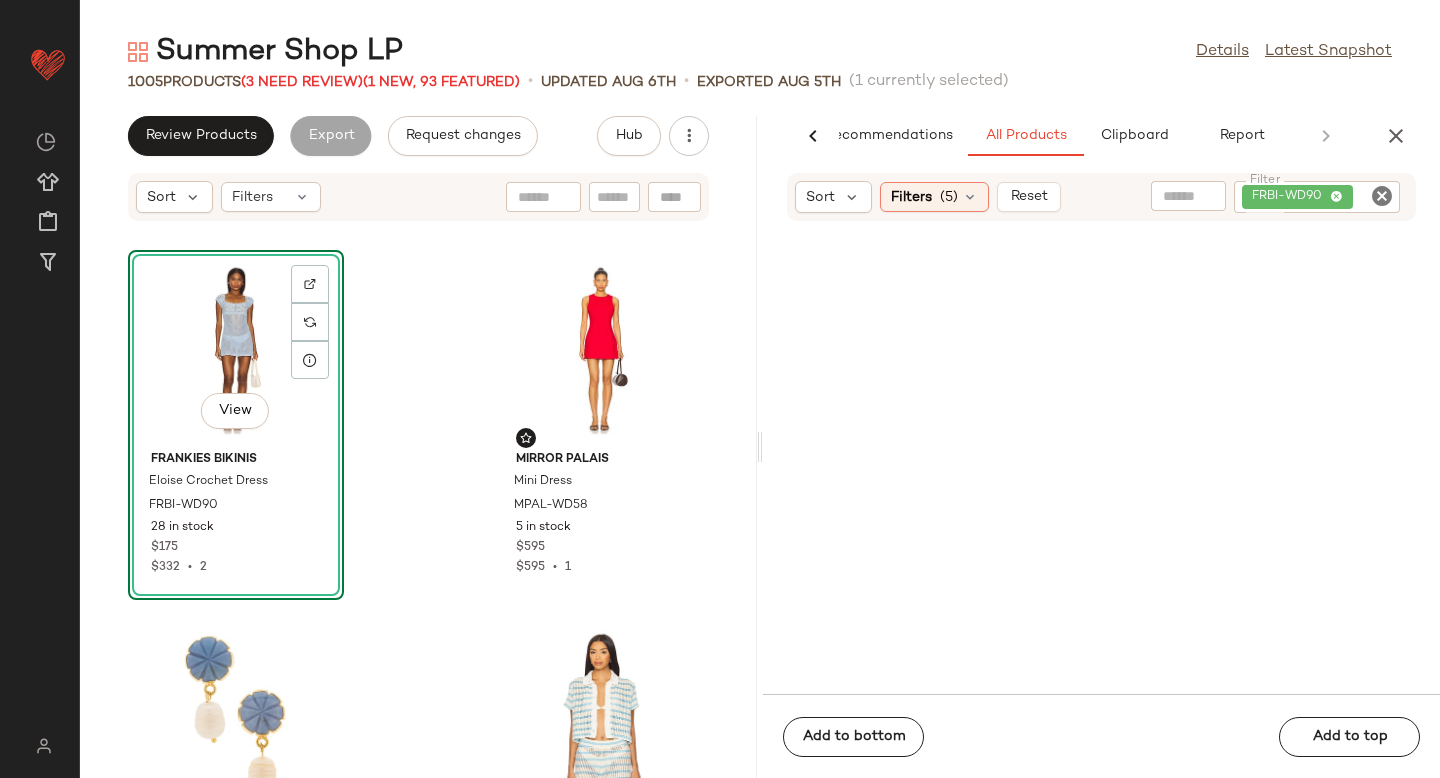 drag, startPoint x: 884, startPoint y: 350, endPoint x: 289, endPoint y: 1, distance: 689.8014 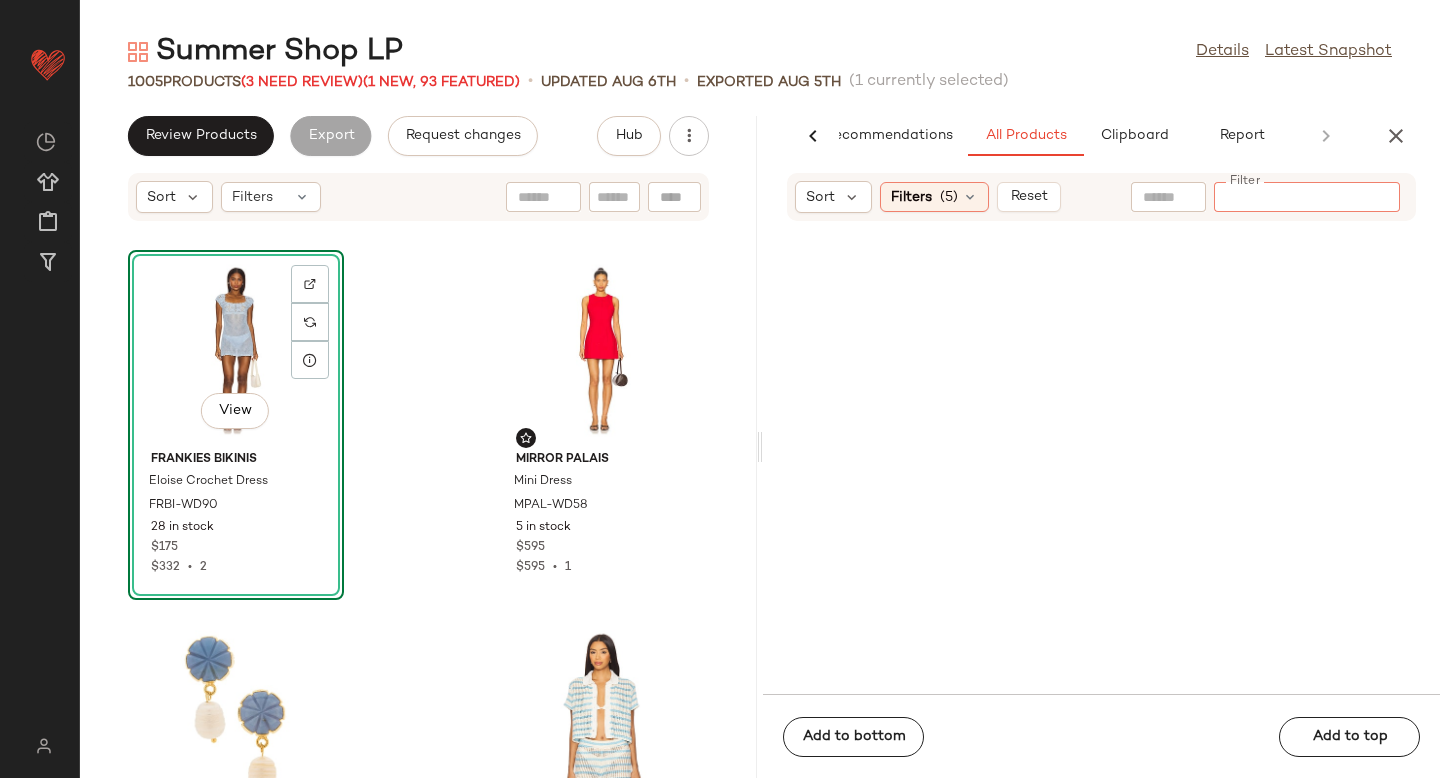 paste on "**********" 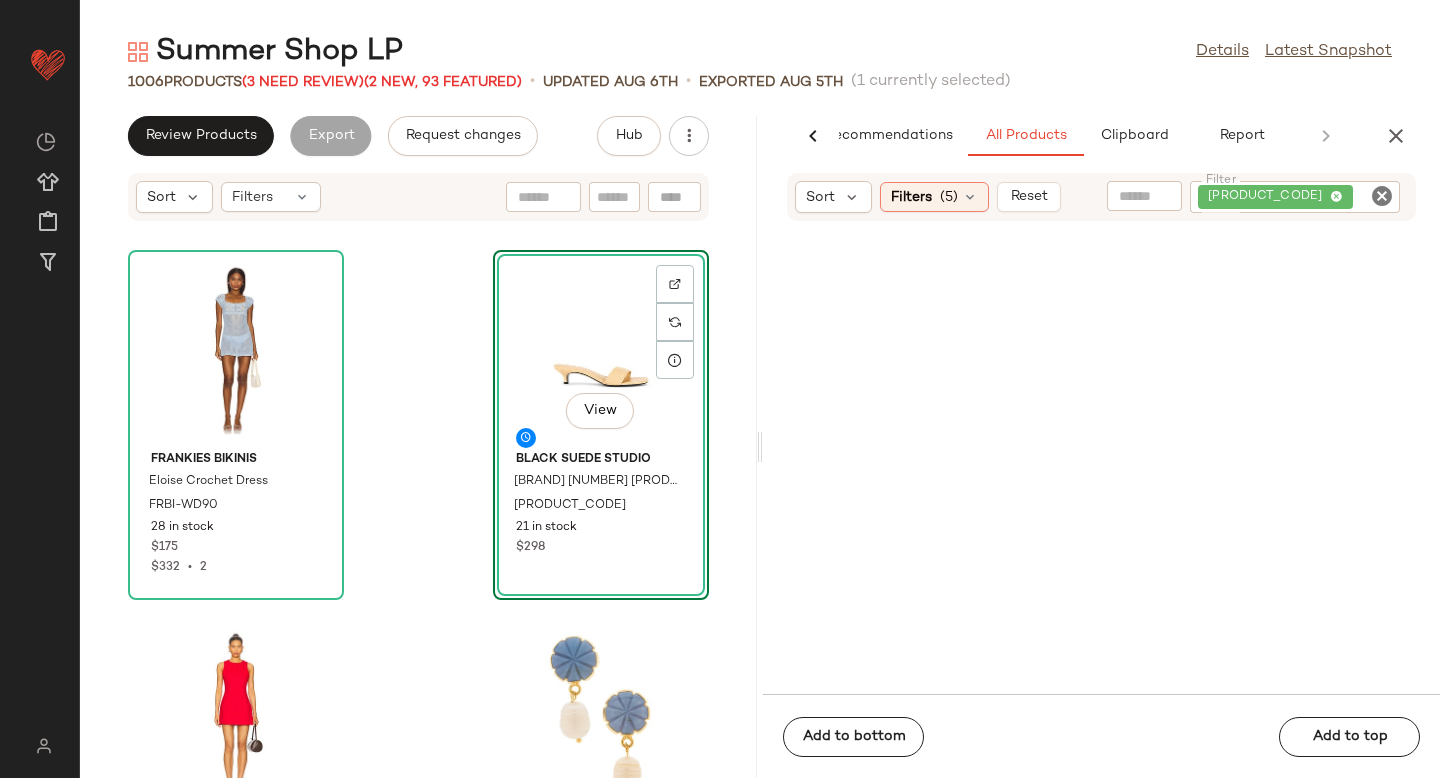 click 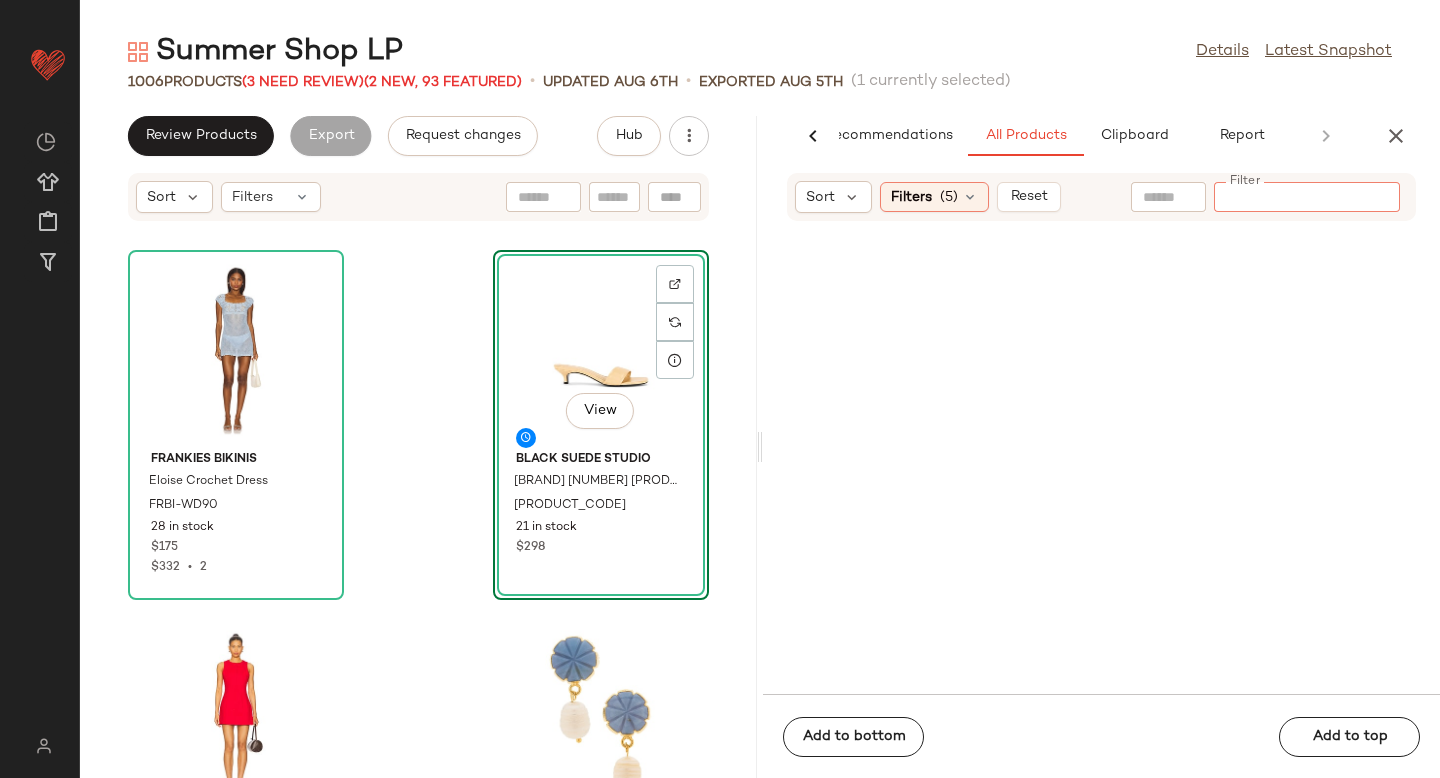 paste on "**********" 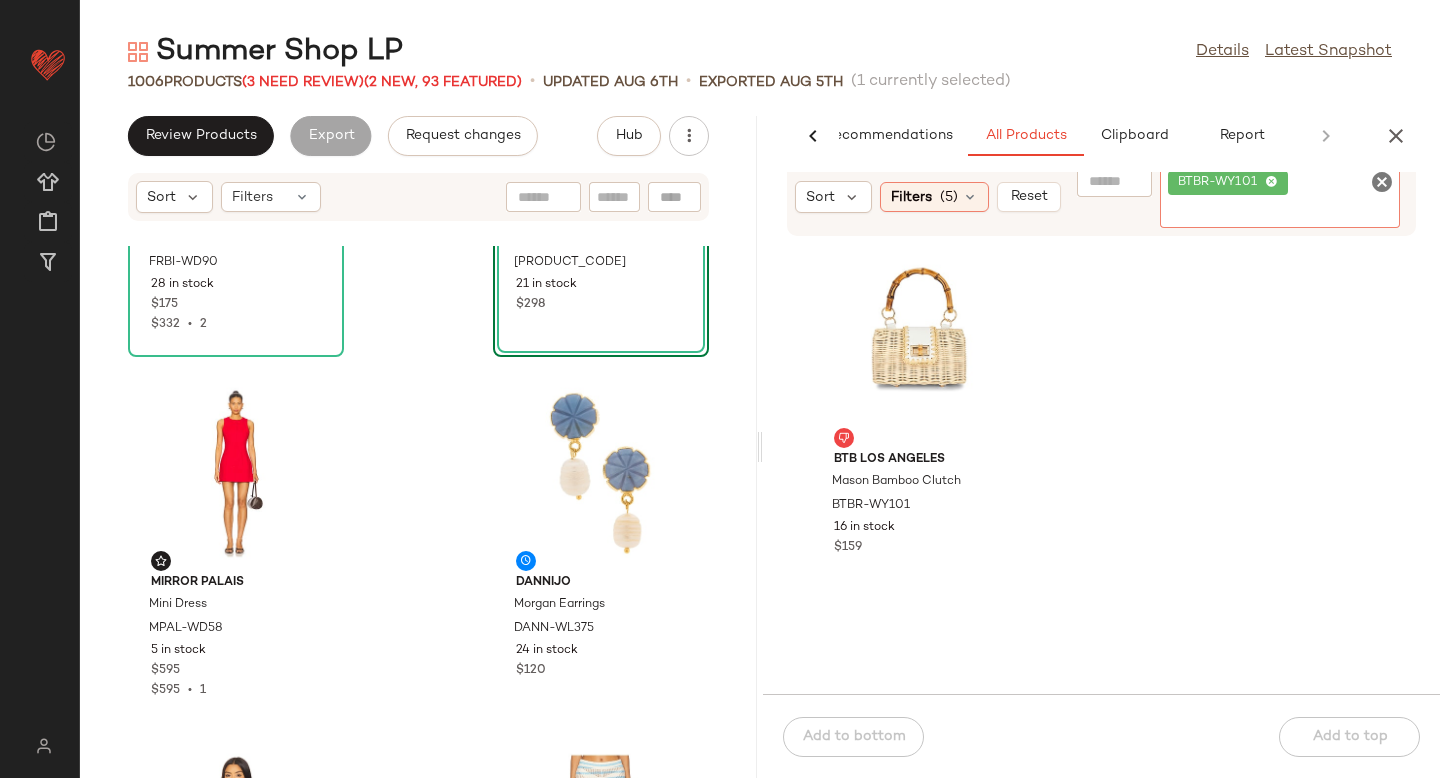 scroll, scrollTop: 349, scrollLeft: 0, axis: vertical 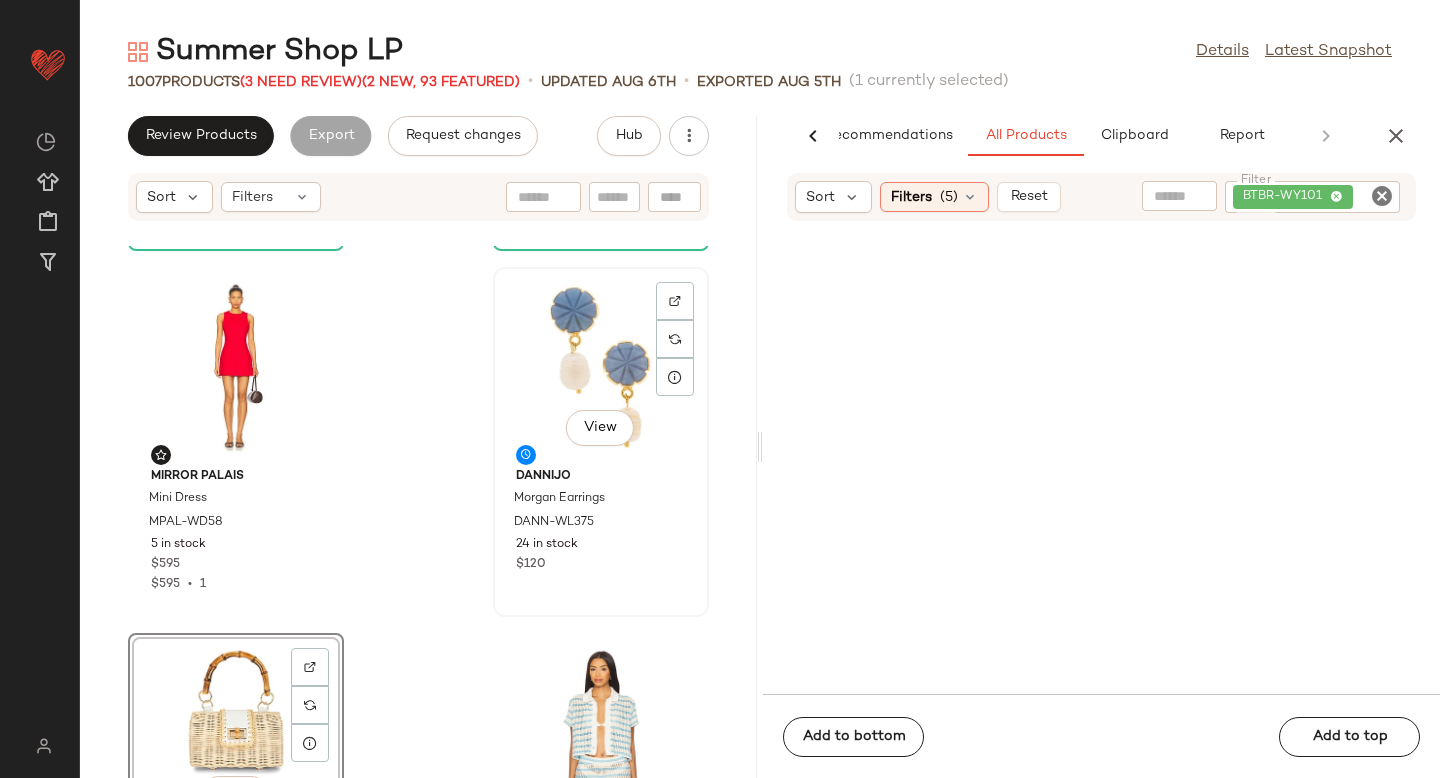 click on "View" 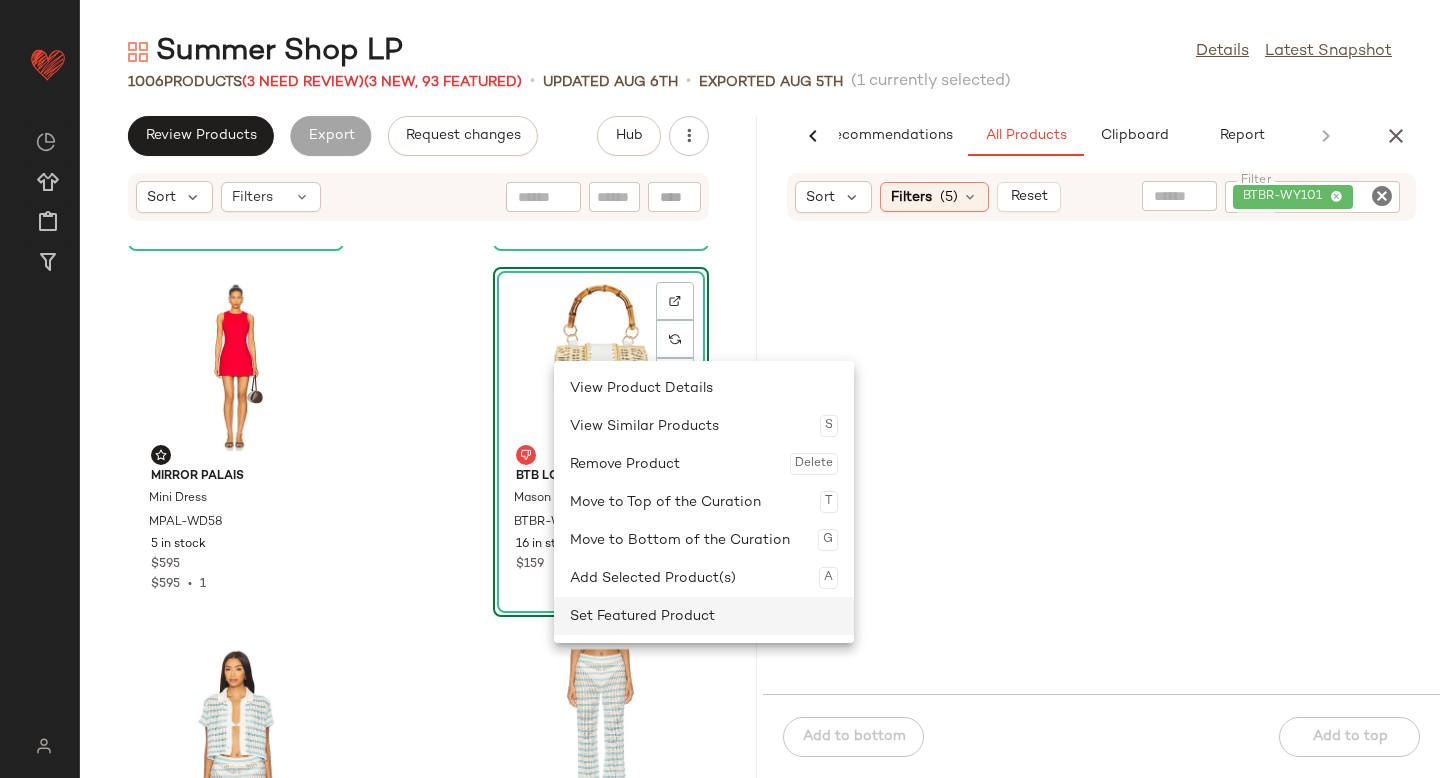 click on "Set Featured Product" 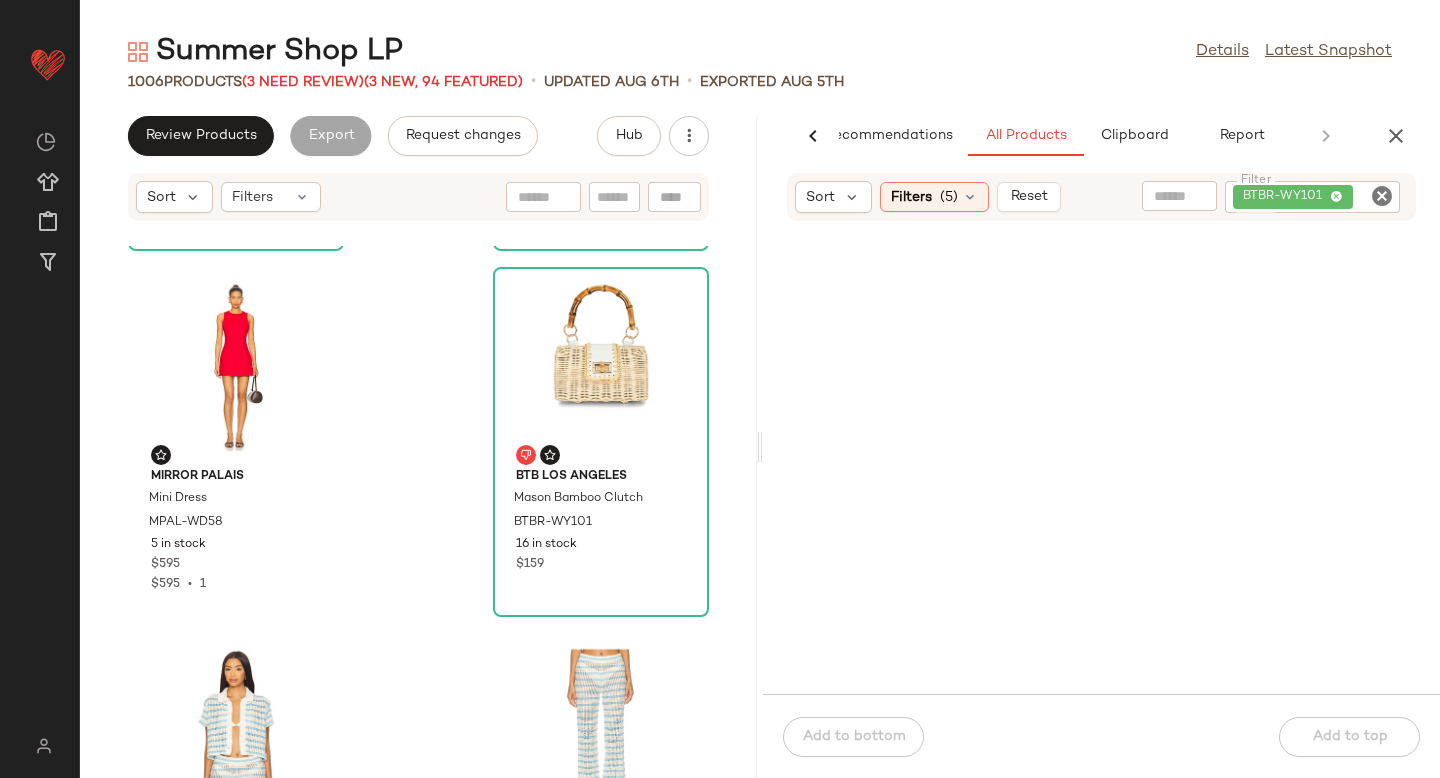 click 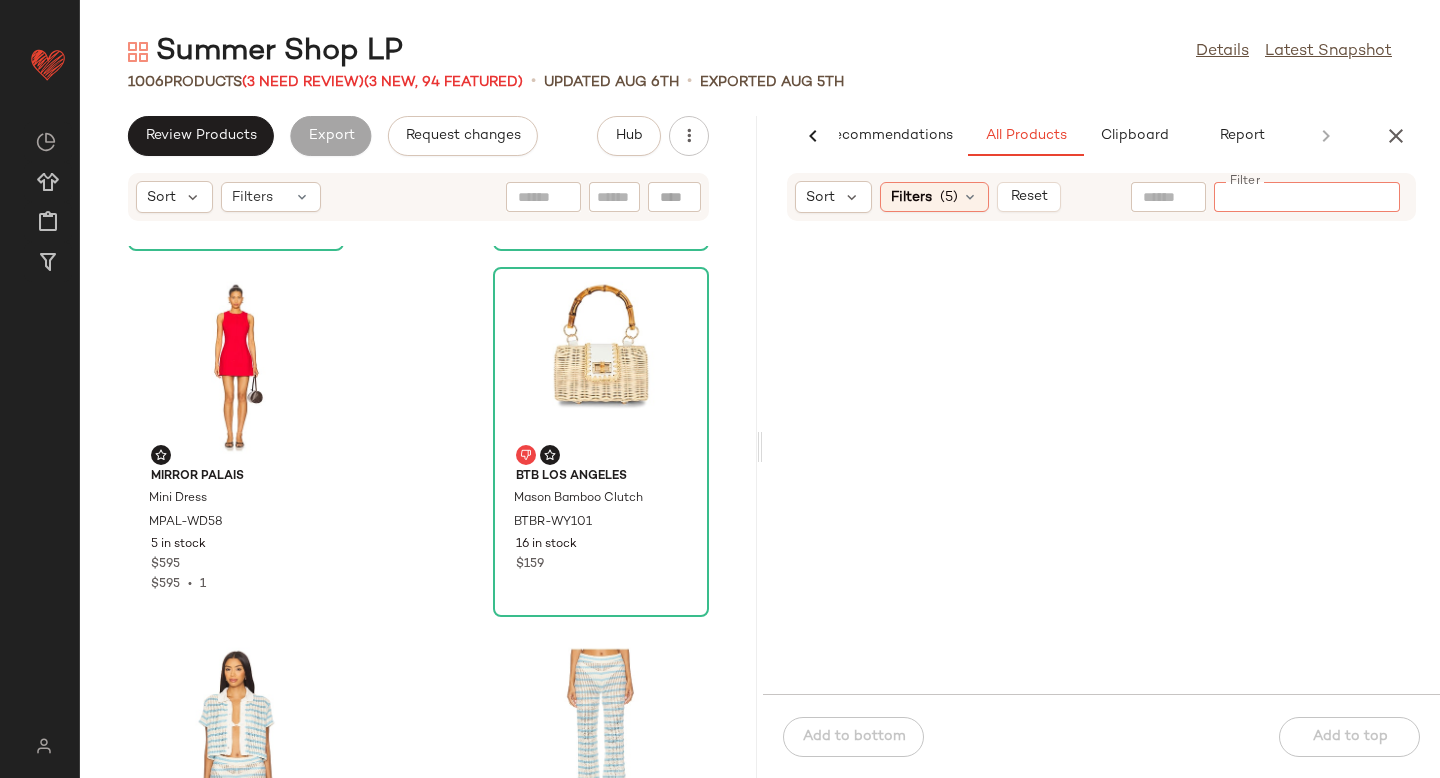 paste on "**********" 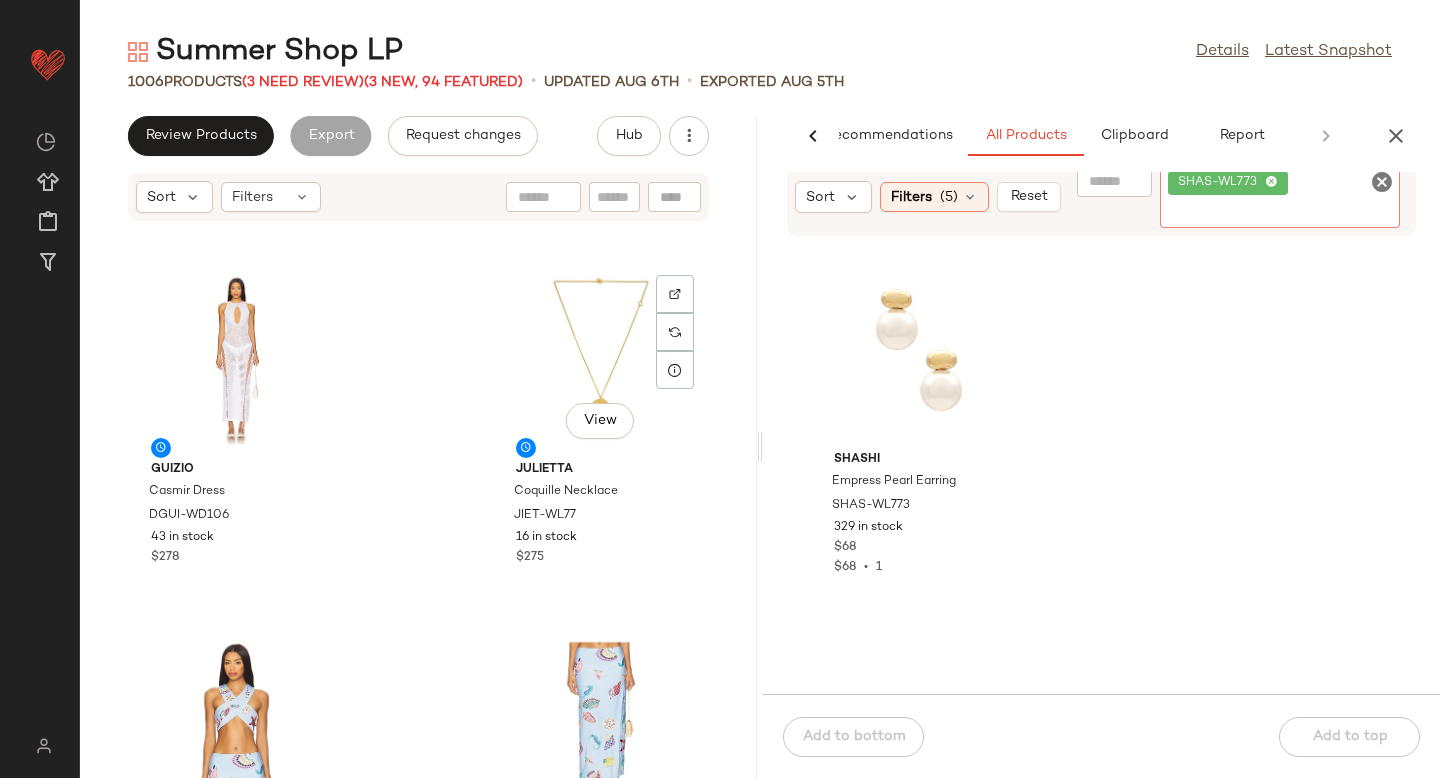 scroll, scrollTop: 1111, scrollLeft: 0, axis: vertical 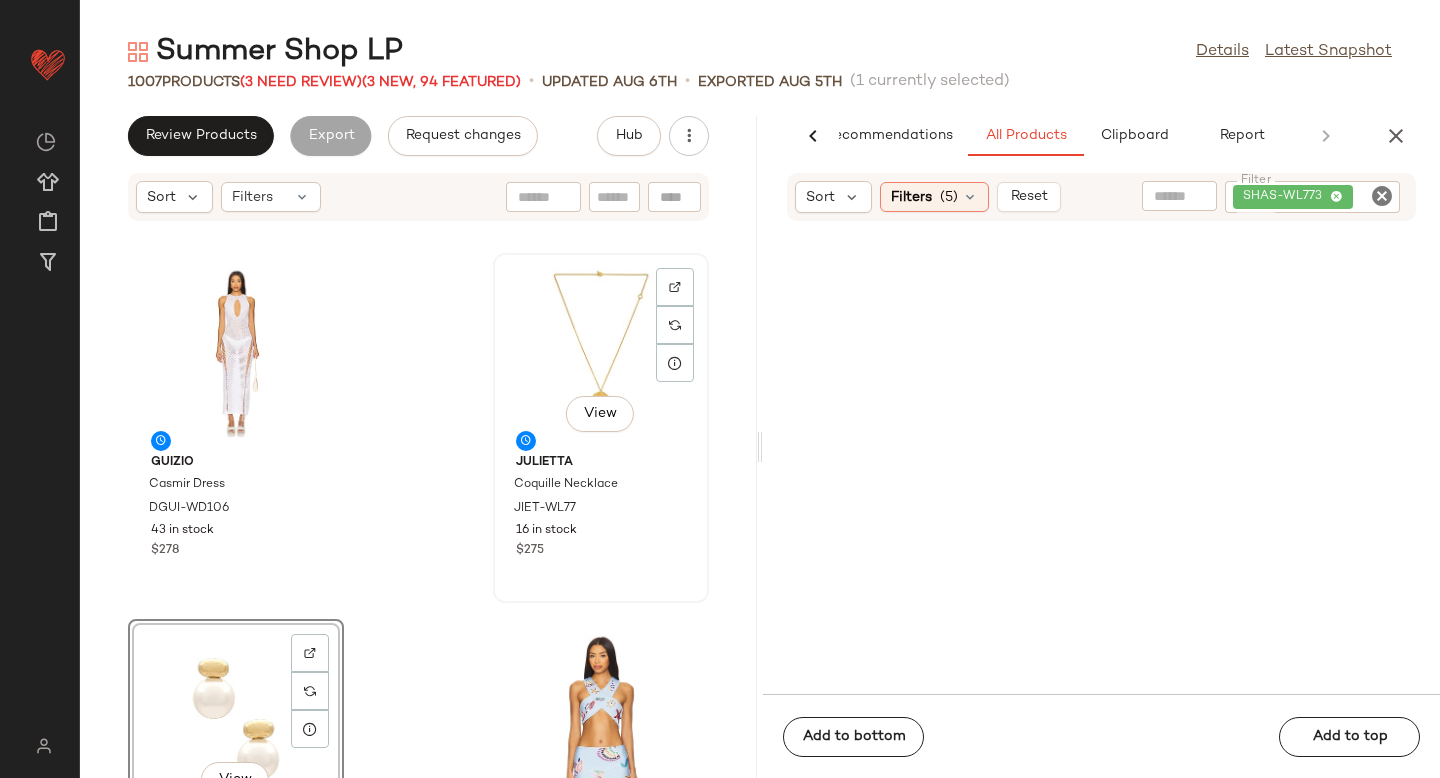 click on "View" 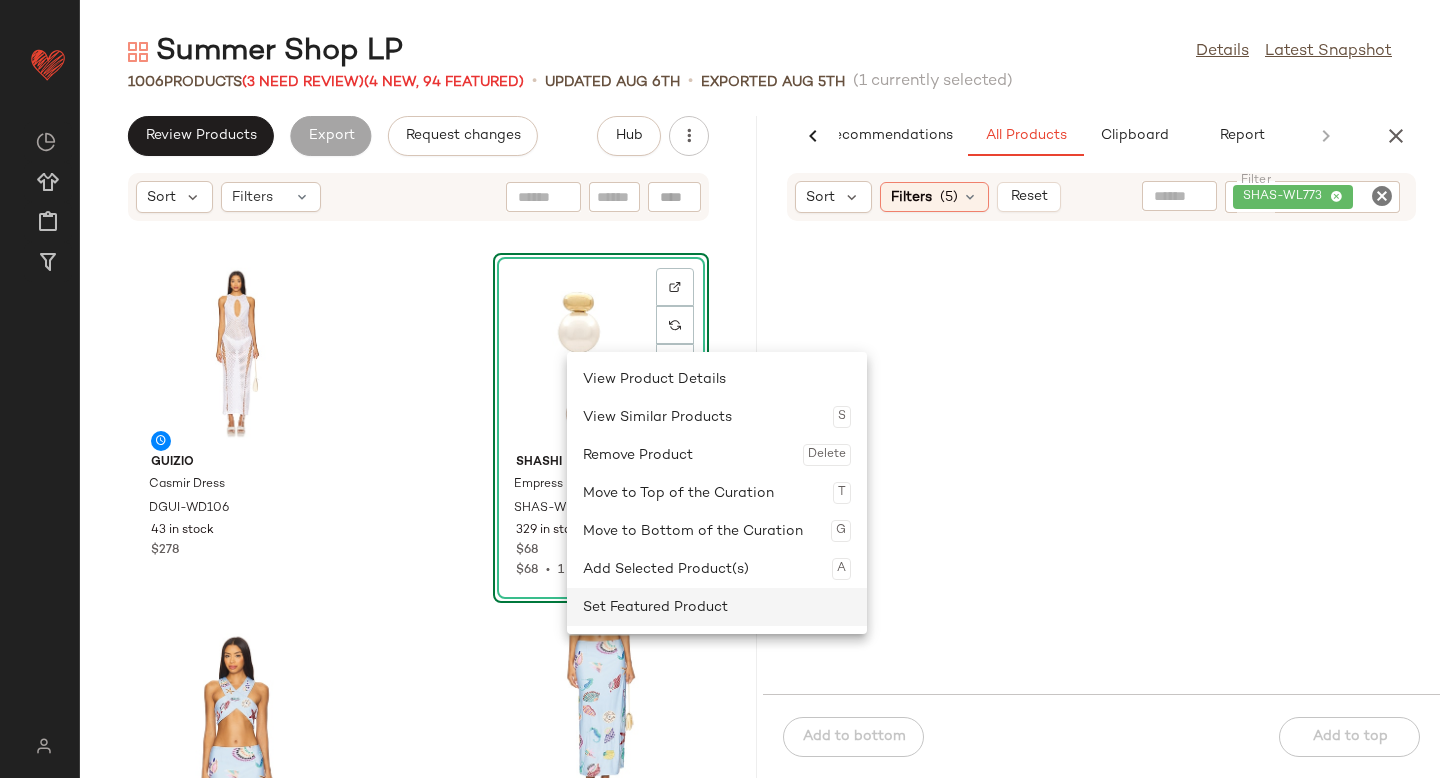 click on "Set Featured Product" 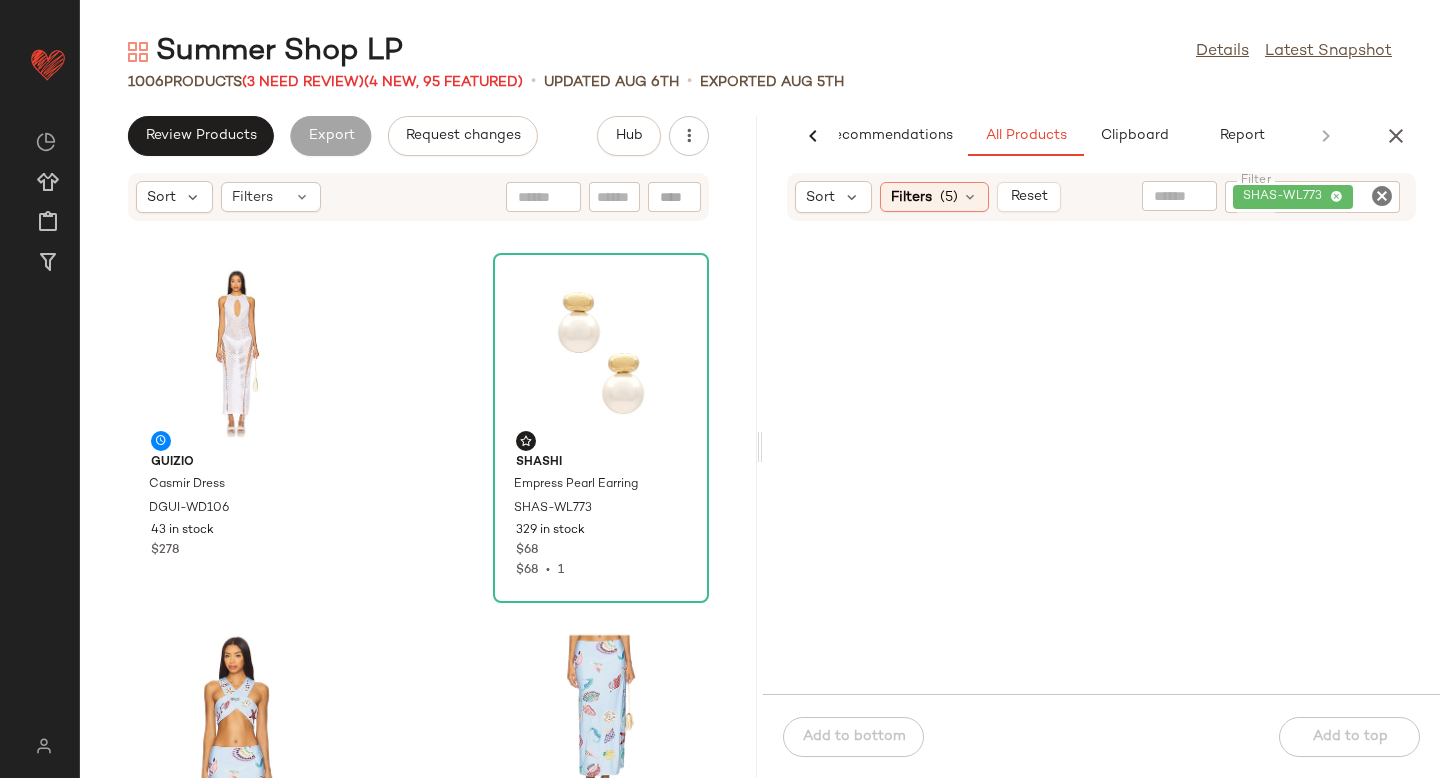 click 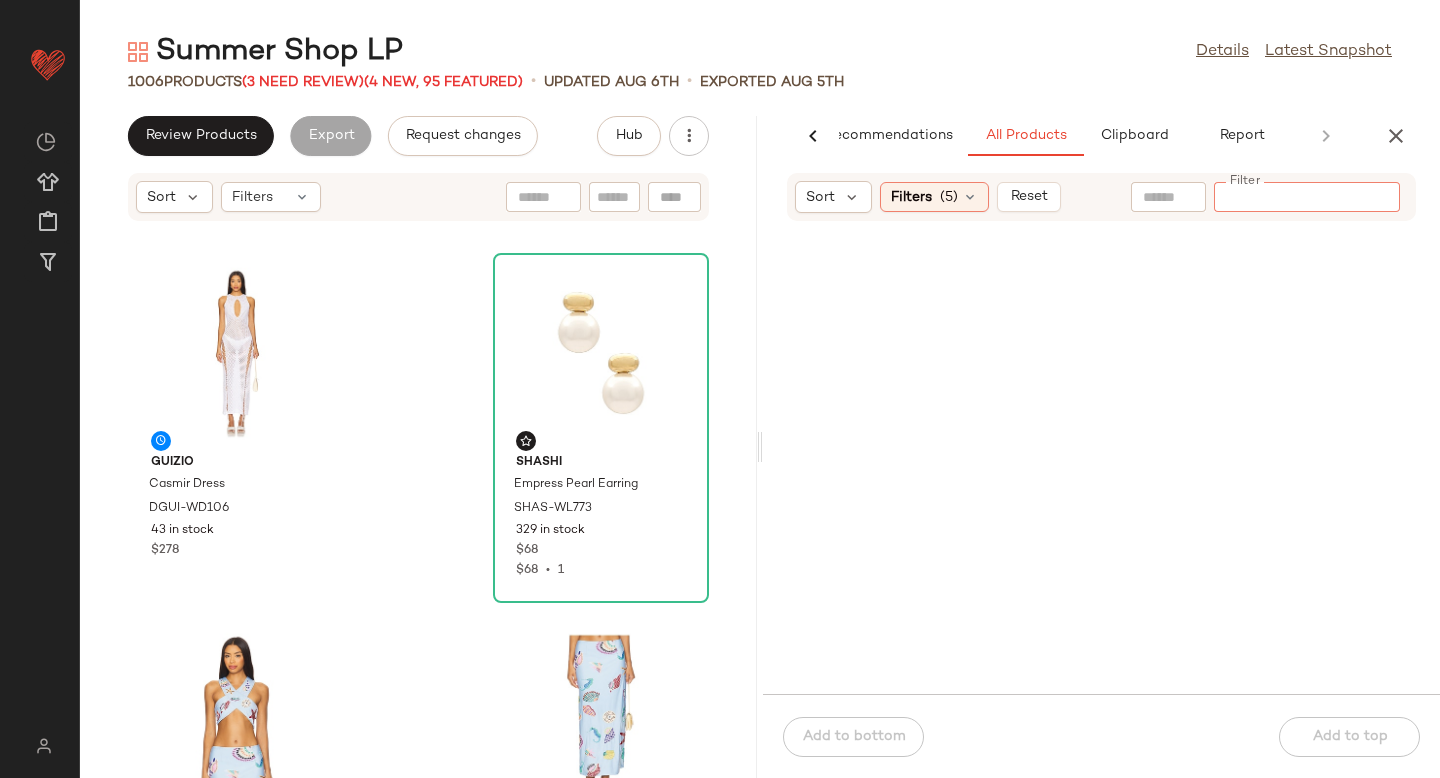 paste on "**********" 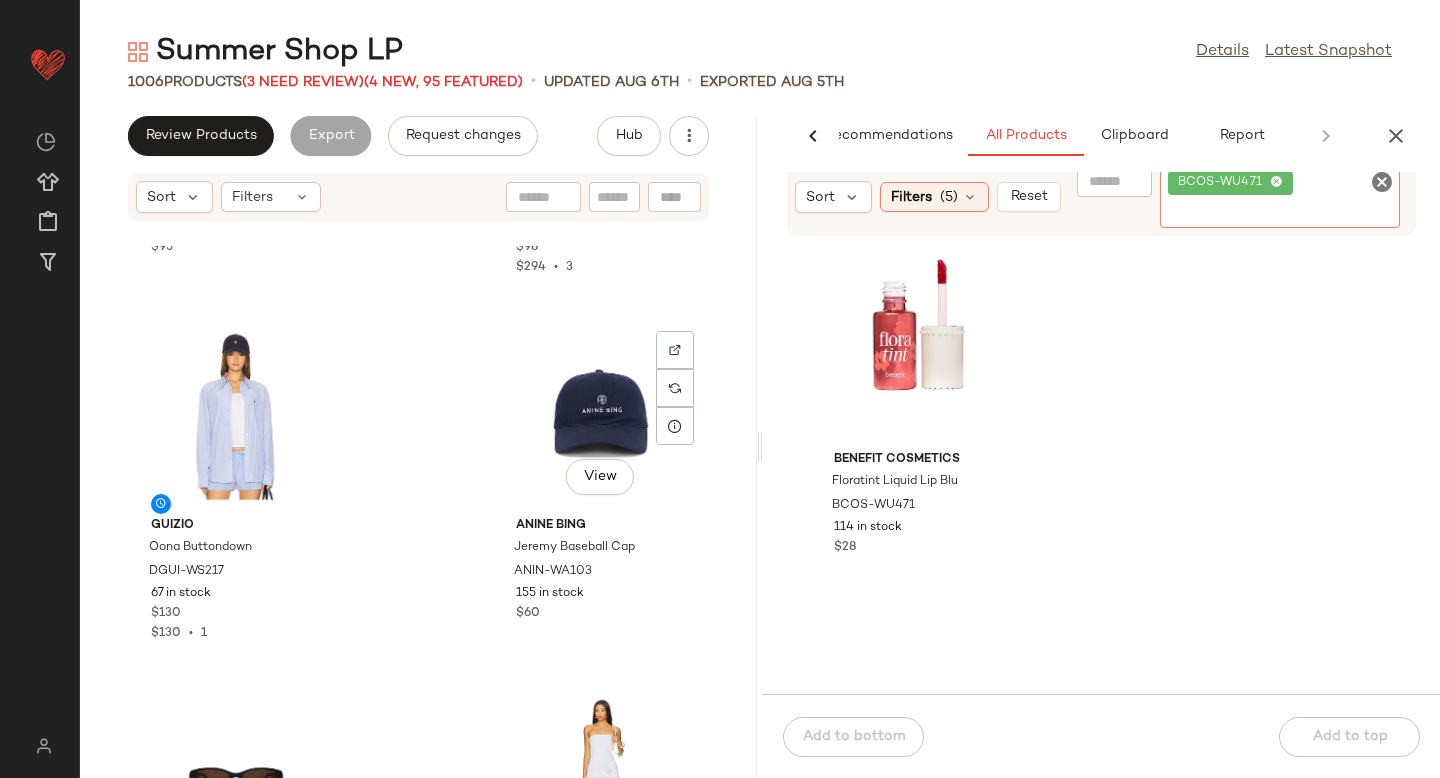 scroll, scrollTop: 2170, scrollLeft: 0, axis: vertical 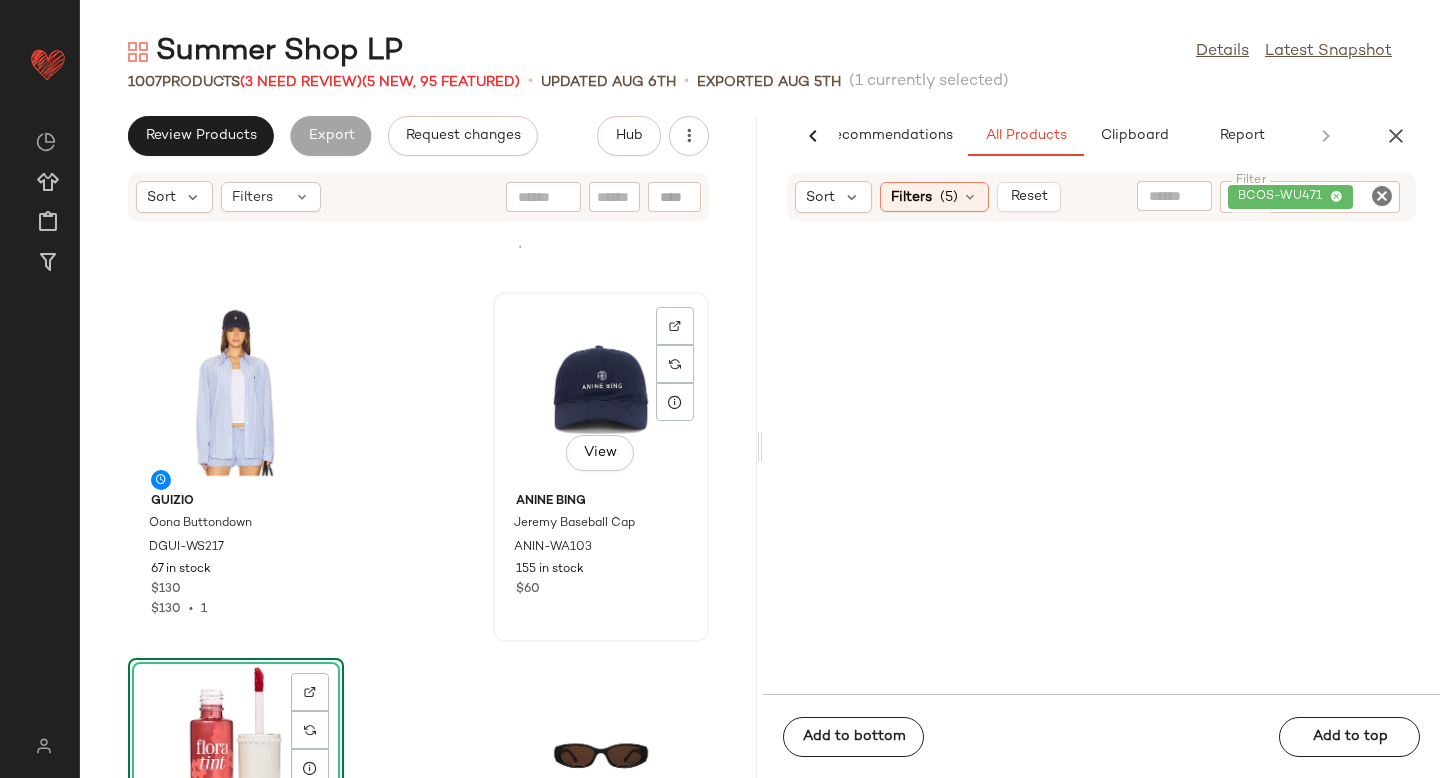 click on "View" 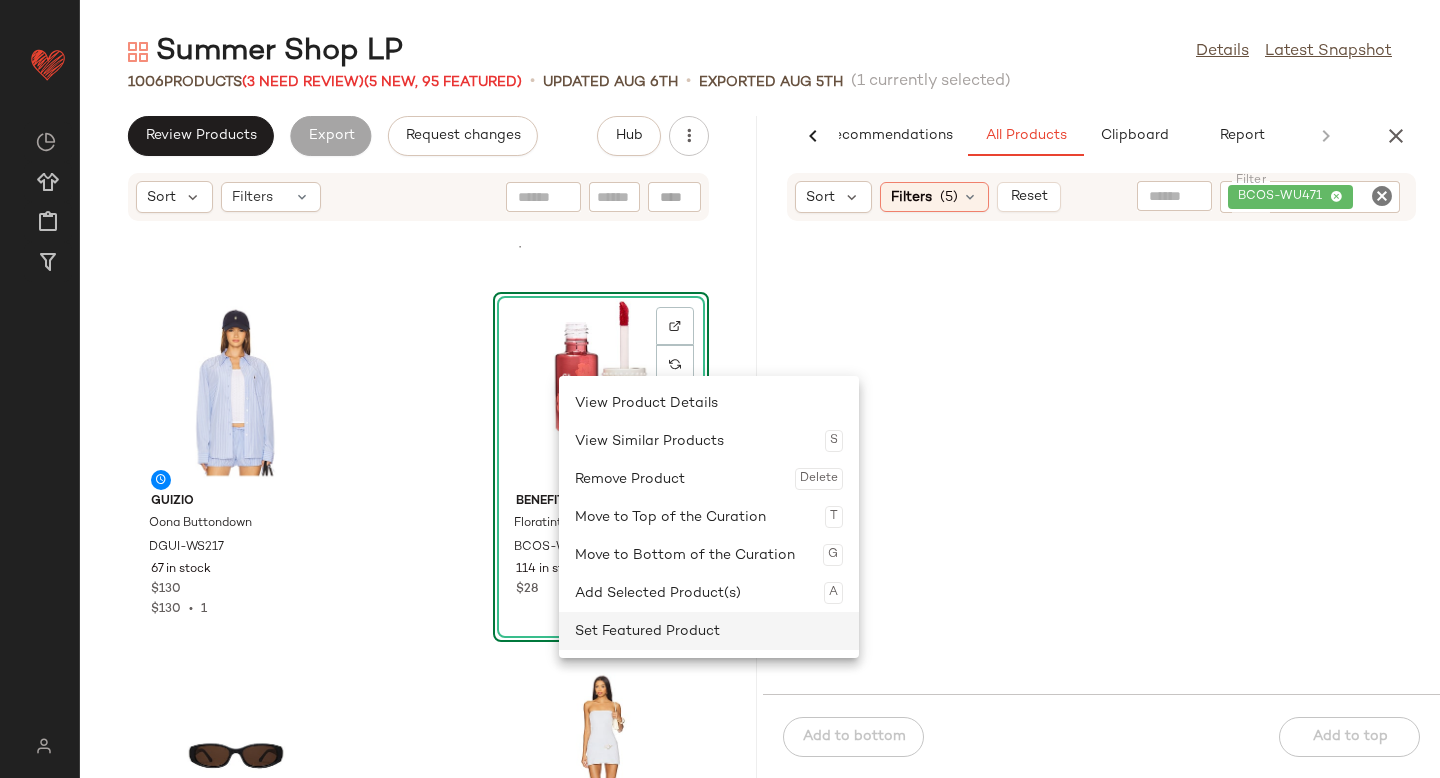 click on "Set Featured Product" 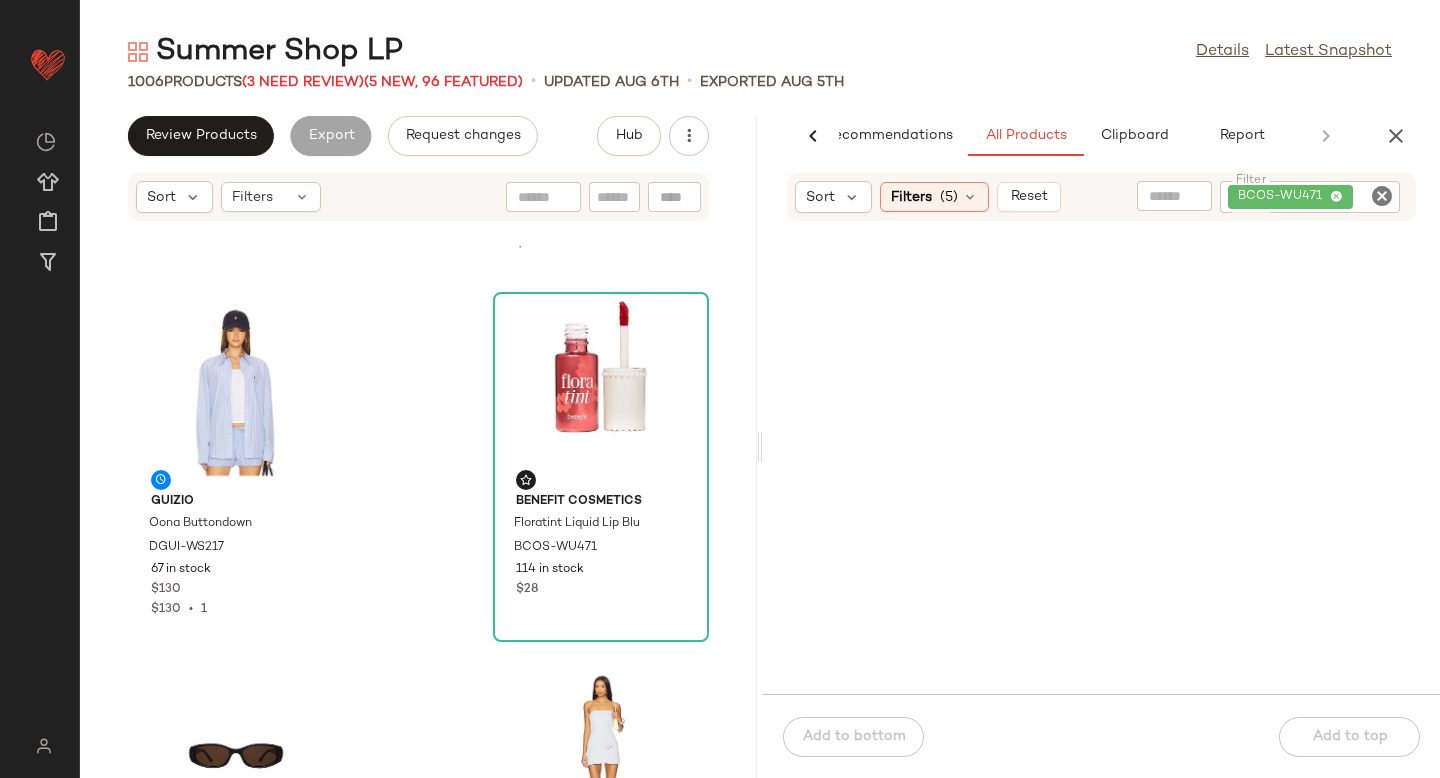 click 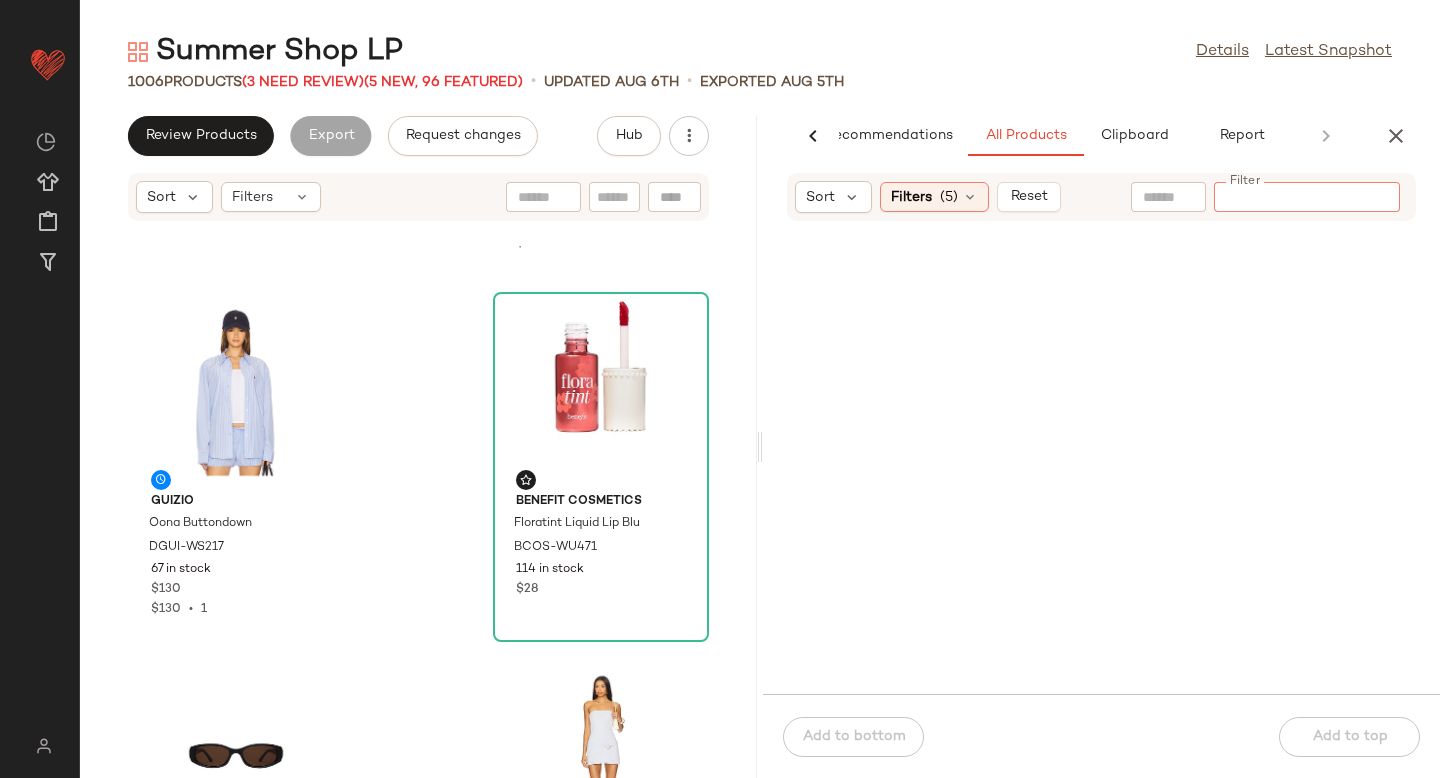 paste on "********" 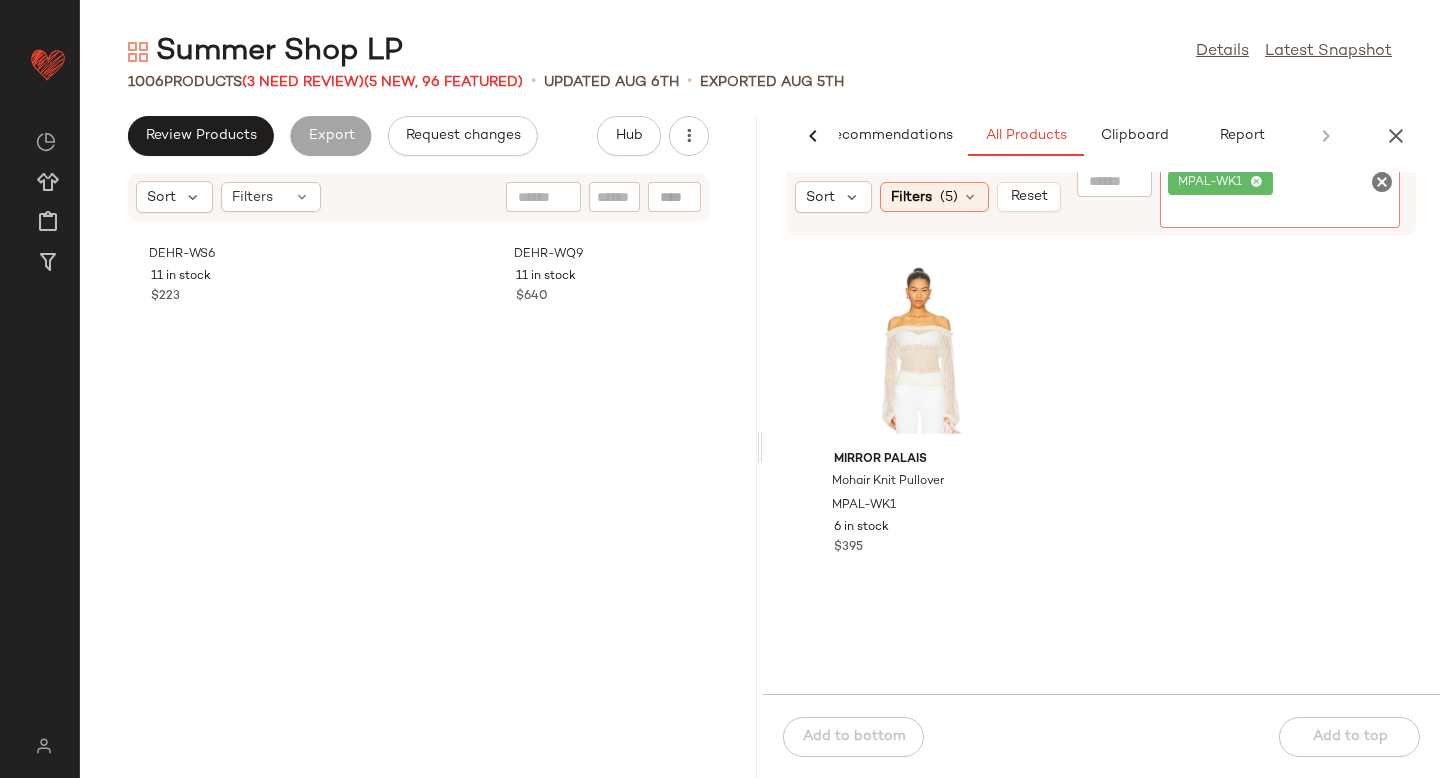 scroll, scrollTop: 0, scrollLeft: 0, axis: both 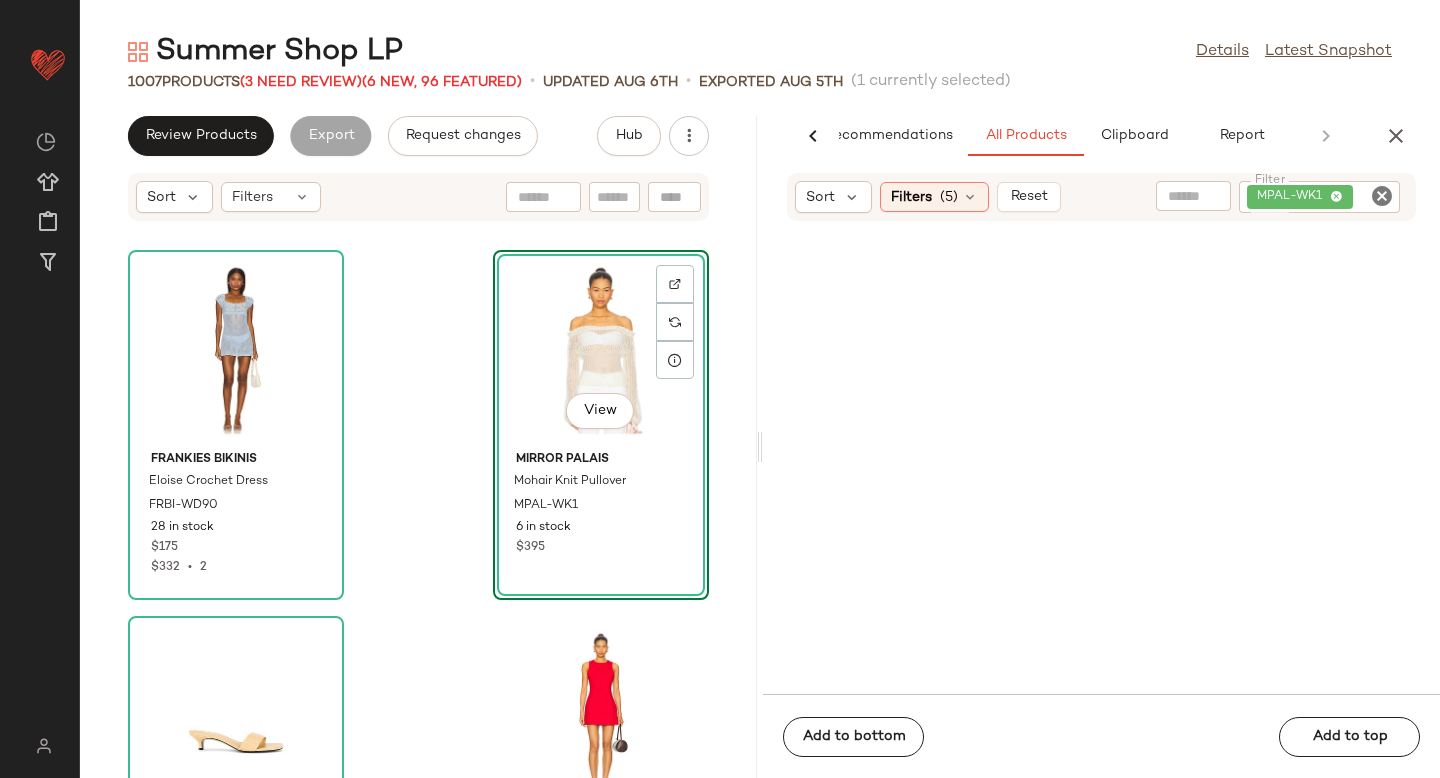 click 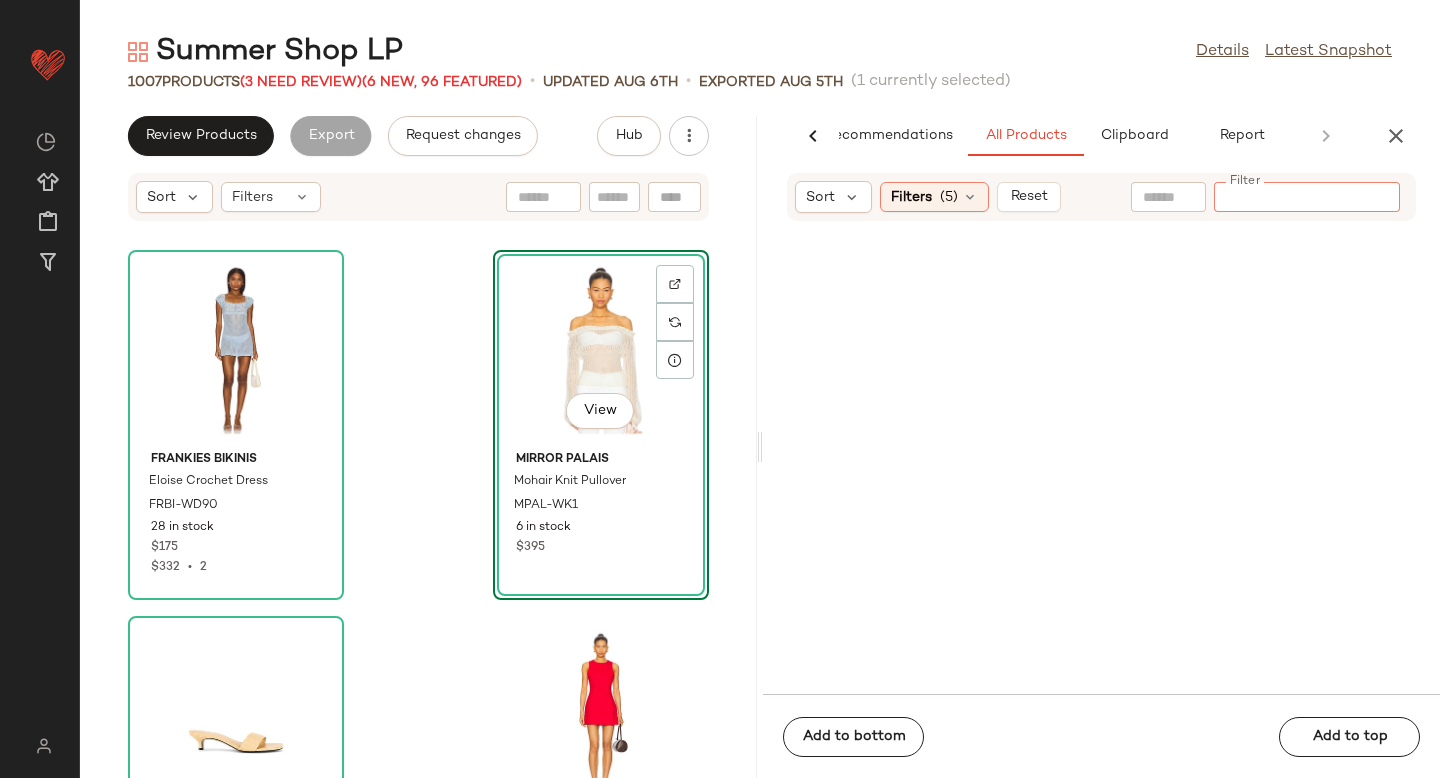 paste on "*********" 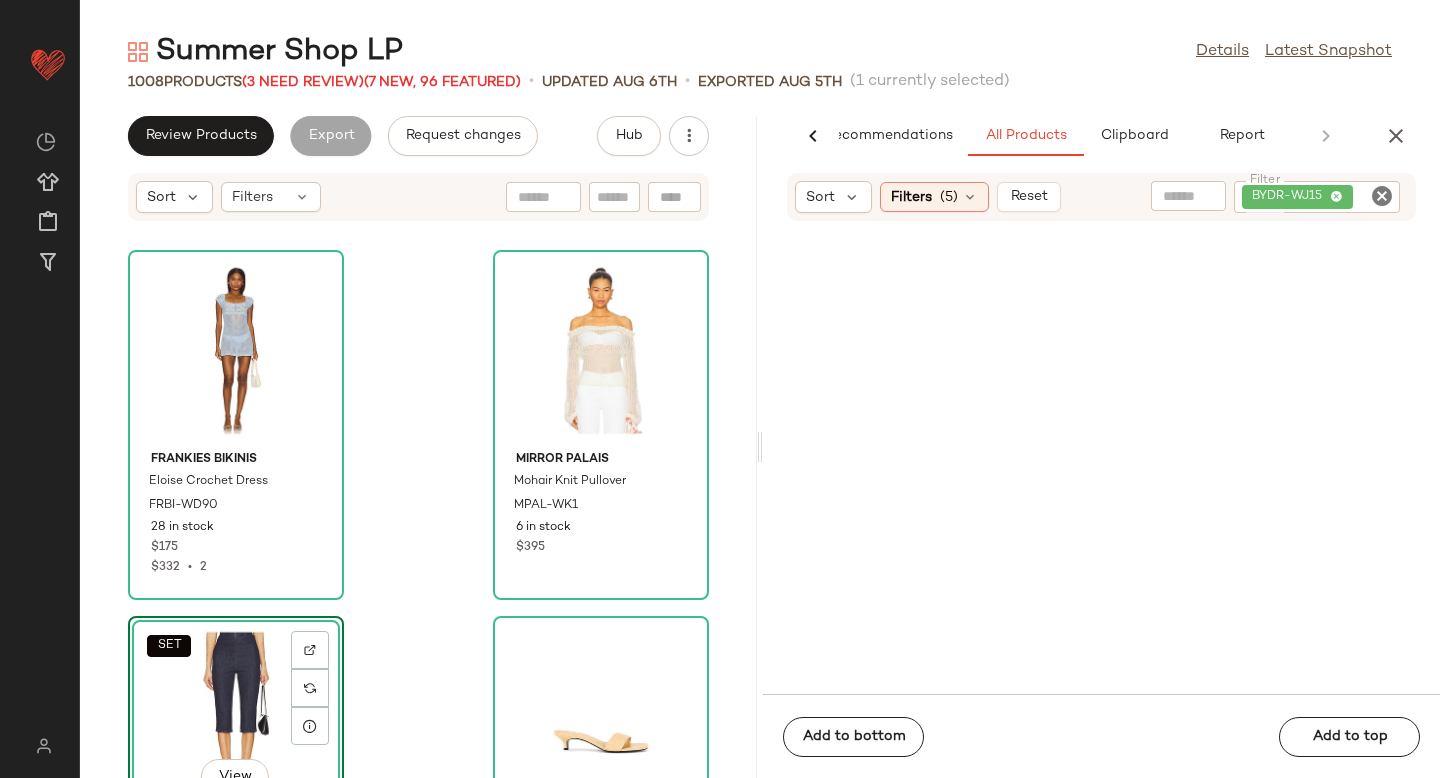 drag, startPoint x: 898, startPoint y: 317, endPoint x: 122, endPoint y: 8, distance: 835.25867 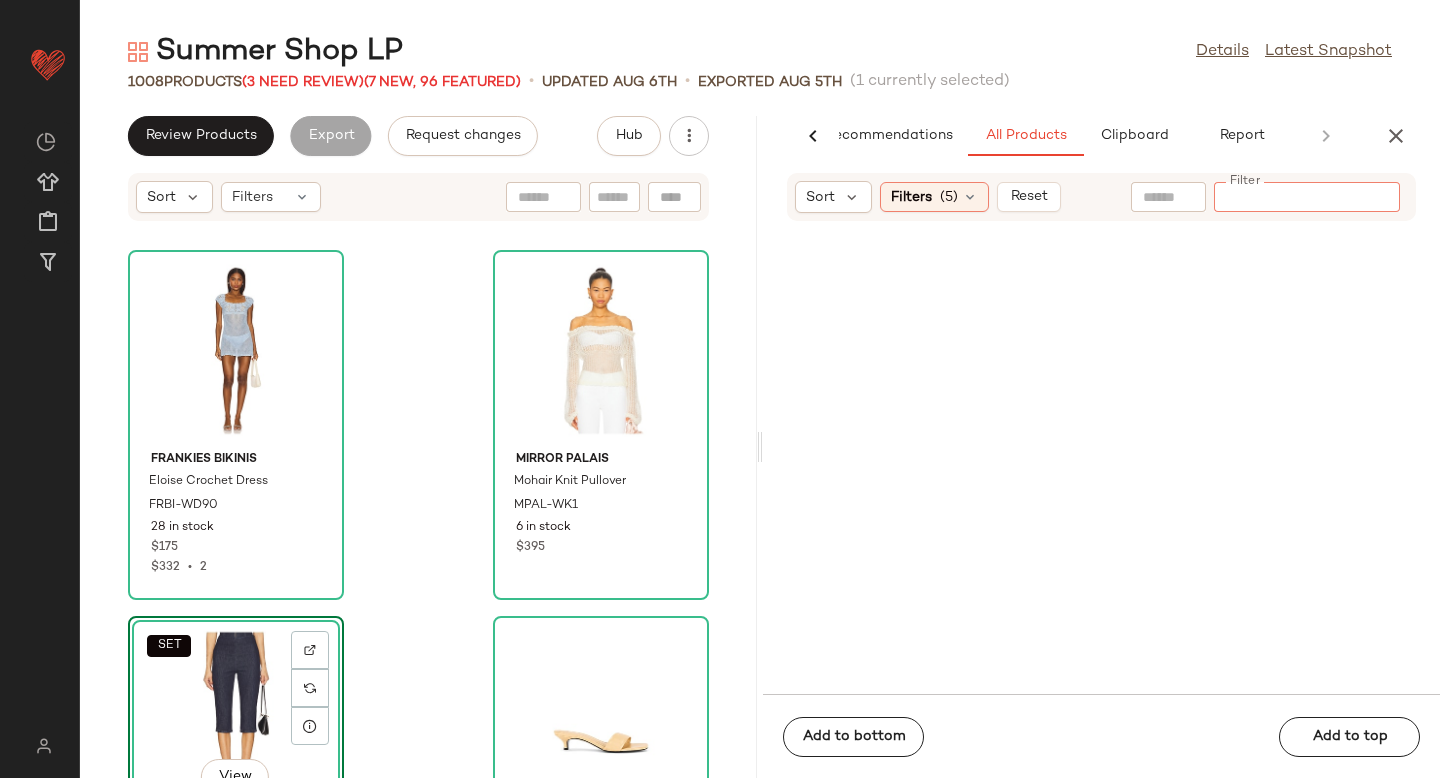 paste on "**********" 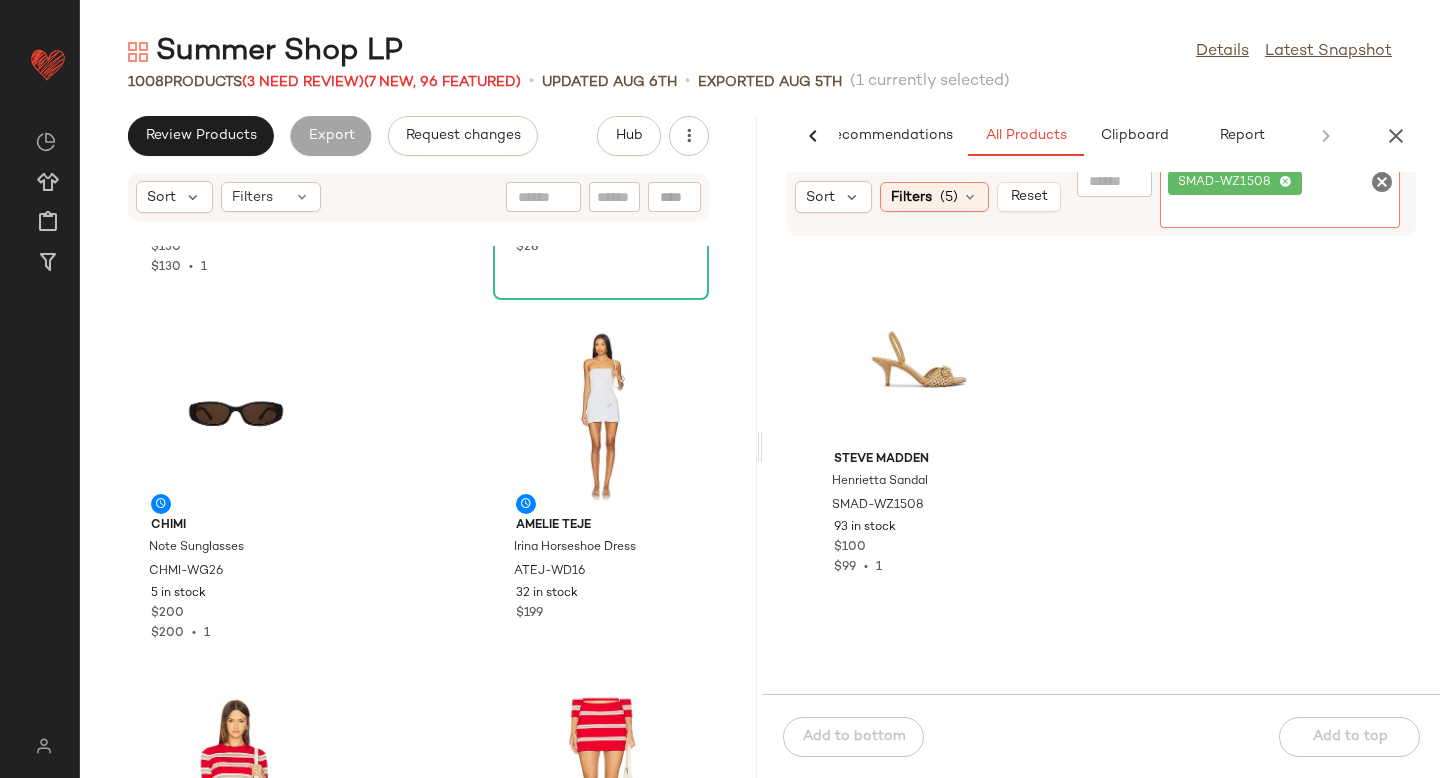 scroll, scrollTop: 2886, scrollLeft: 0, axis: vertical 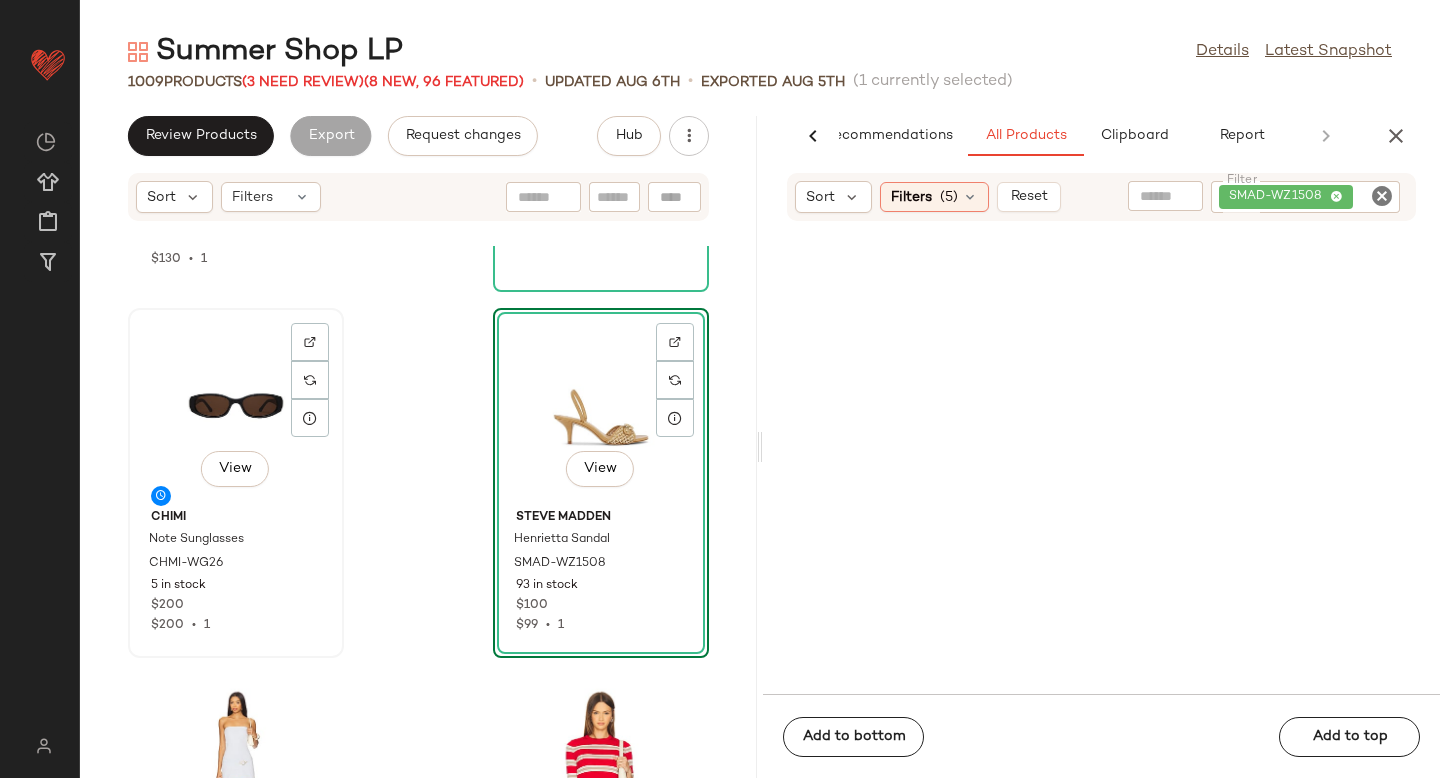 click on "View" 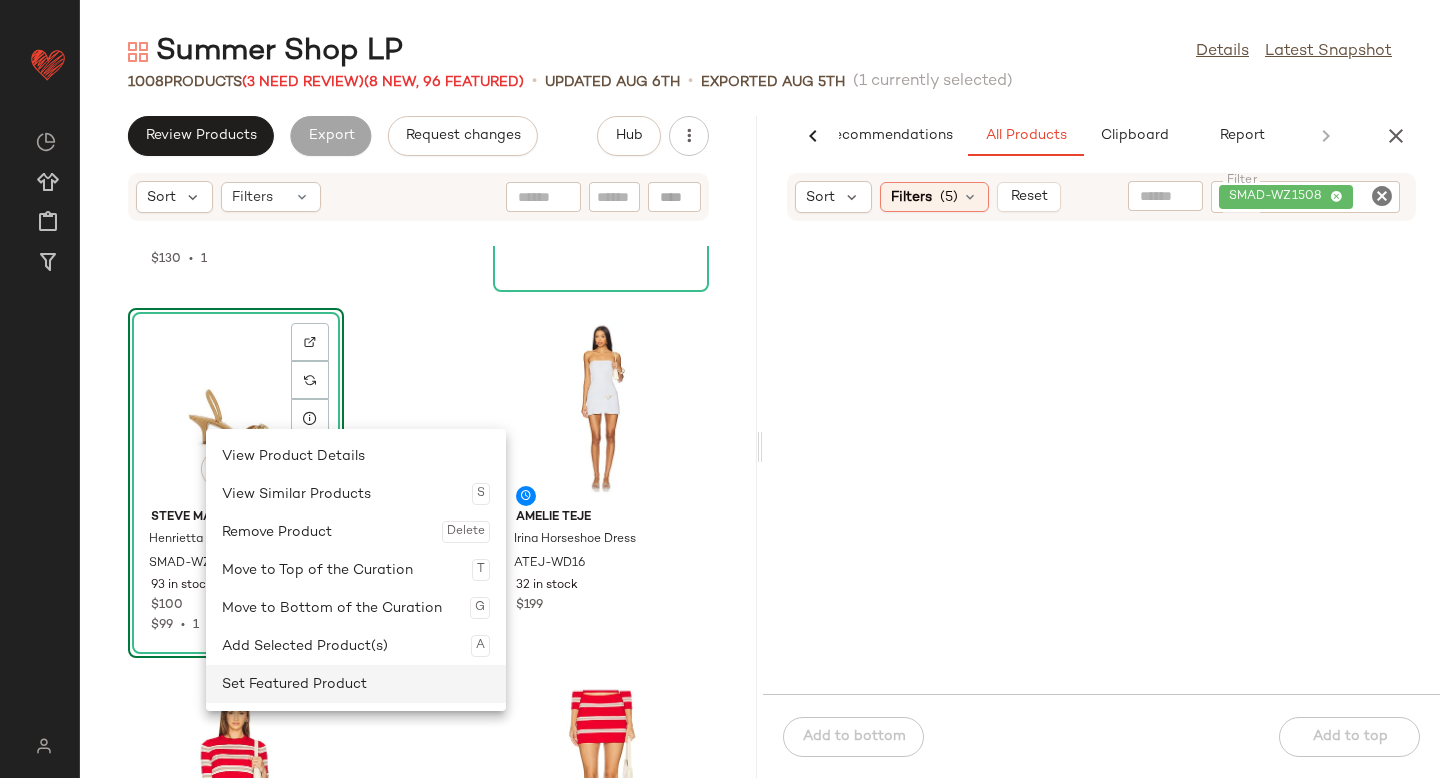click on "Set Featured Product" 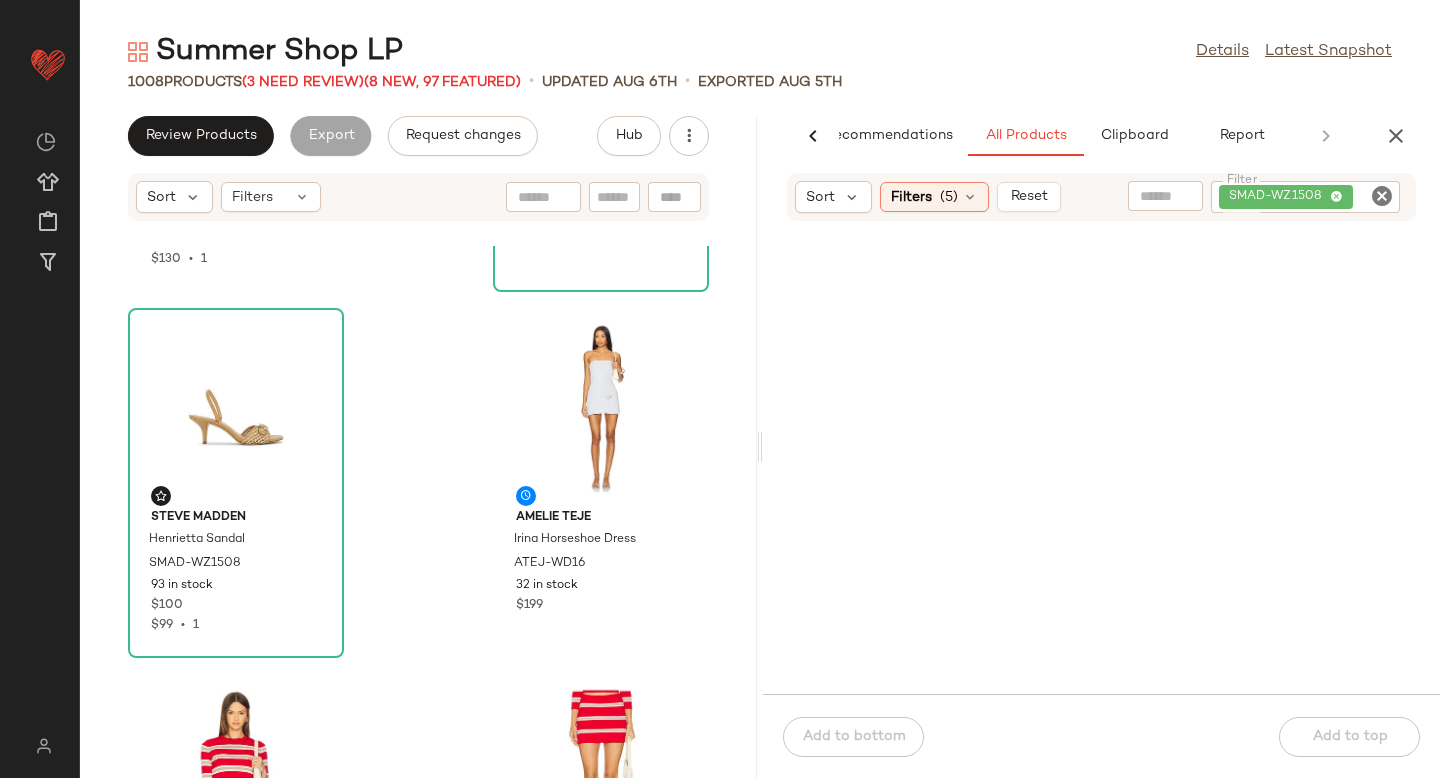click 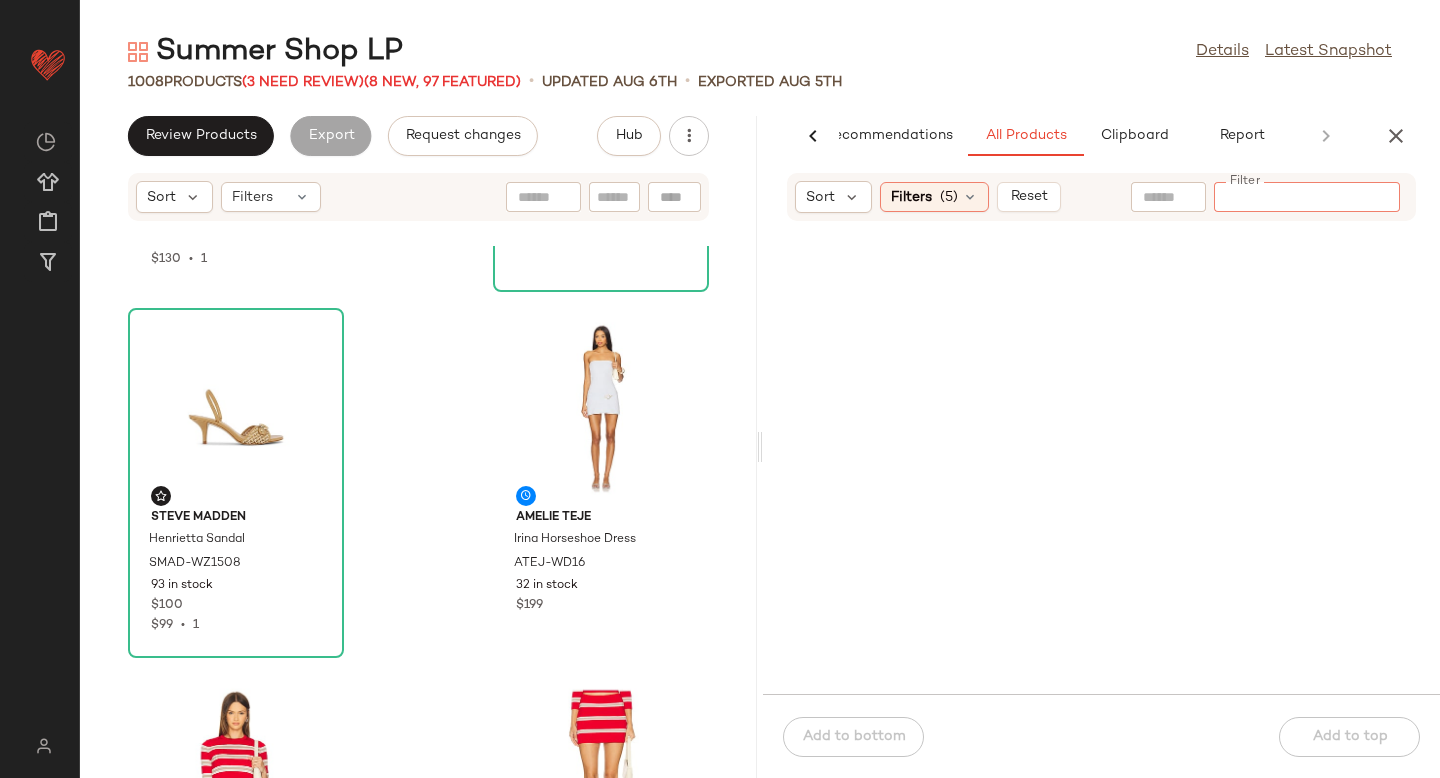 paste on "*********" 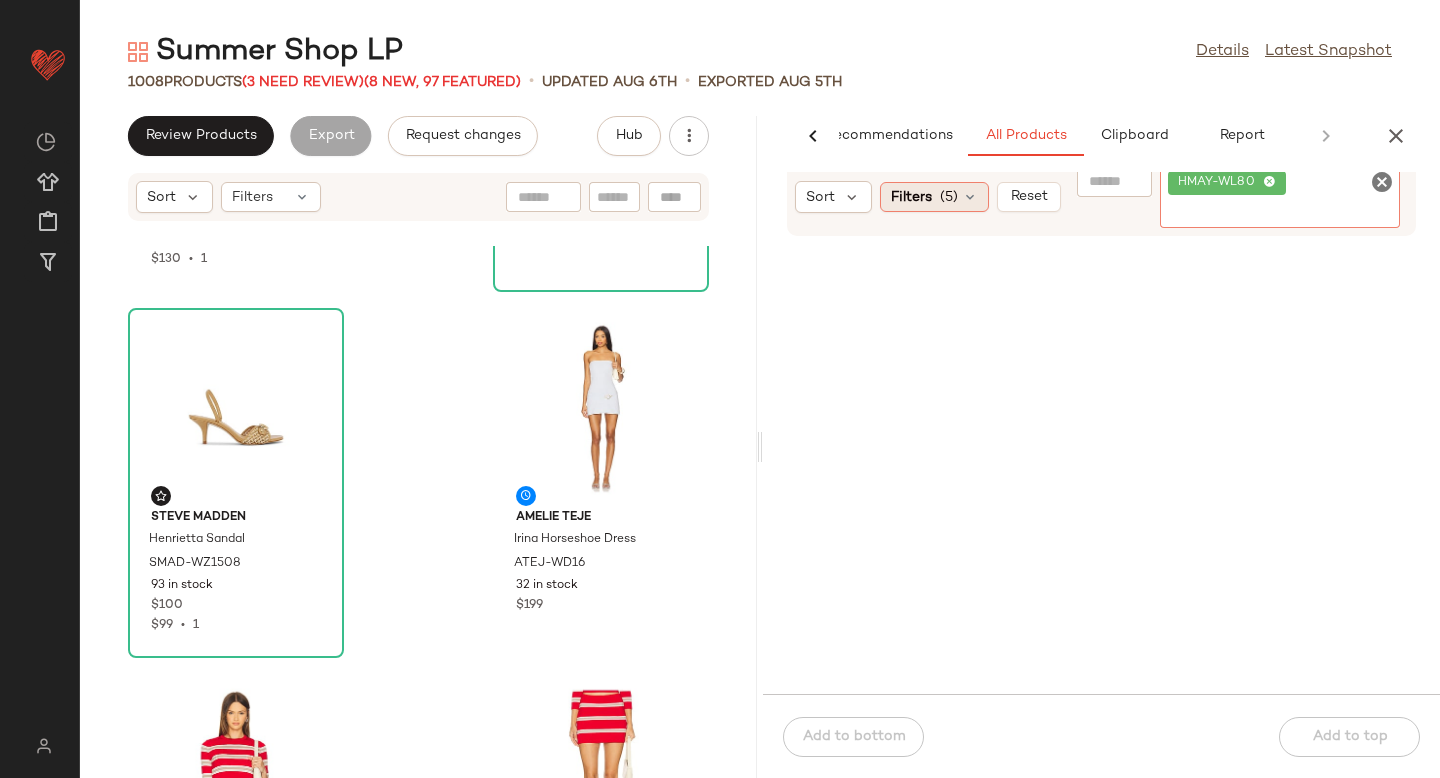 click on "(5)" at bounding box center [949, 197] 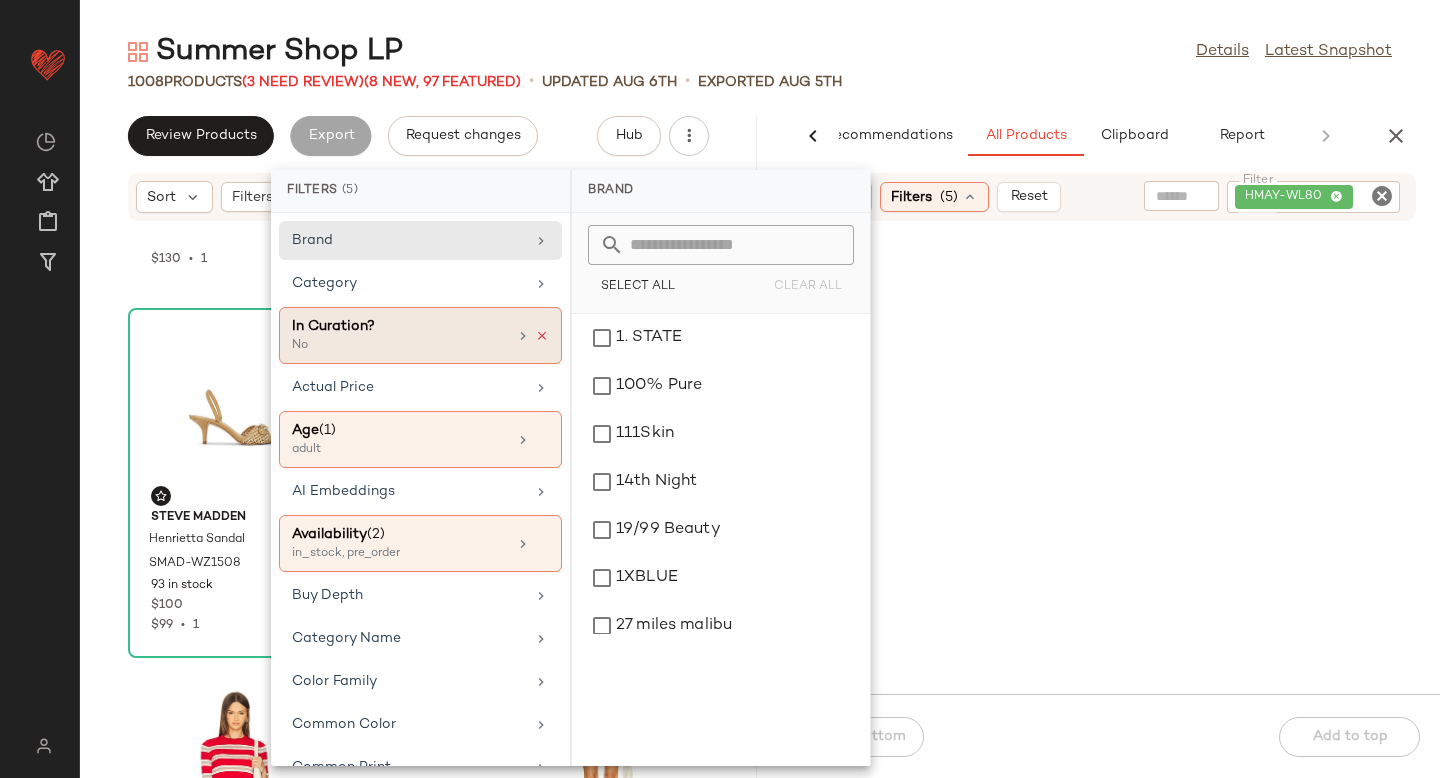 click at bounding box center (542, 336) 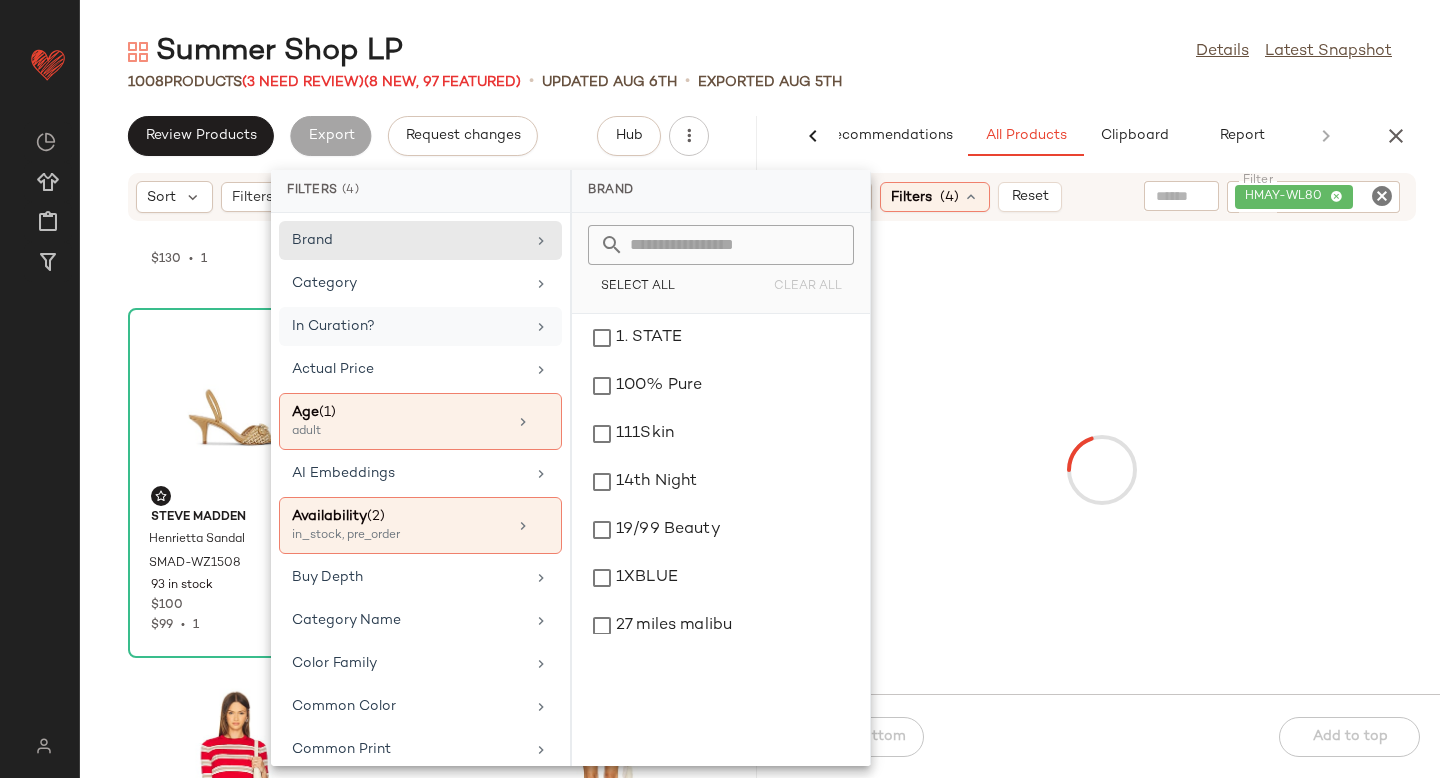 click at bounding box center (1101, 470) 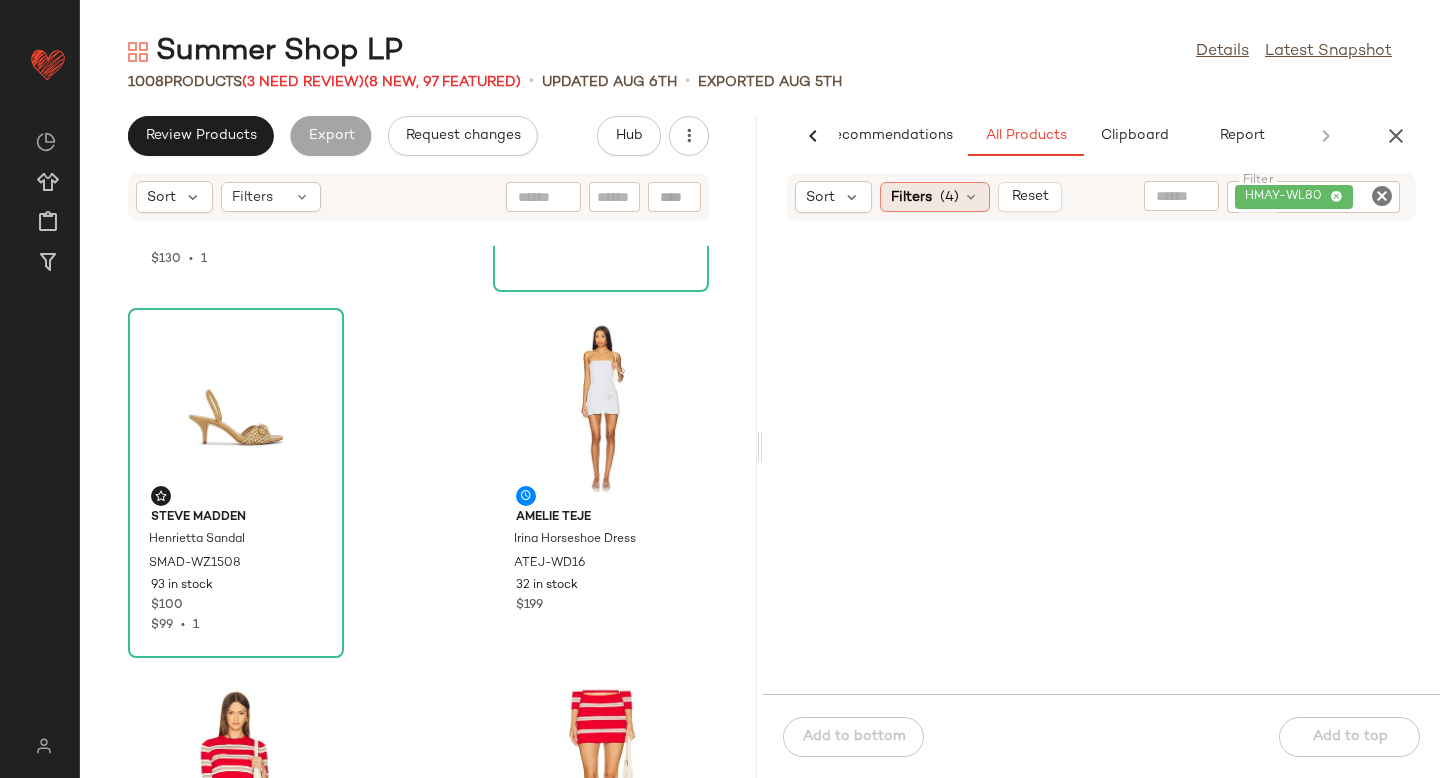 click on "Filters" at bounding box center [911, 197] 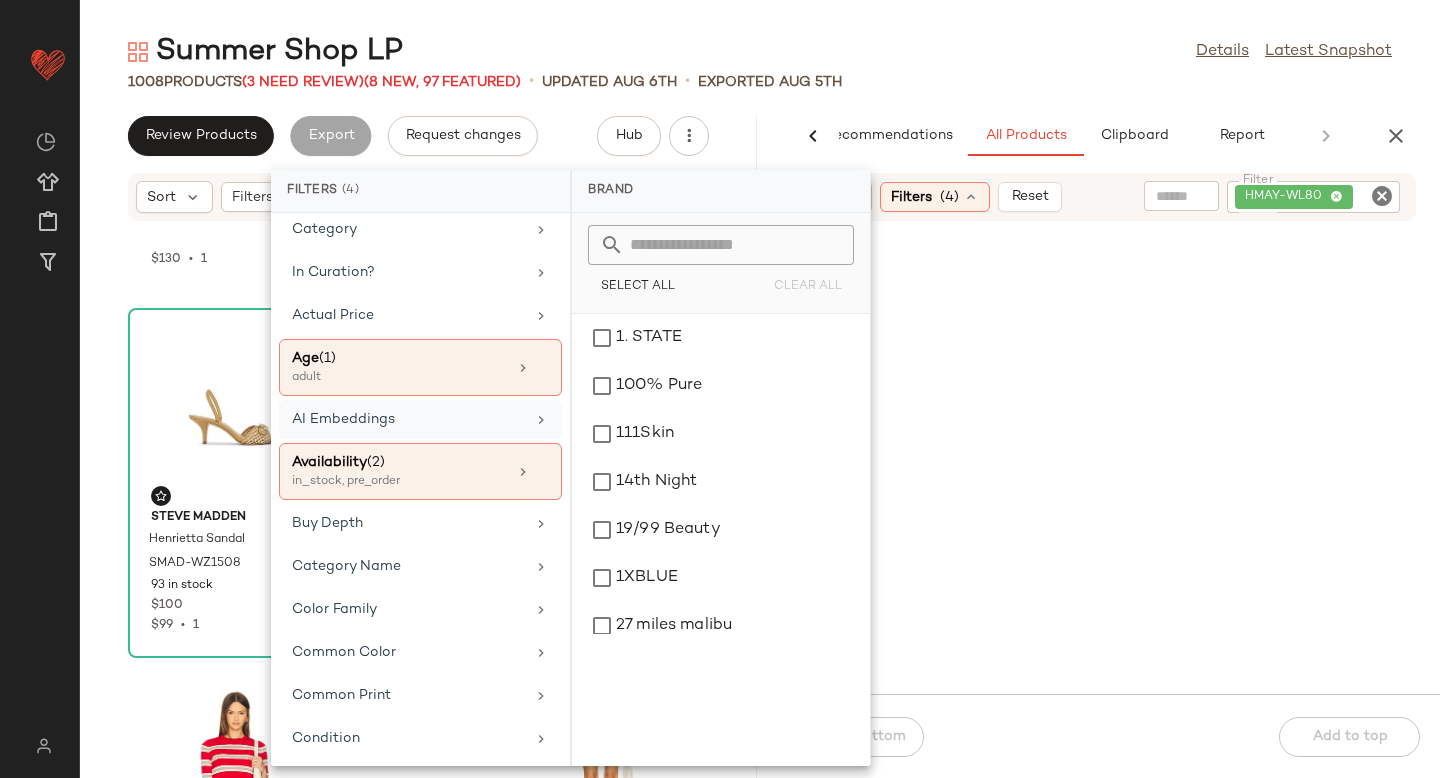 scroll, scrollTop: 56, scrollLeft: 0, axis: vertical 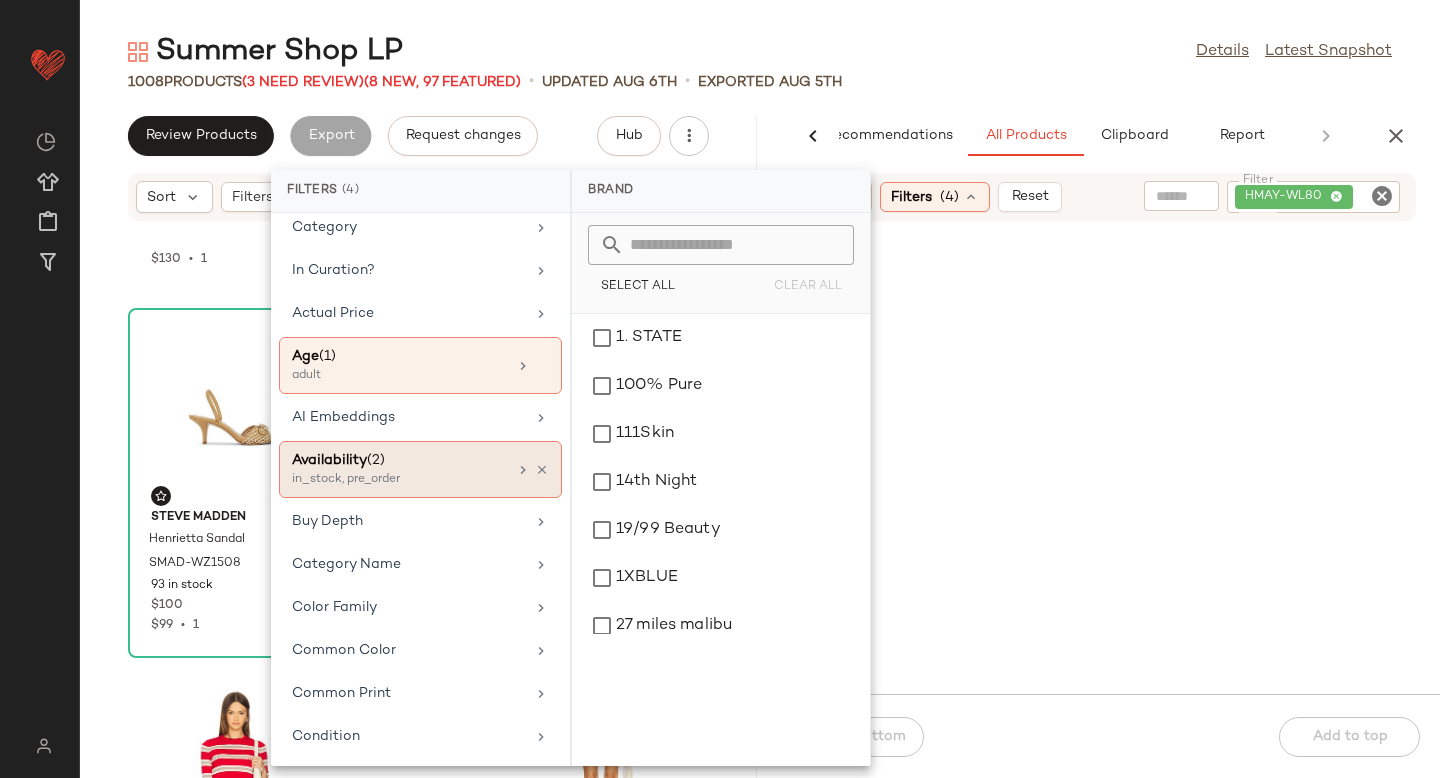 click on "Availability  (2)  in_stock, pre_order" 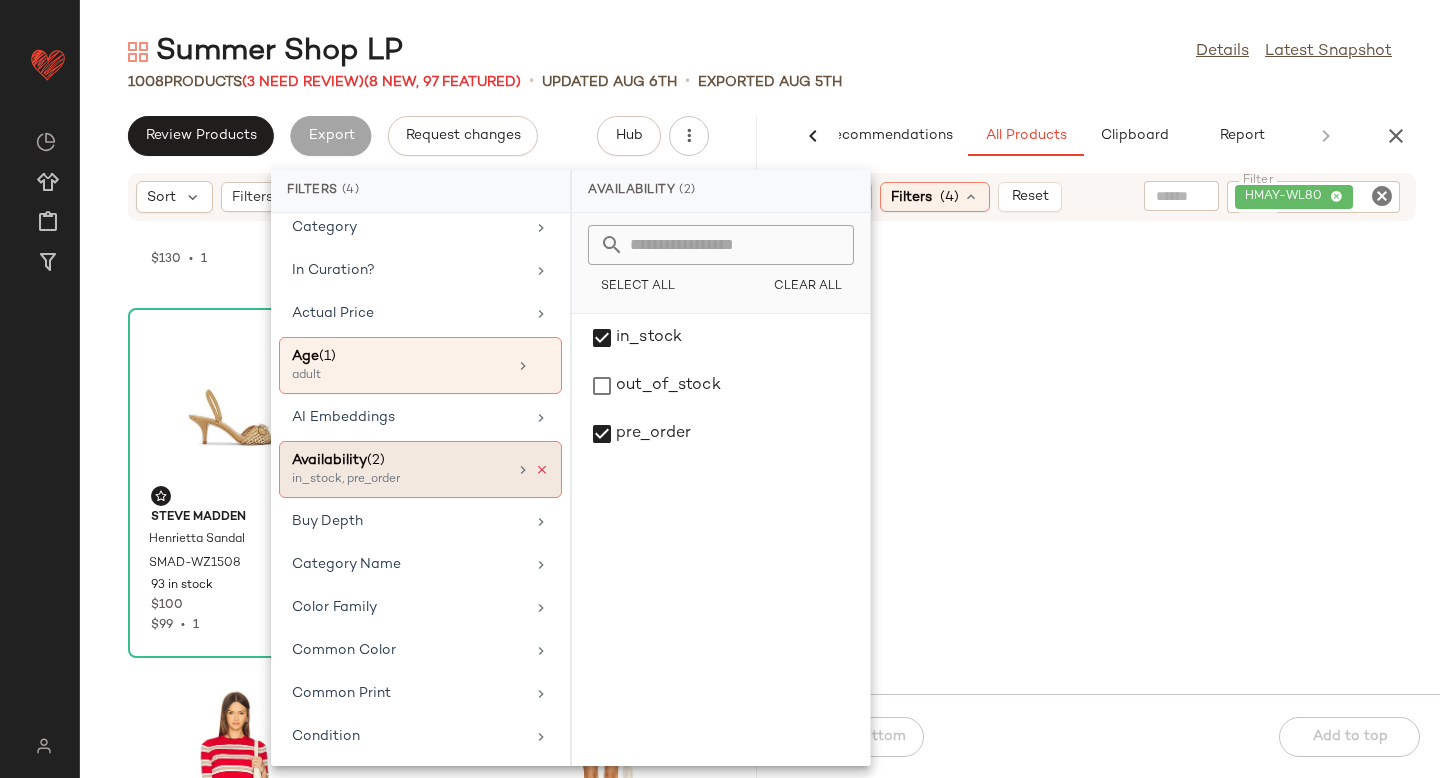 click at bounding box center (542, 470) 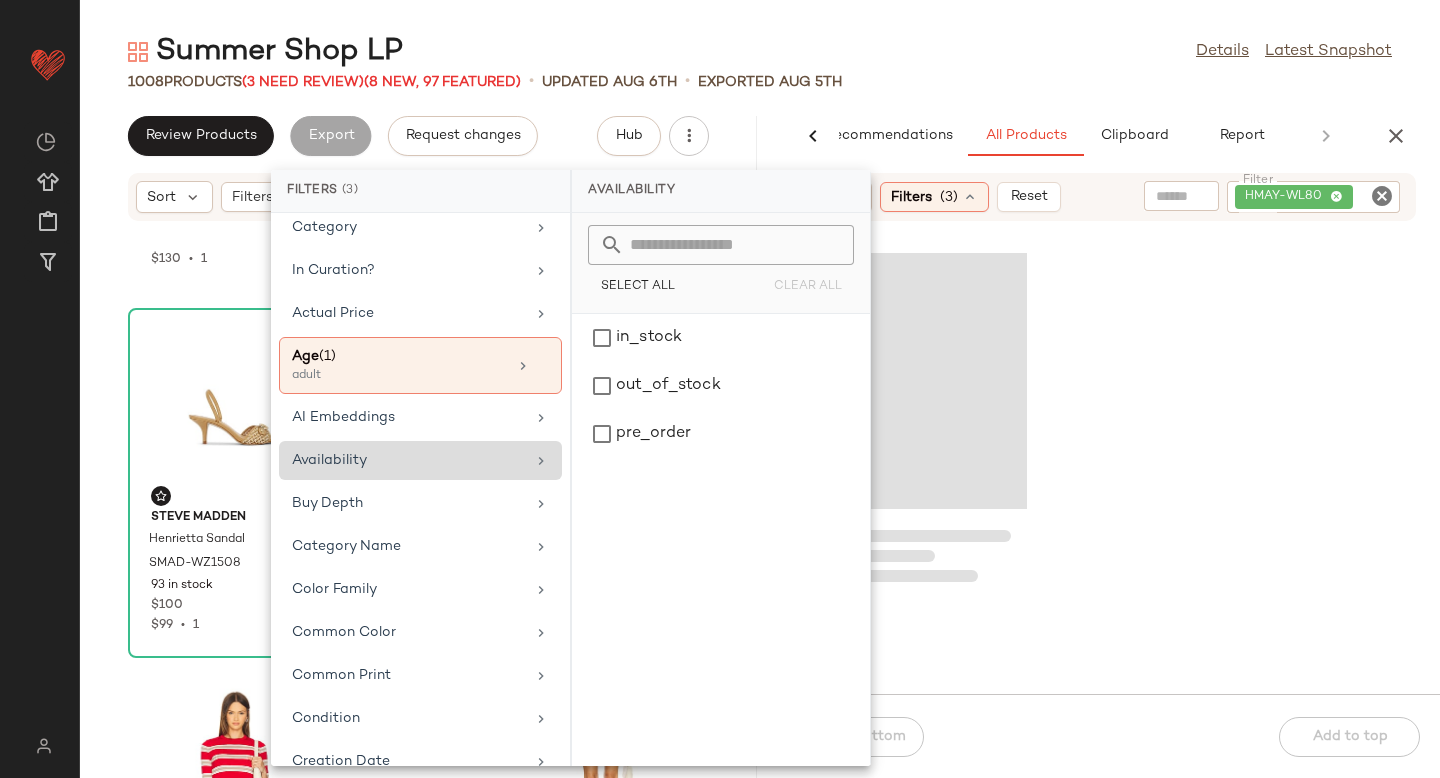 click 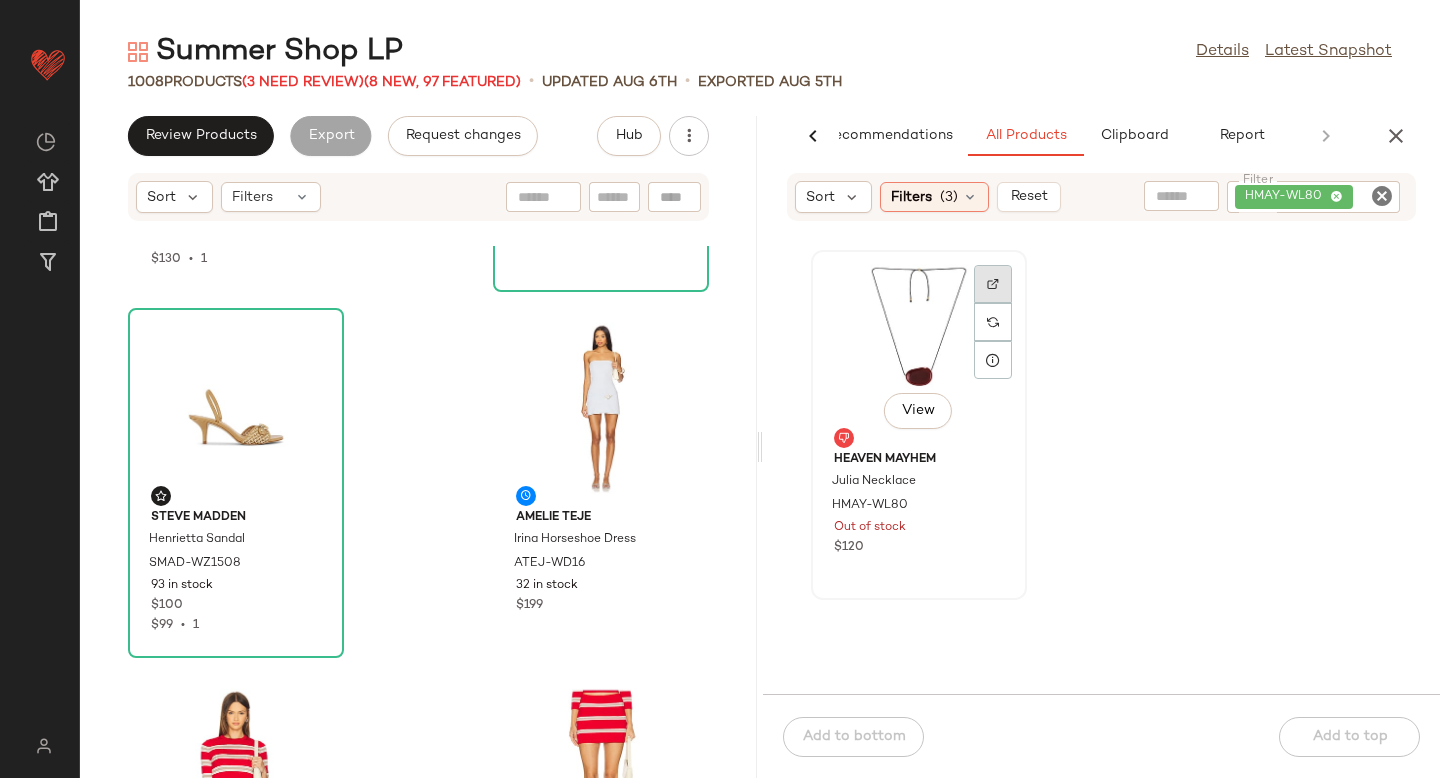 click 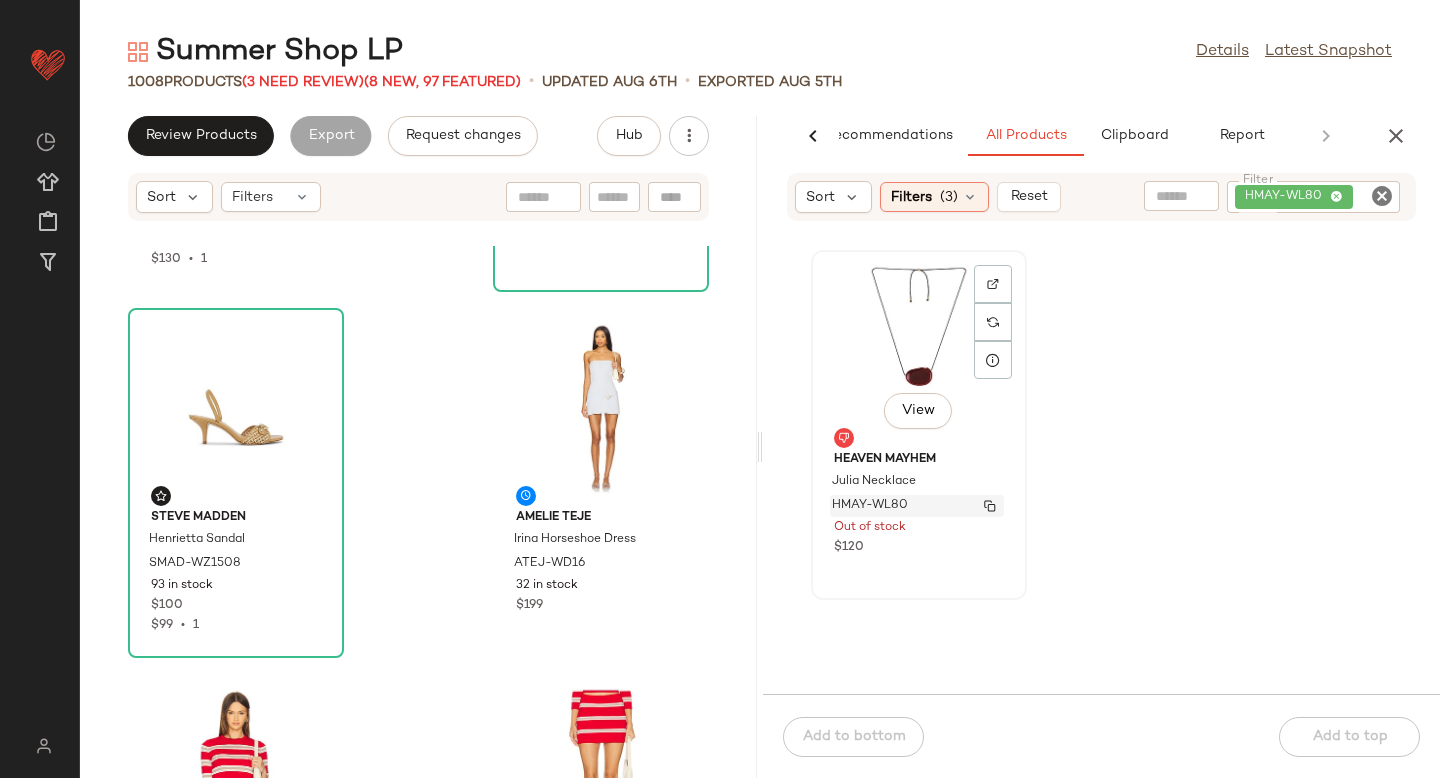 click on "HMAY-WL80" at bounding box center [870, 506] 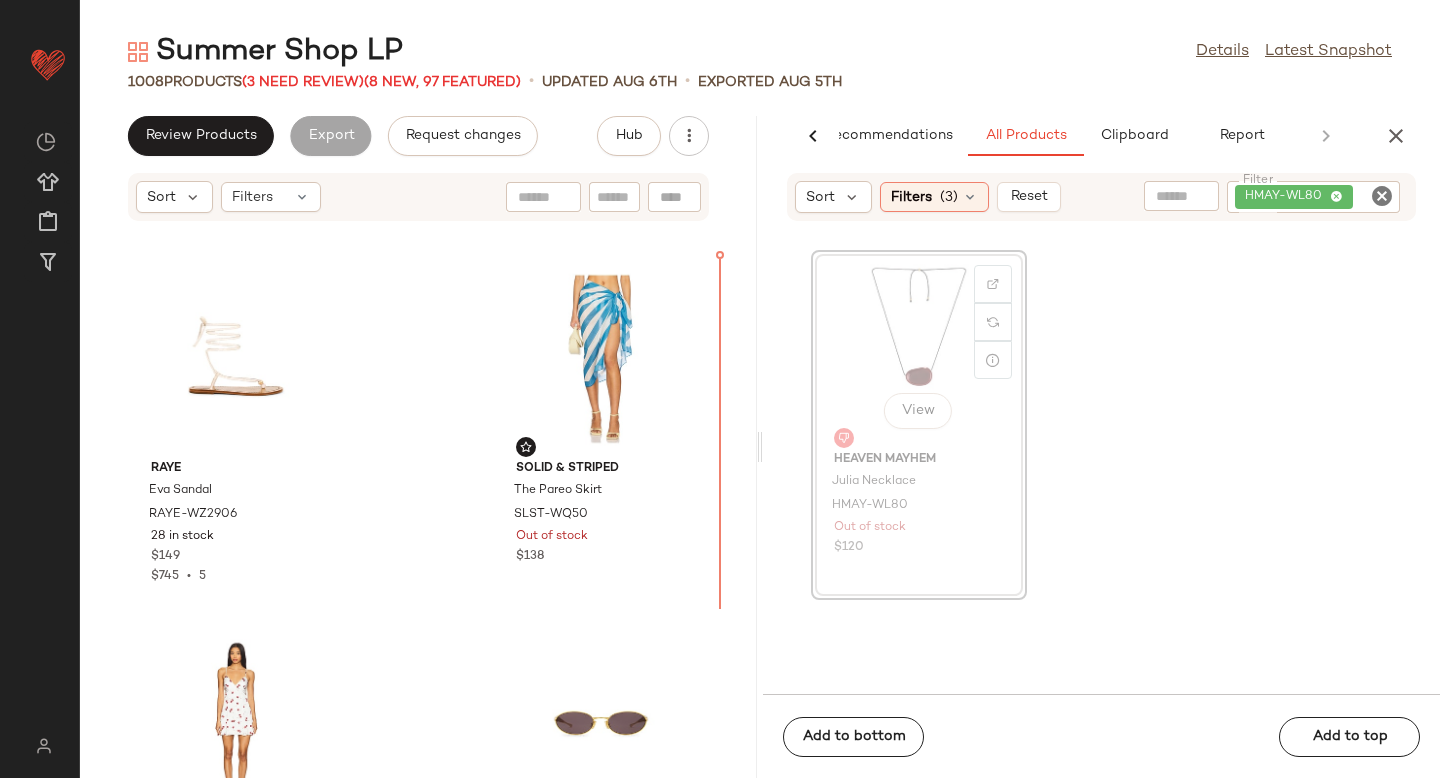 scroll, scrollTop: 4030, scrollLeft: 0, axis: vertical 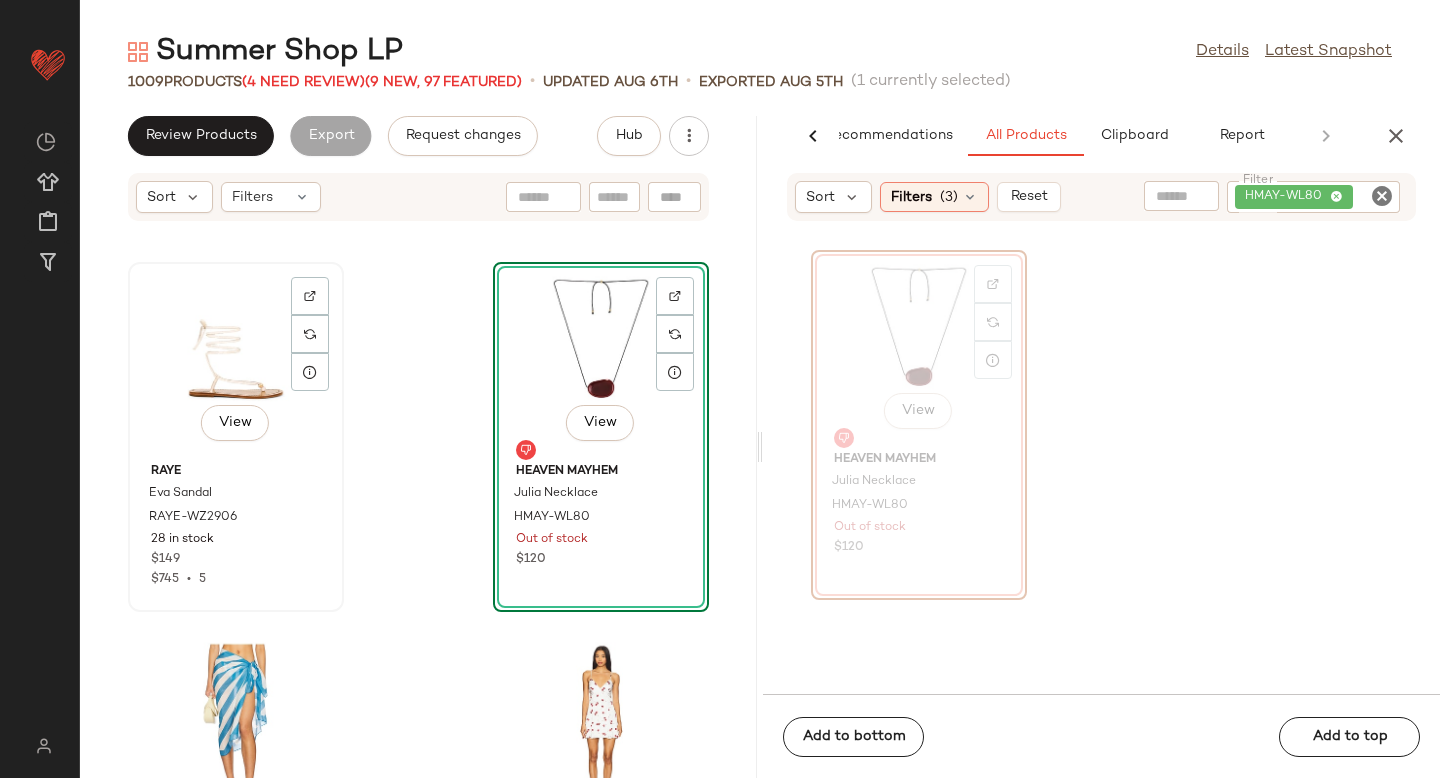 click on "View" 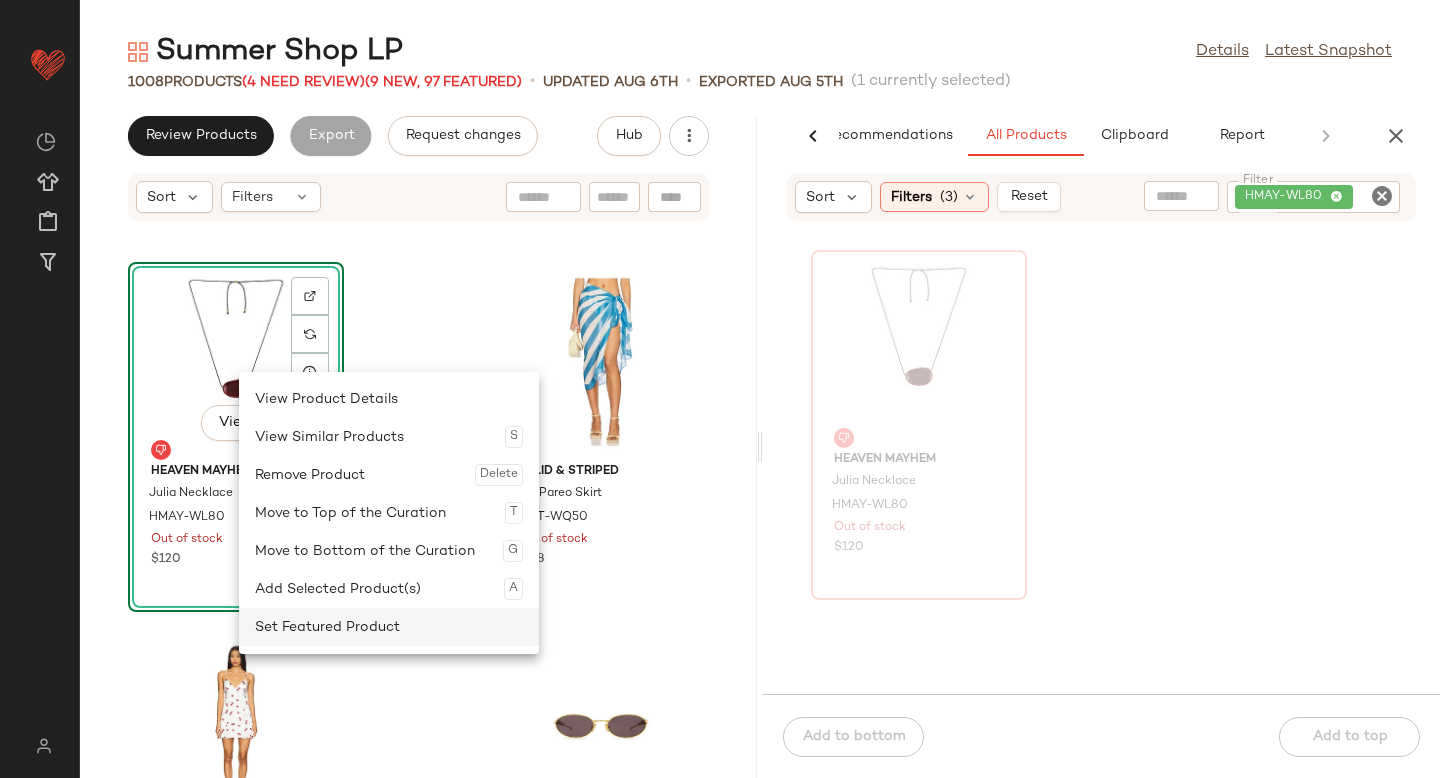 click on "Set Featured Product" 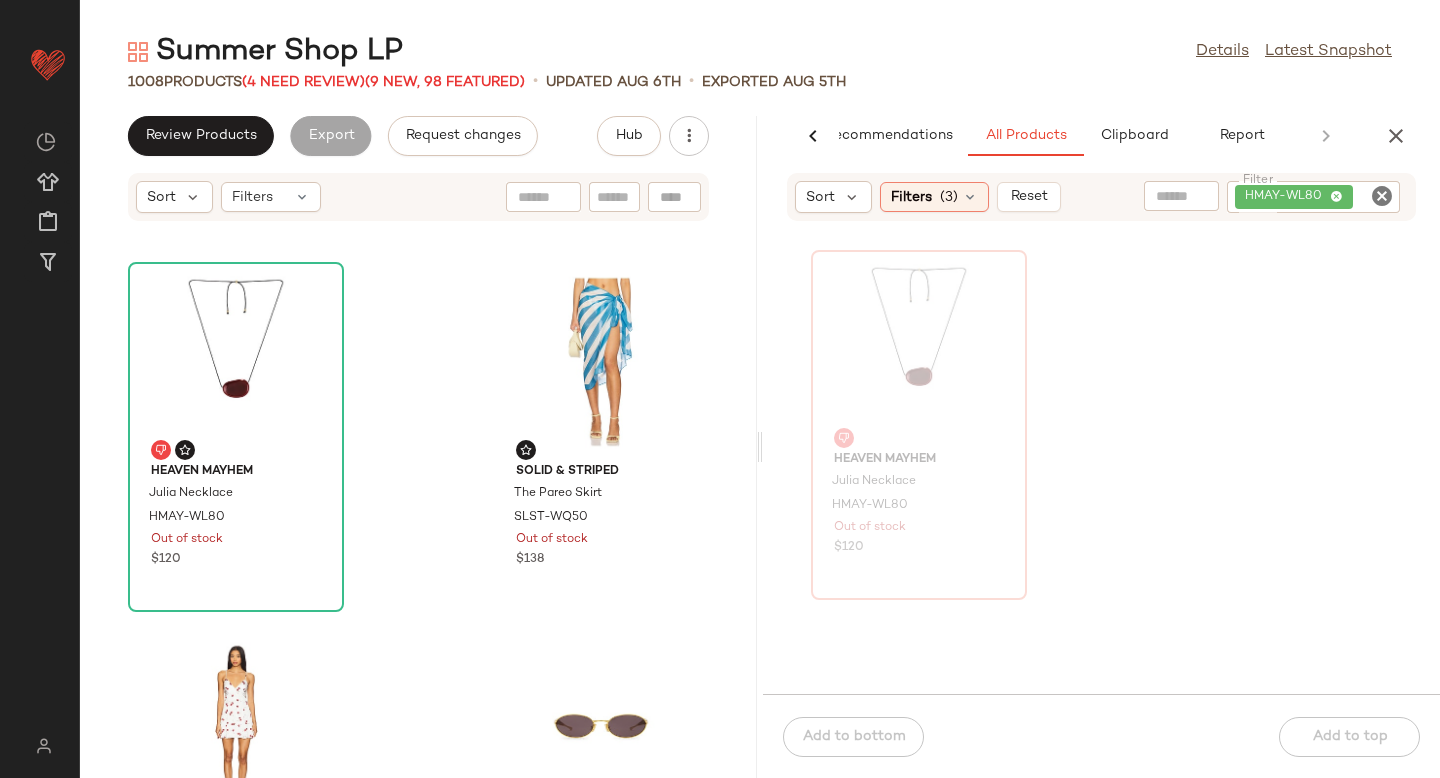 click 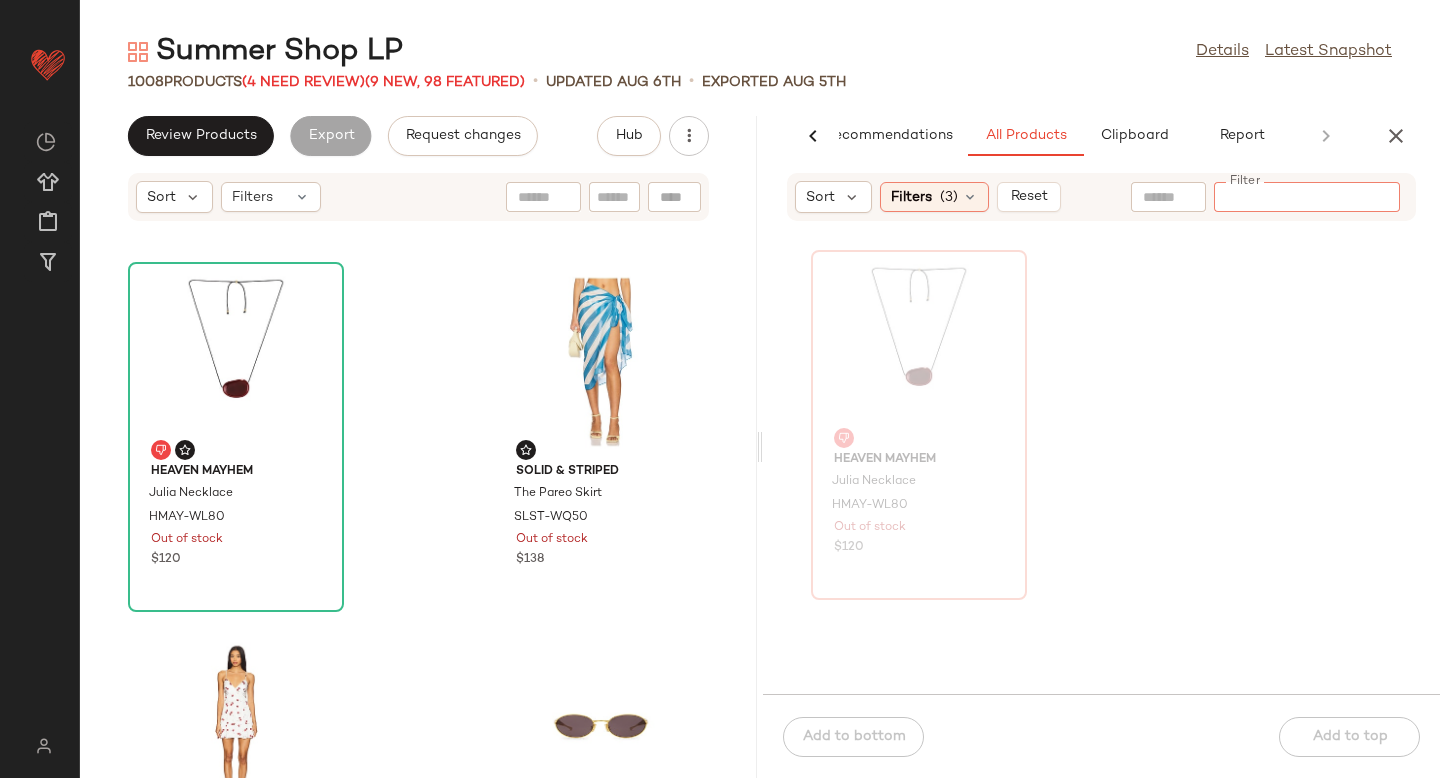 paste on "*********" 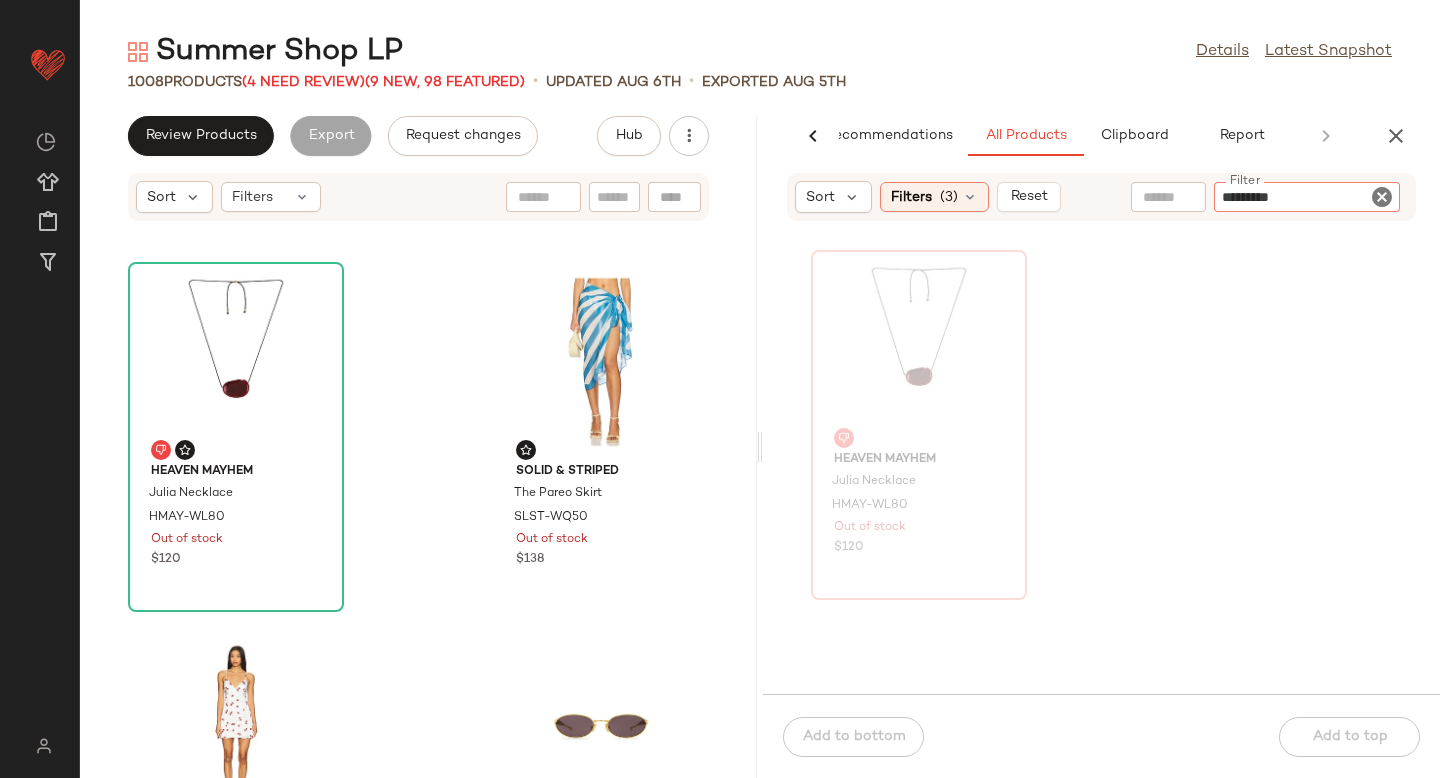 type 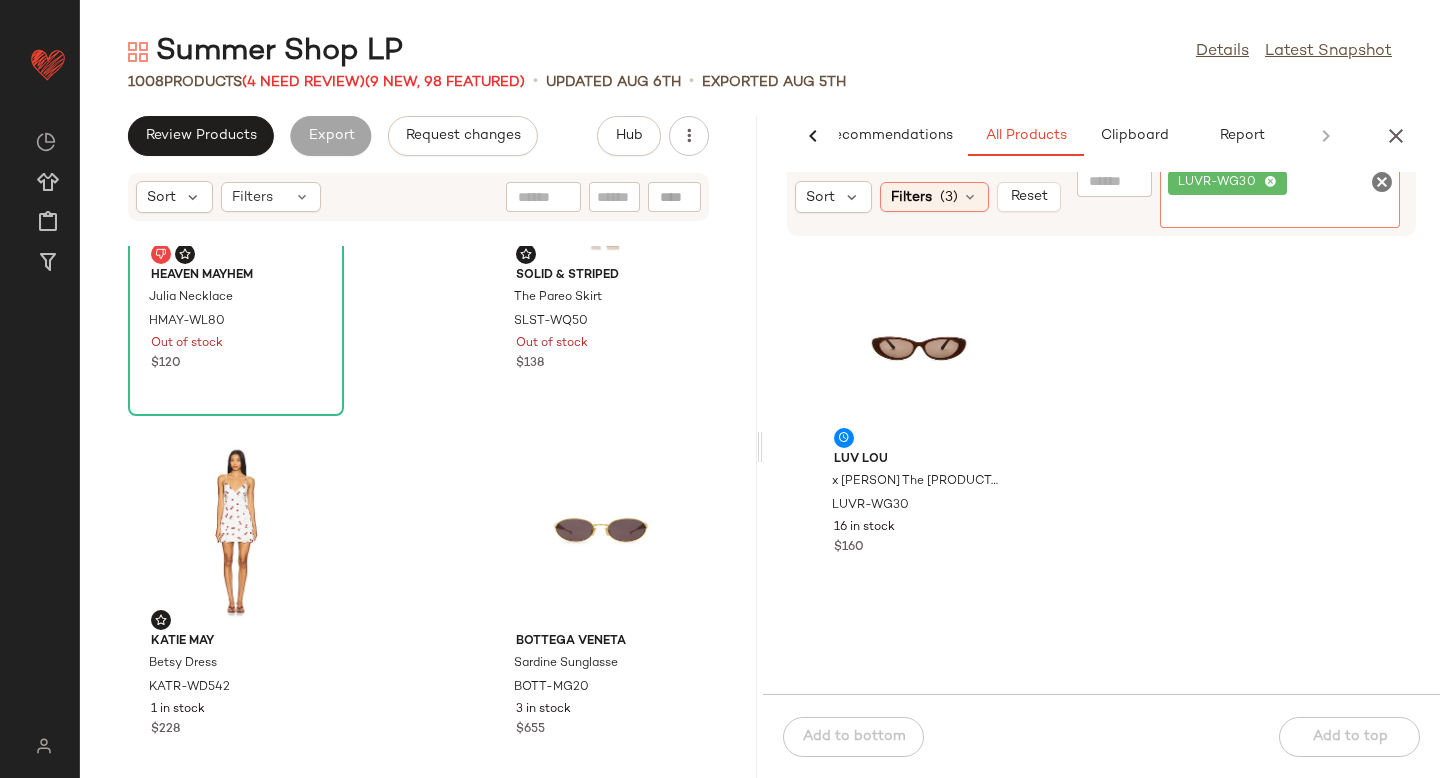 scroll, scrollTop: 4252, scrollLeft: 0, axis: vertical 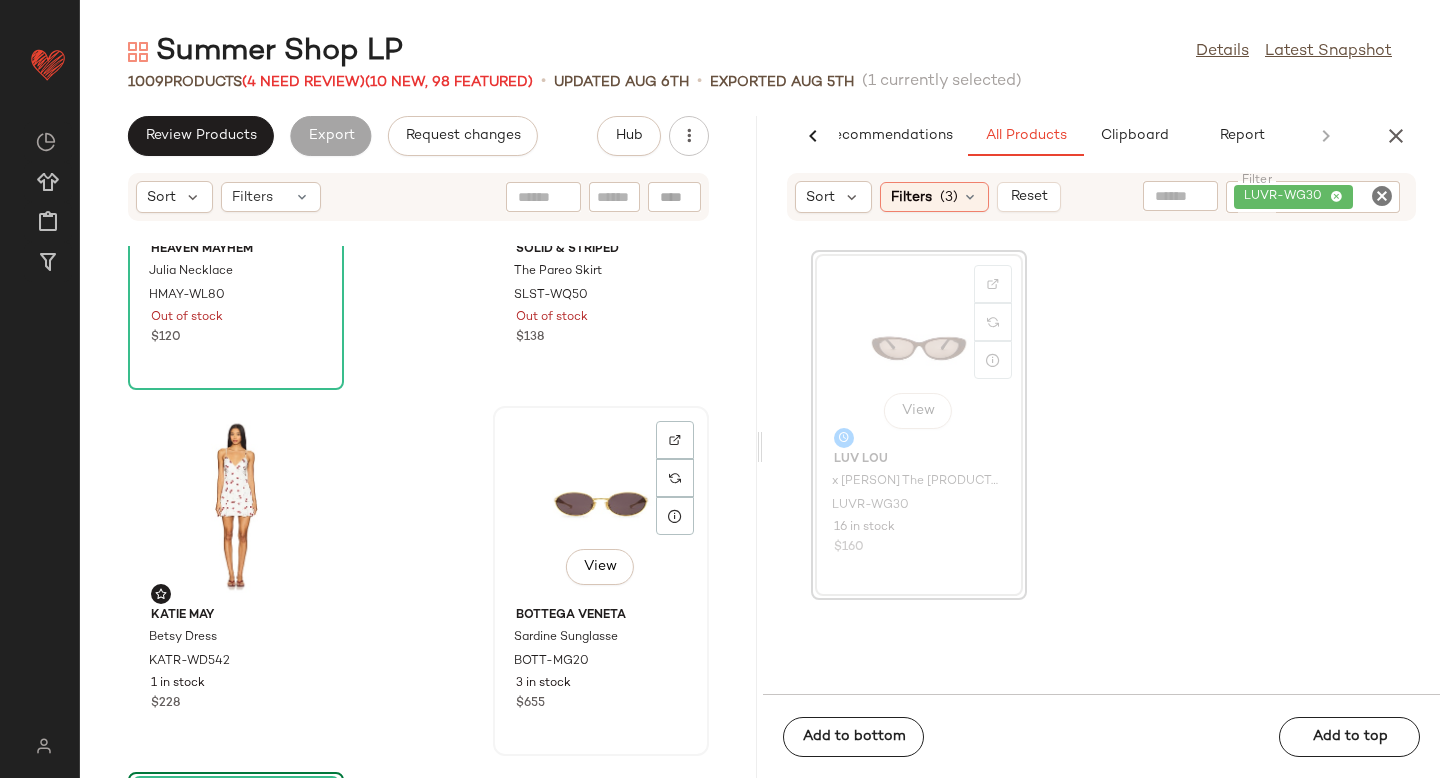click on "View" 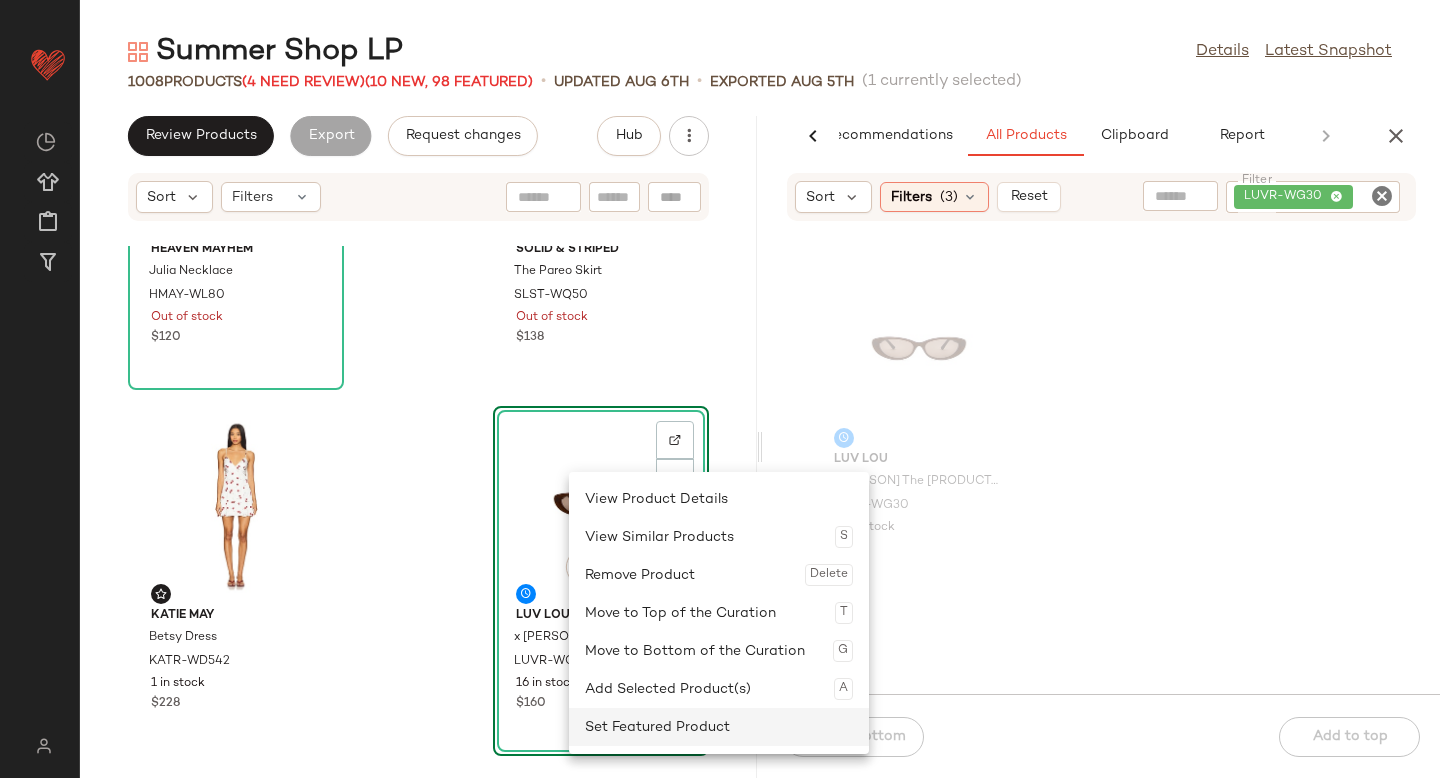 click on "Set Featured Product" 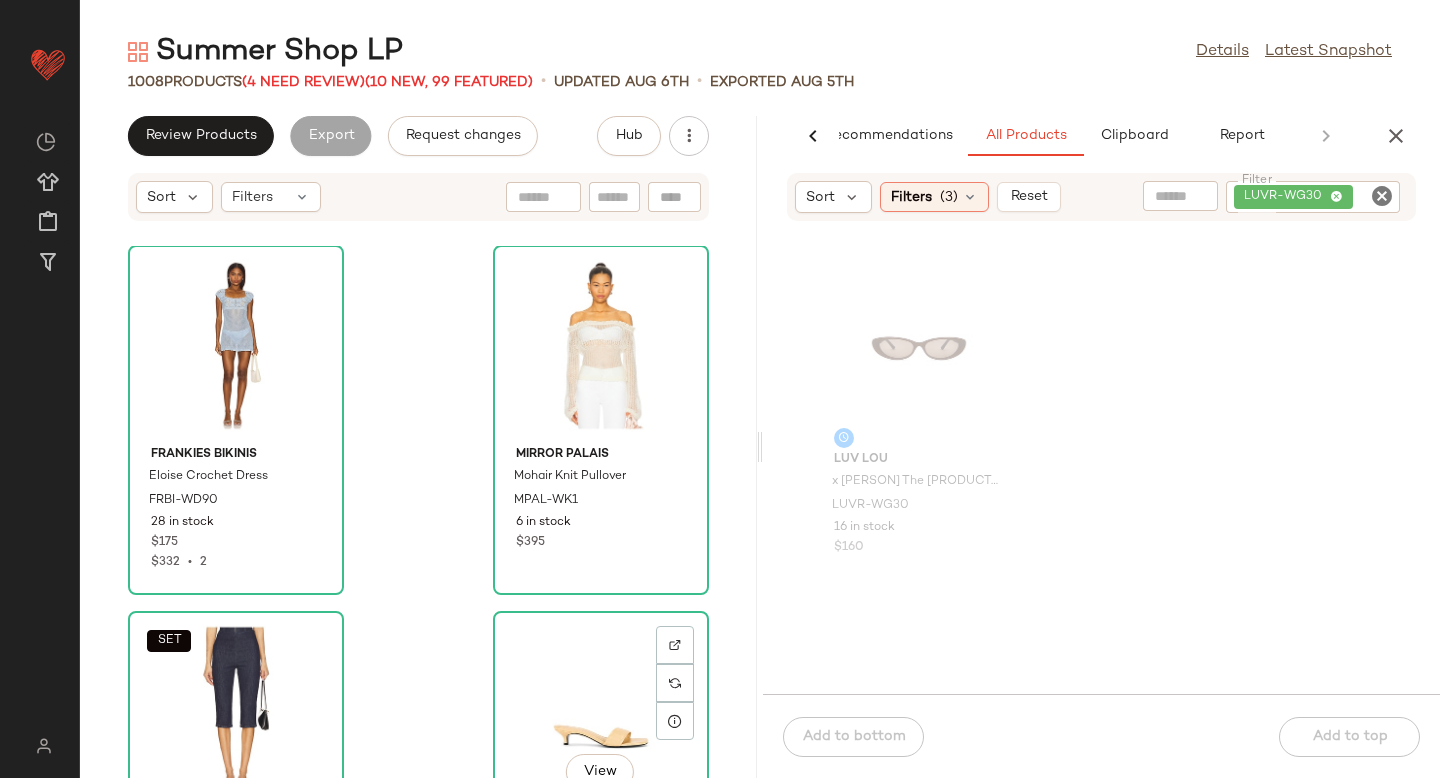 scroll, scrollTop: 0, scrollLeft: 0, axis: both 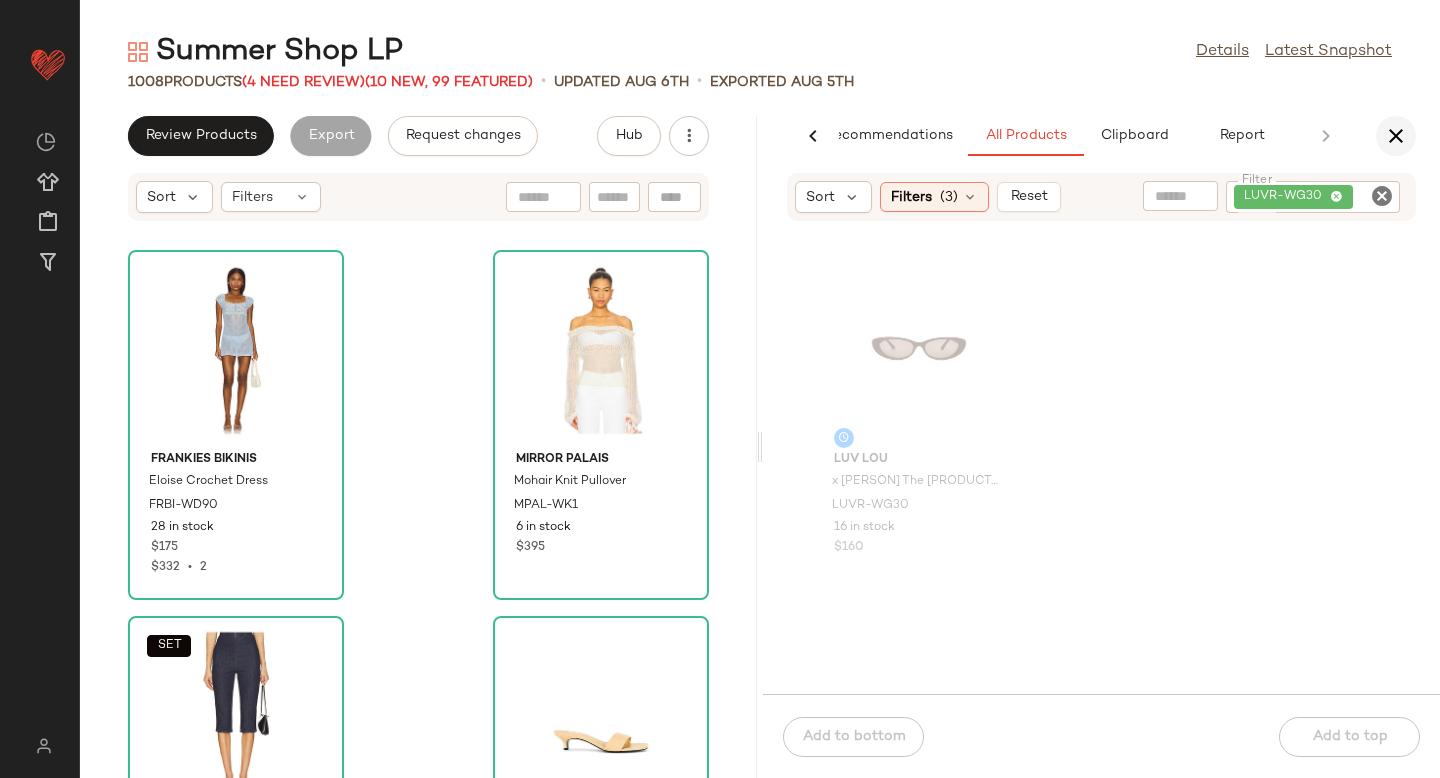 click 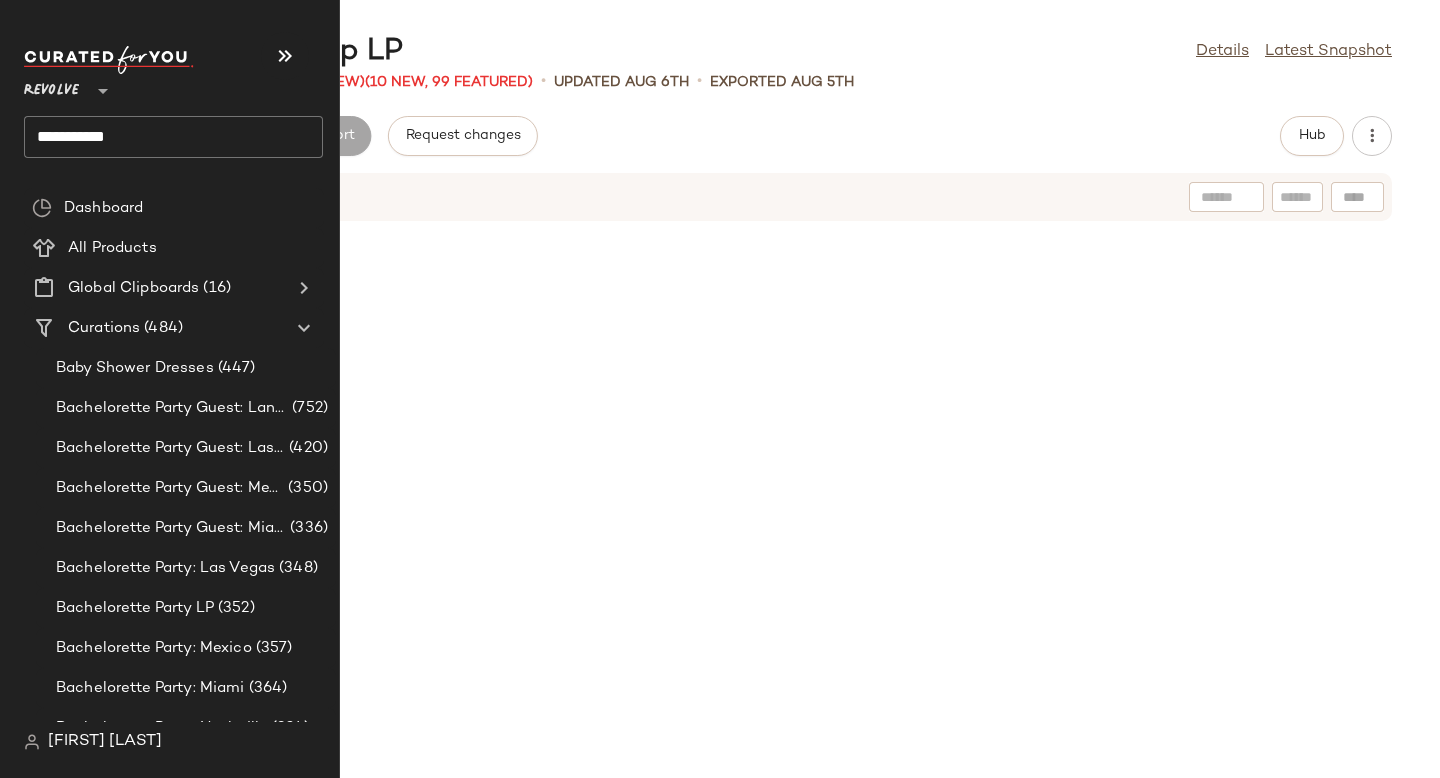 scroll, scrollTop: 1830, scrollLeft: 0, axis: vertical 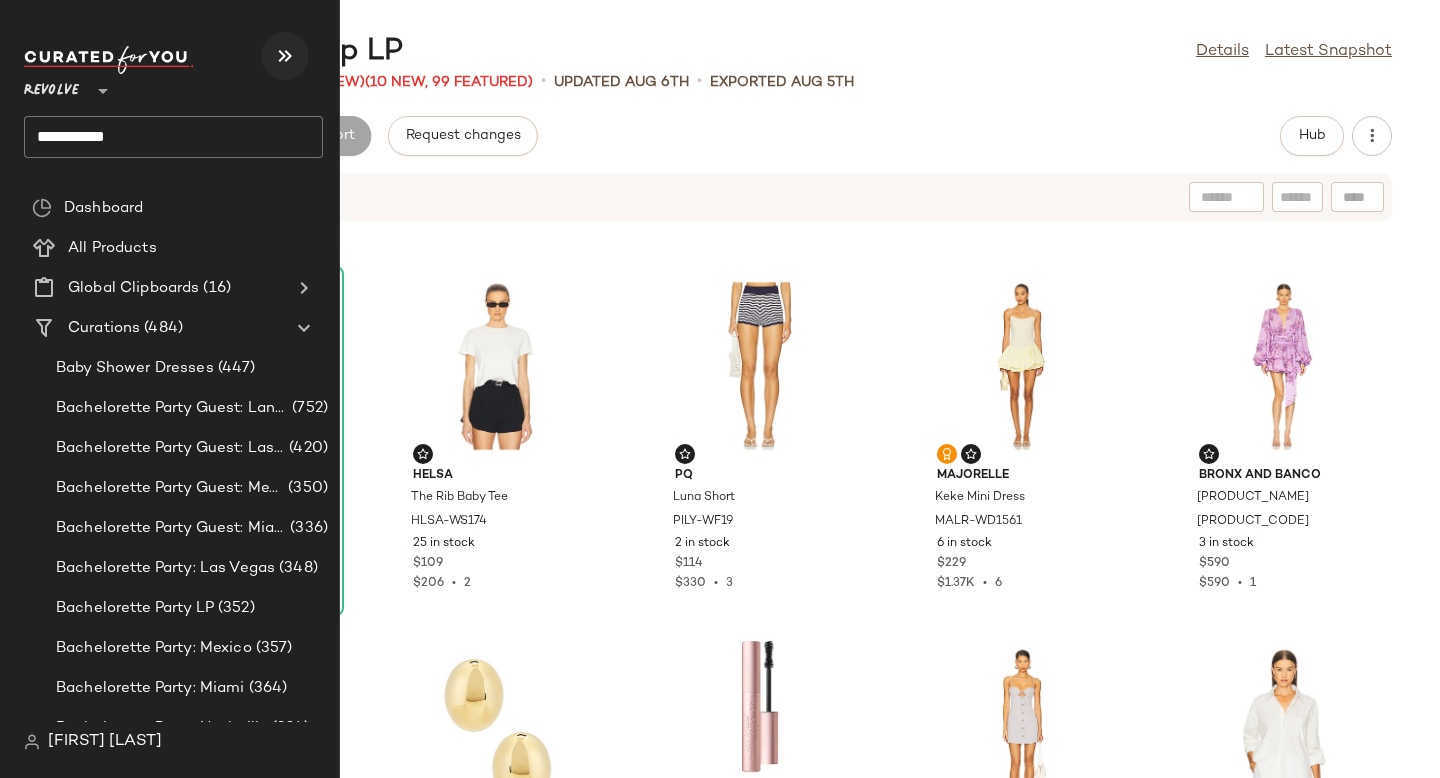 click at bounding box center [285, 56] 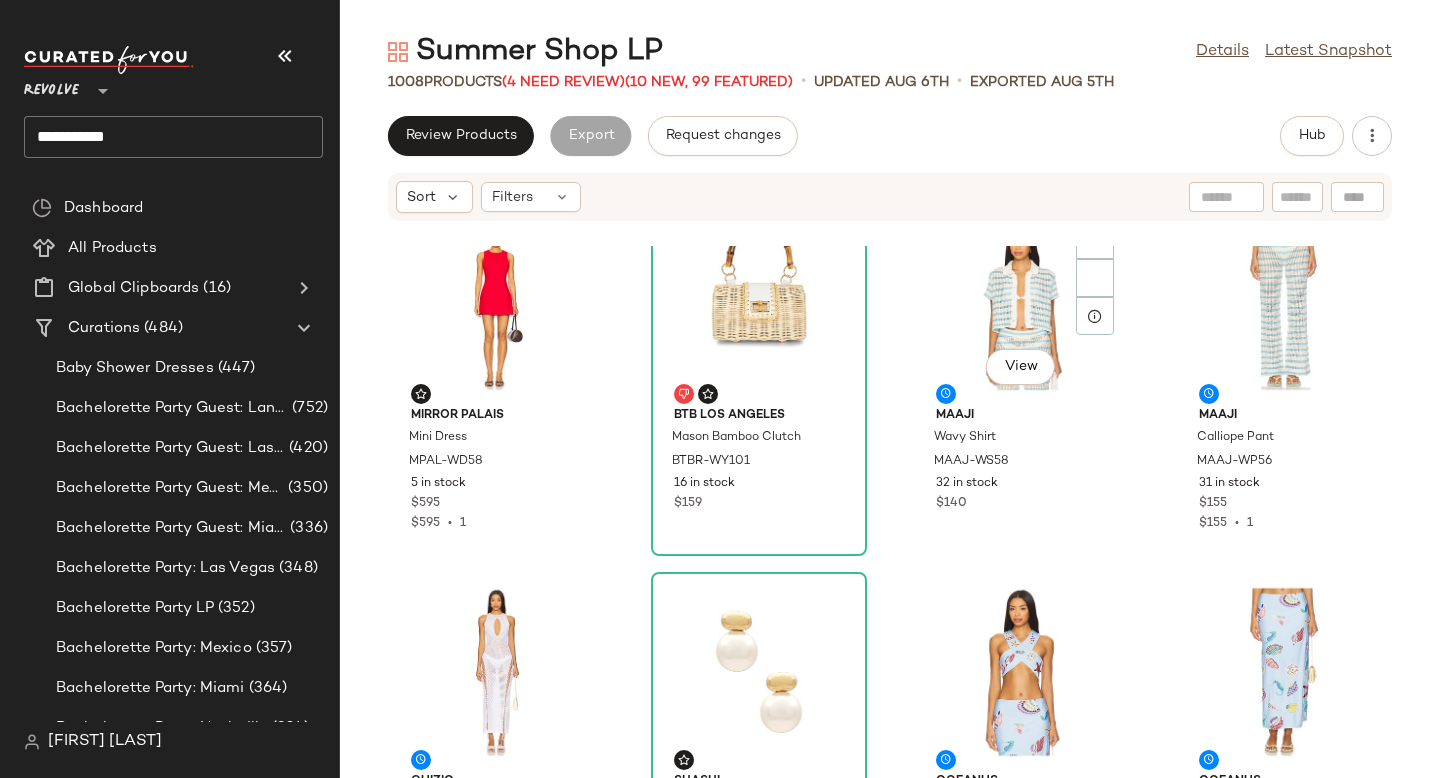 scroll, scrollTop: 216, scrollLeft: 0, axis: vertical 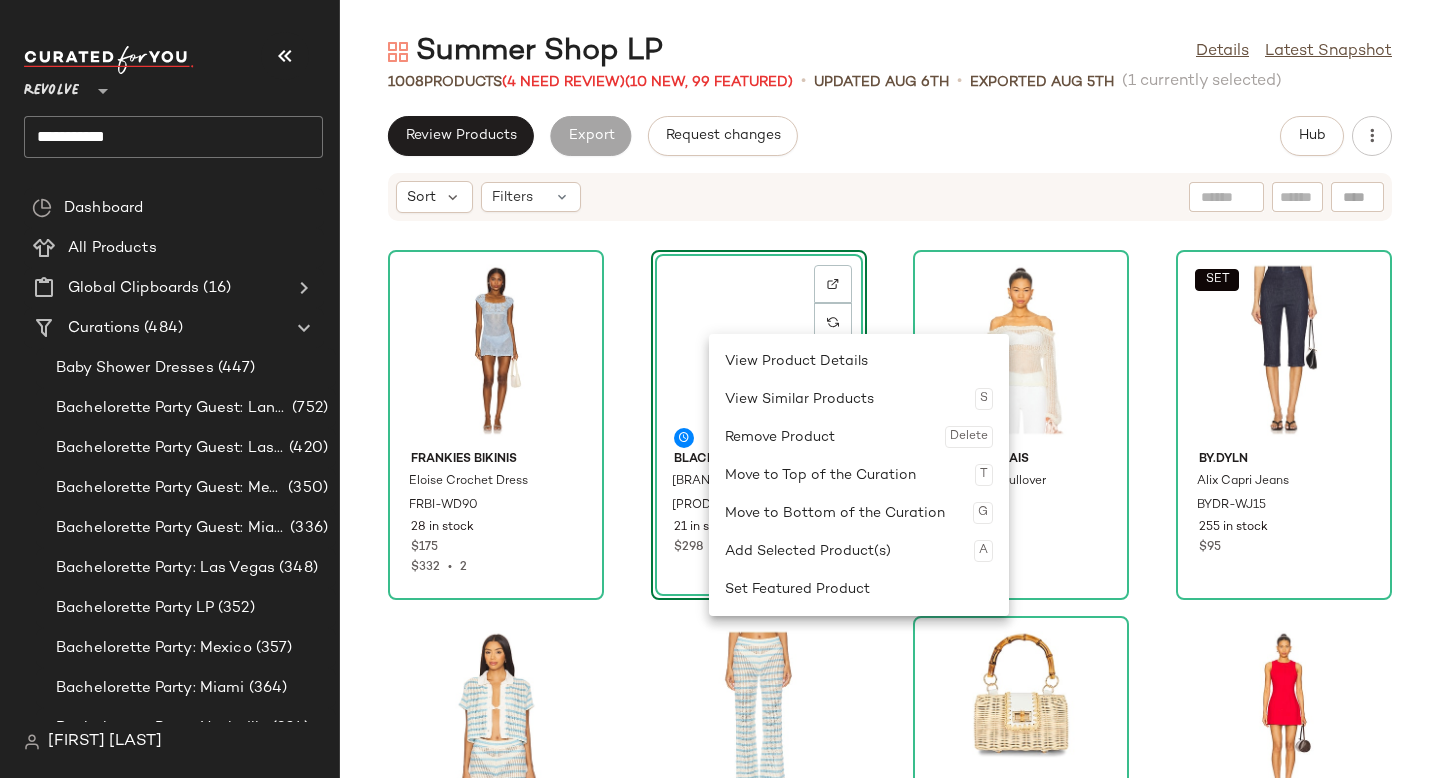 click on "Sort  Filters" at bounding box center [760, 197] 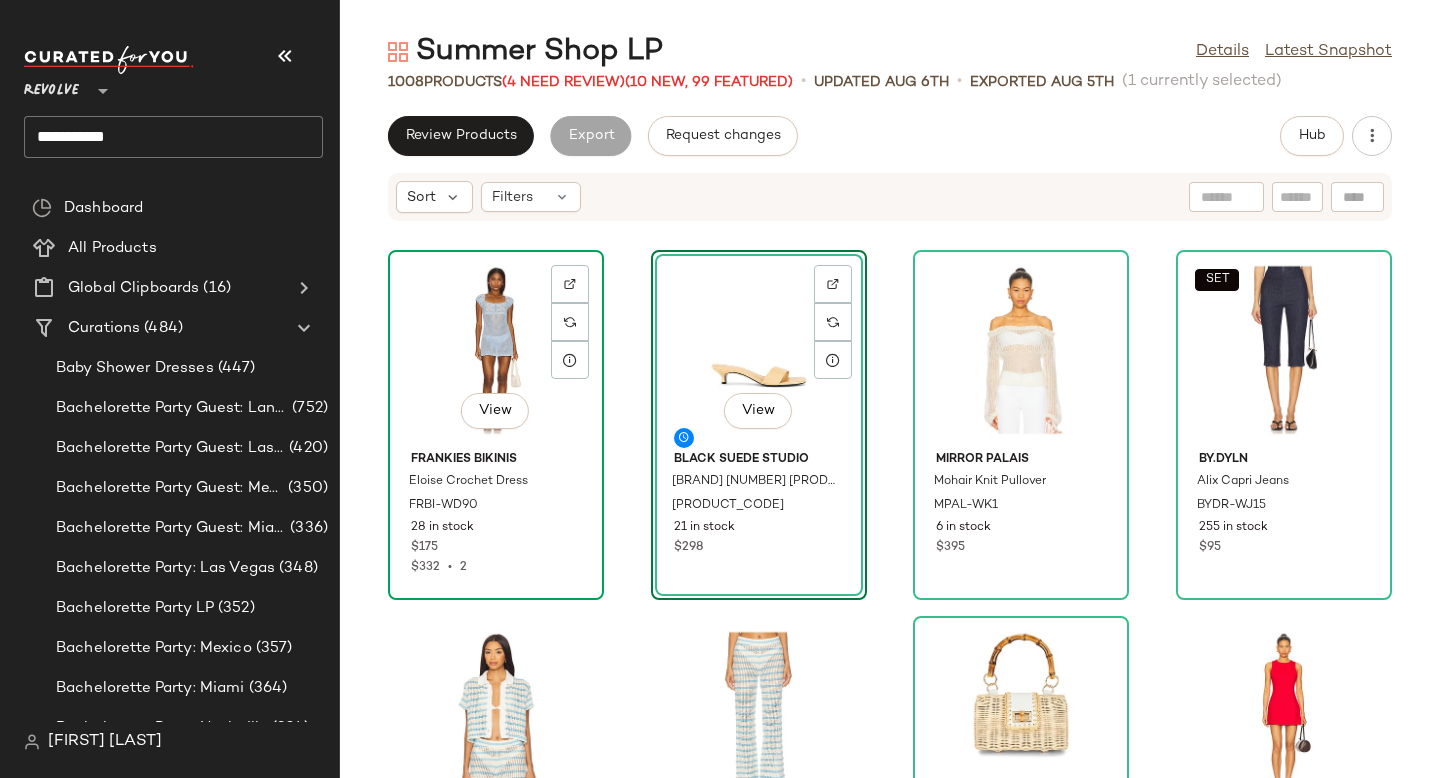 click on "View" 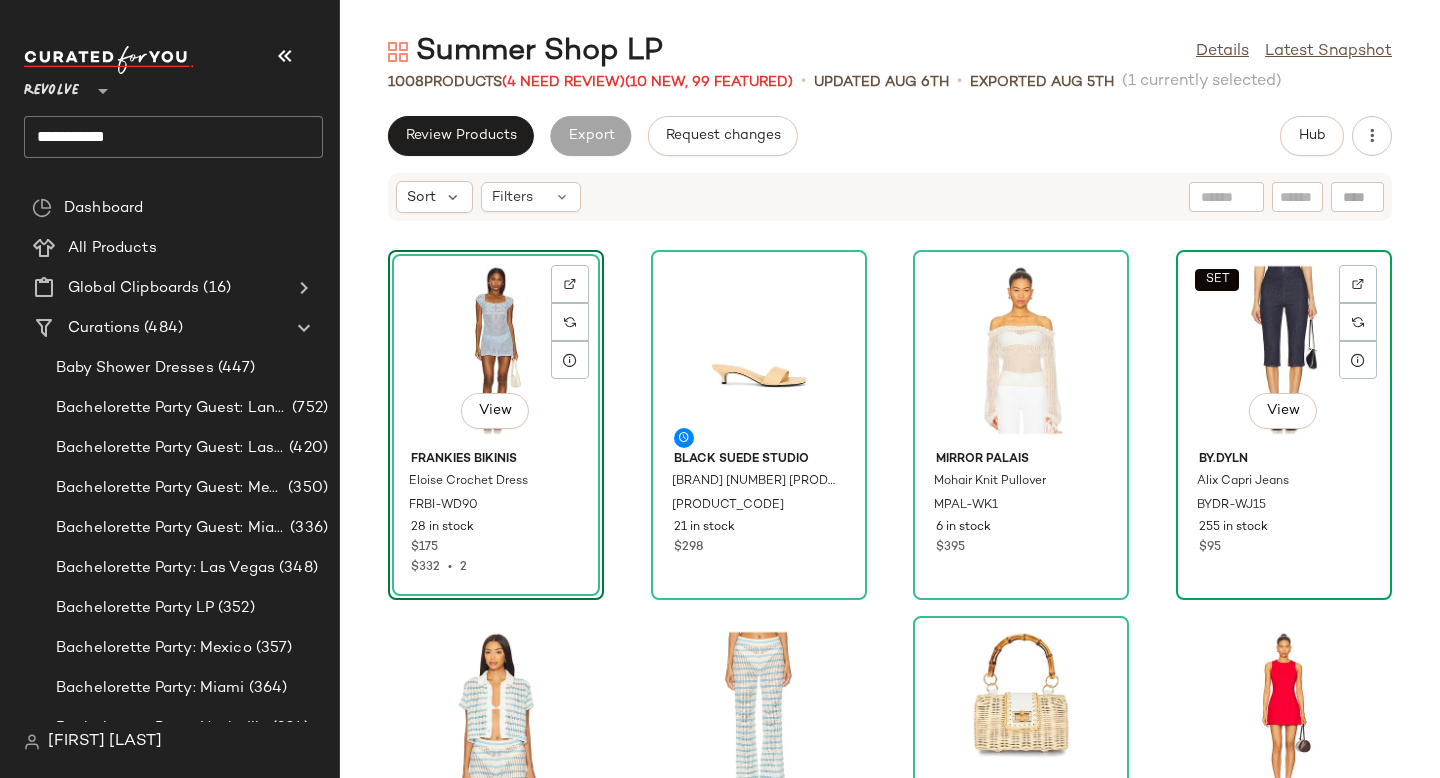 click on "SET   View" 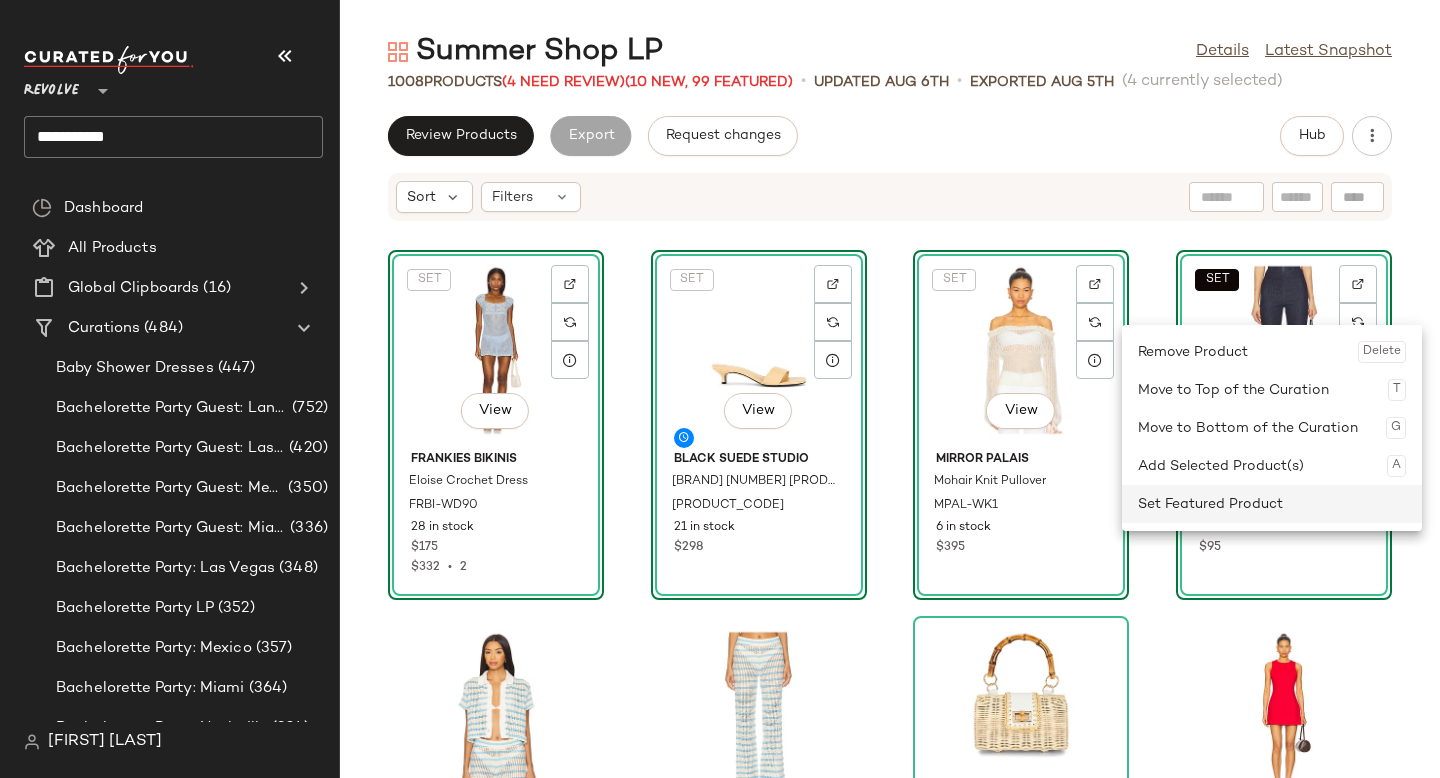 click on "Set Featured Product" 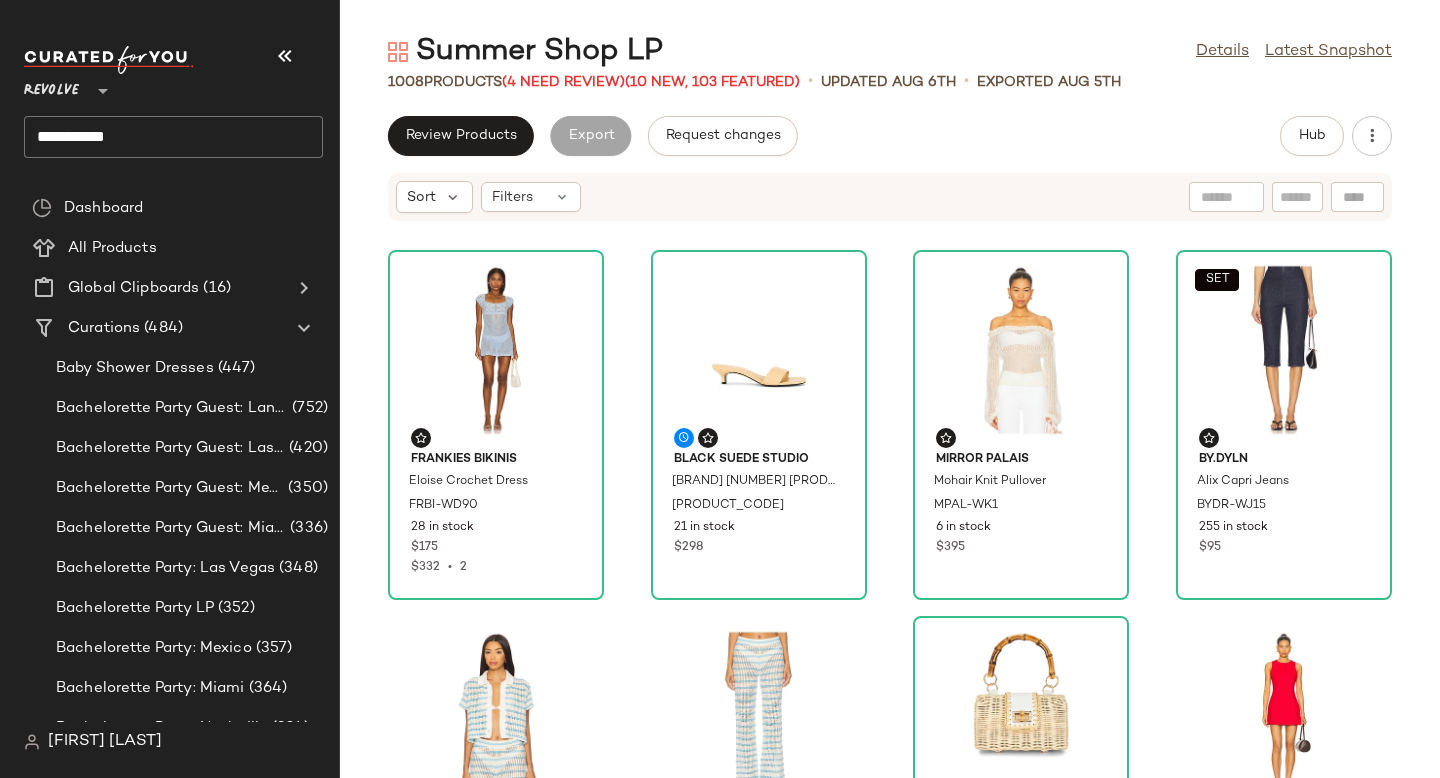click on "Sort  Filters Frankies Bikinis Eloise Crochet Dress FRBI-WD90 28 in stock $175 $332  •  2 BLACK SUEDE STUDIO Avery 35 Mule BSUE-WZ275 21 in stock $298 Mirror Palais Mohair Knit Pullover MPAL-WK1 6 in stock $395  SET  BY.DYLN Alix Capri Jeans BYDR-WJ15 255 in stock $95 Maaji Wavy Shirt MAAJ-WS58 32 in stock $140 Maaji Calliope Pant MAAJ-WP56 31 in stock $155 $155  •  1 BTB Los Angeles Mason Bamboo Clutch BTBR-WY101 16 in stock $159 Mirror Palais Mini Dress MPAL-WD58 5 in stock $595 $595  •  1 GUIZIO Casmir Dress DGUI-WD106 43 in stock $278 SHASHI Empress Pearl Earring SHAS-WL773 329 in stock $68 $68  •  1 Oceanus KShell Hand Beaded Top DEHR-WS6 11 in stock $223 Oceanus Shell Hand Beaded Skirt DEHR-WQ9 11 in stock $640 RE/DONE x Hanes Ribbed Tank REDR-WS21 145 in stock $95 GUIZIO Stripe Bloomers DGUI-WF34 82 in stock $98 $294  •  3 GUIZIO Oona Buttondown DGUI-WS217 67 in stock $130 $130  •  1 Benefit Cosmetics Floratint Liquid Lip Blu BCOS-WU471 114 in stock $28" 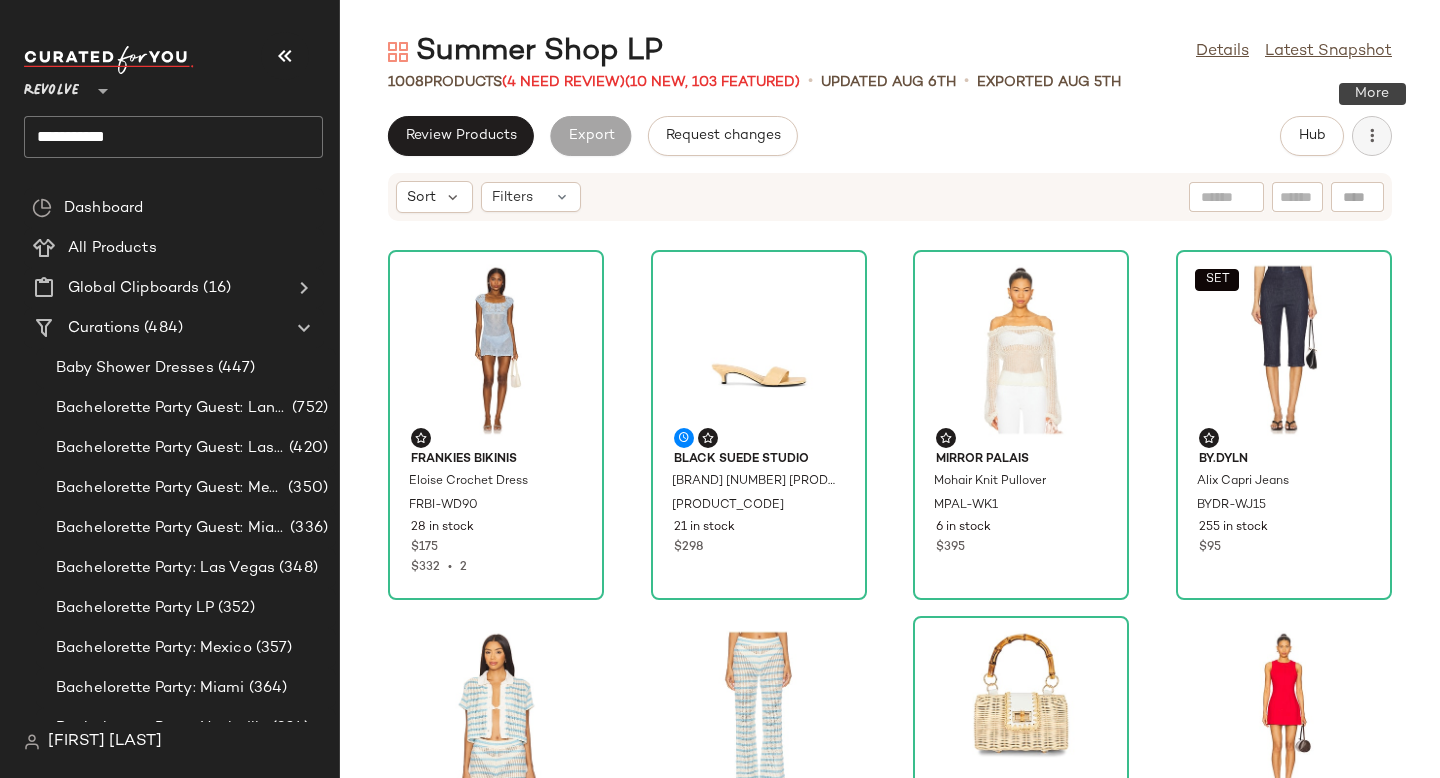 click 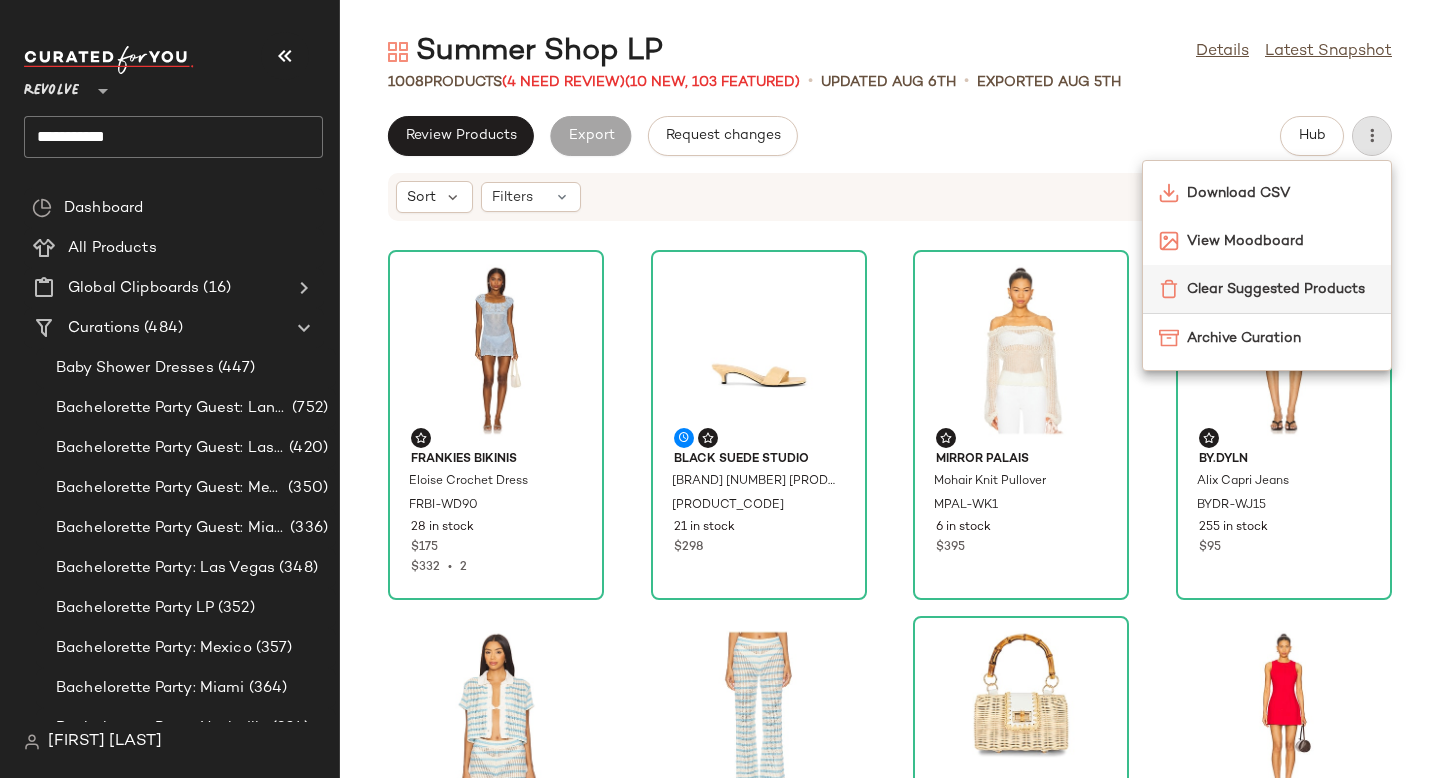 click on "Clear Suggested Products" at bounding box center [1281, 289] 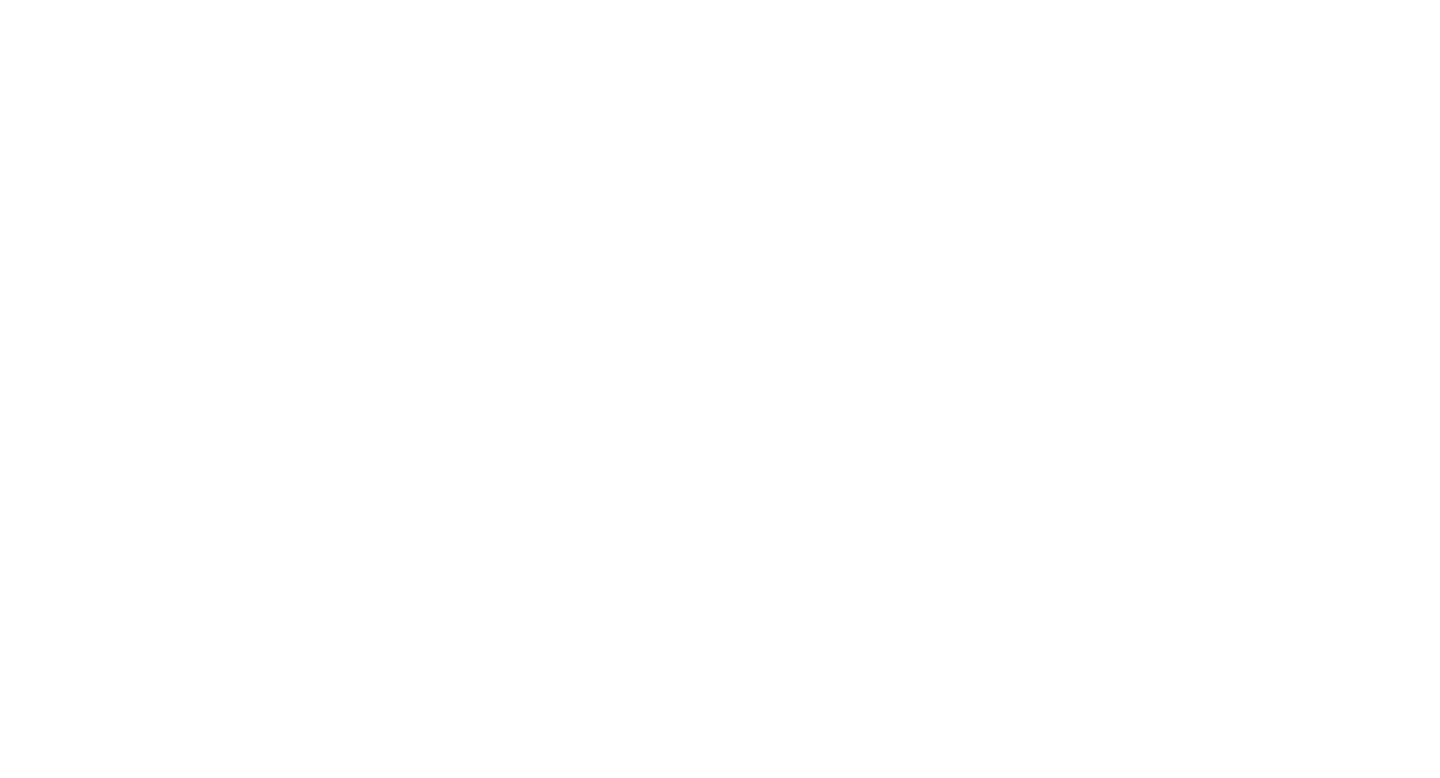 scroll, scrollTop: 0, scrollLeft: 0, axis: both 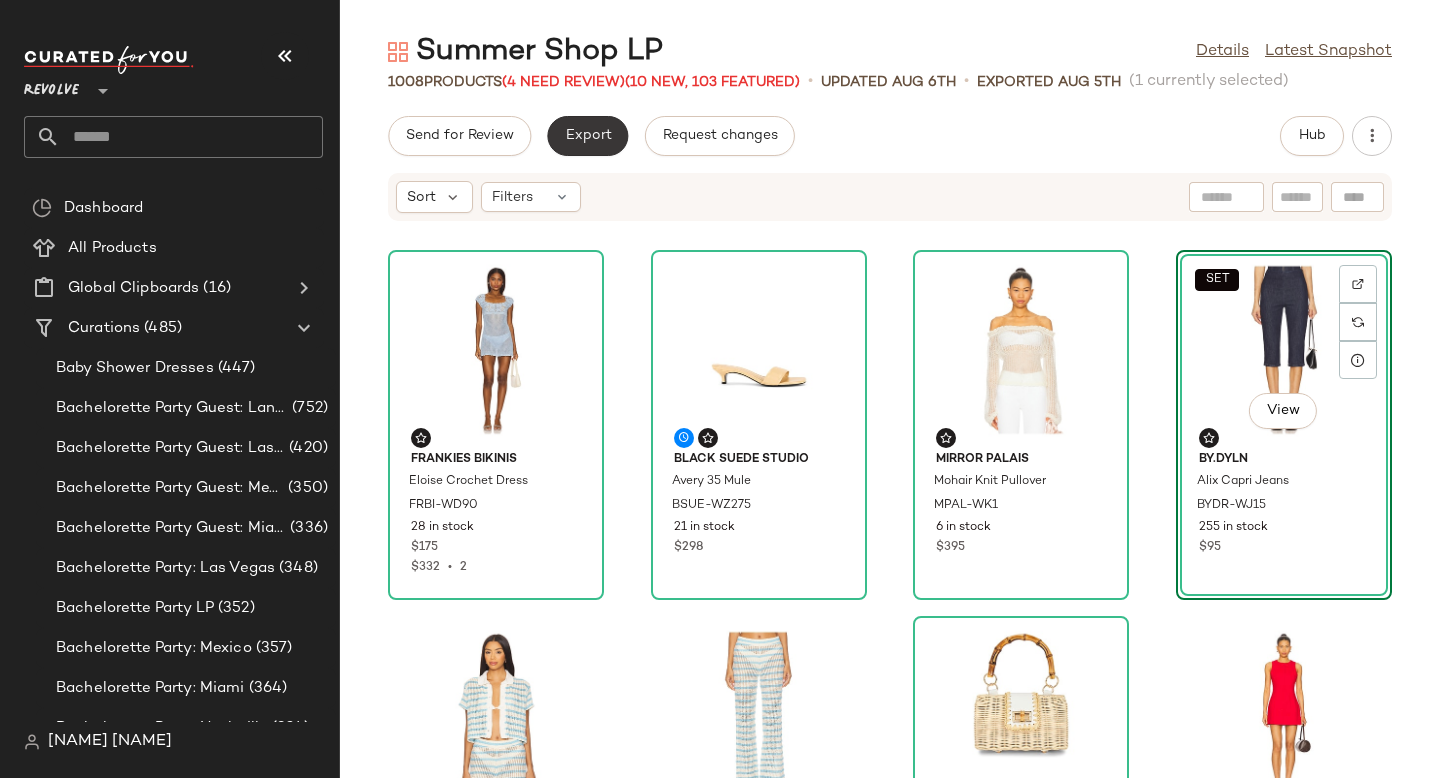 click on "Export" 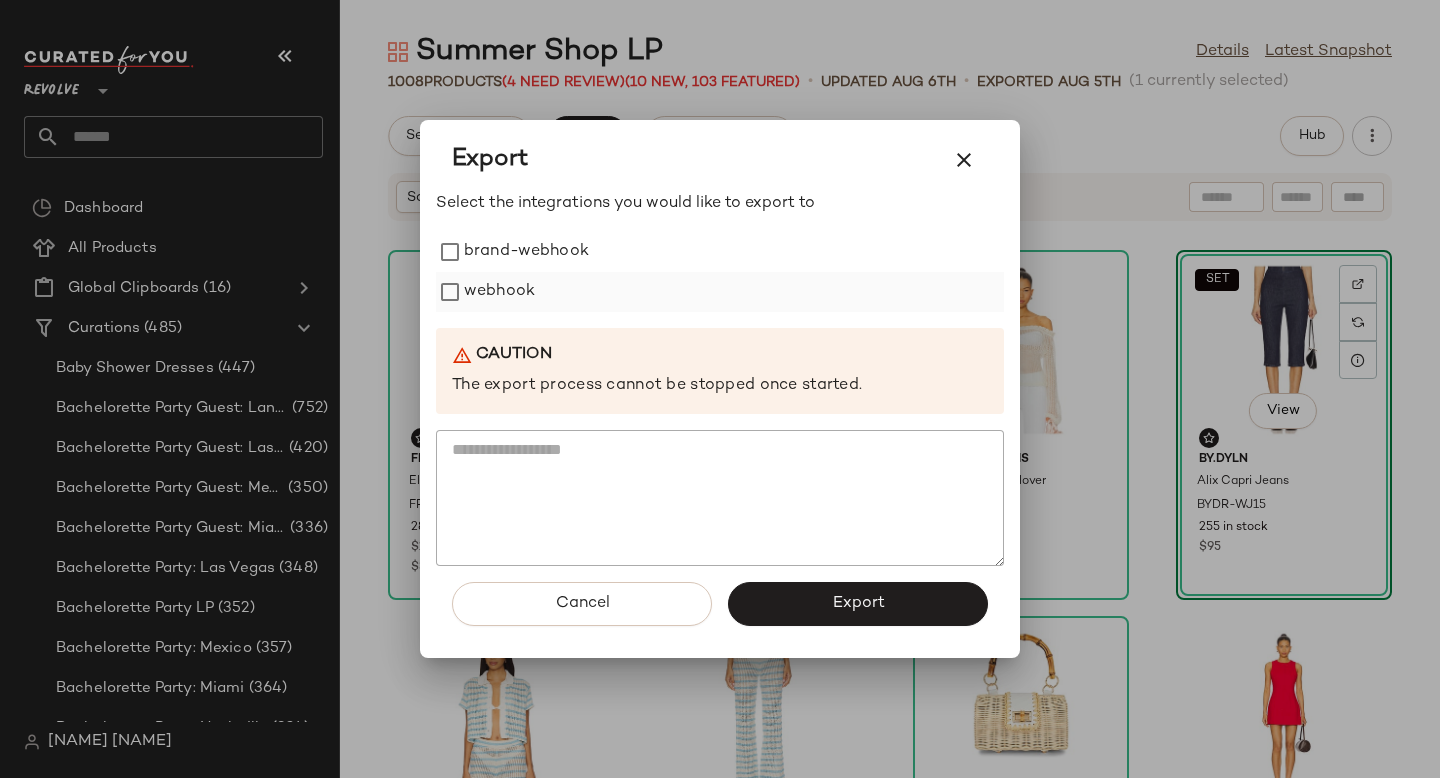 click on "webhook" at bounding box center (499, 292) 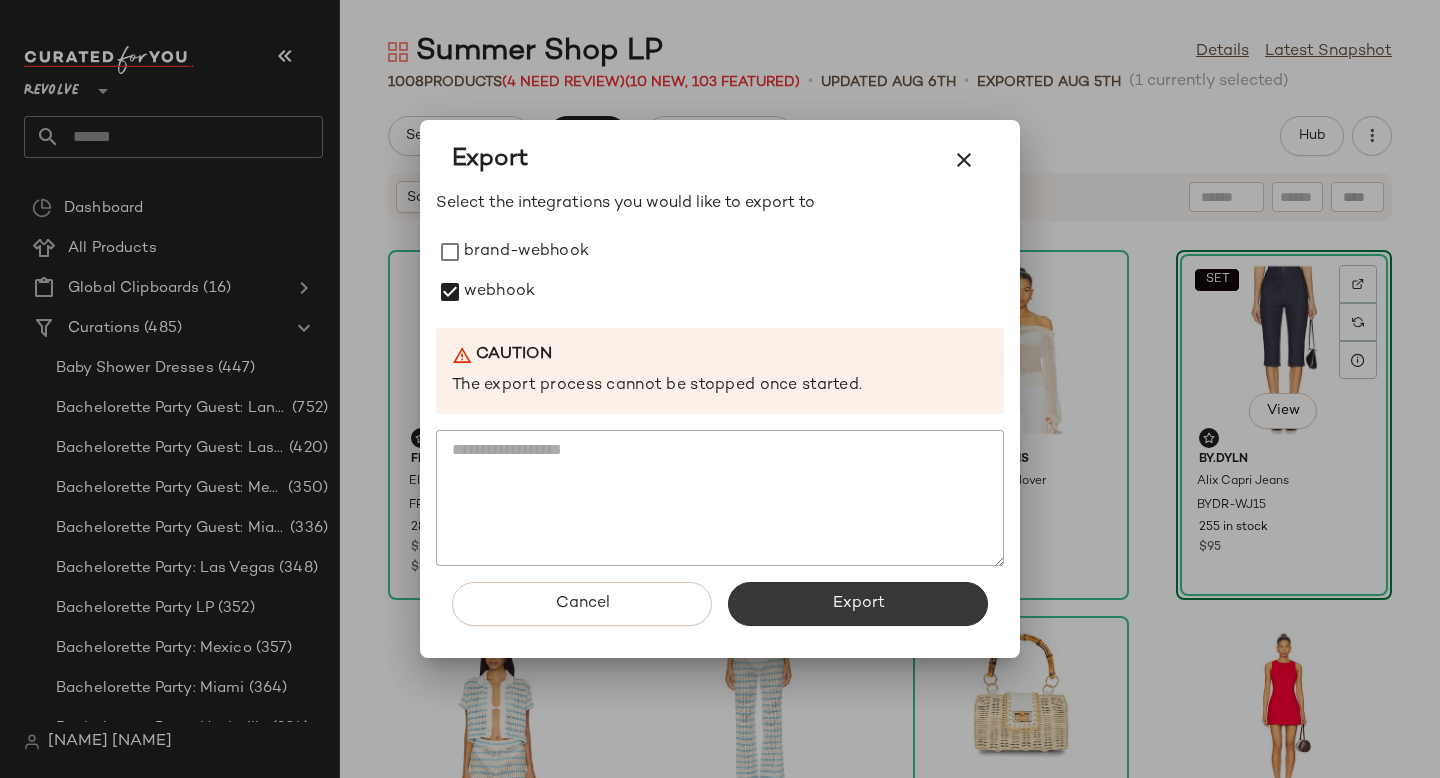 click on "Export" at bounding box center (858, 604) 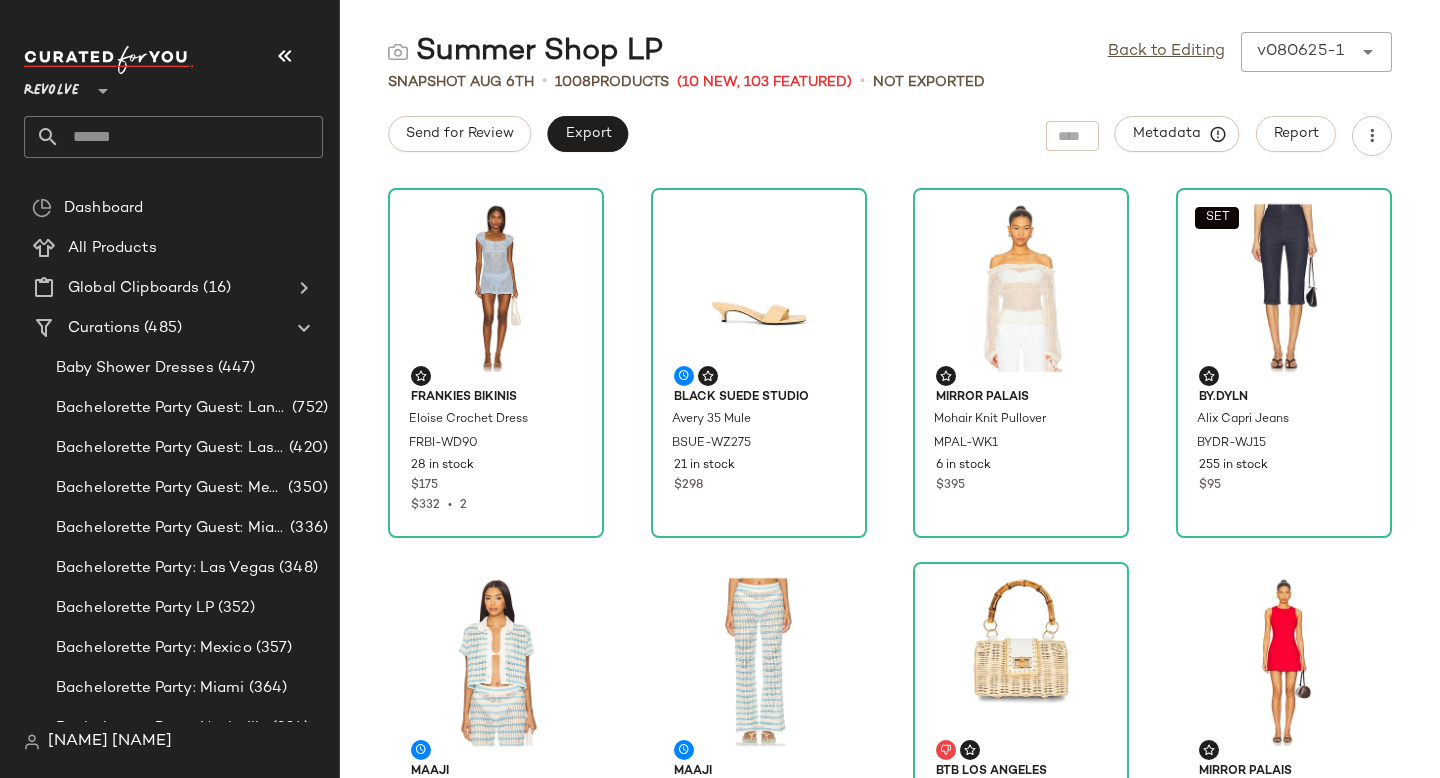 click 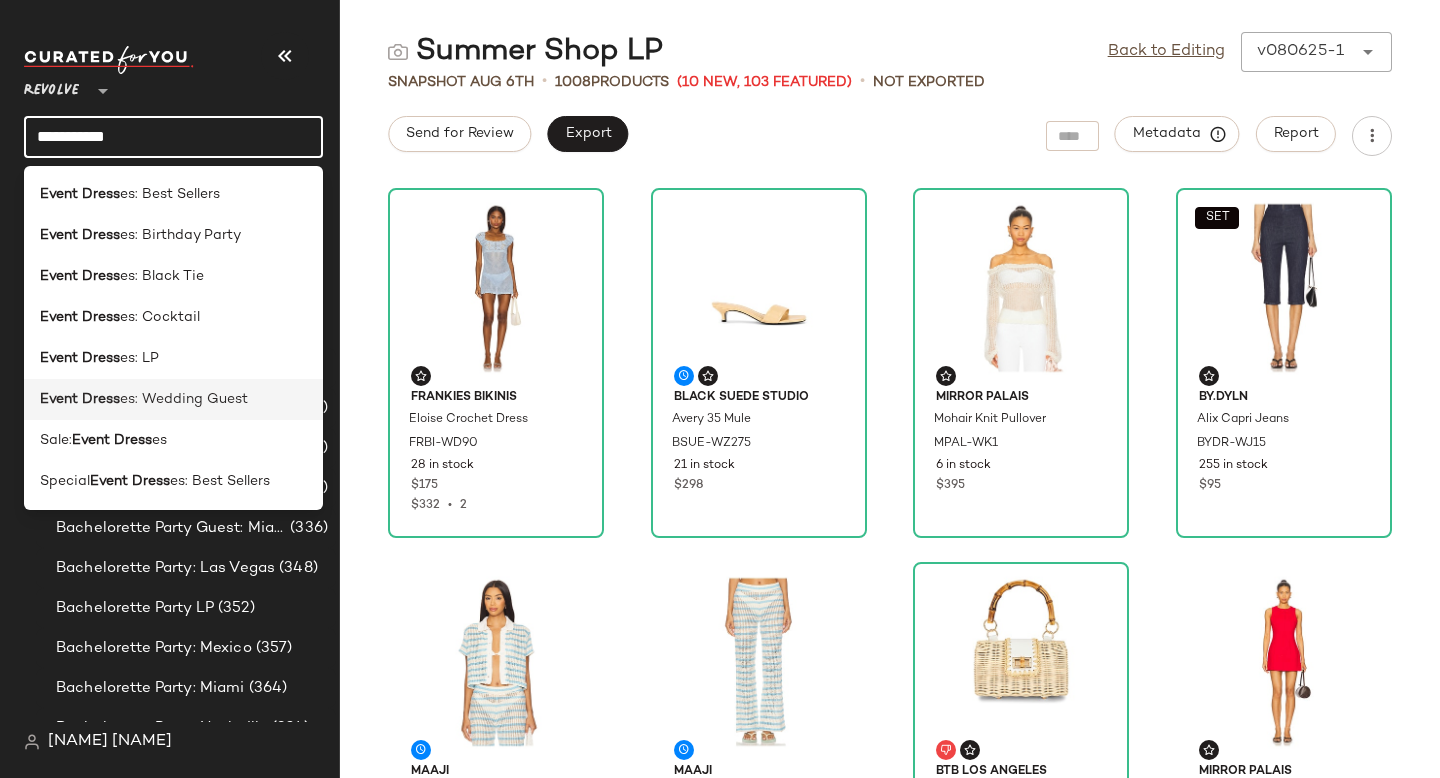 type on "**********" 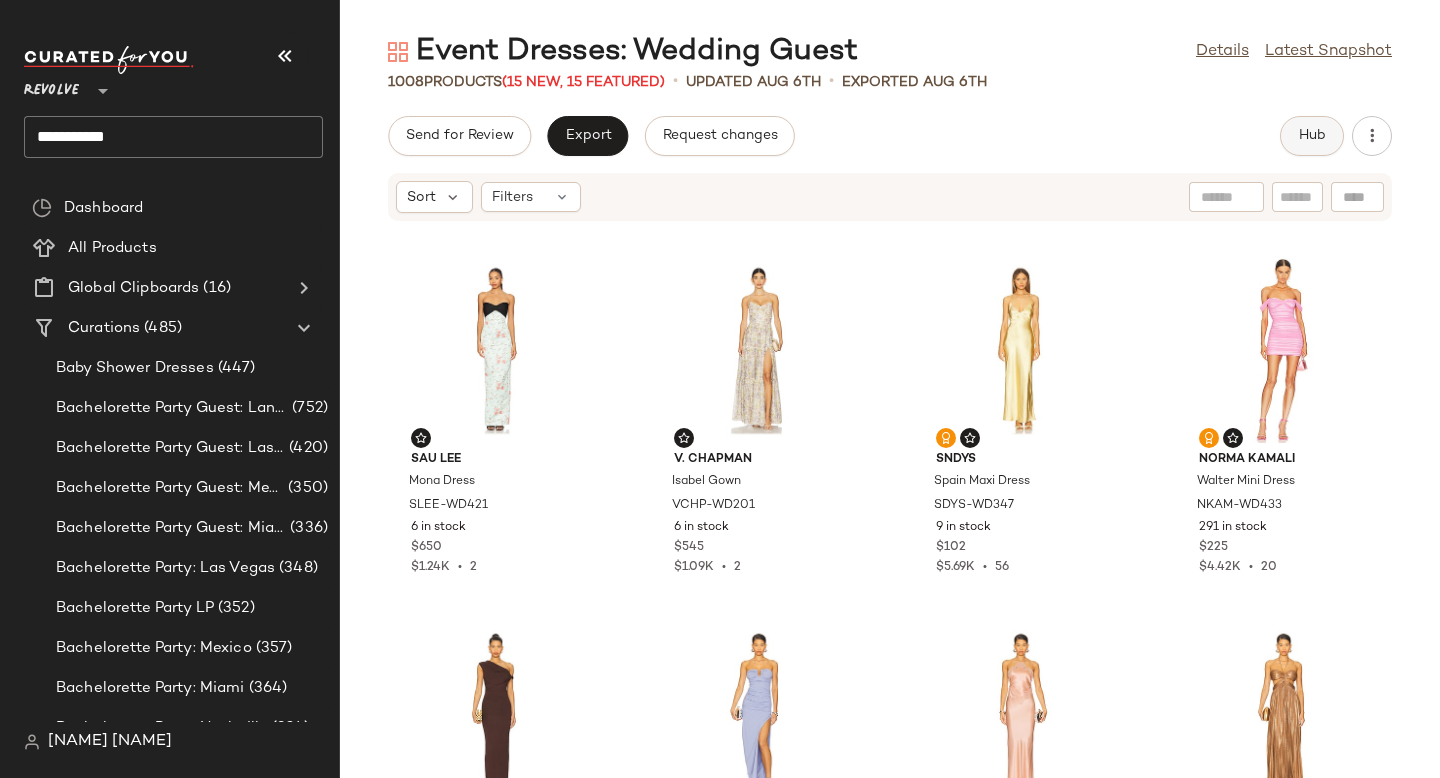 click on "Hub" 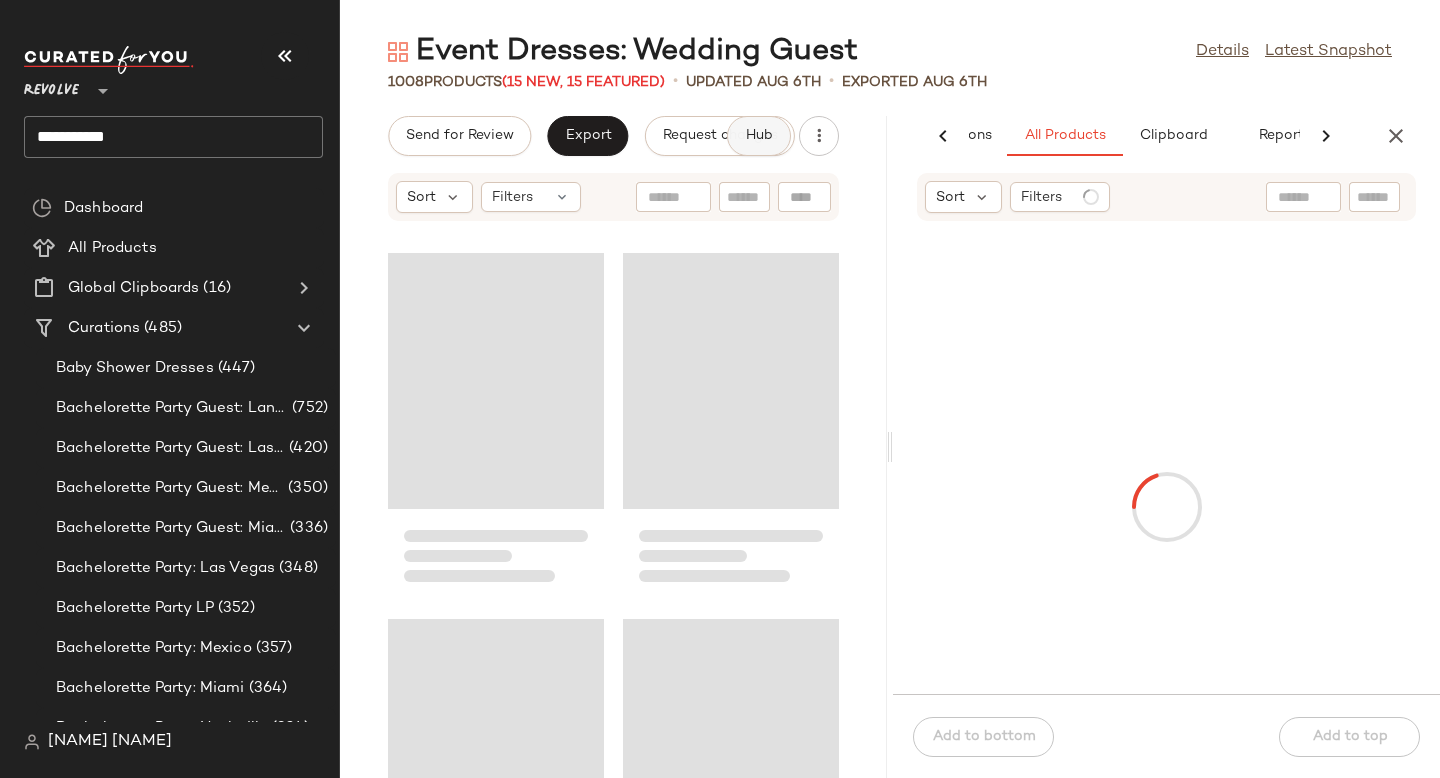 scroll, scrollTop: 0, scrollLeft: 138, axis: horizontal 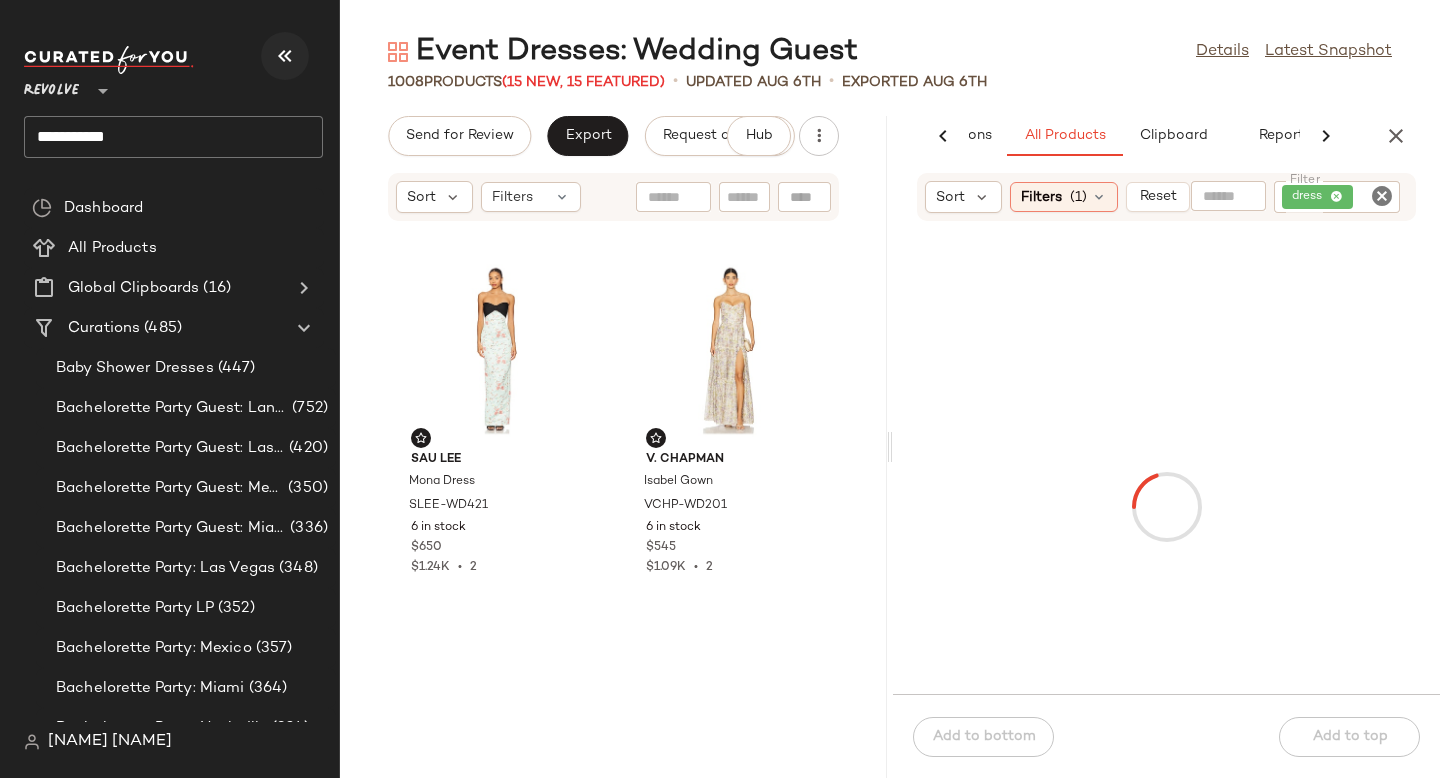 click at bounding box center [285, 56] 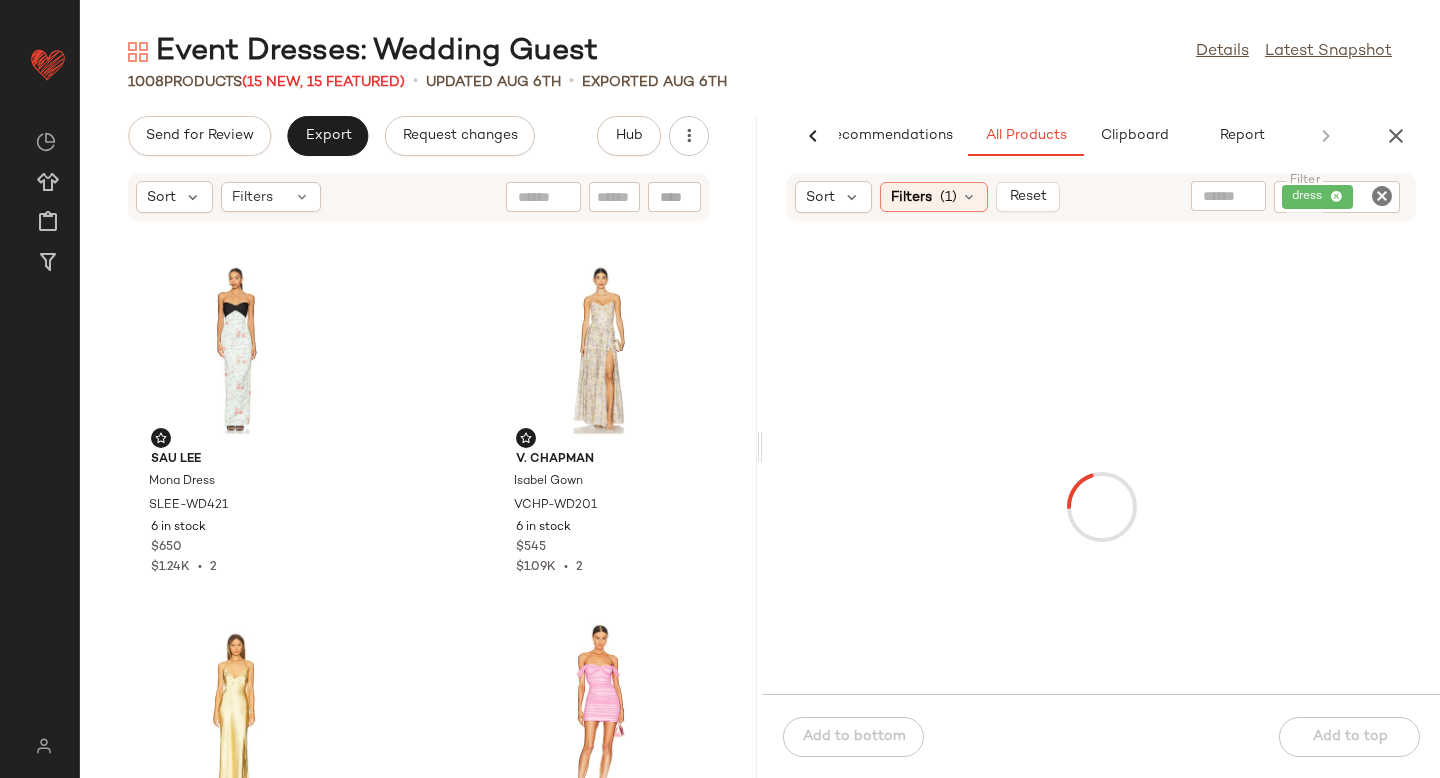 click 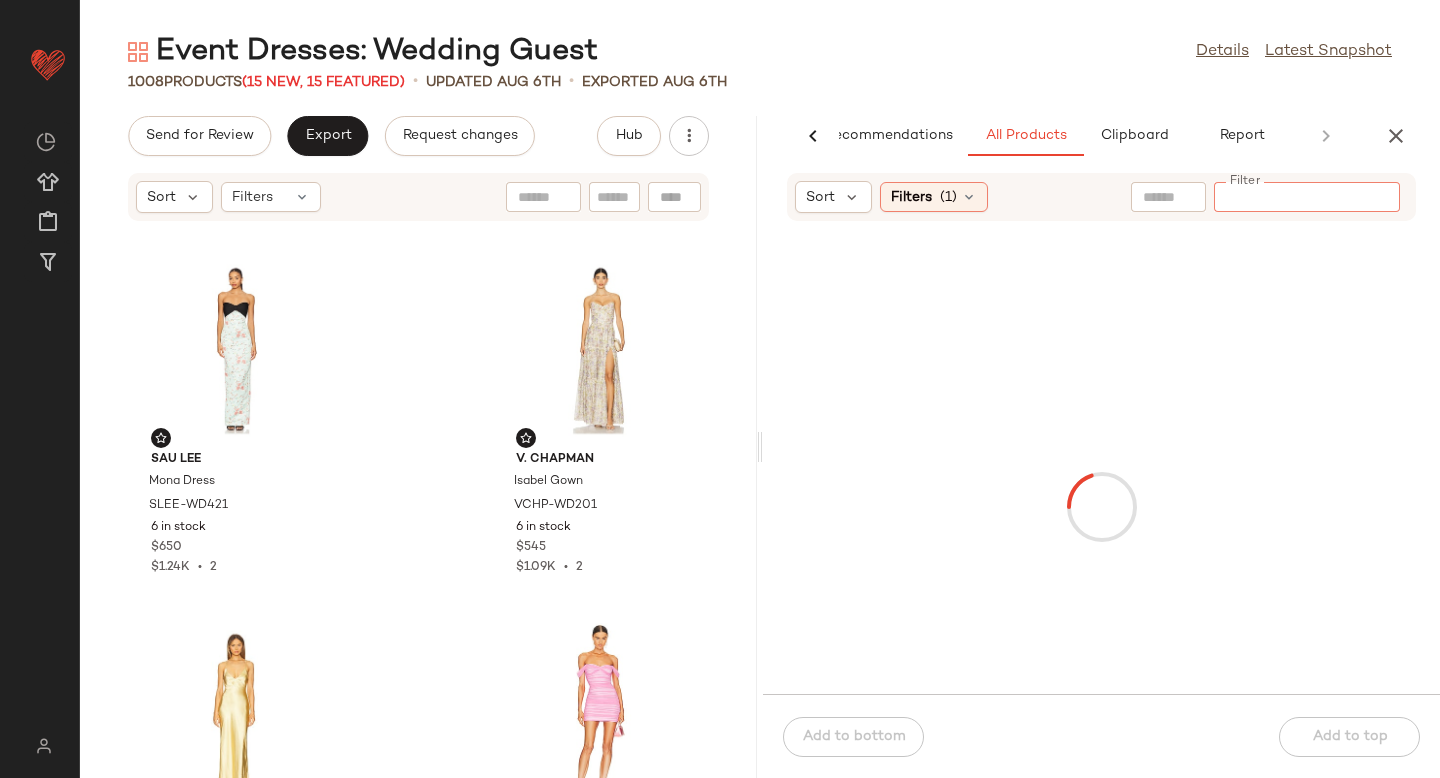 paste on "*********" 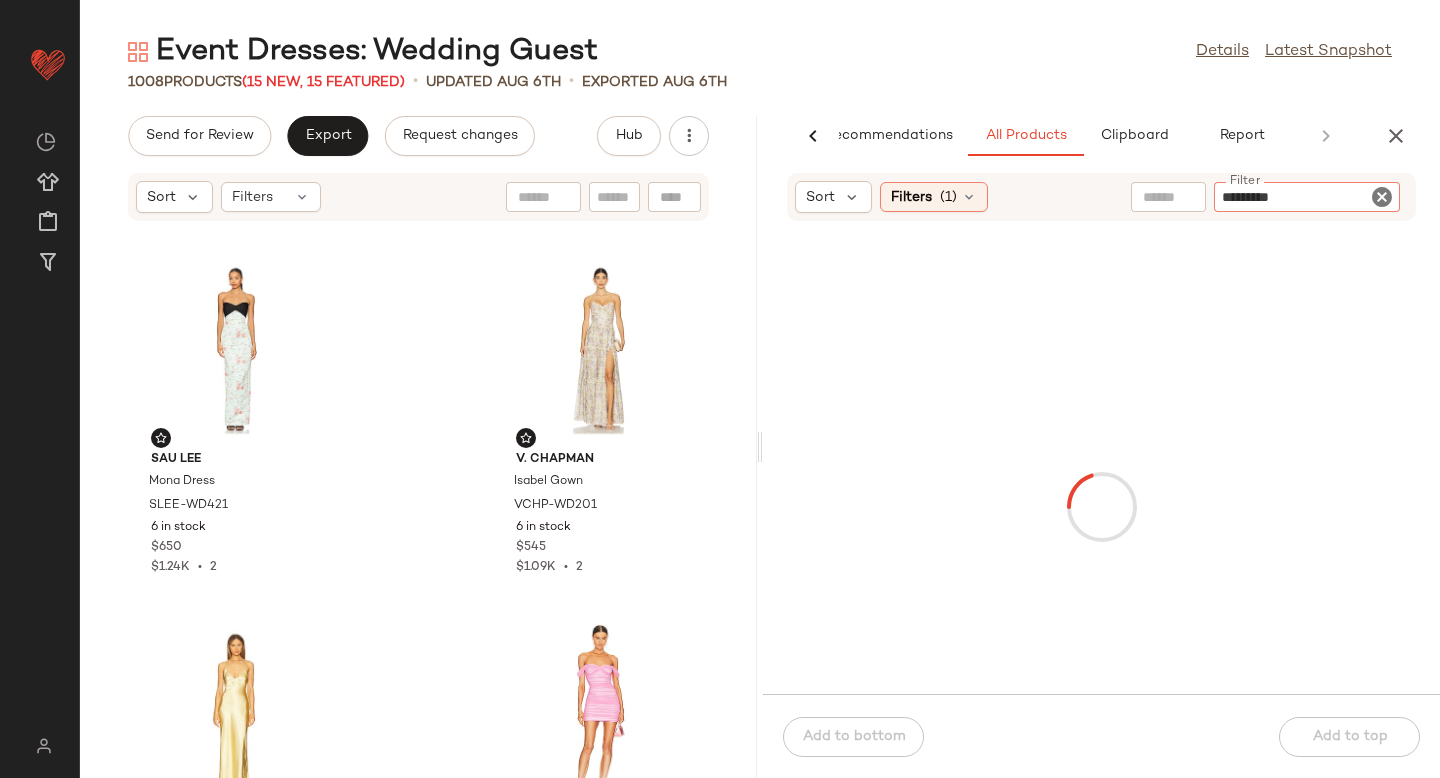 type 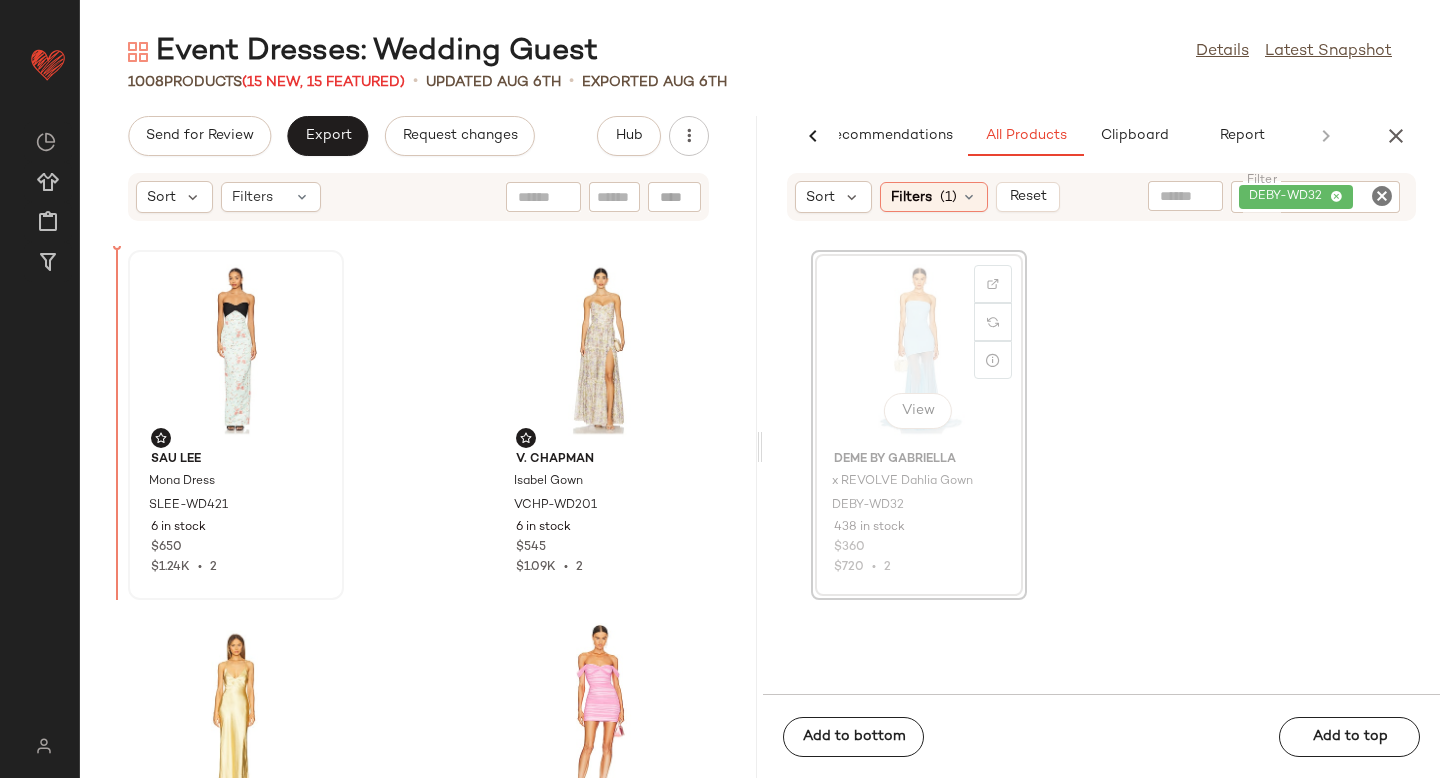 drag, startPoint x: 942, startPoint y: 331, endPoint x: 141, endPoint y: 415, distance: 805.39246 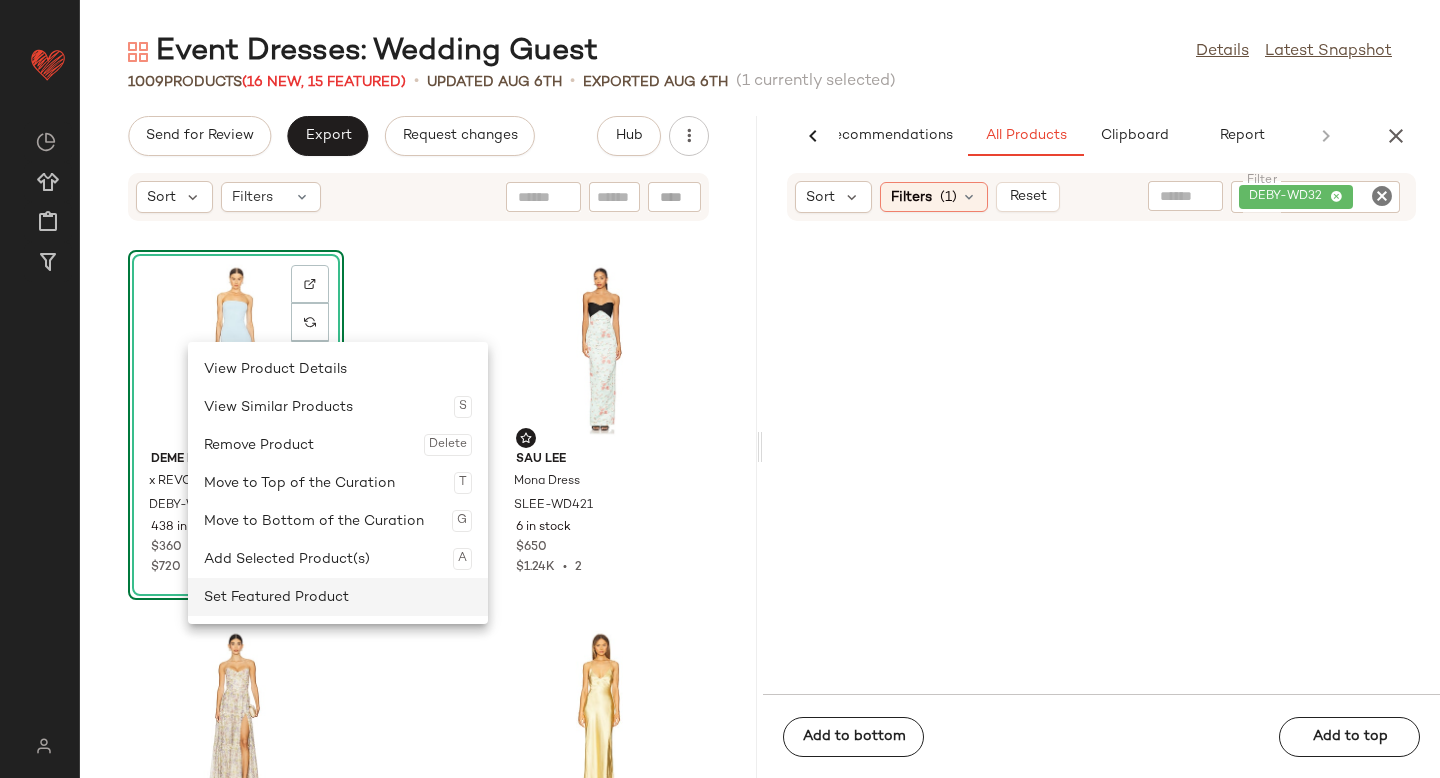 click on "Set Featured Product" 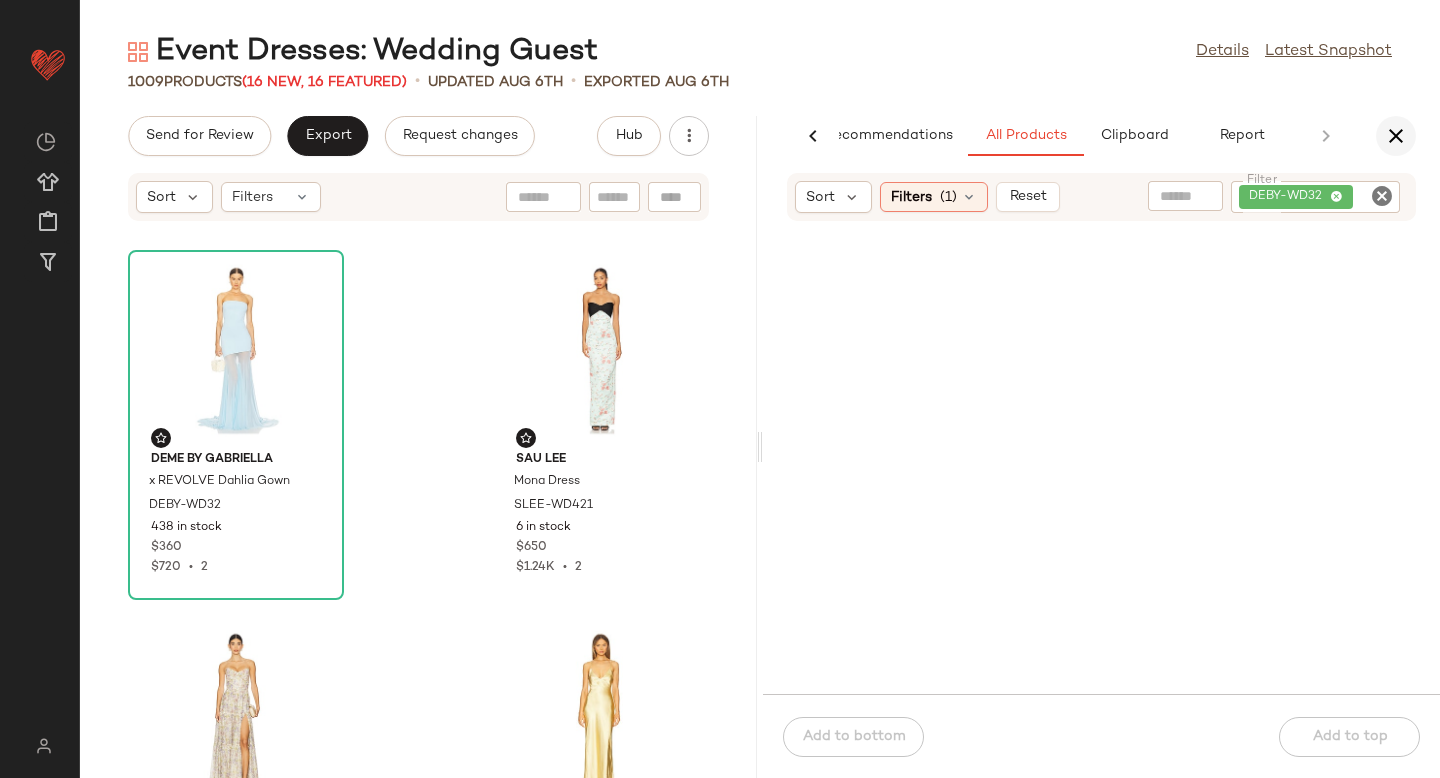 click at bounding box center [1396, 136] 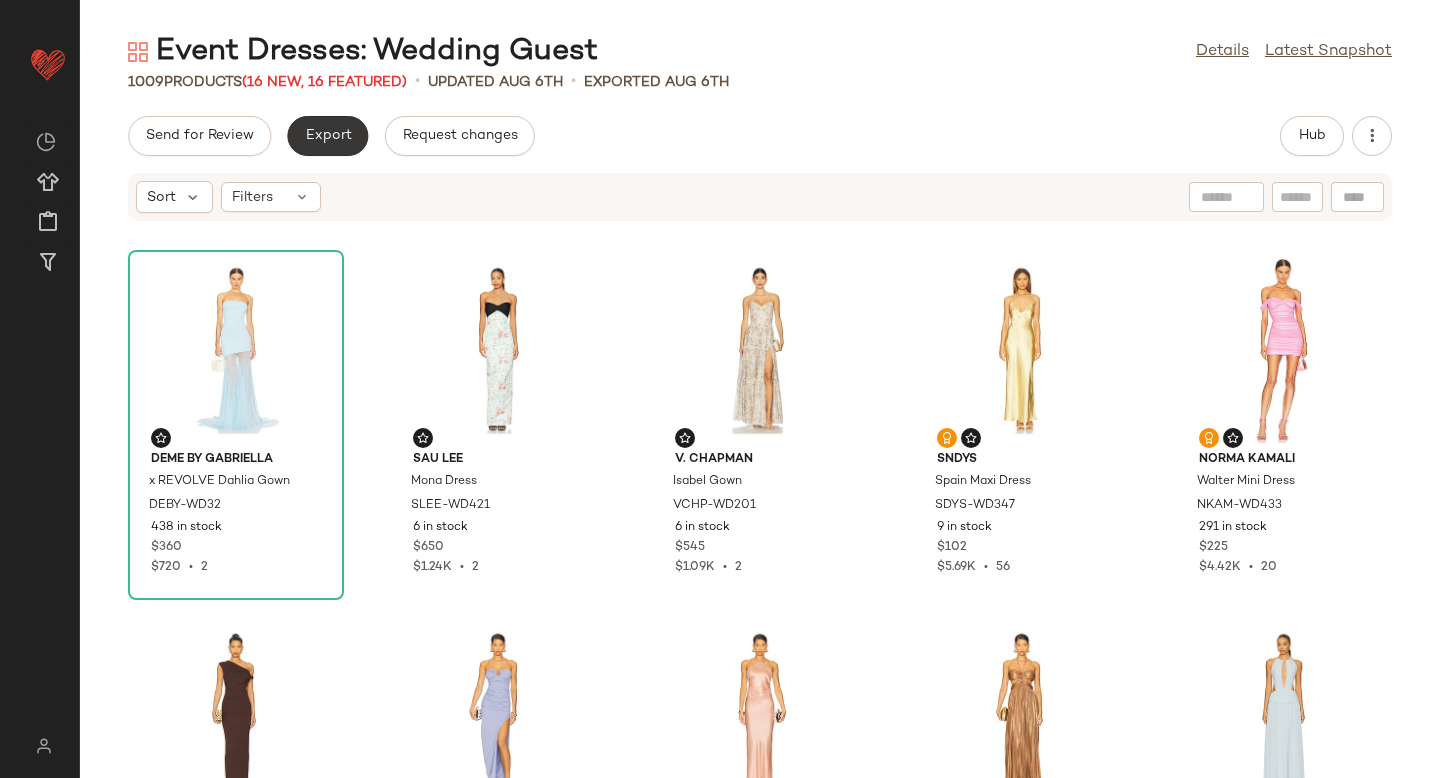 click on "Export" 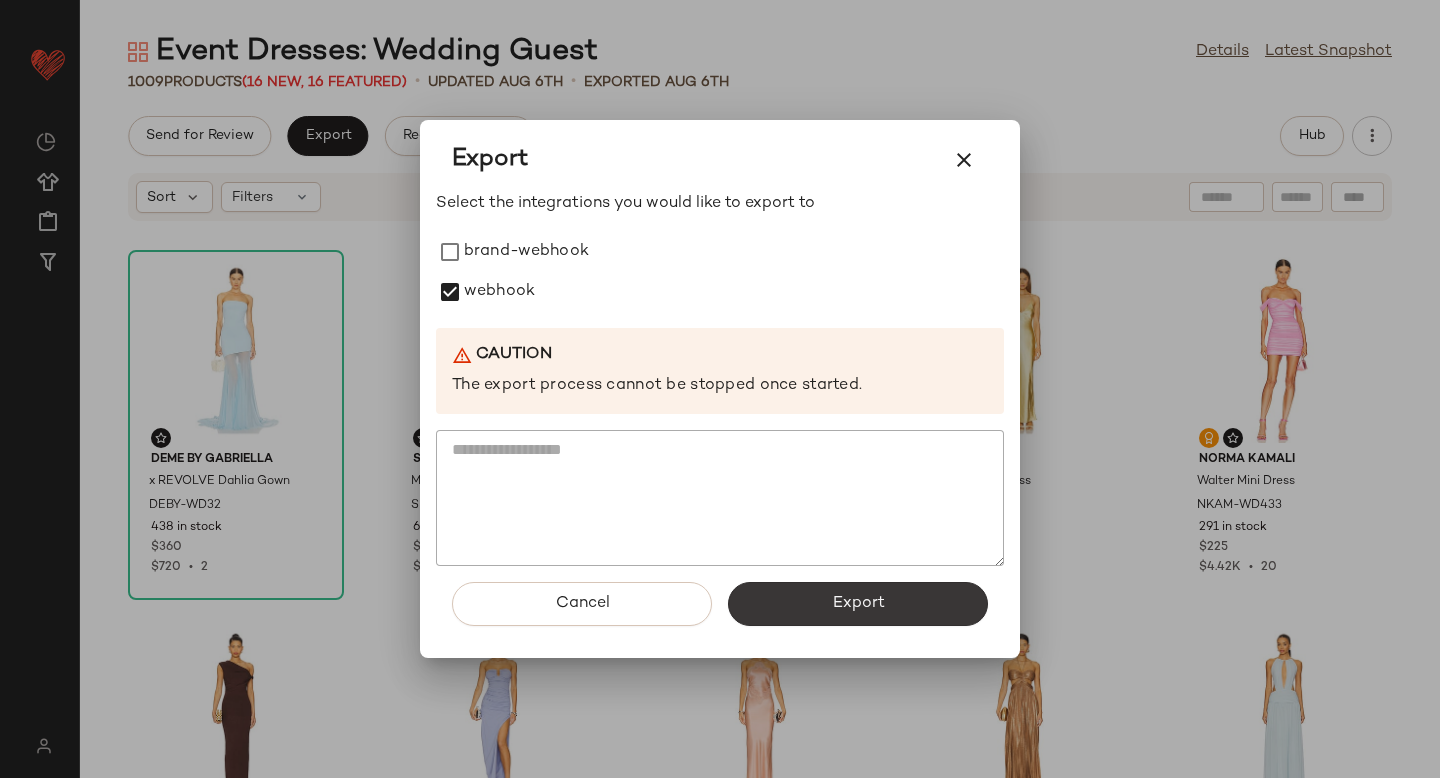 click on "Export" at bounding box center (858, 604) 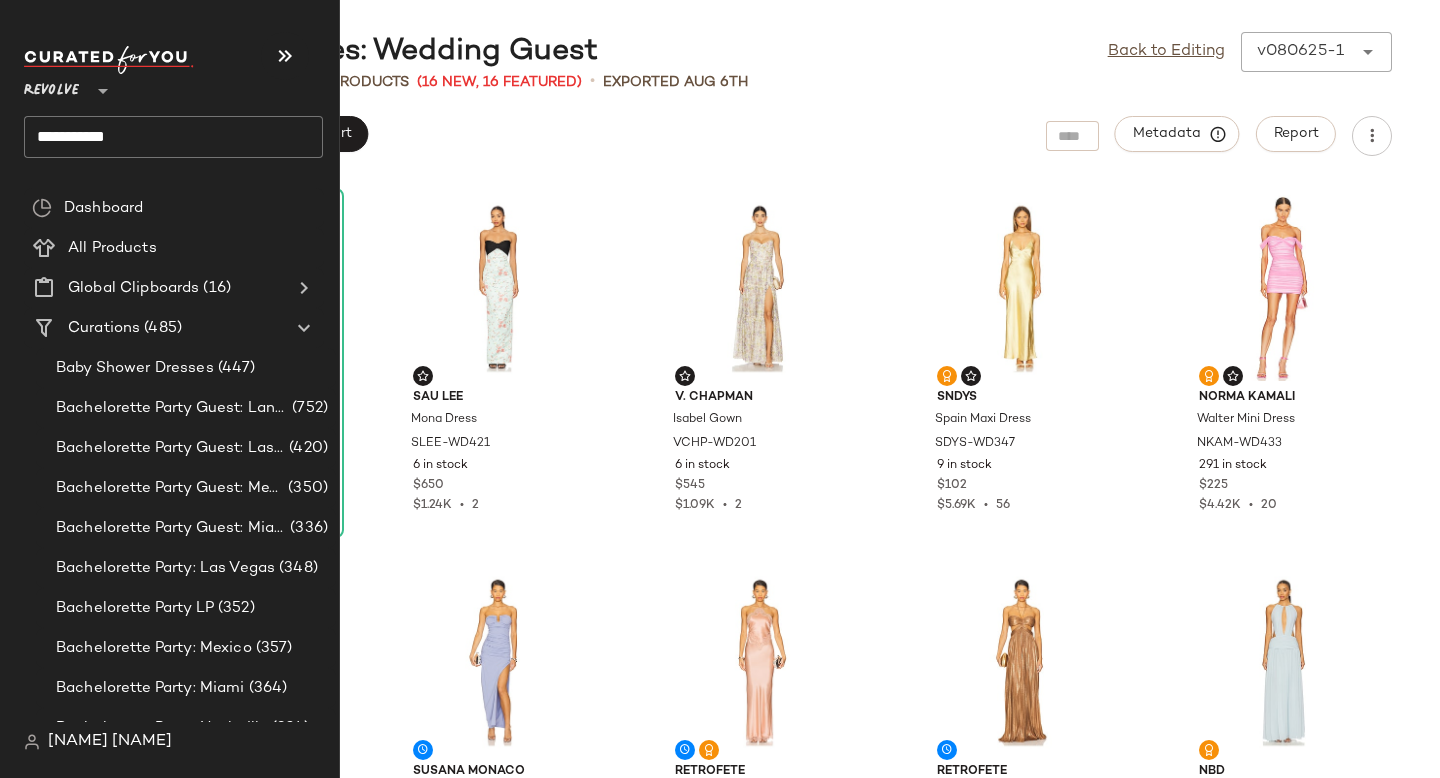 click on "**********" 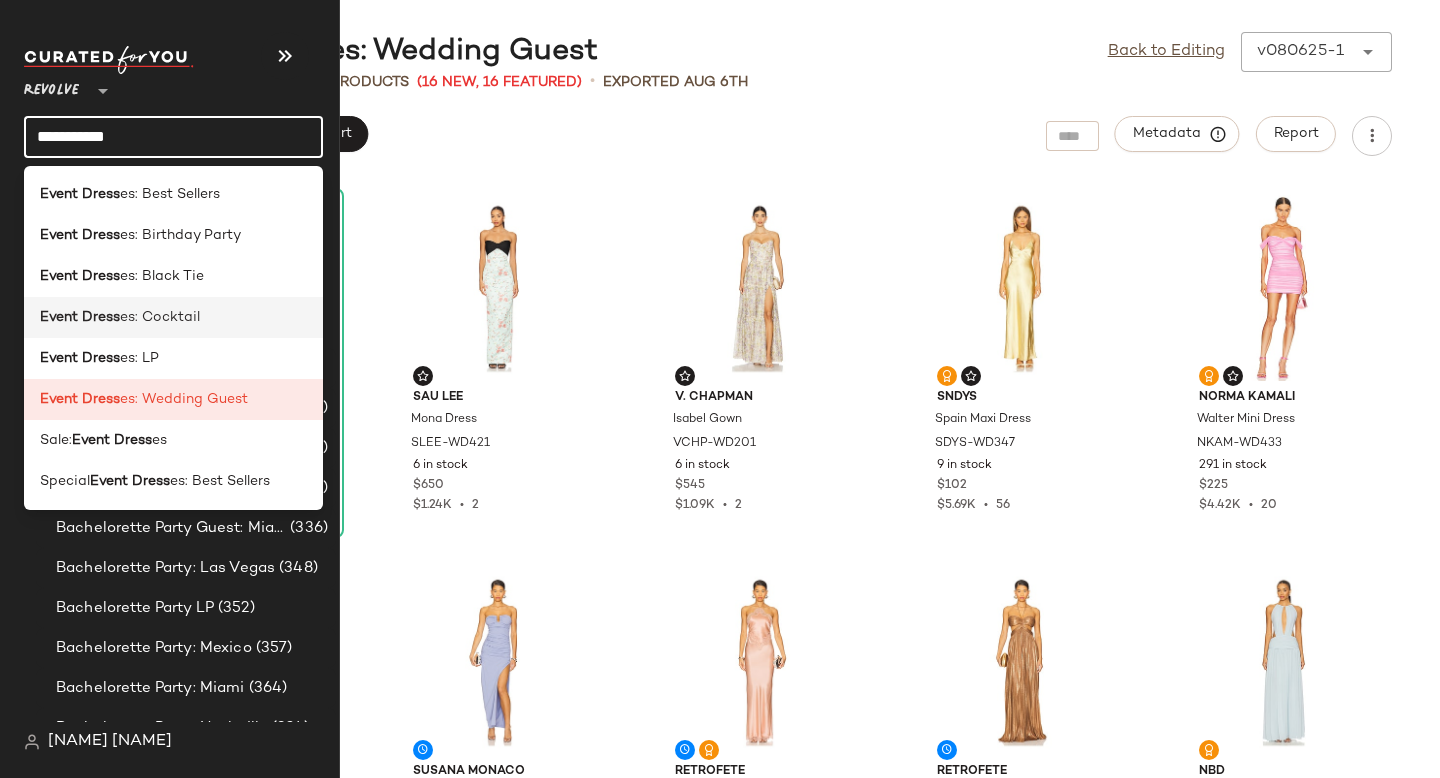 click on "Event Dress es: Cocktail" 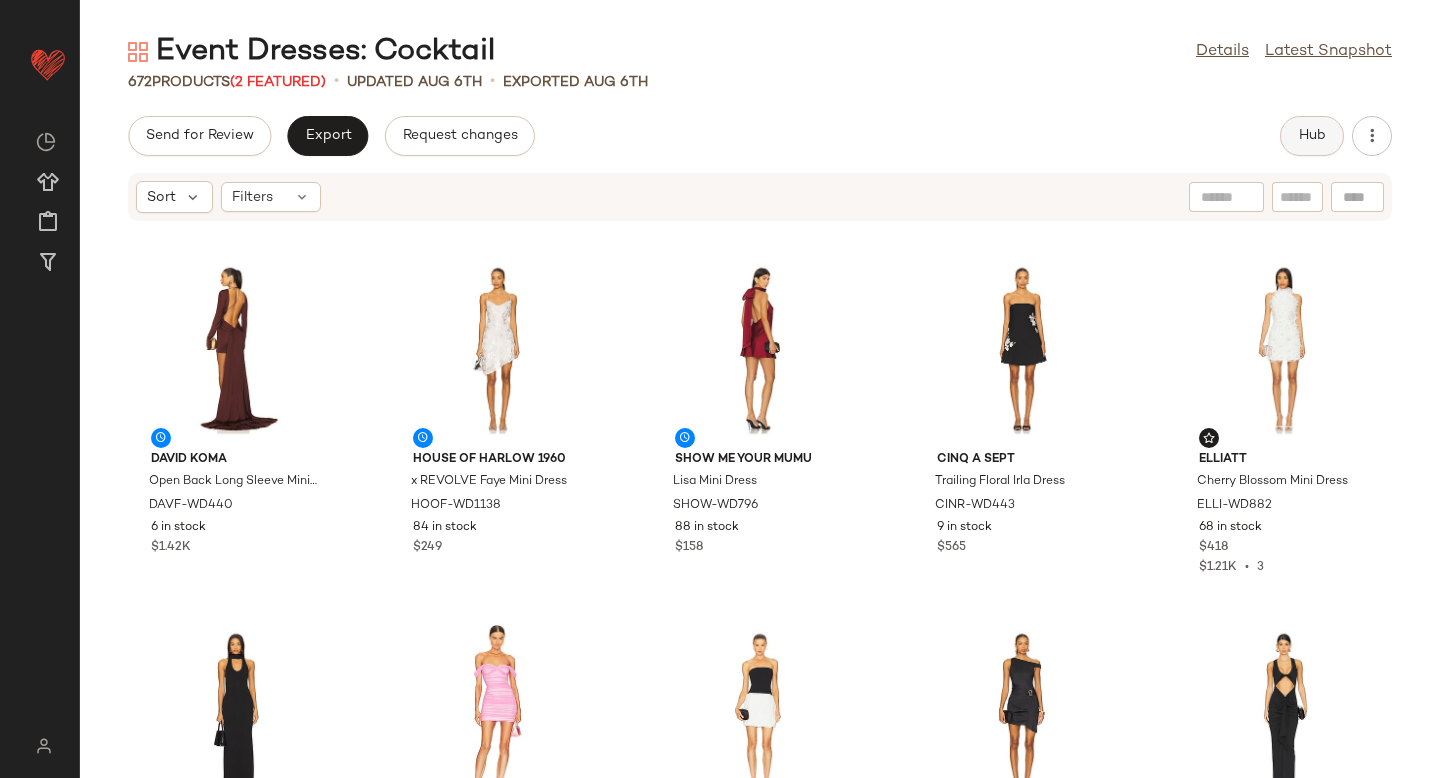 click on "Hub" 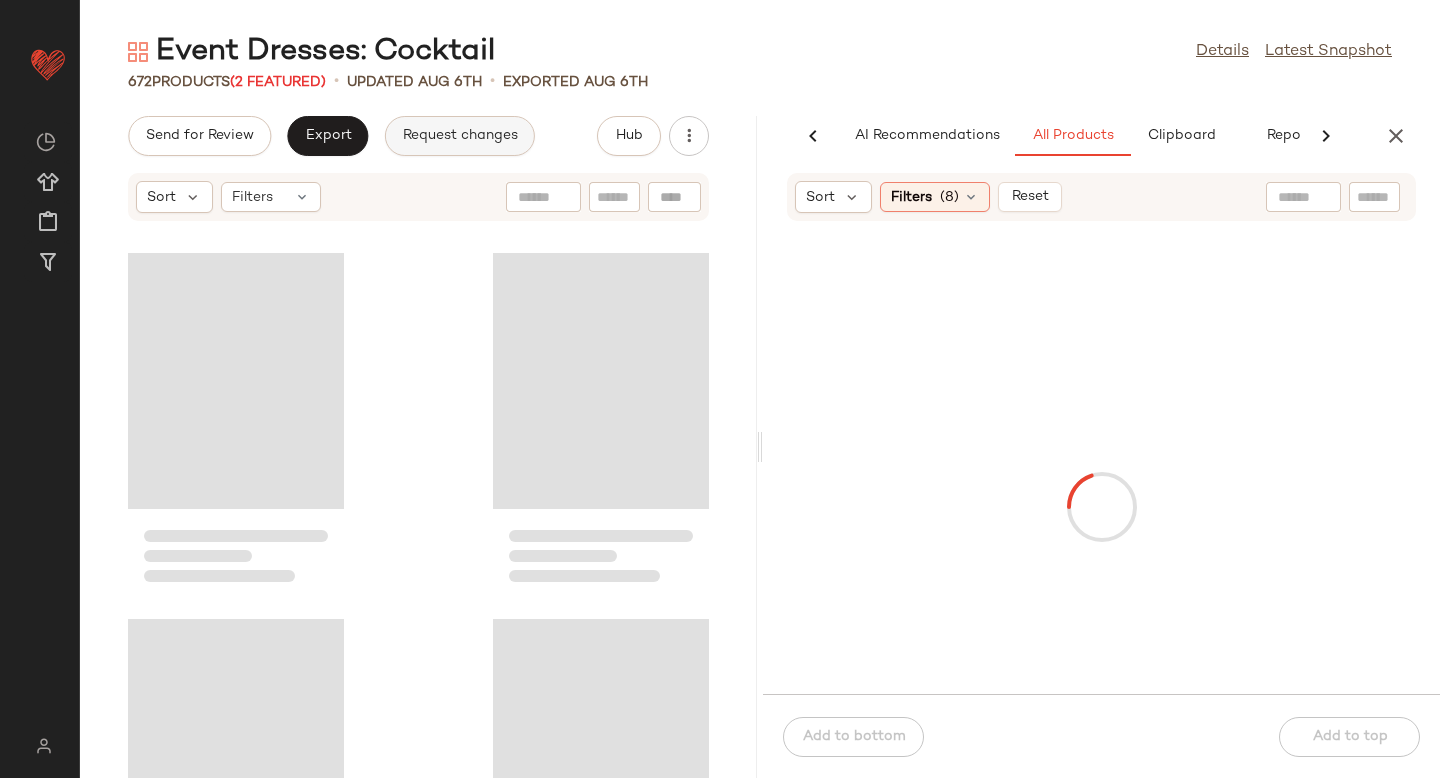 scroll, scrollTop: 0, scrollLeft: 47, axis: horizontal 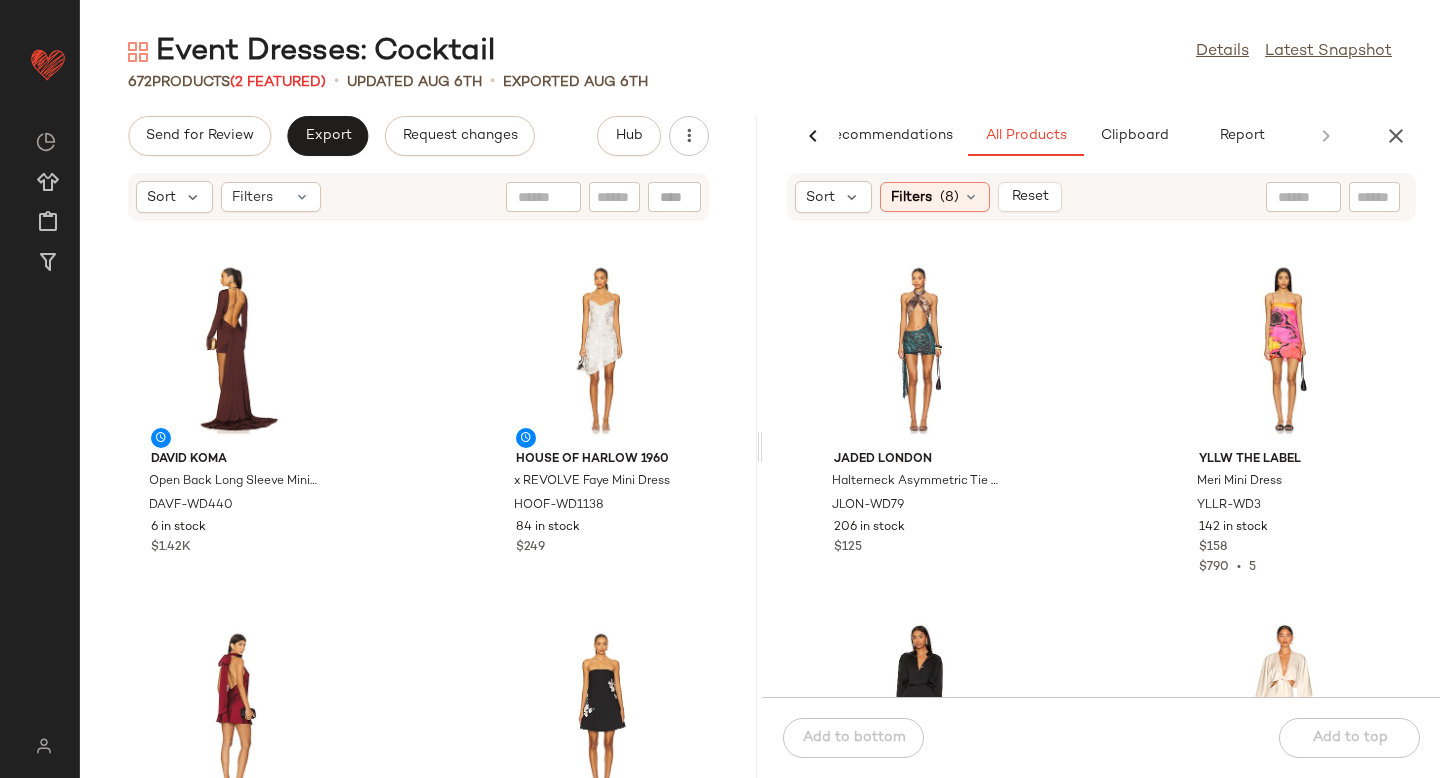 click 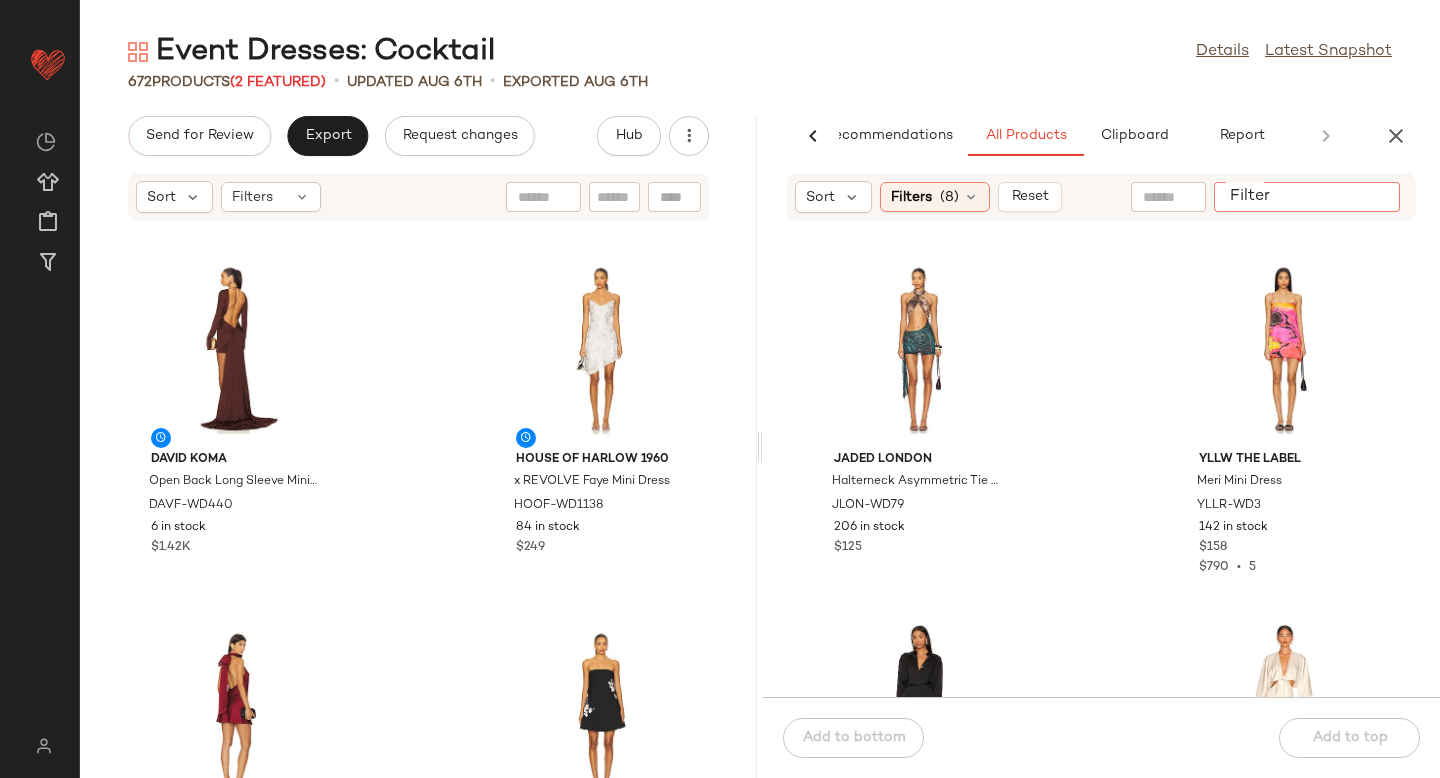 paste on "**********" 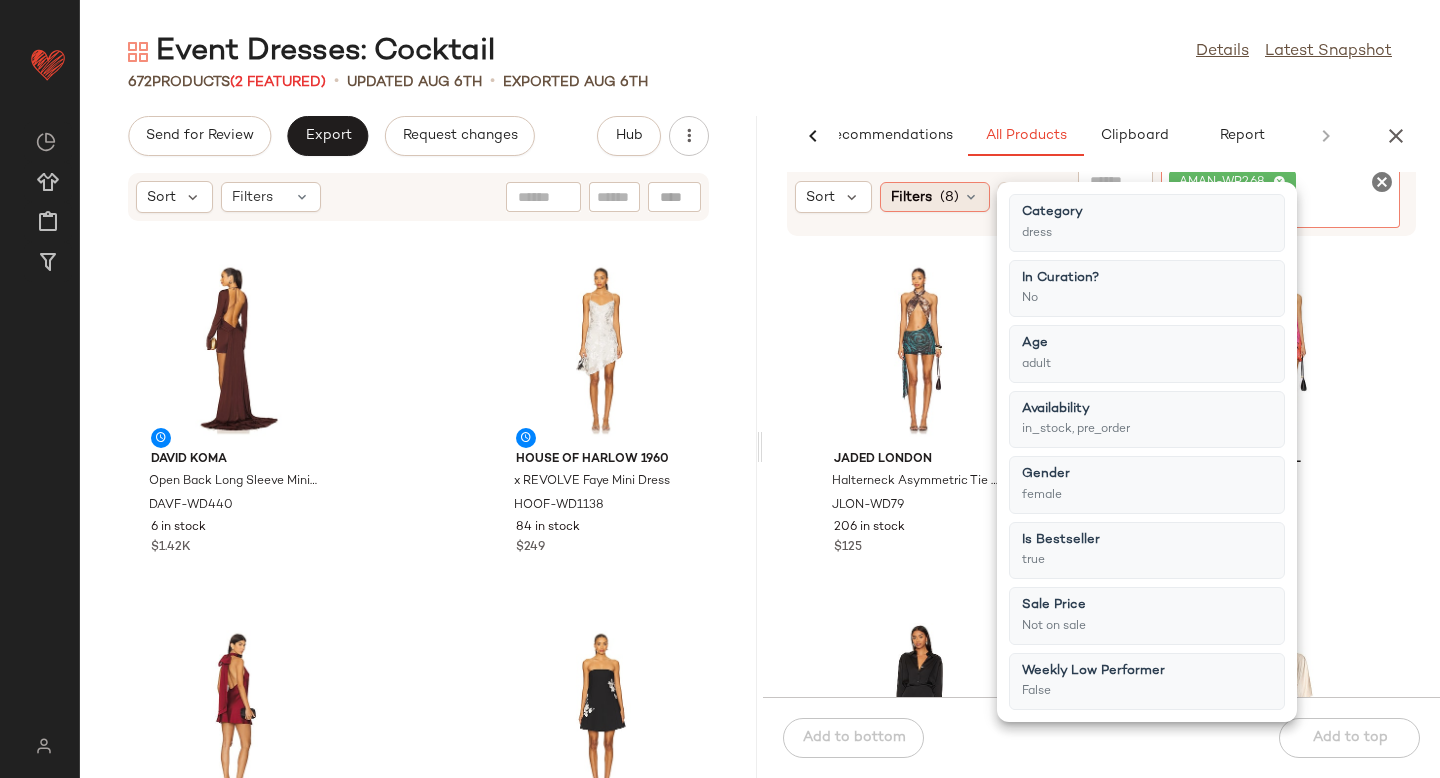 click on "(8)" at bounding box center (949, 197) 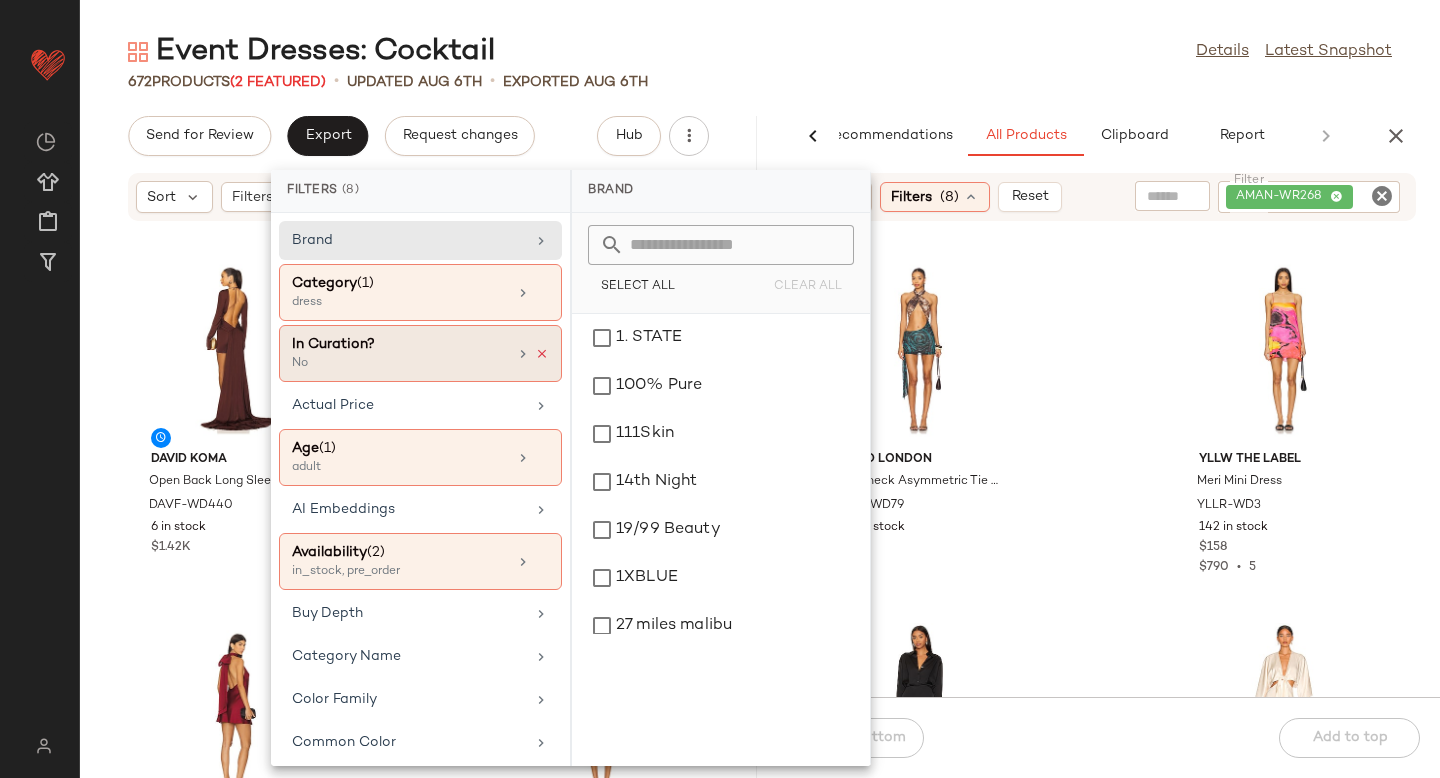click at bounding box center (542, 354) 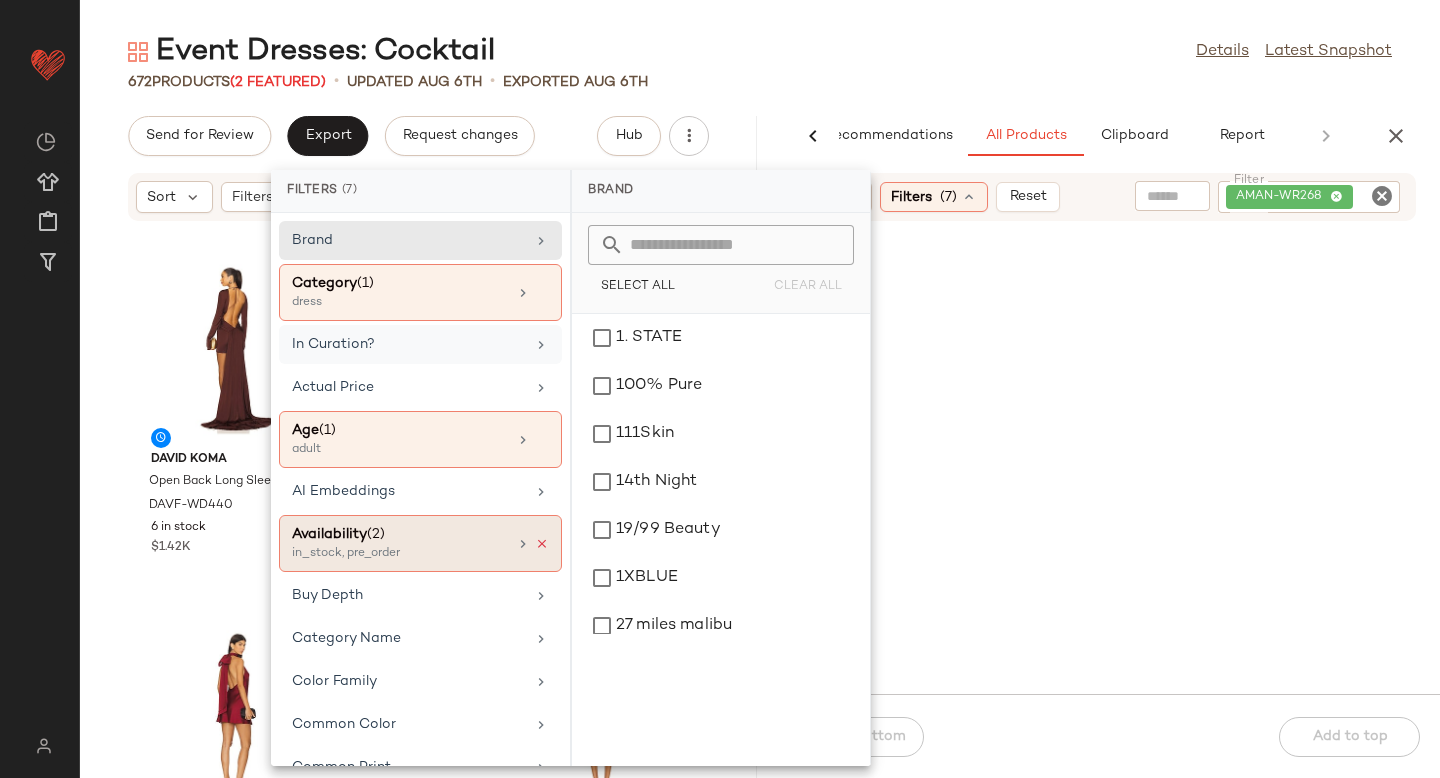 click at bounding box center [542, 544] 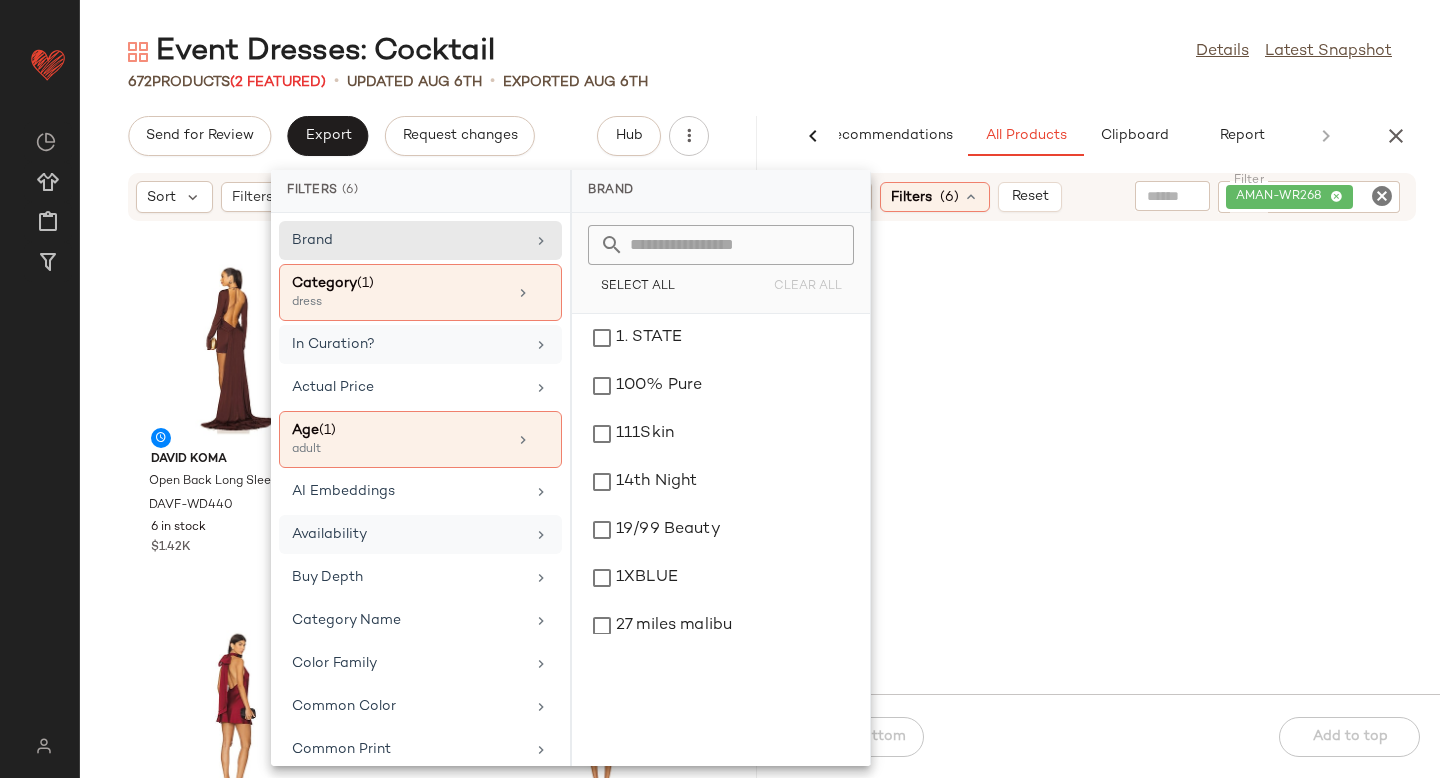click 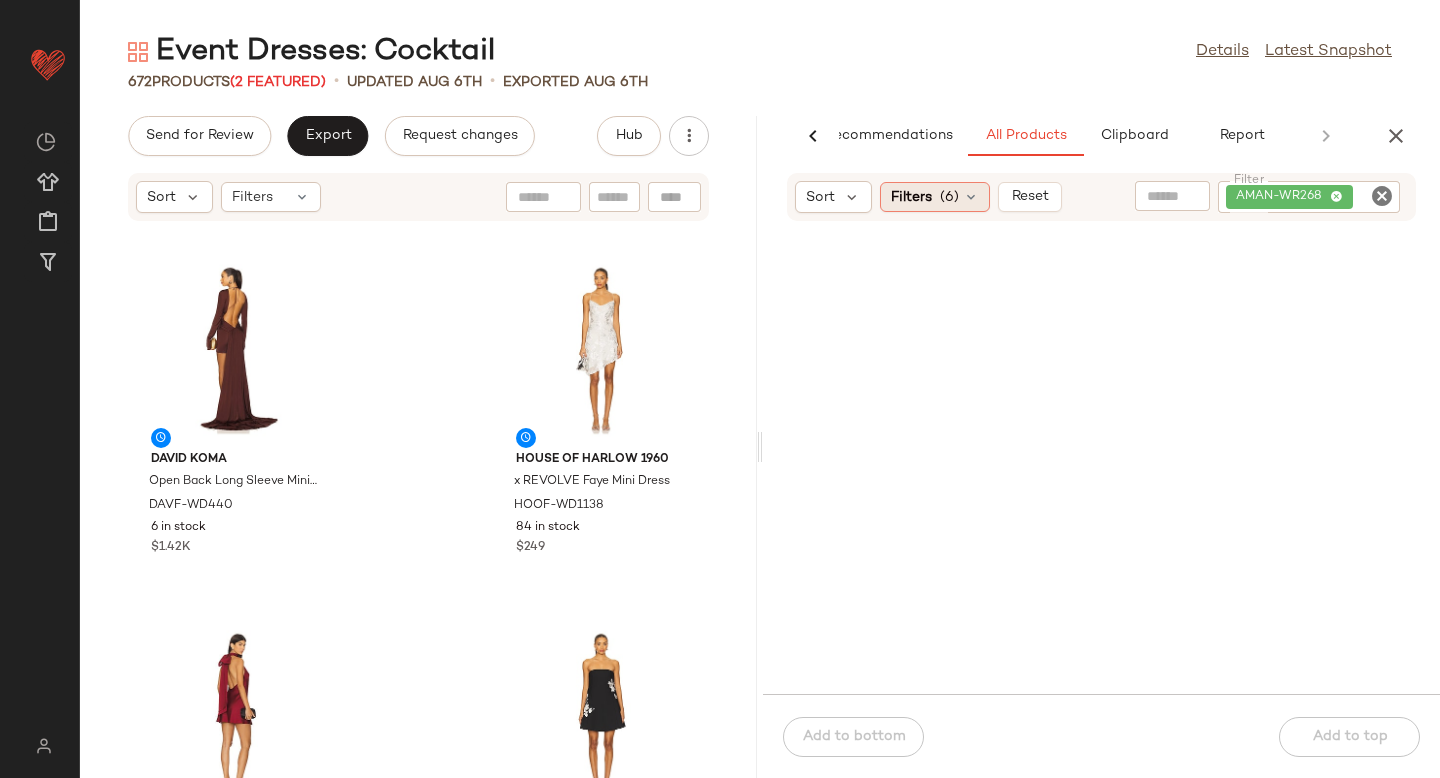 click on "Filters  (6)" 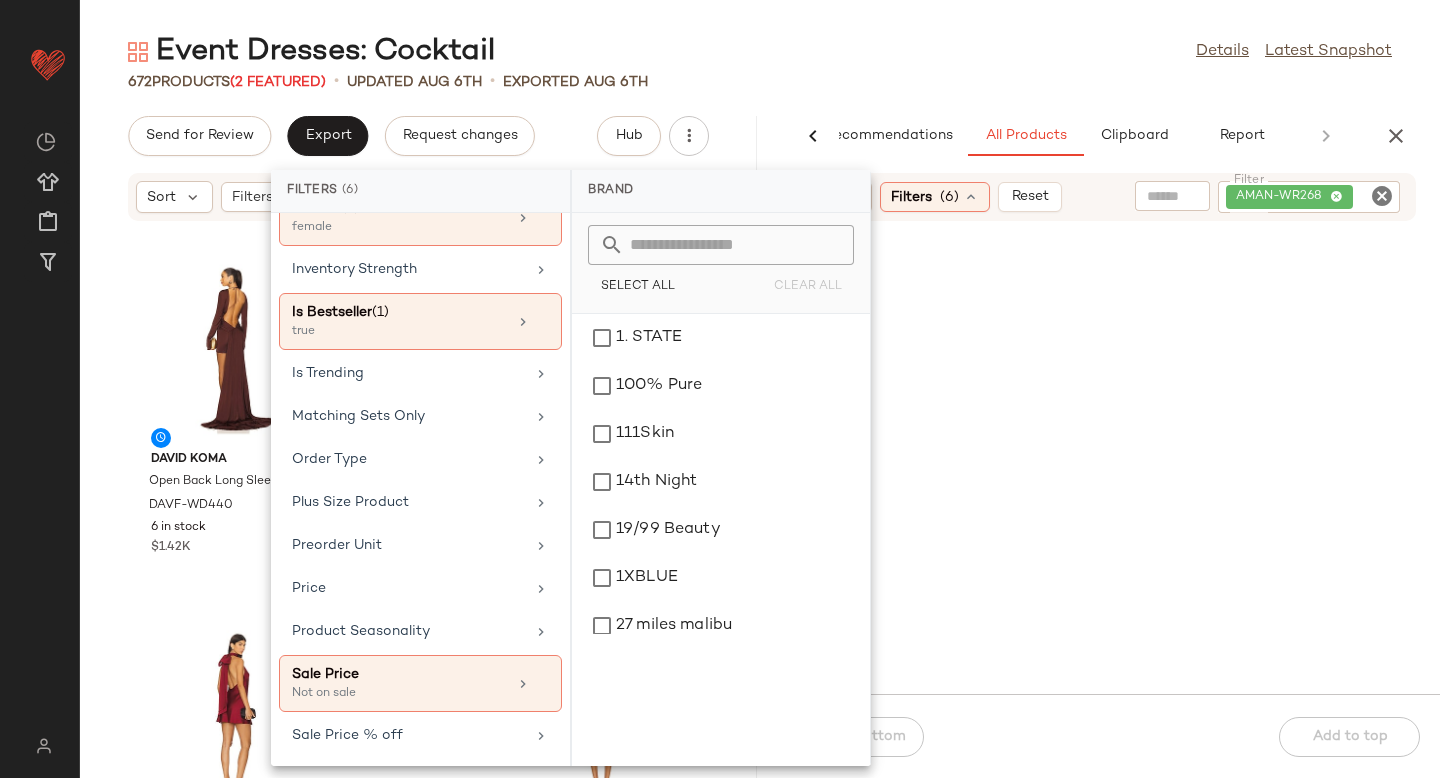 scroll, scrollTop: 765, scrollLeft: 0, axis: vertical 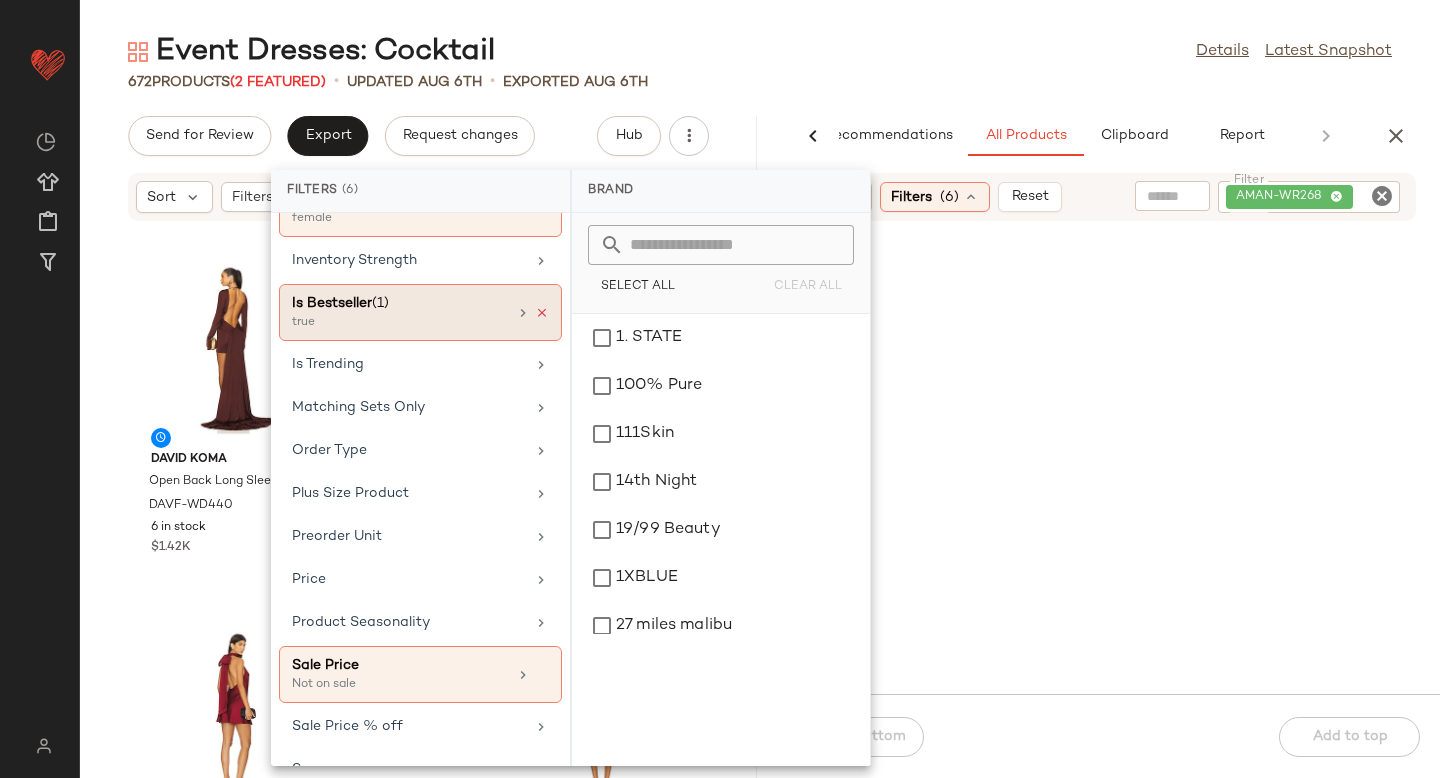 click at bounding box center [542, 313] 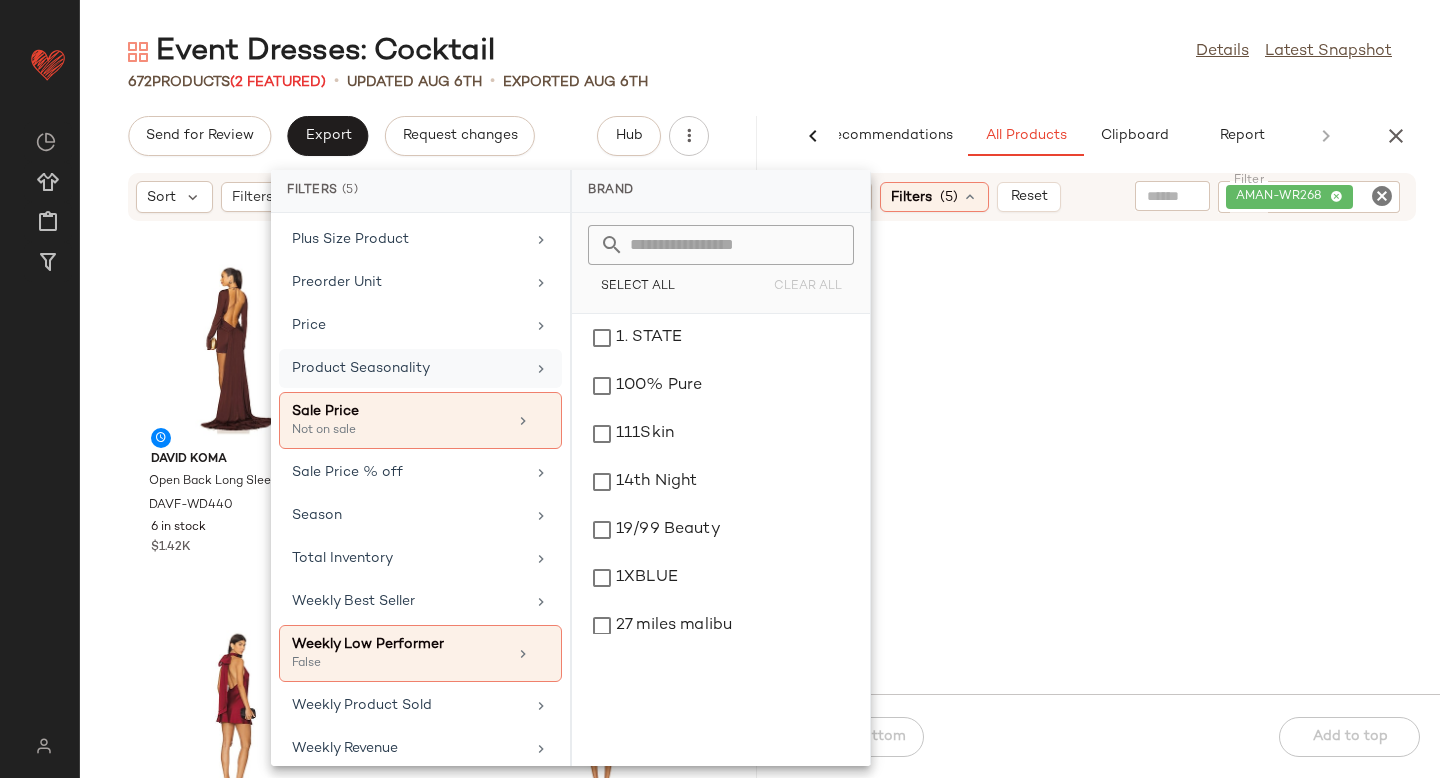 scroll, scrollTop: 1015, scrollLeft: 0, axis: vertical 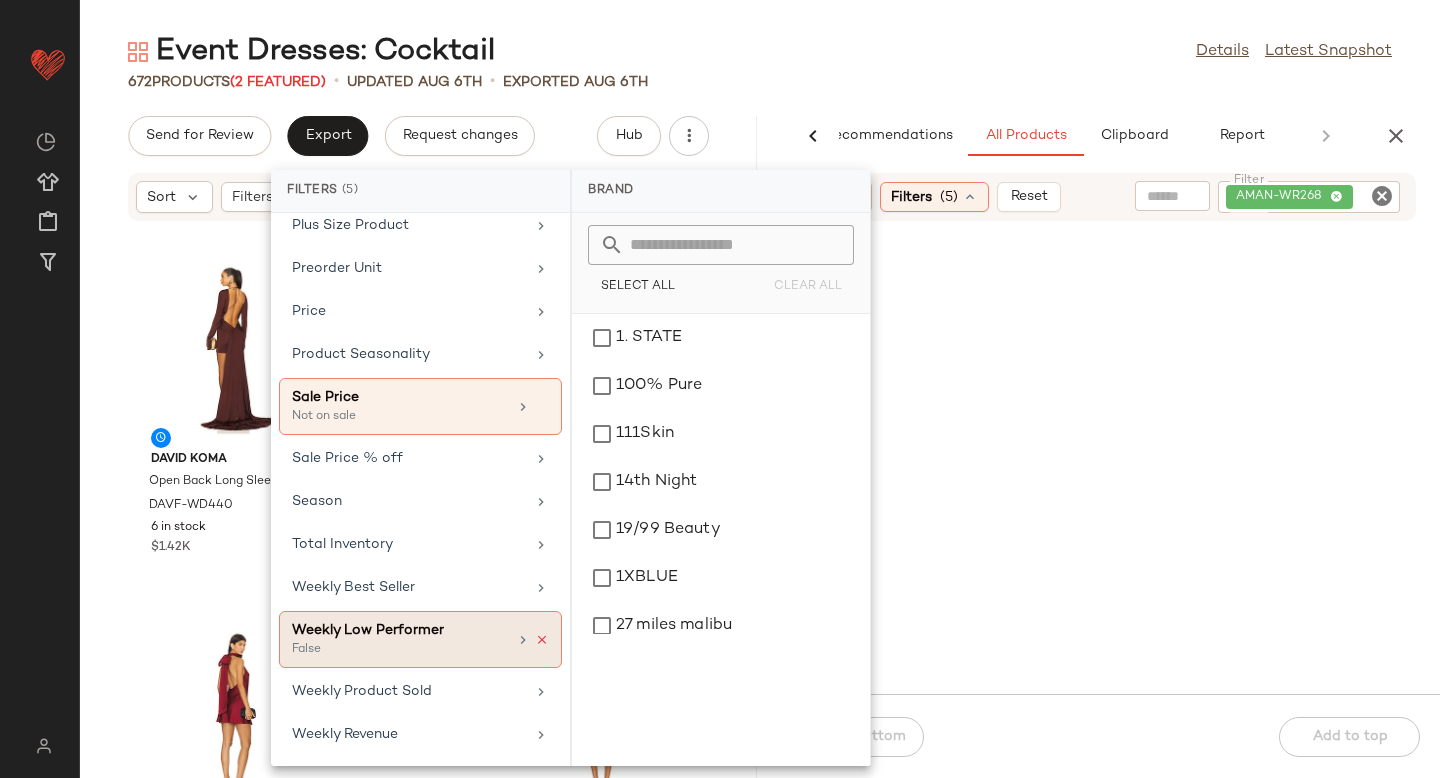 click at bounding box center [542, 640] 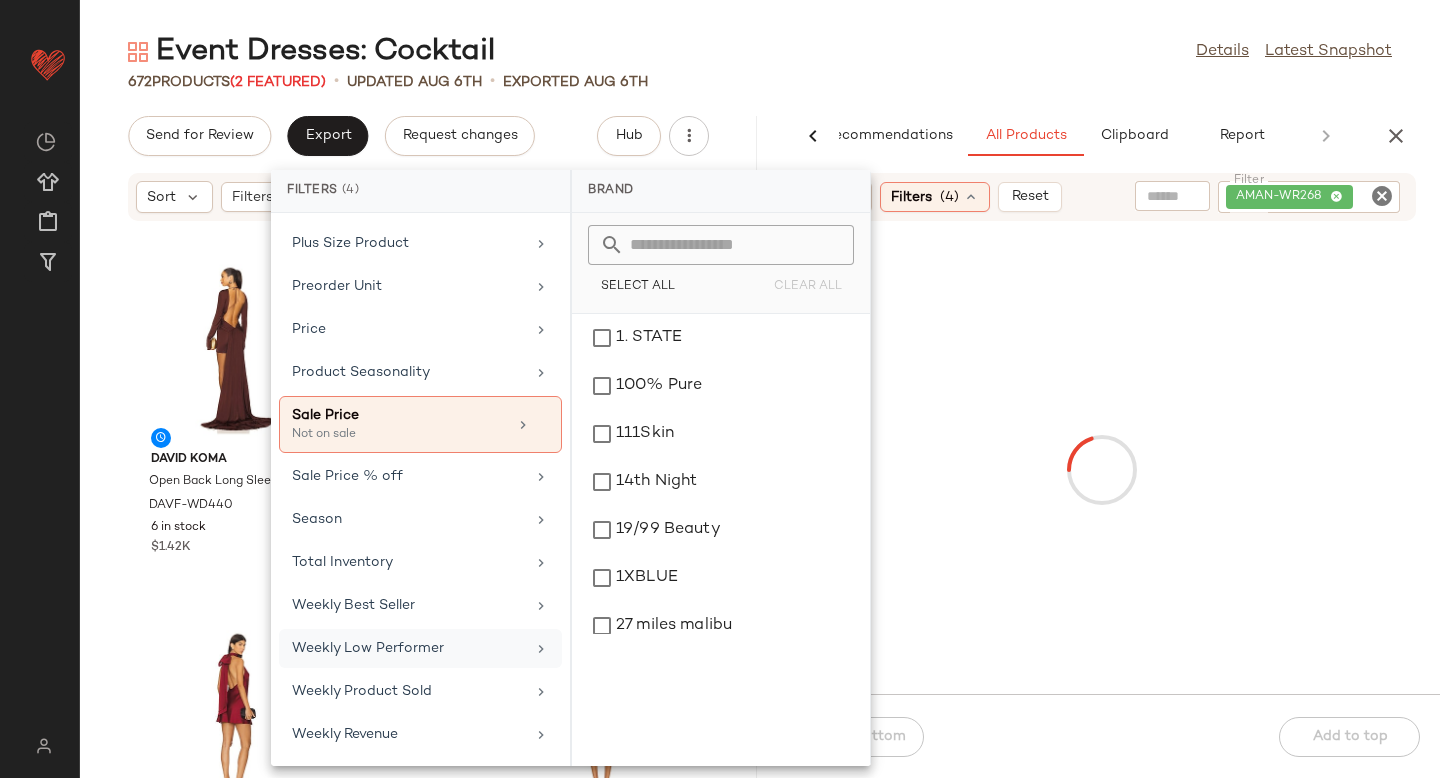 scroll, scrollTop: 997, scrollLeft: 0, axis: vertical 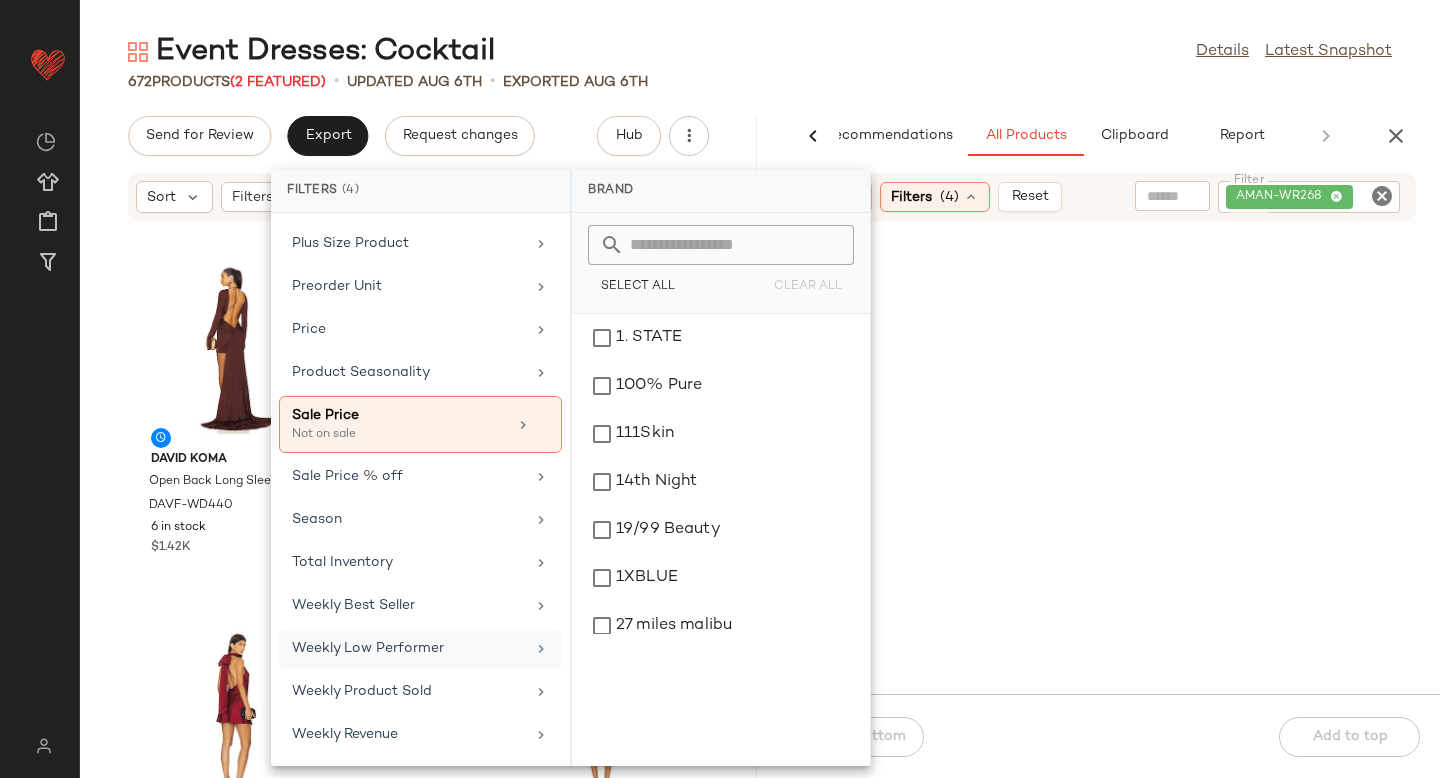 click 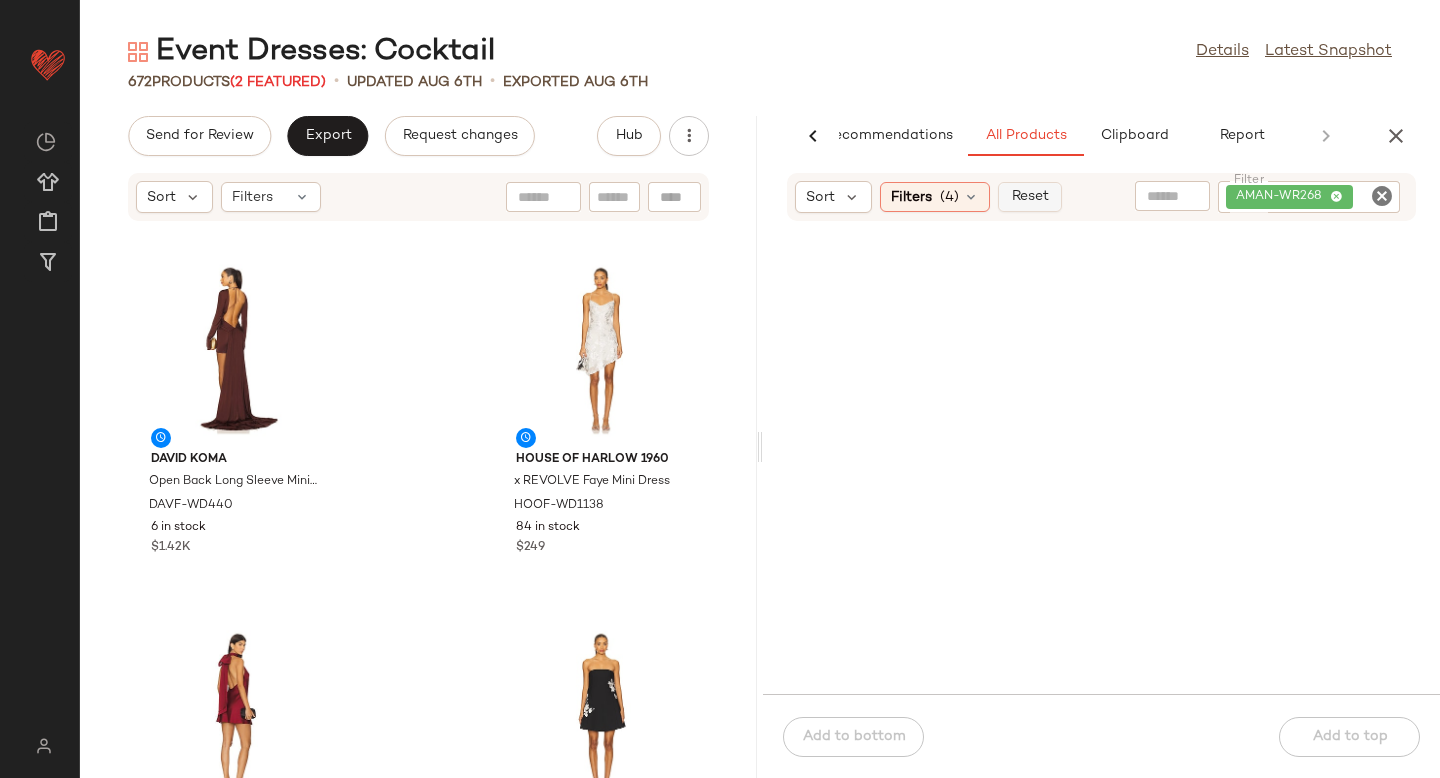 click on "Reset" 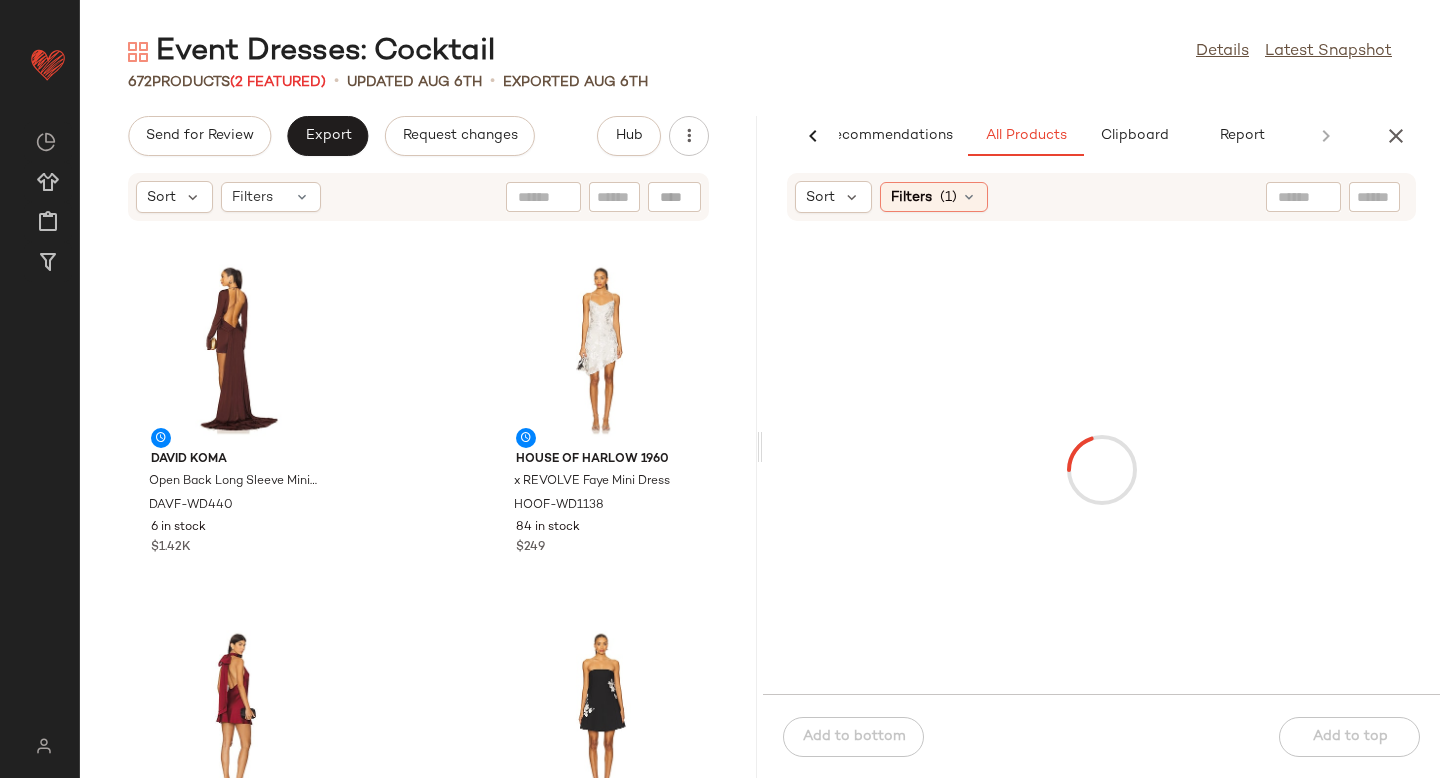 click 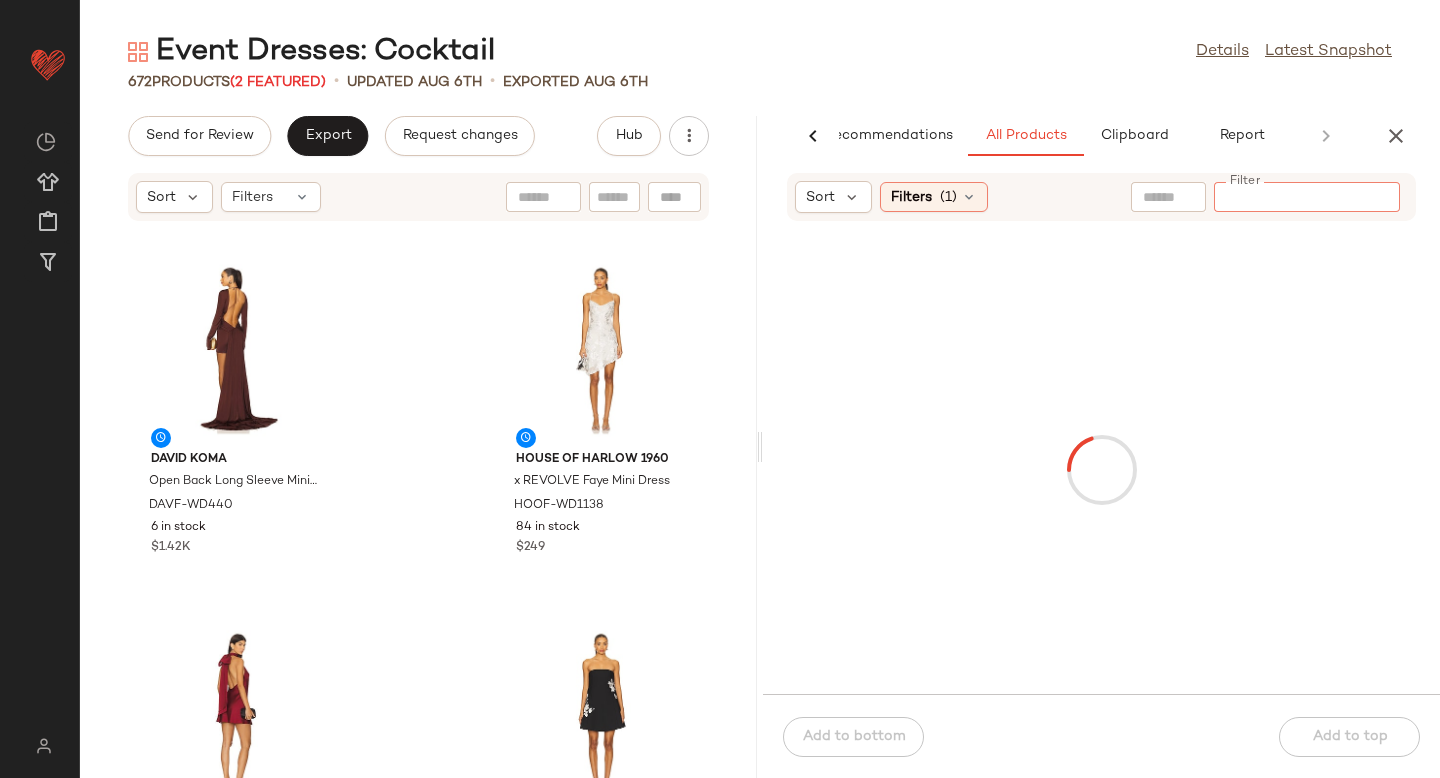 paste on "**********" 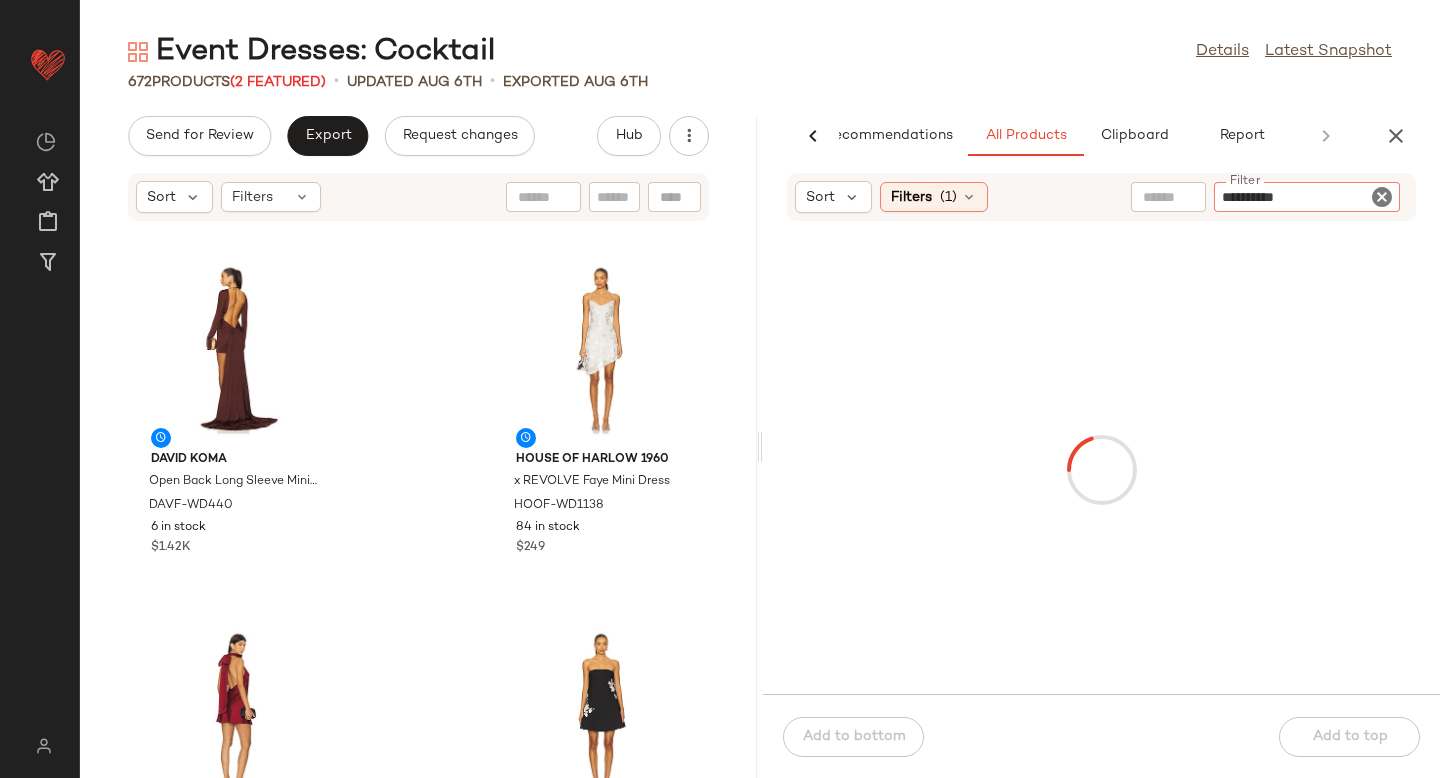 type 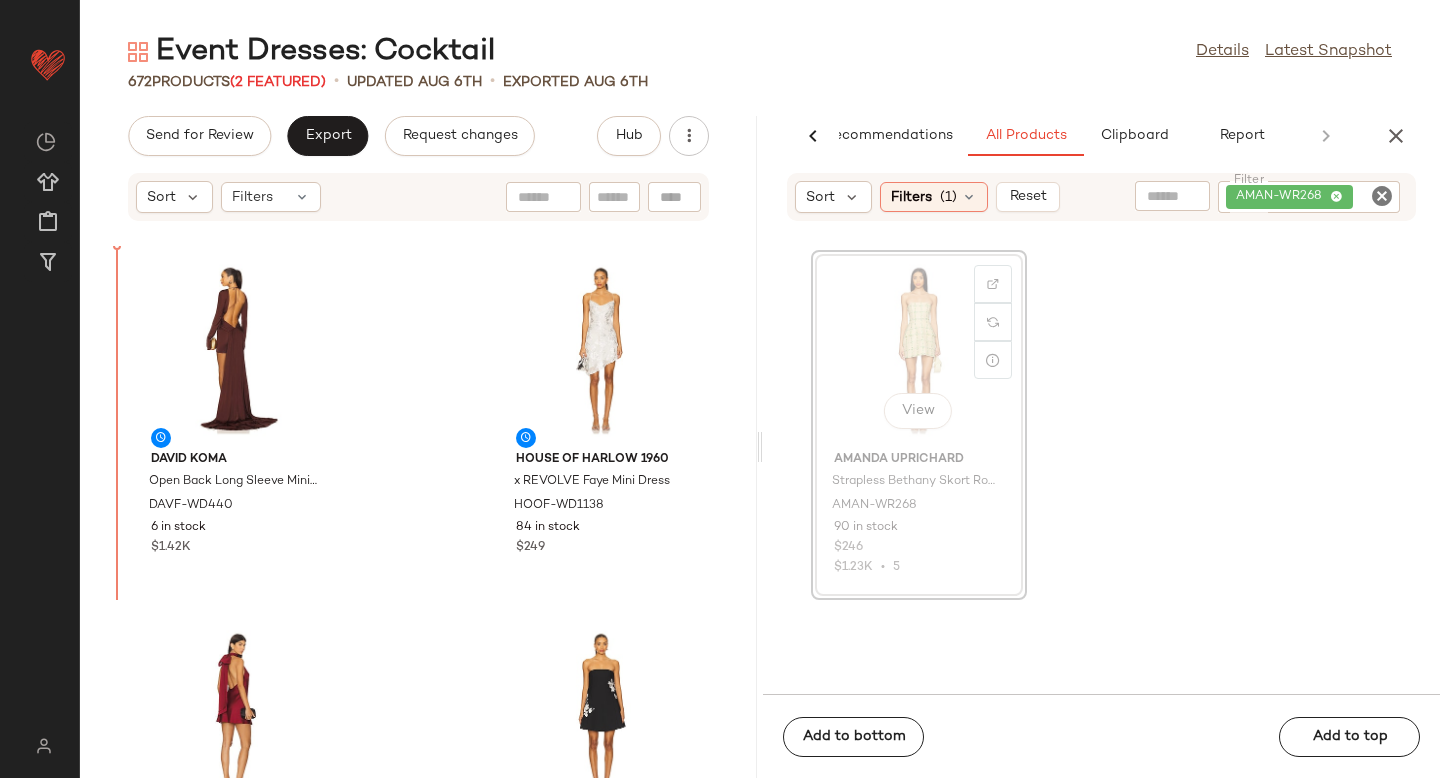 drag, startPoint x: 862, startPoint y: 381, endPoint x: 845, endPoint y: 380, distance: 17.029387 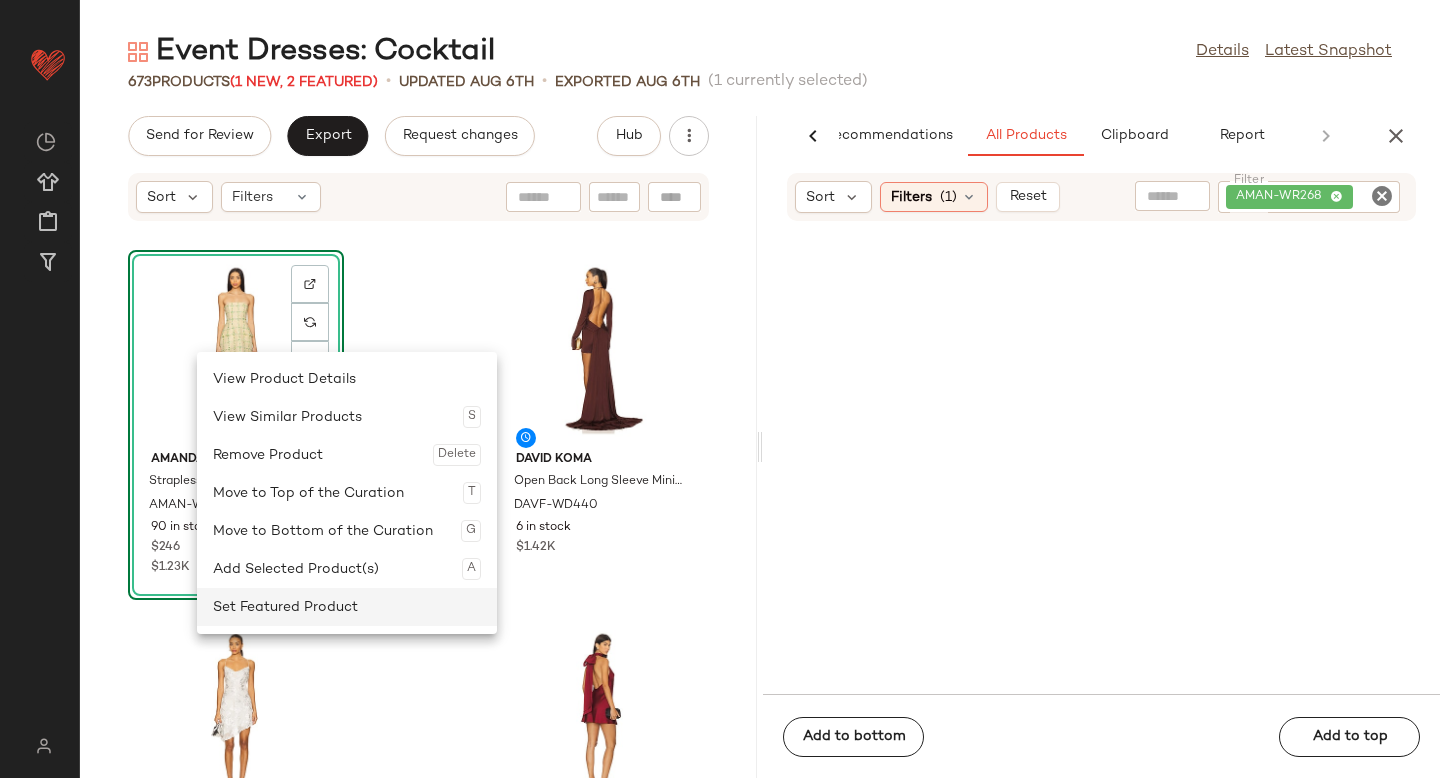 click on "Set Featured Product" 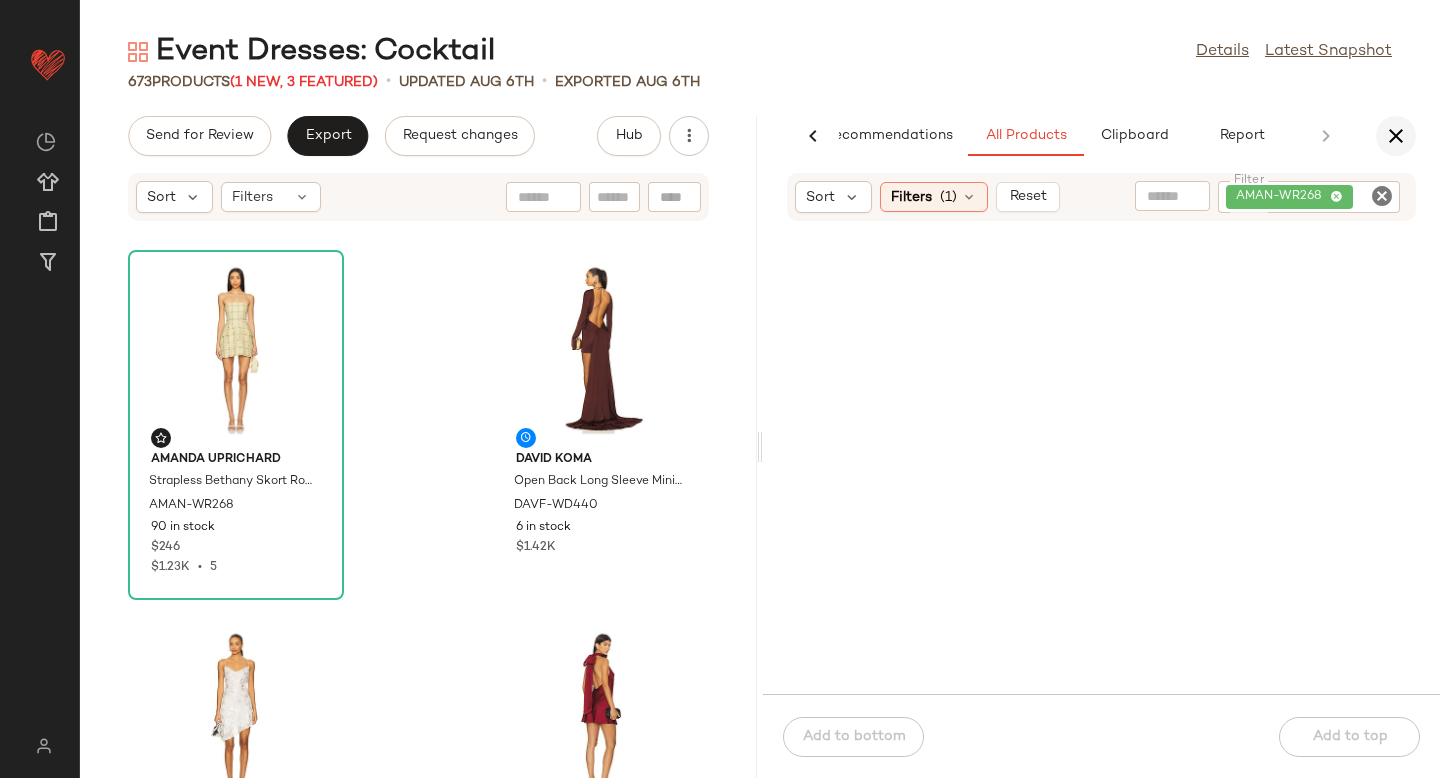 click at bounding box center [1396, 136] 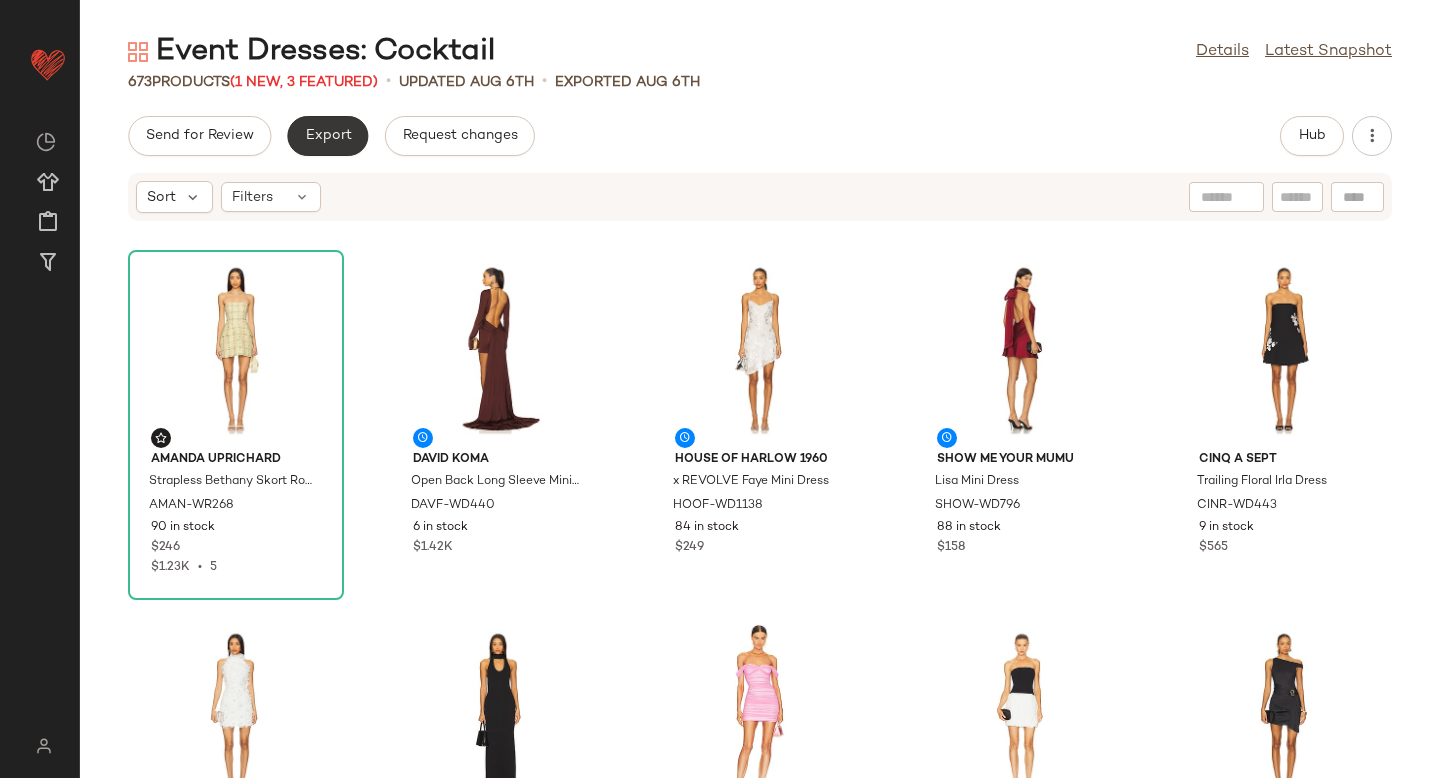 click on "Export" 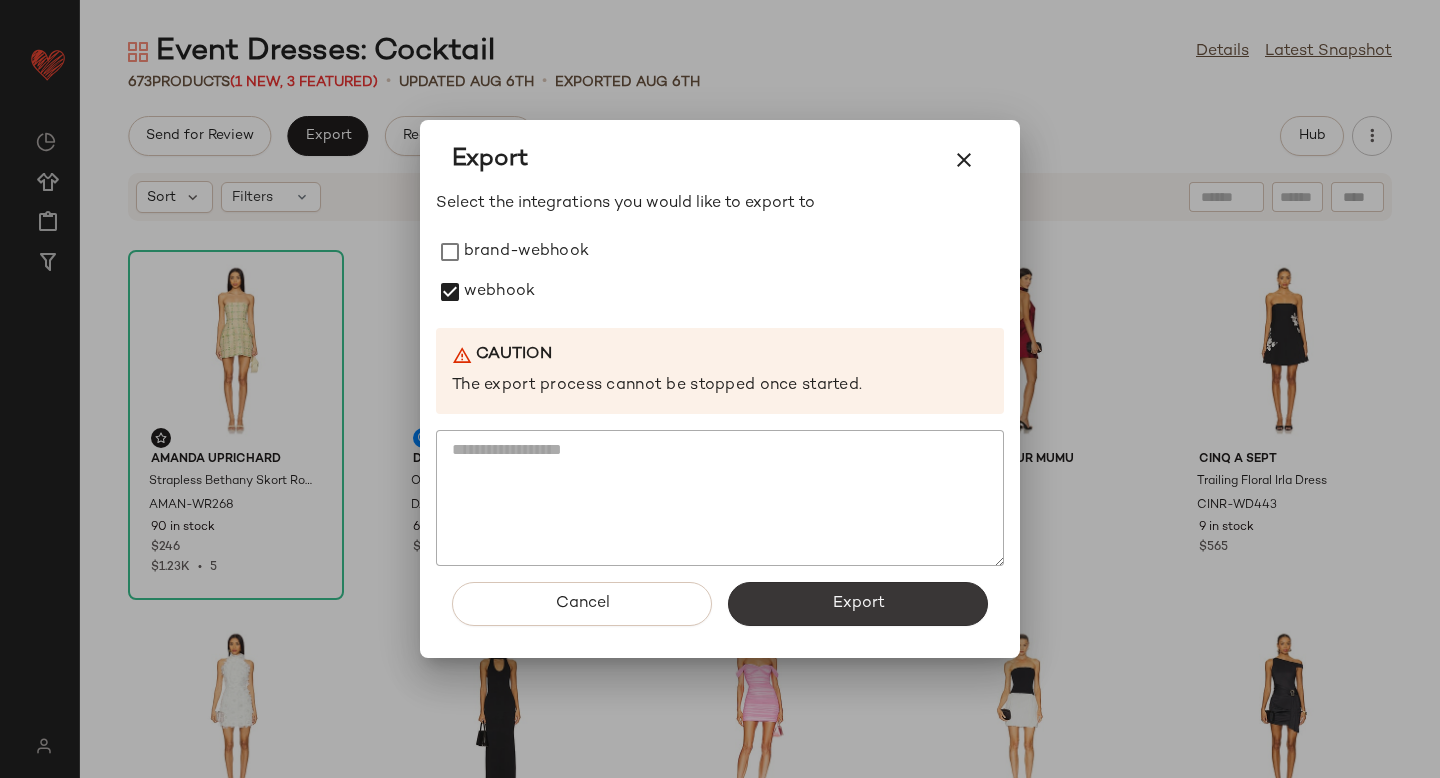 click on "Export" at bounding box center [858, 604] 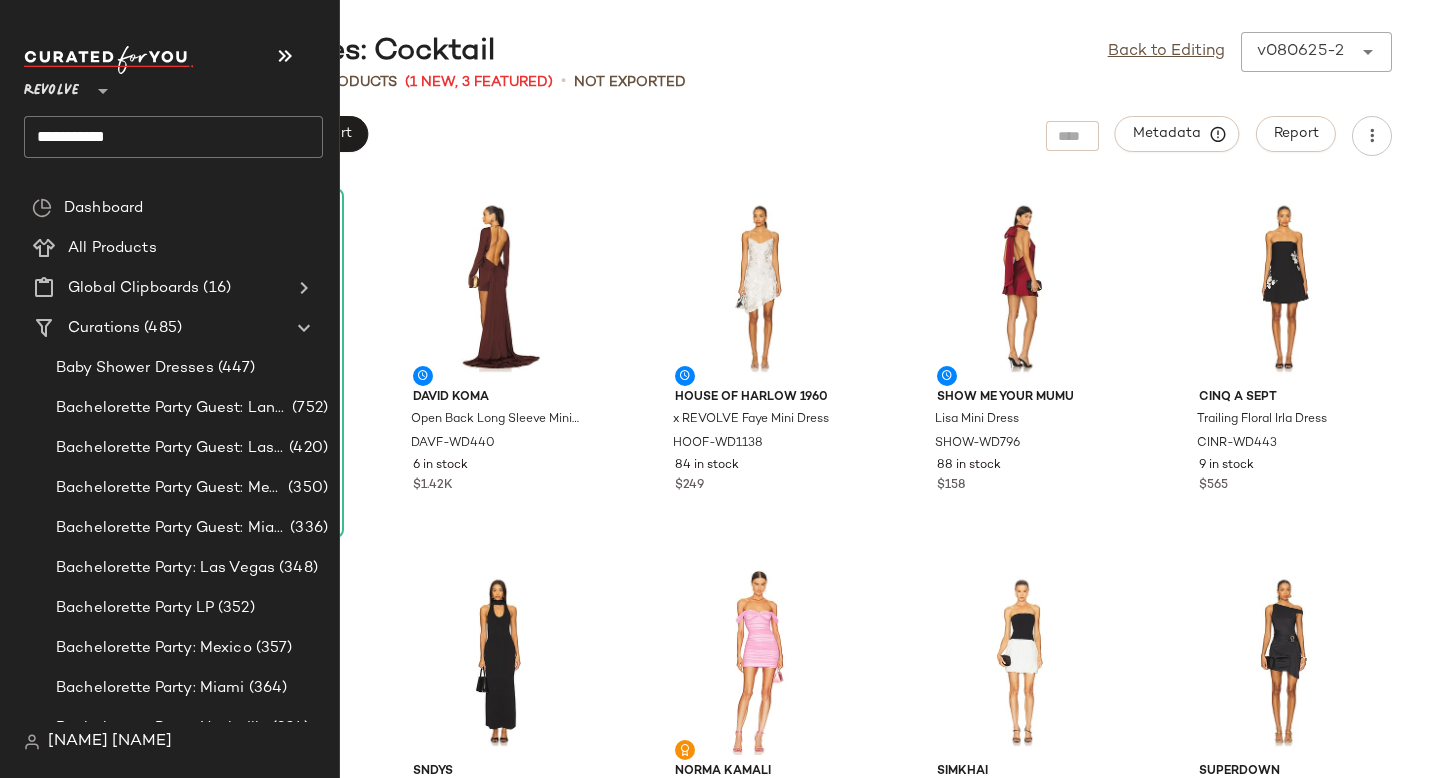 click on "**********" 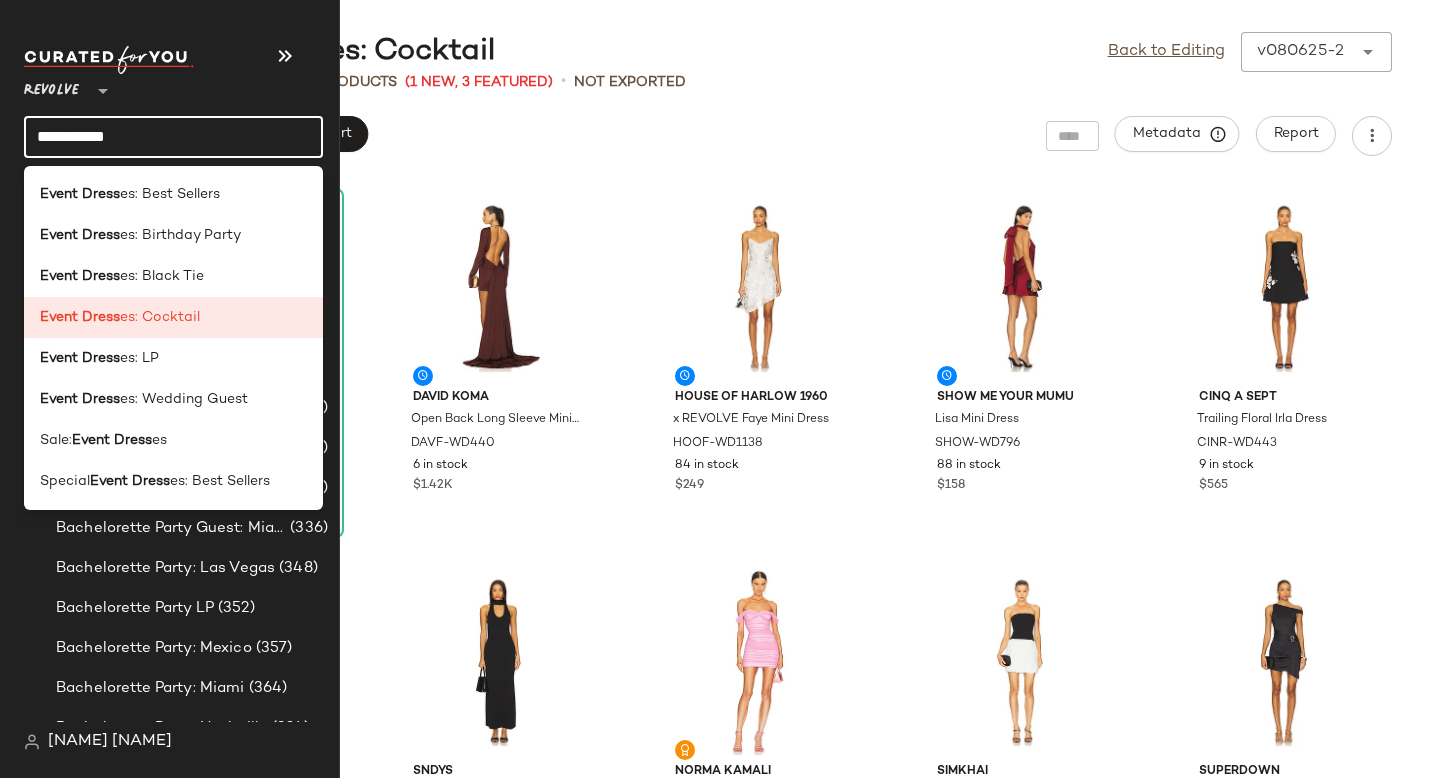 click on "**********" 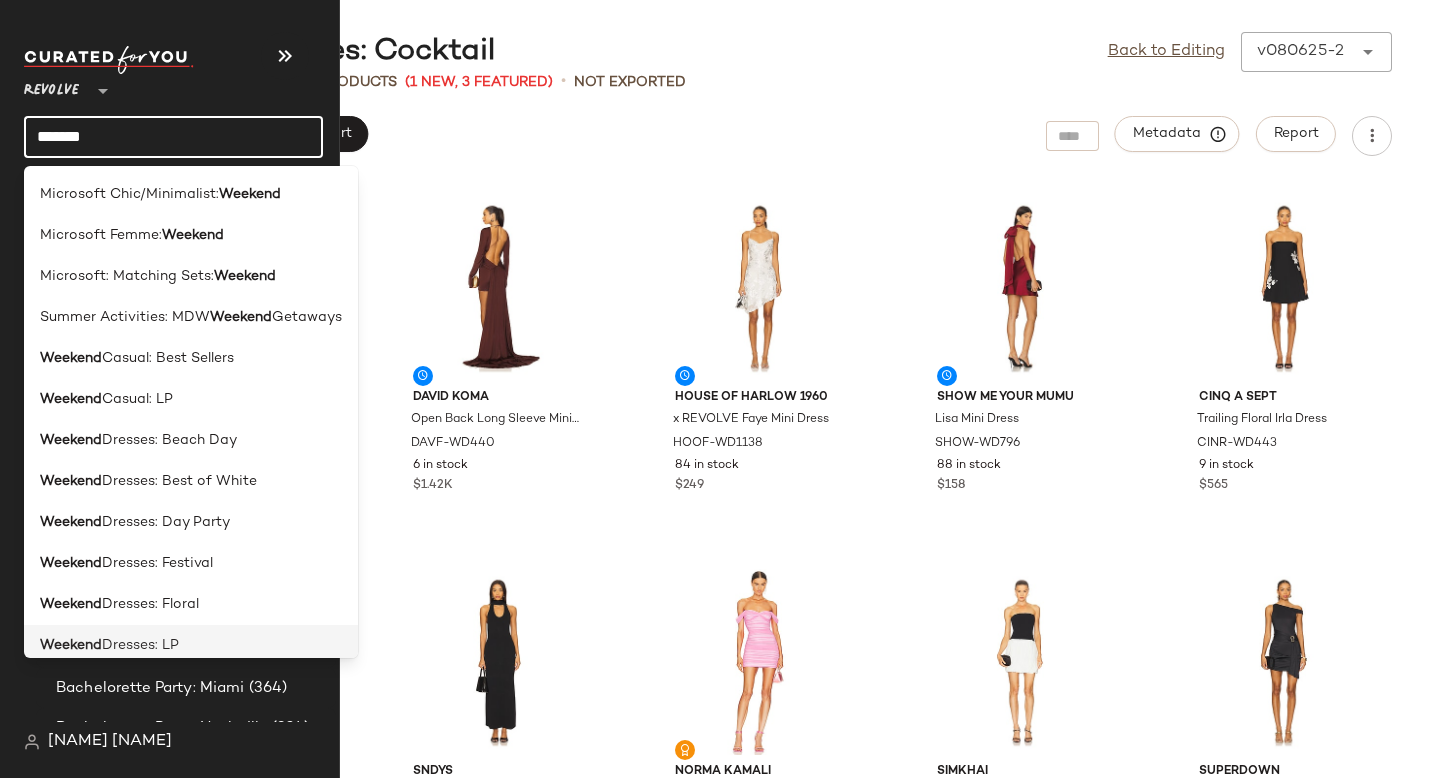 type on "*******" 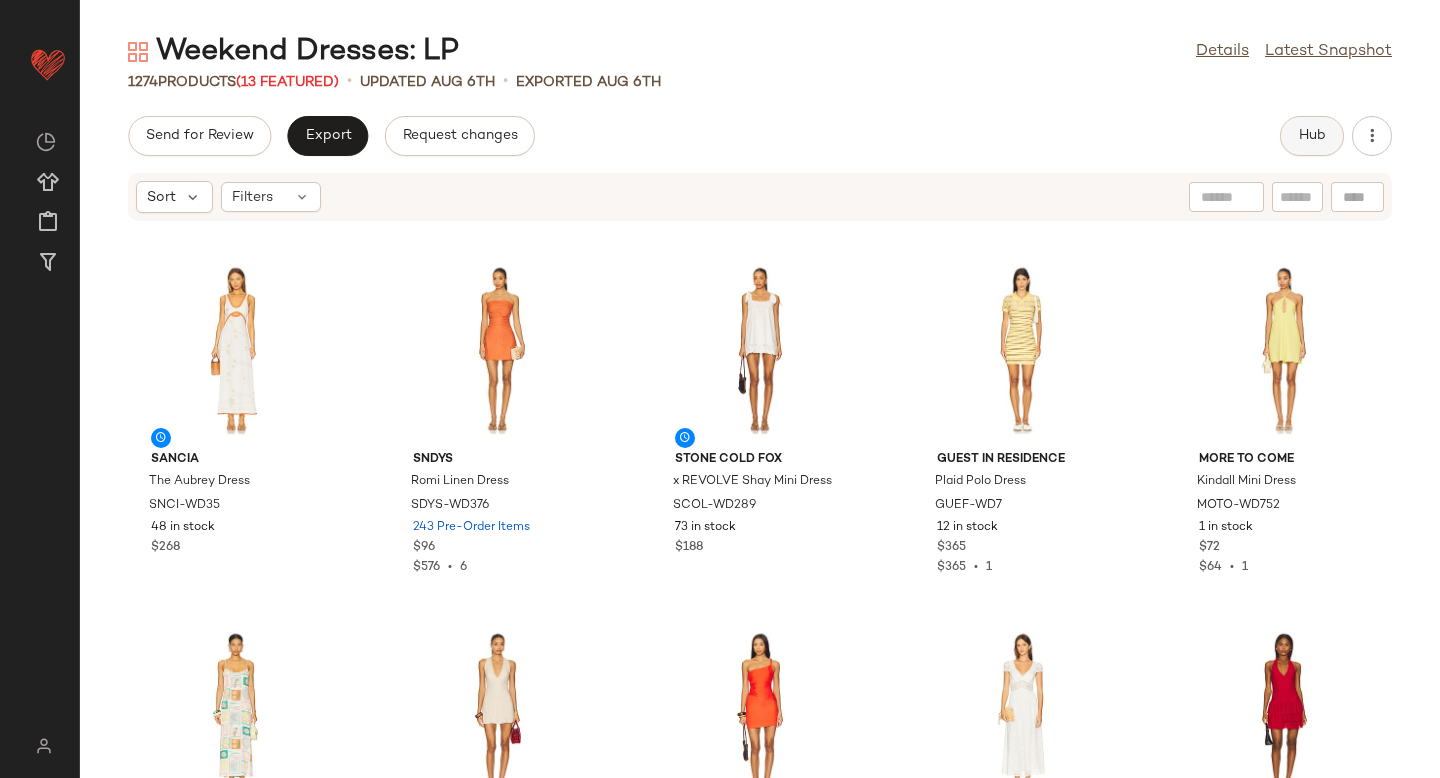 click on "Hub" 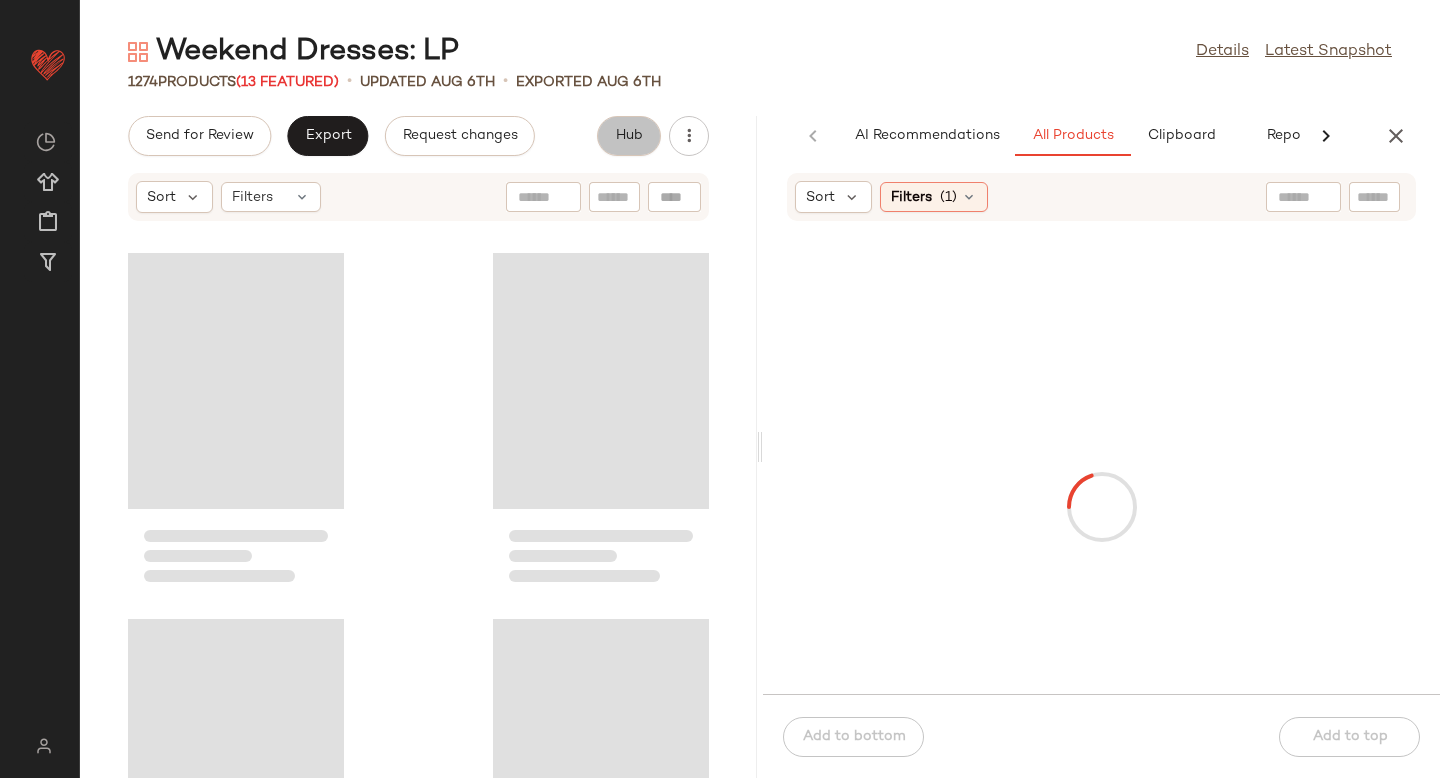 scroll, scrollTop: 0, scrollLeft: 47, axis: horizontal 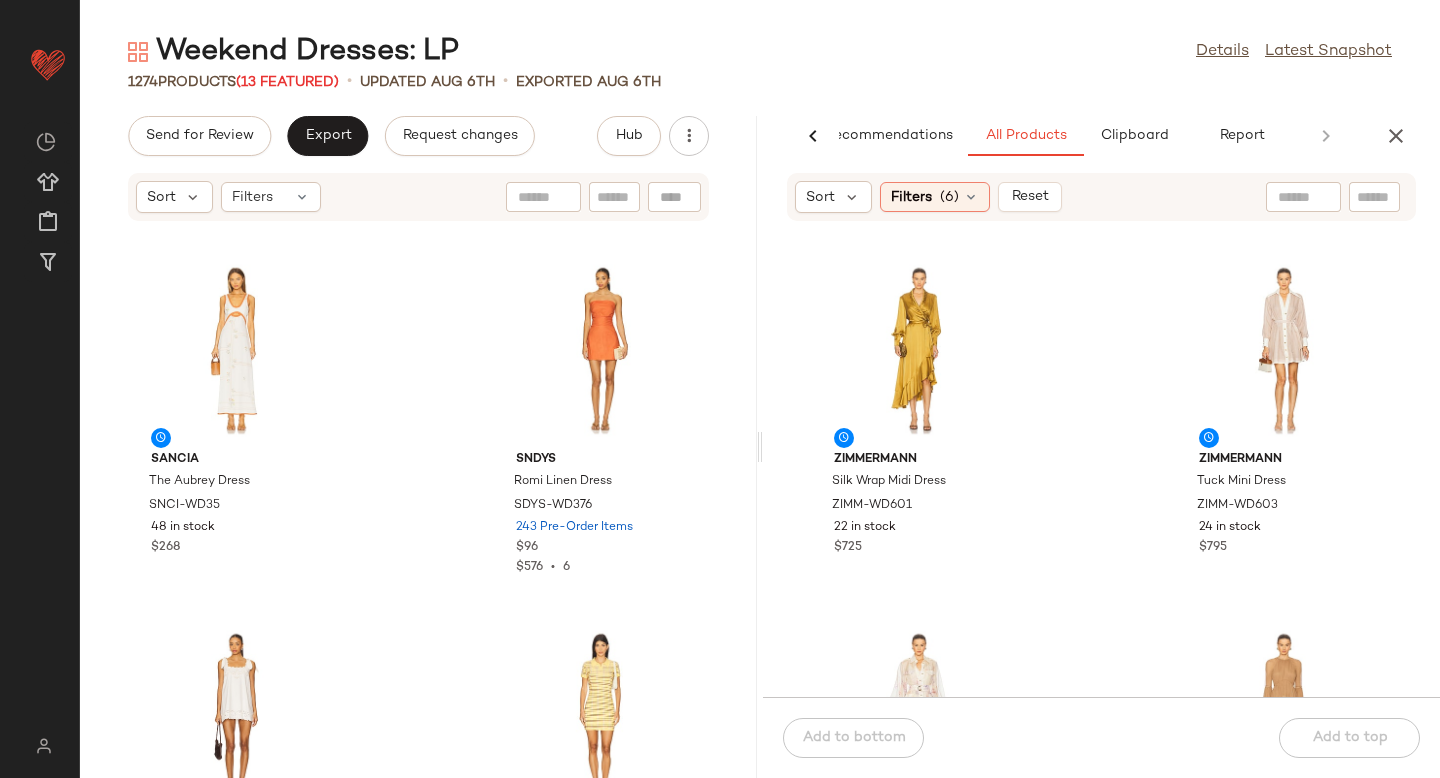 click 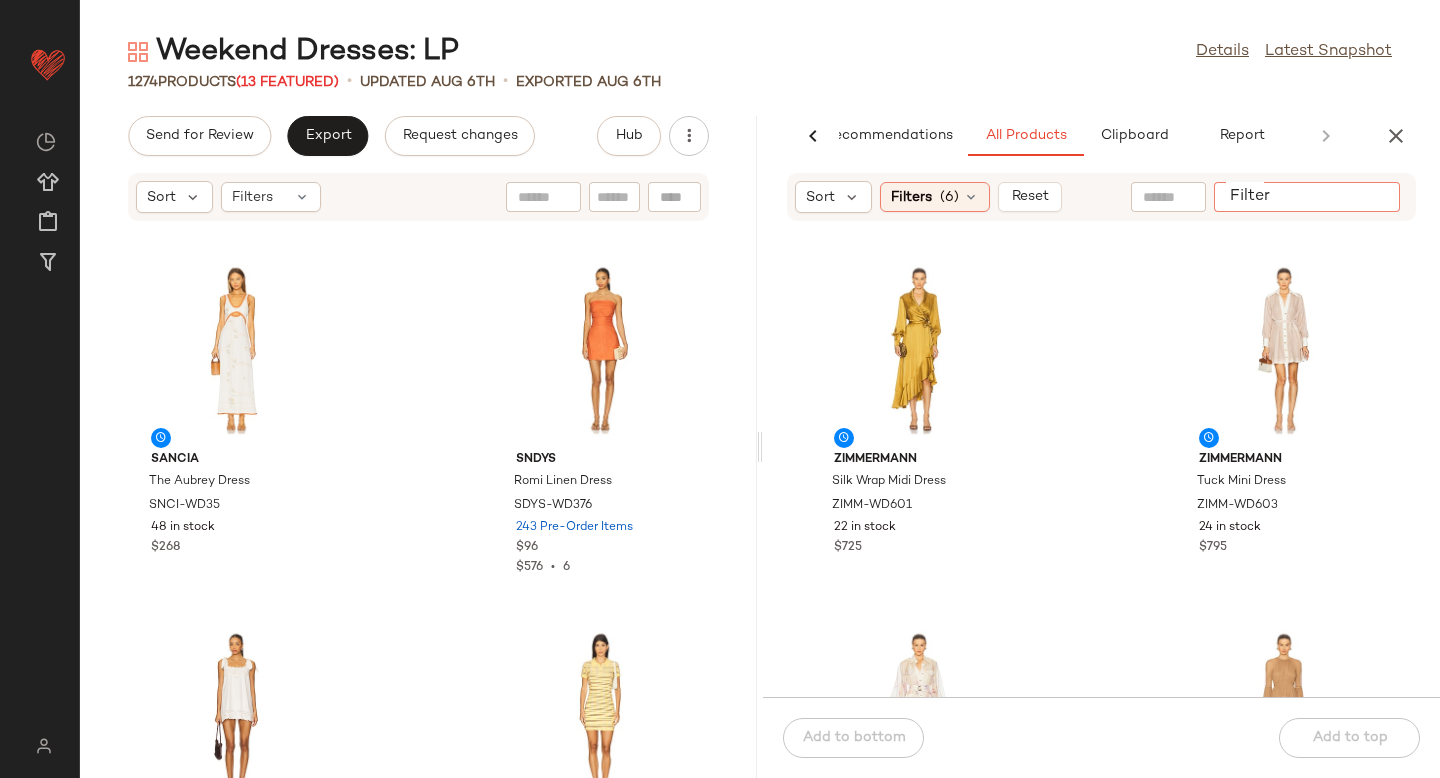 paste on "**********" 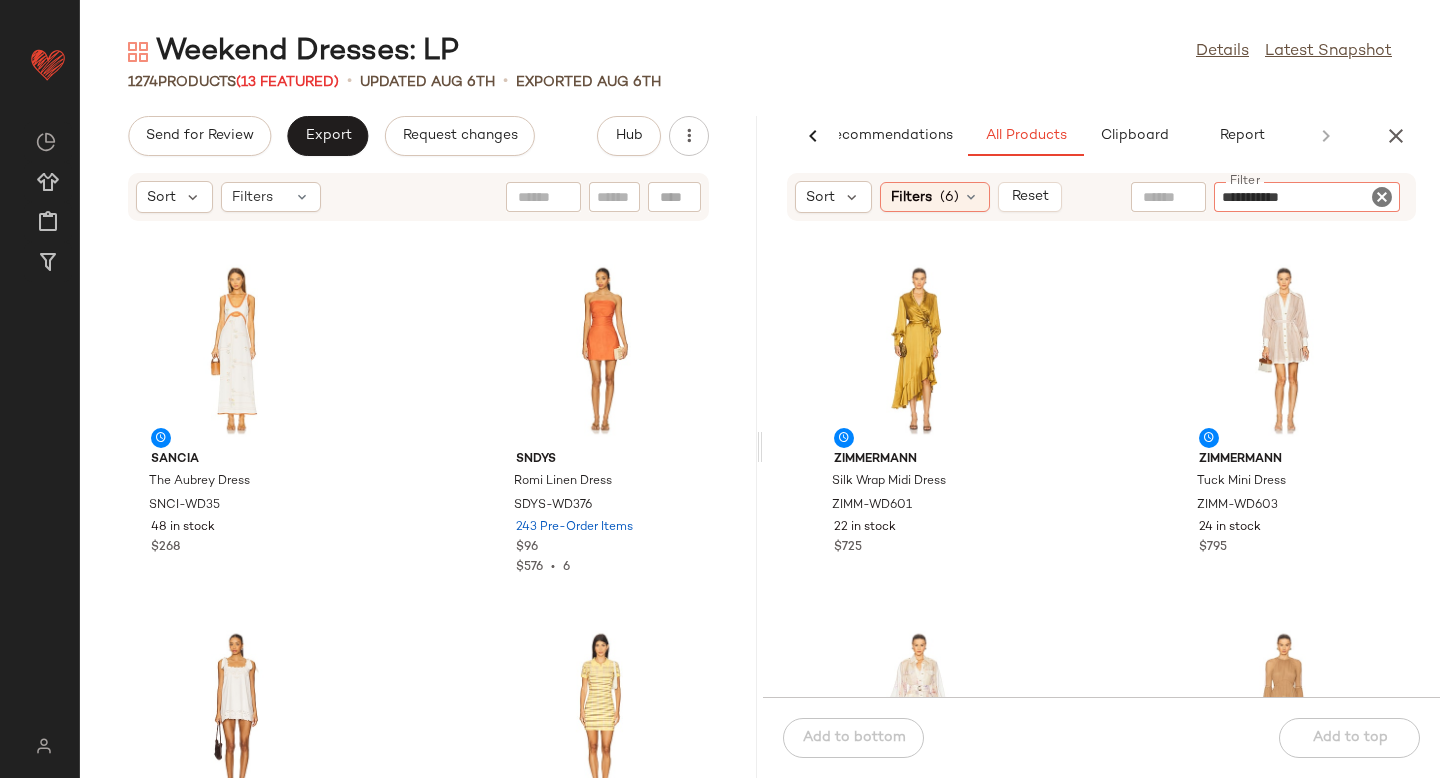 type 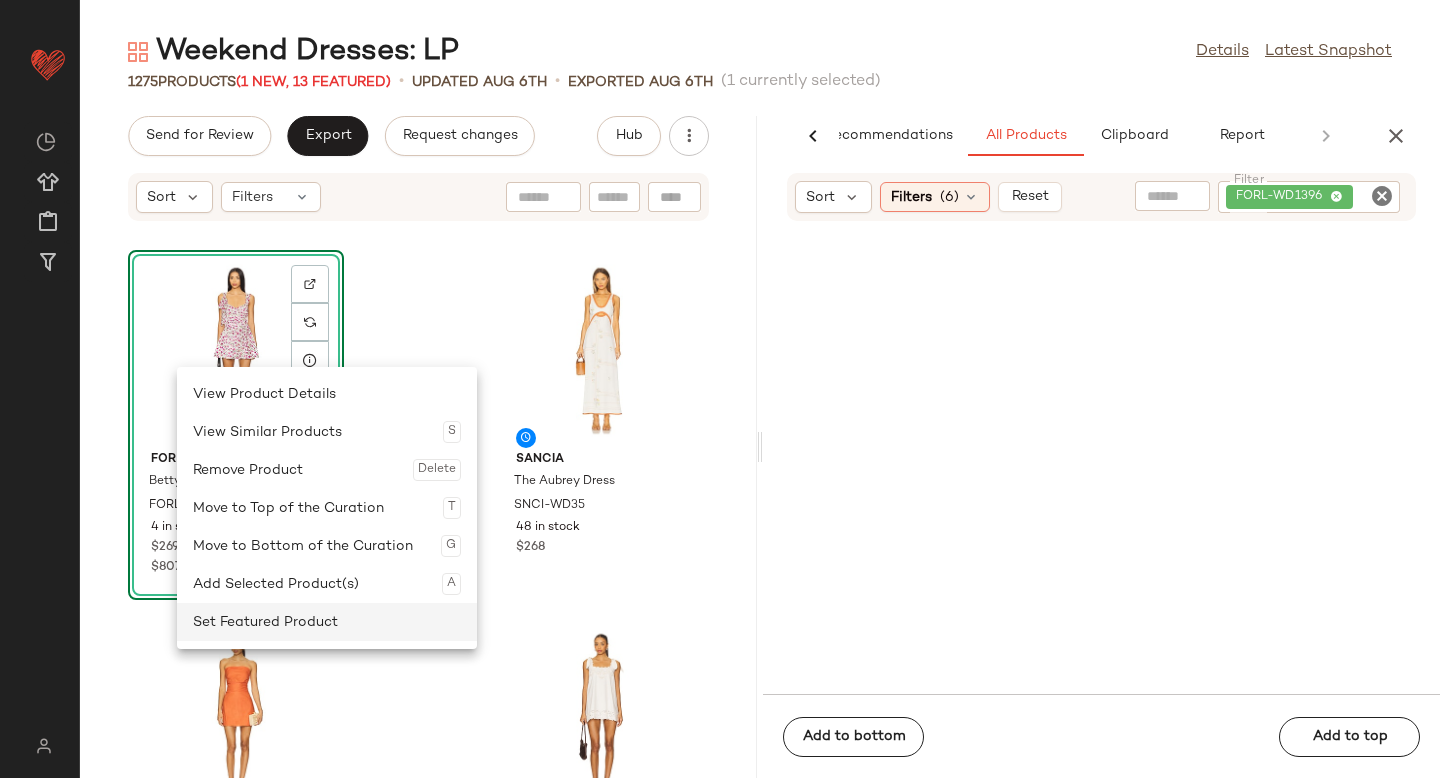 click on "Set Featured Product" 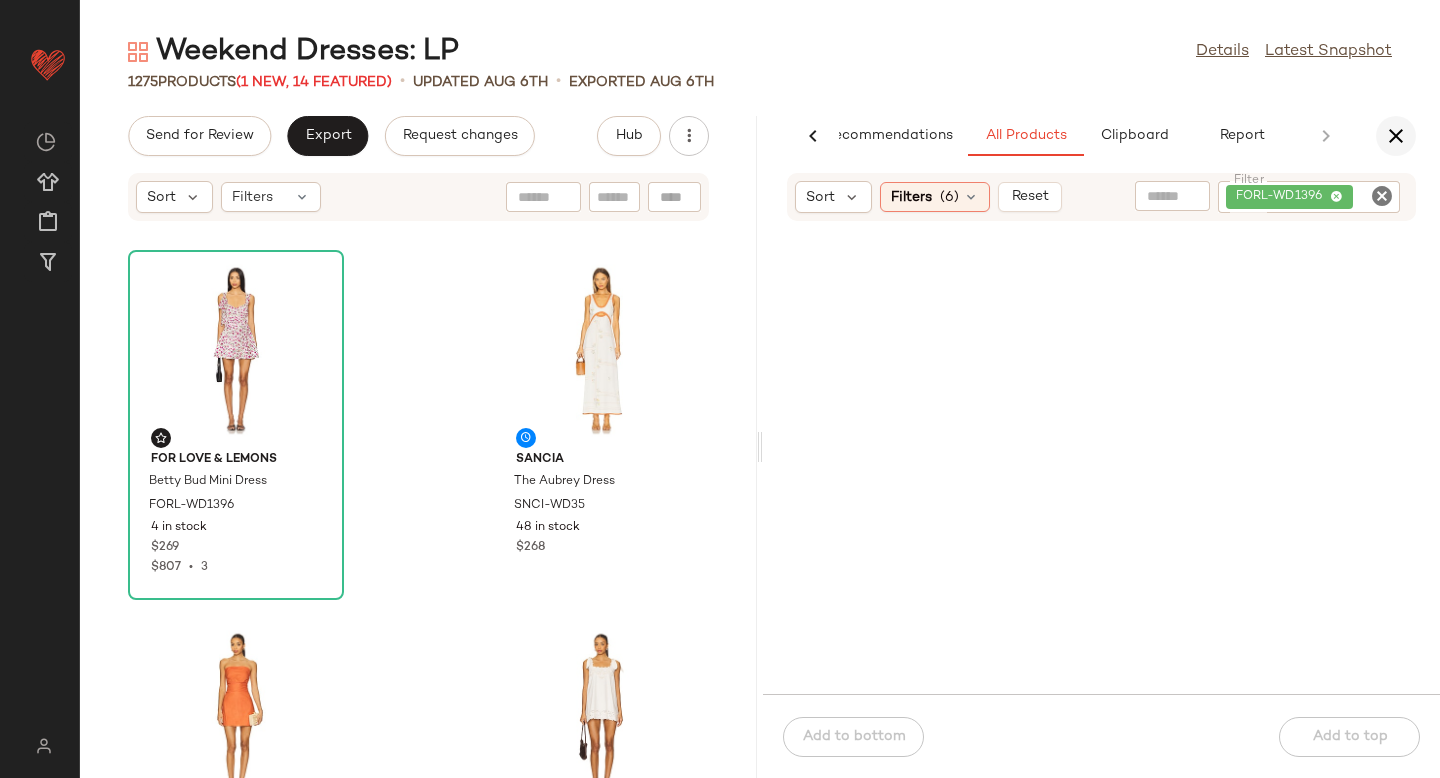 click at bounding box center (1396, 136) 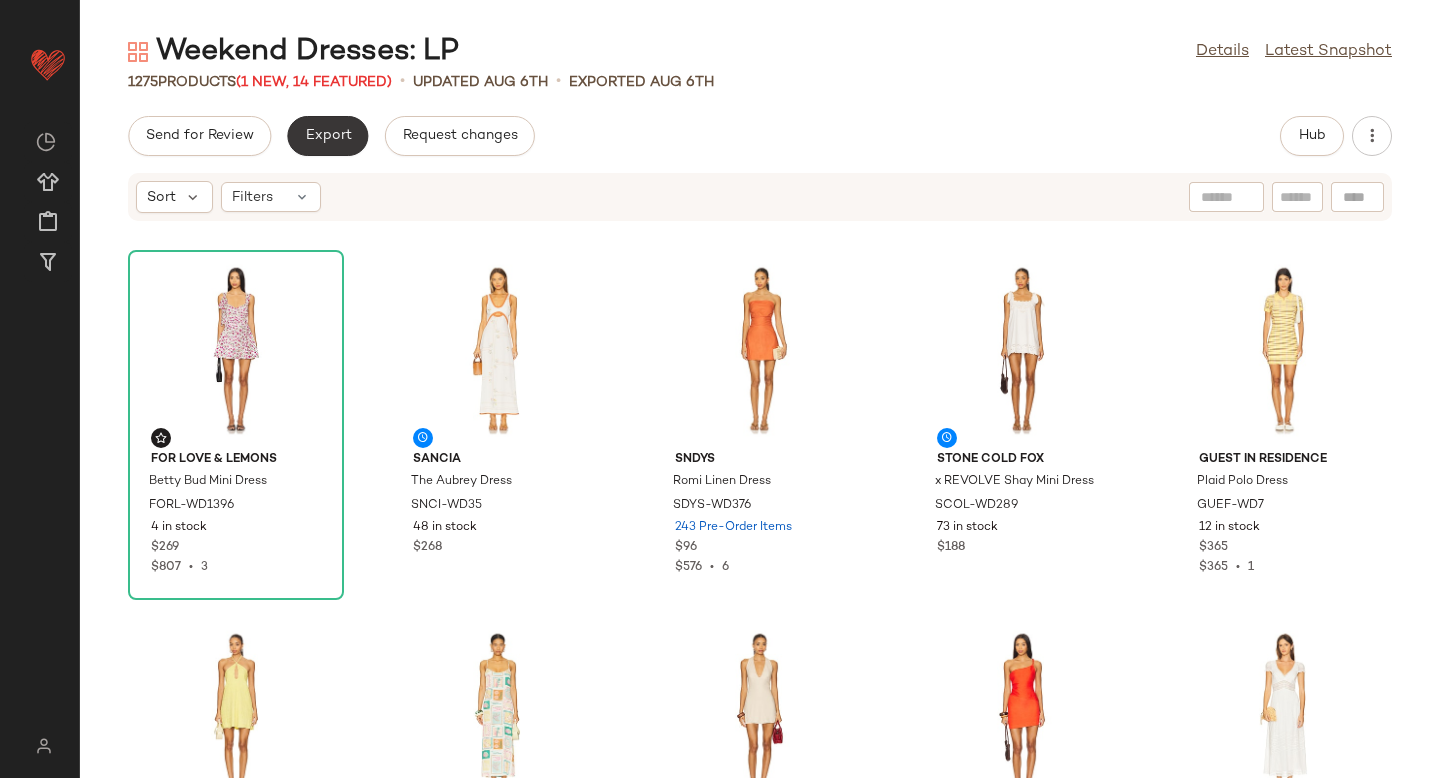 click on "Export" at bounding box center (327, 136) 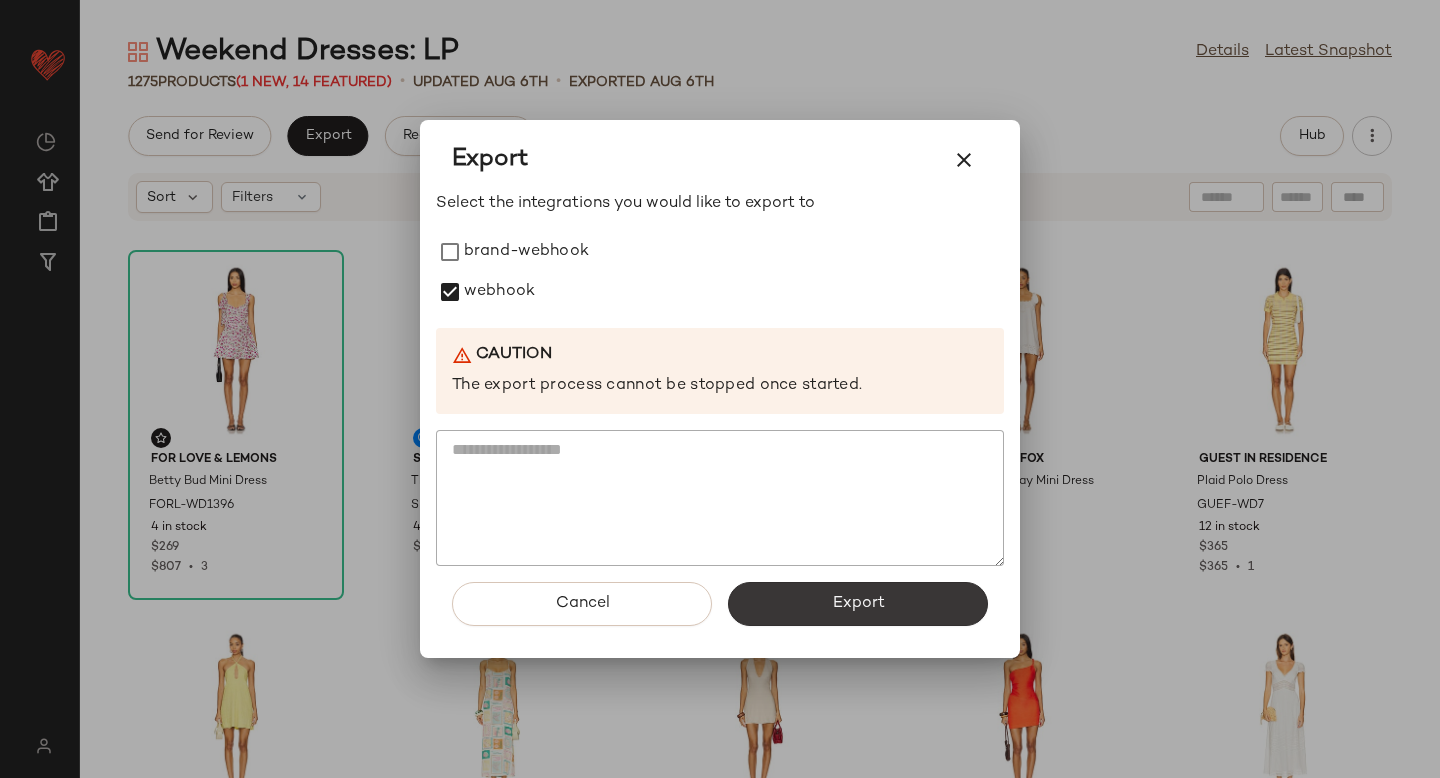 click on "Export" at bounding box center [858, 604] 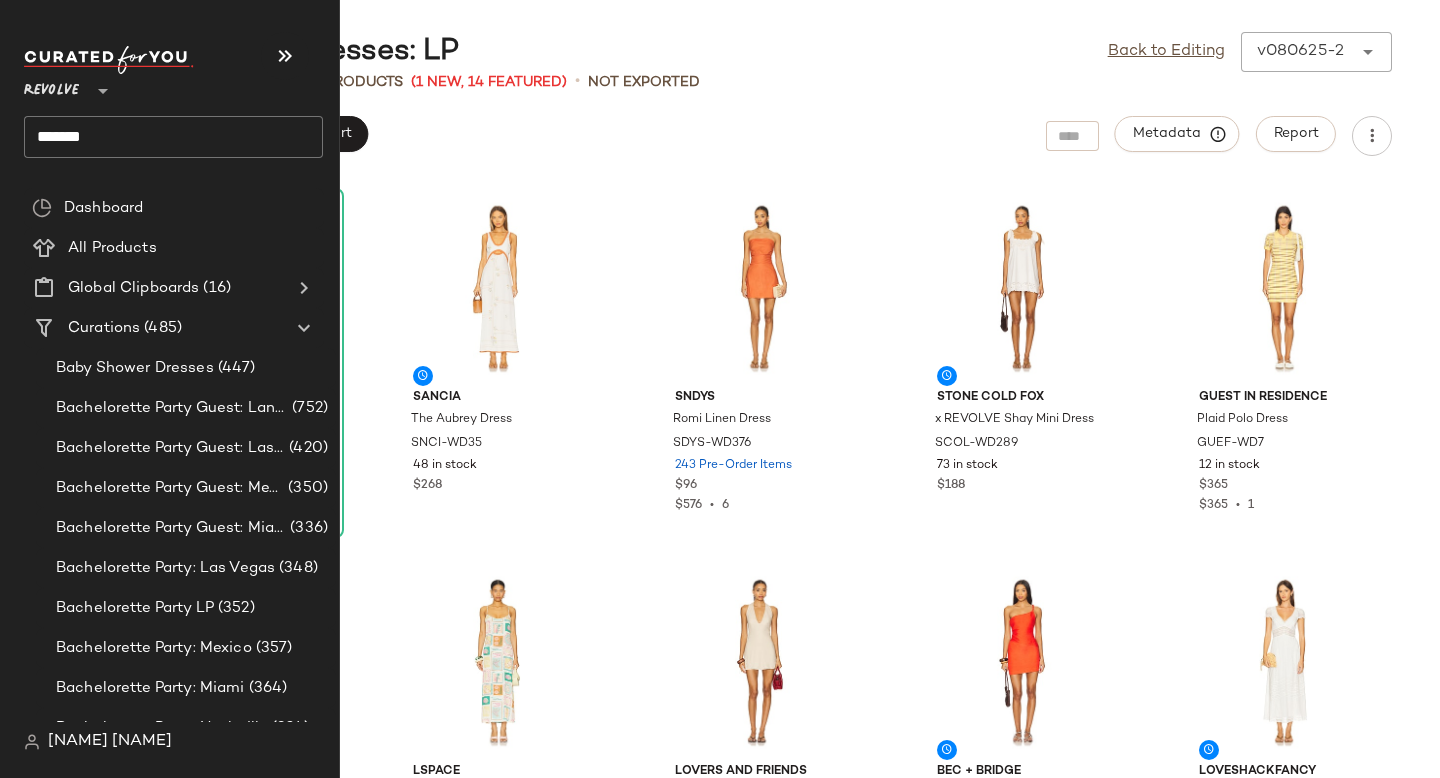 click on "*******" 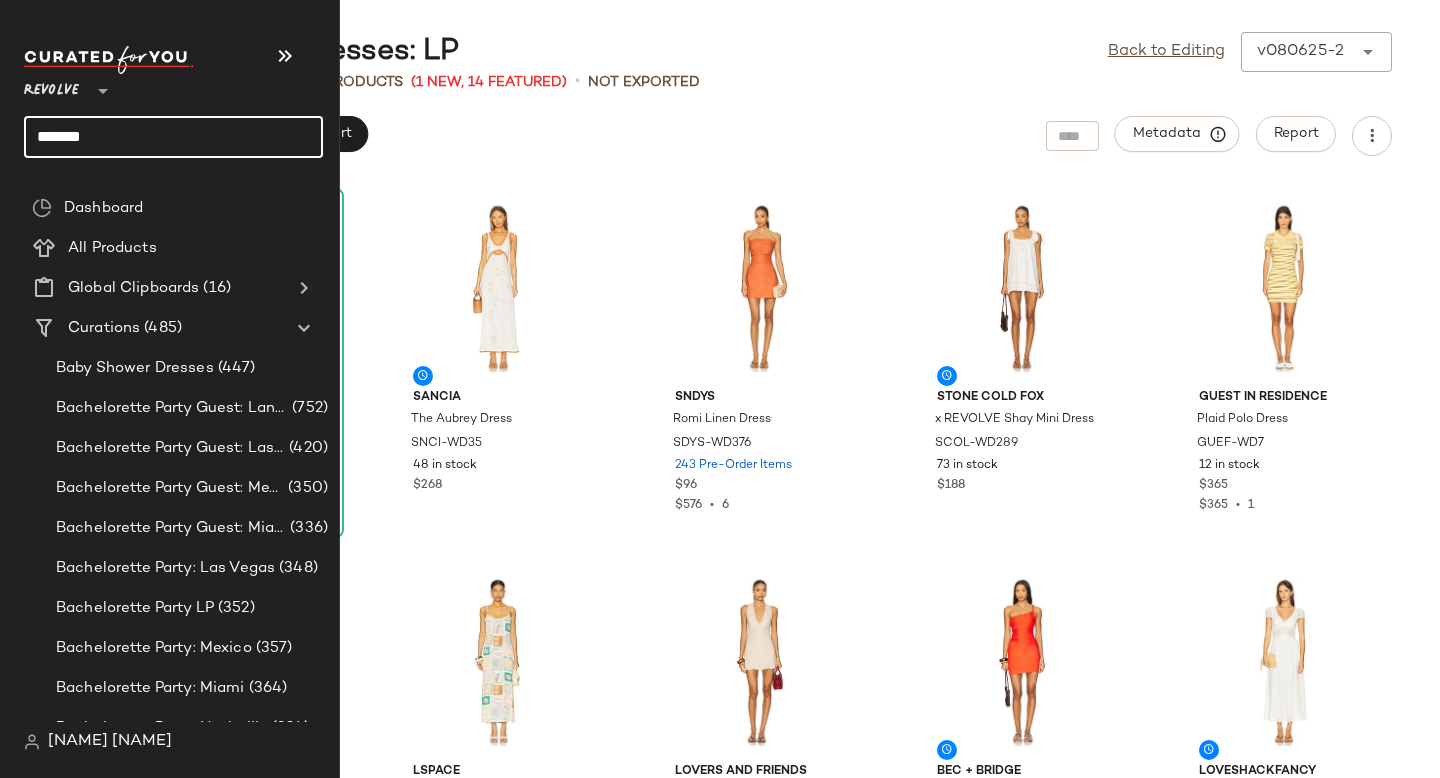 click on "*******" 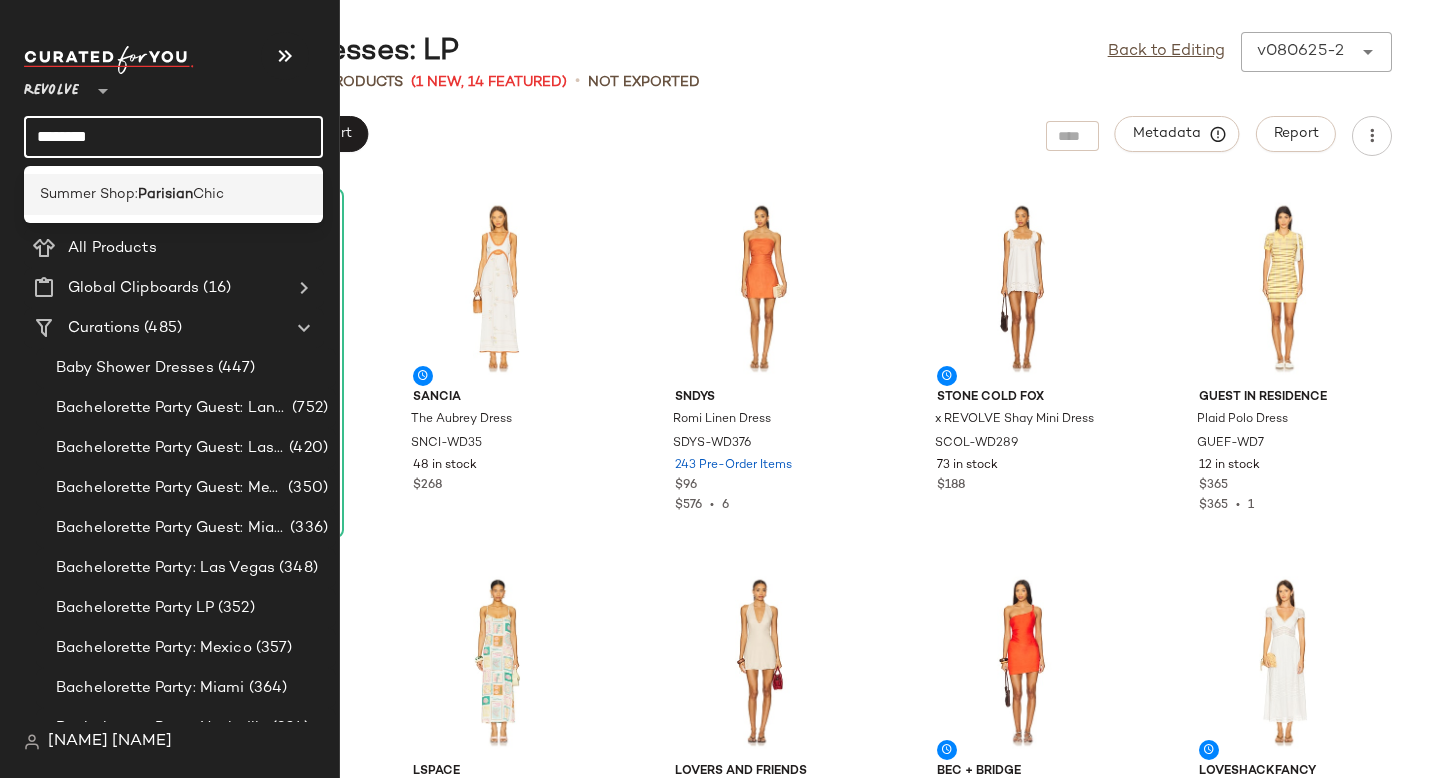 type on "********" 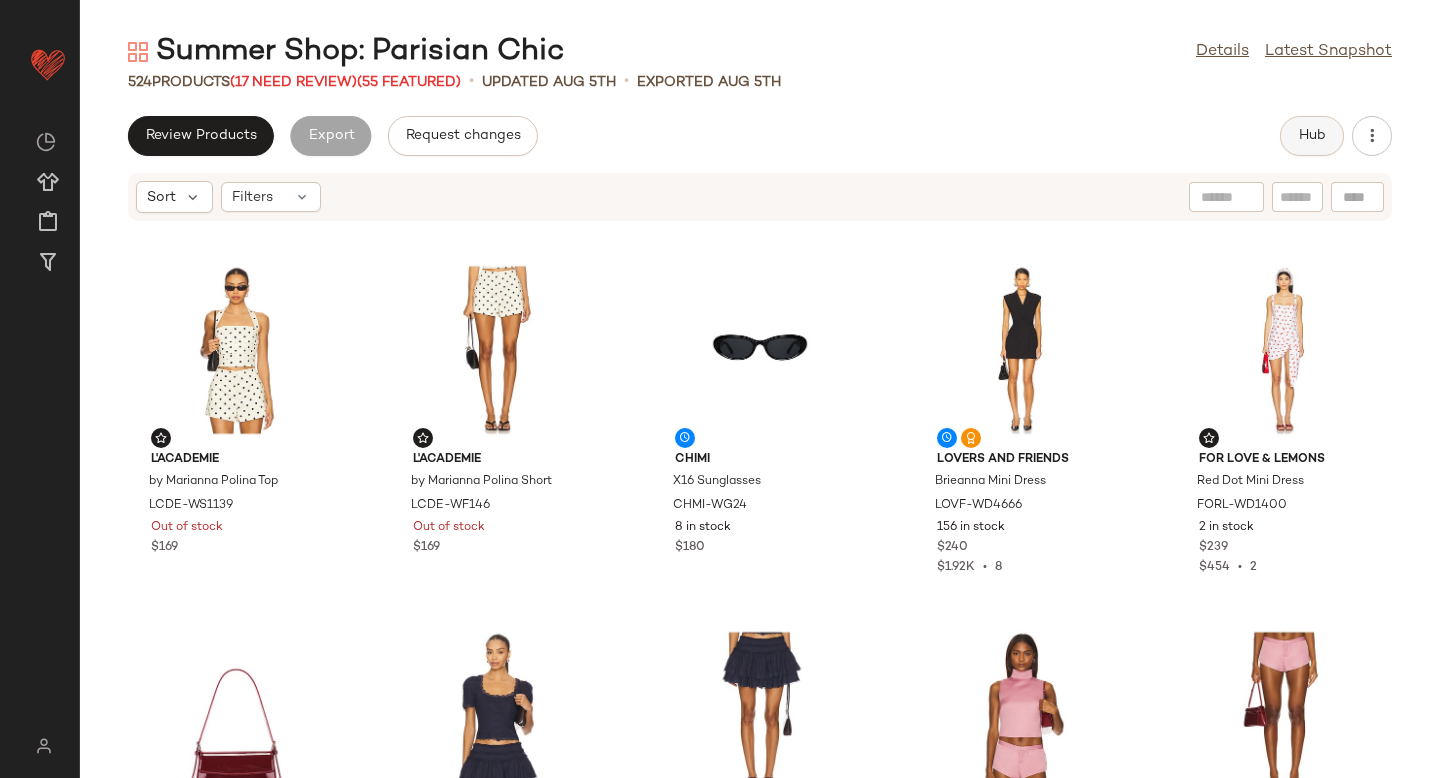 click on "Hub" 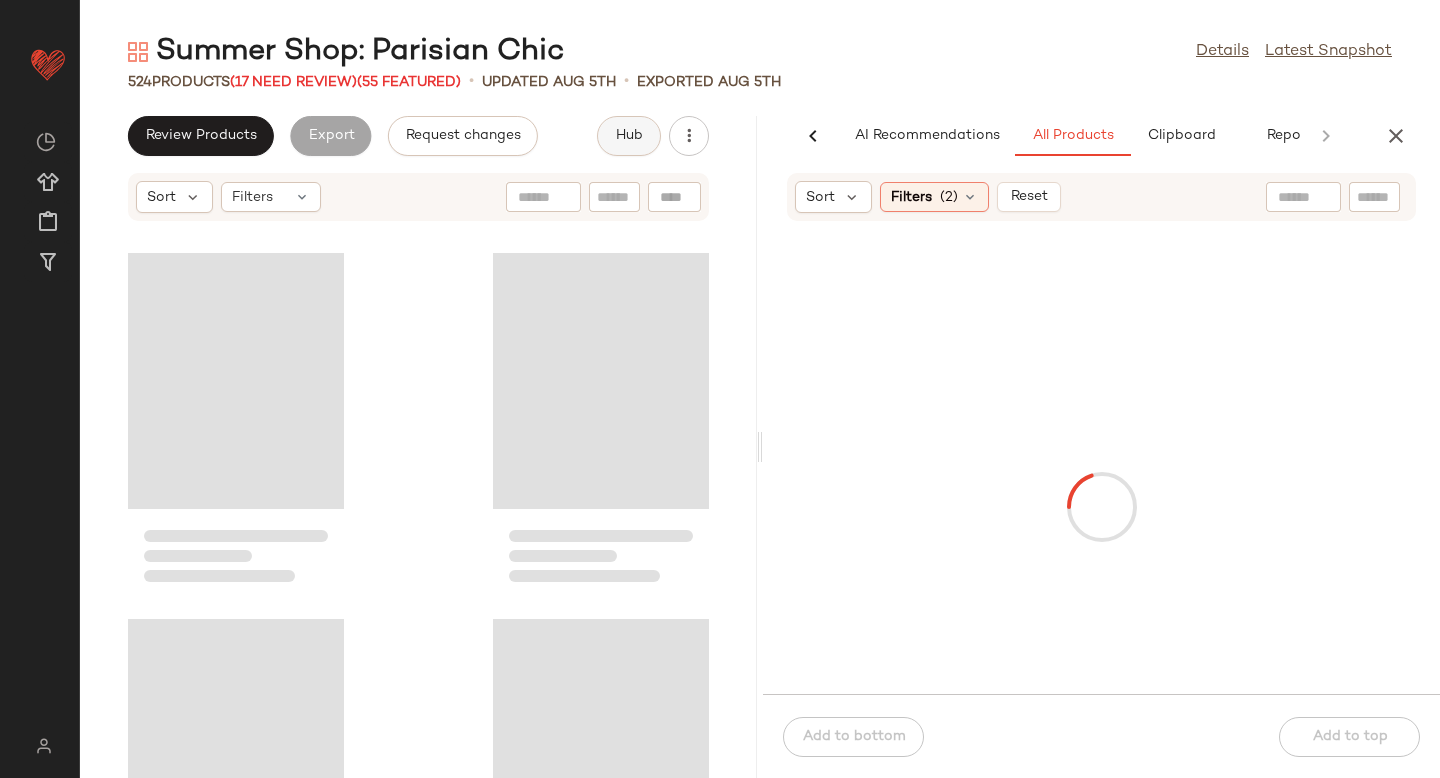 scroll, scrollTop: 0, scrollLeft: 47, axis: horizontal 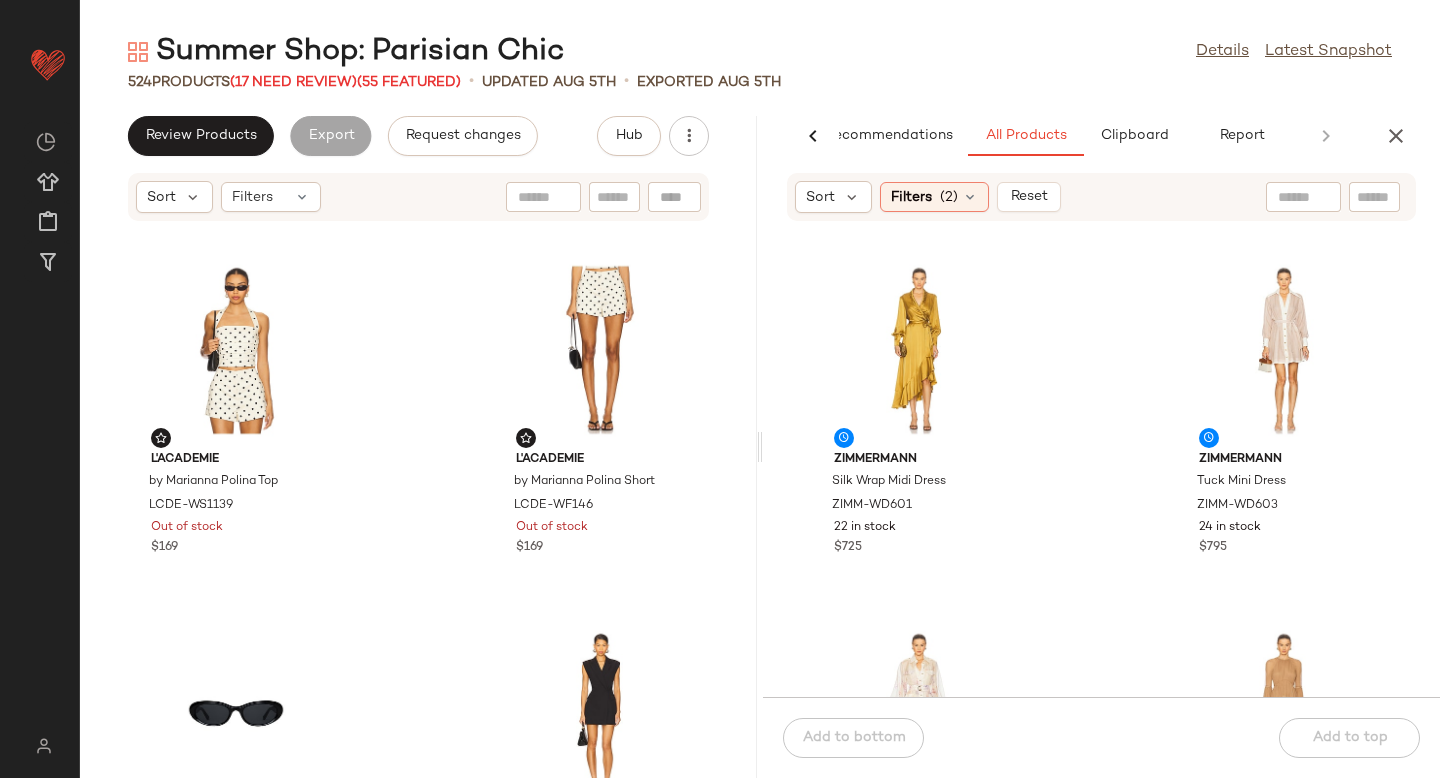 click 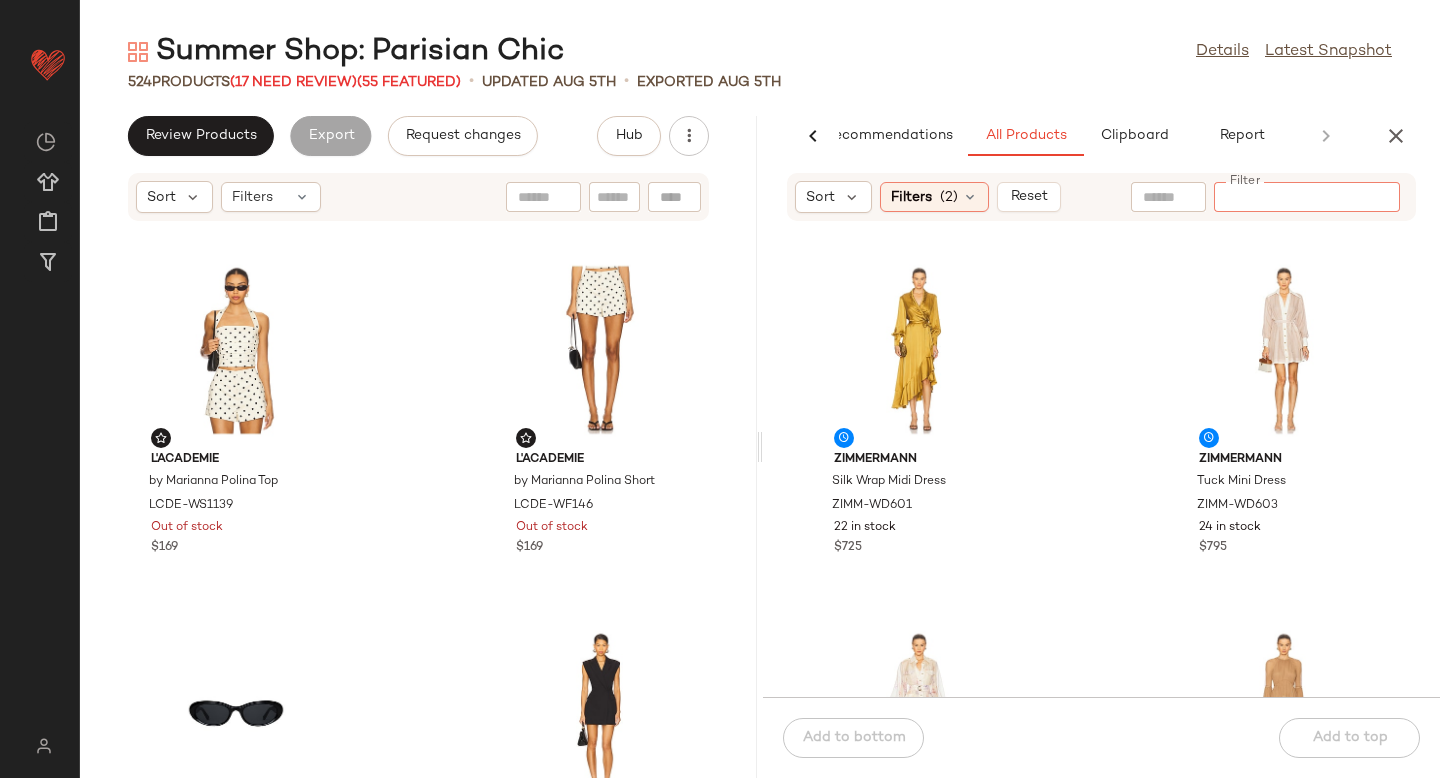 paste on "********" 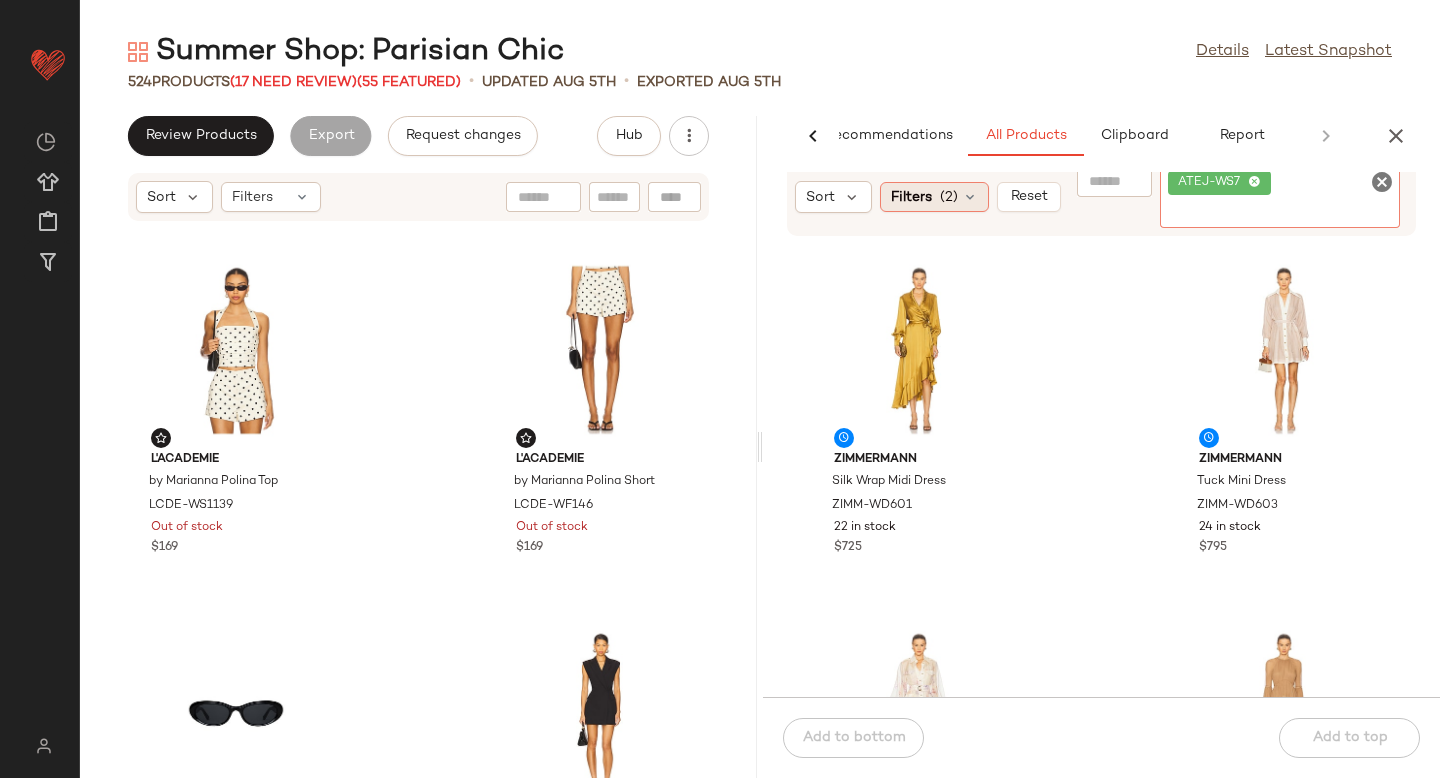 click on "(2)" at bounding box center [949, 197] 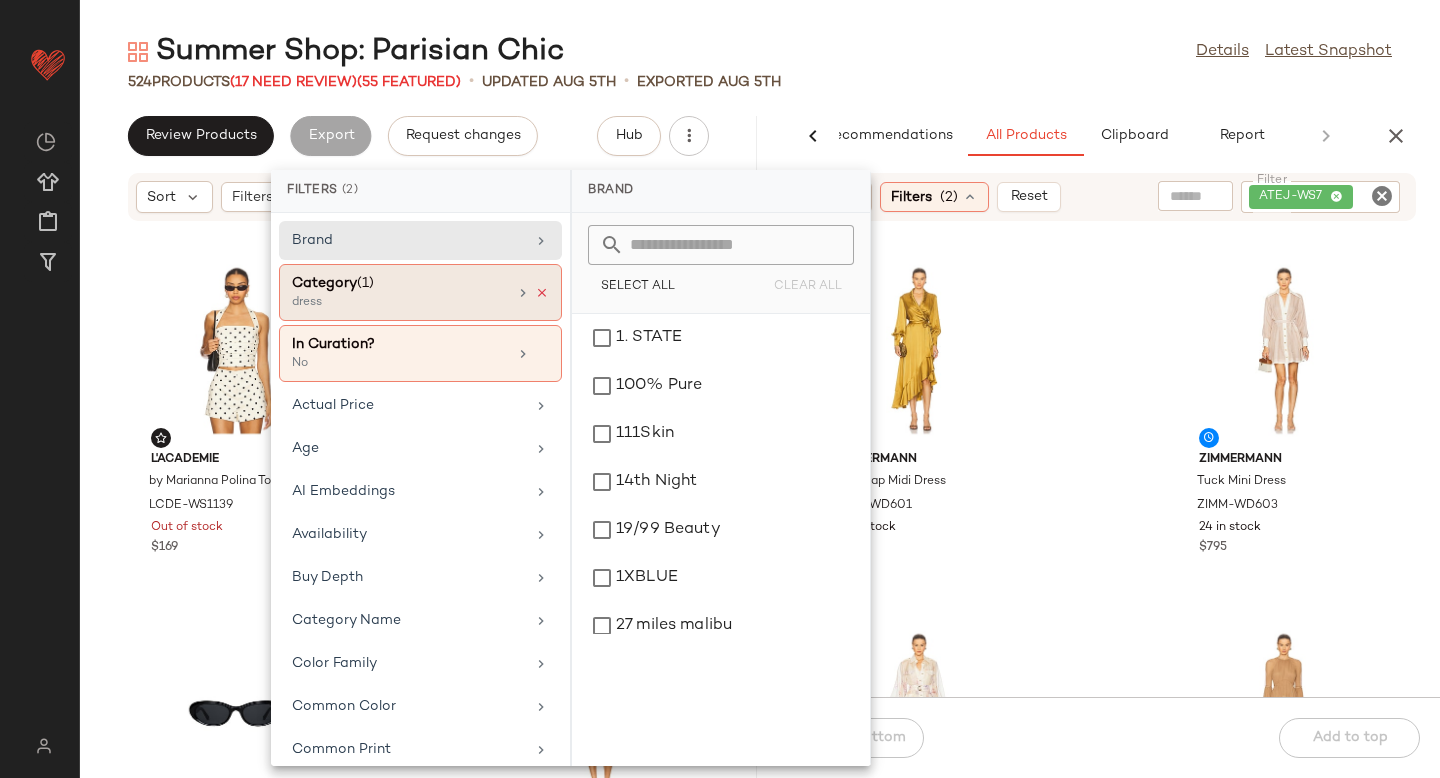 click at bounding box center [542, 293] 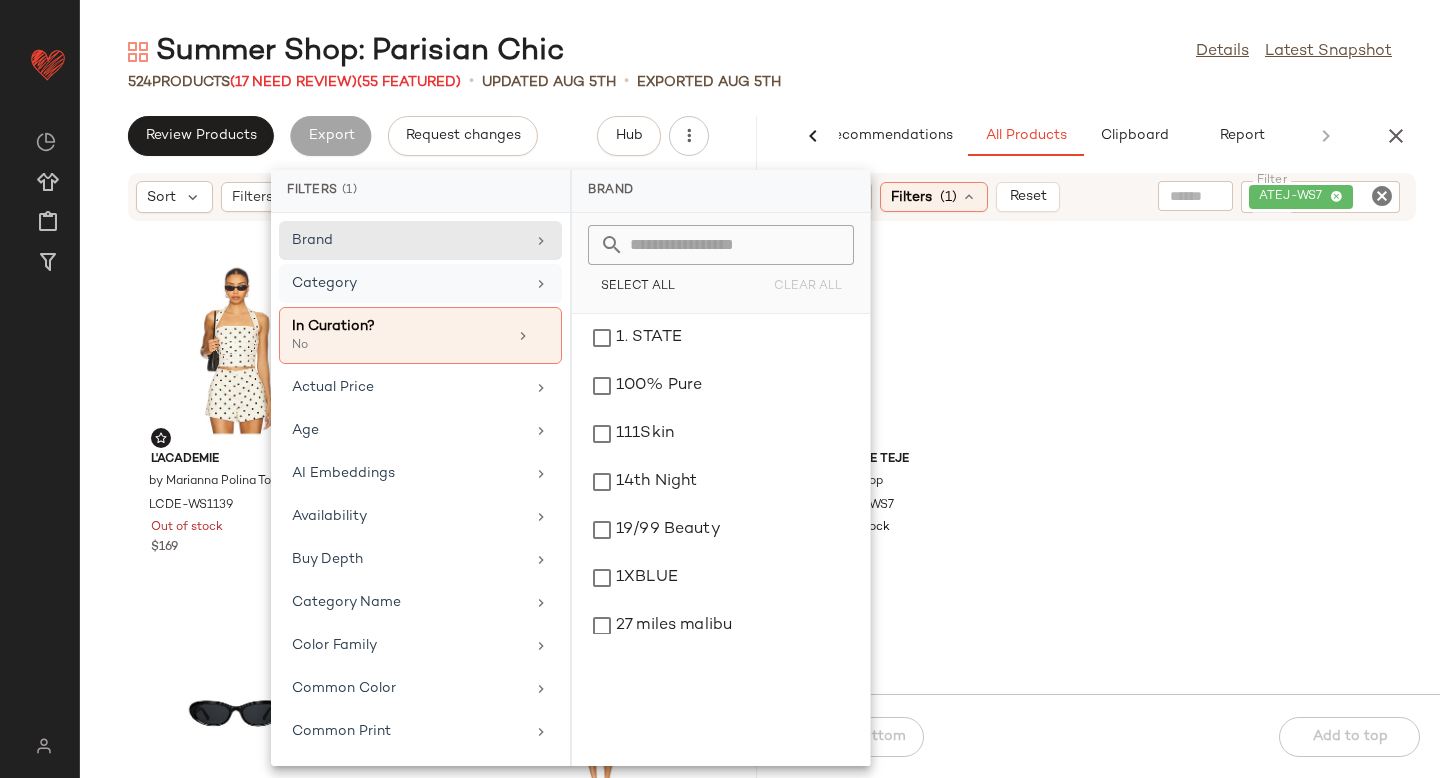 click on "Amelie Teje Dalia Top ATEJ-WS7 8 in stock $[NUMBER]" 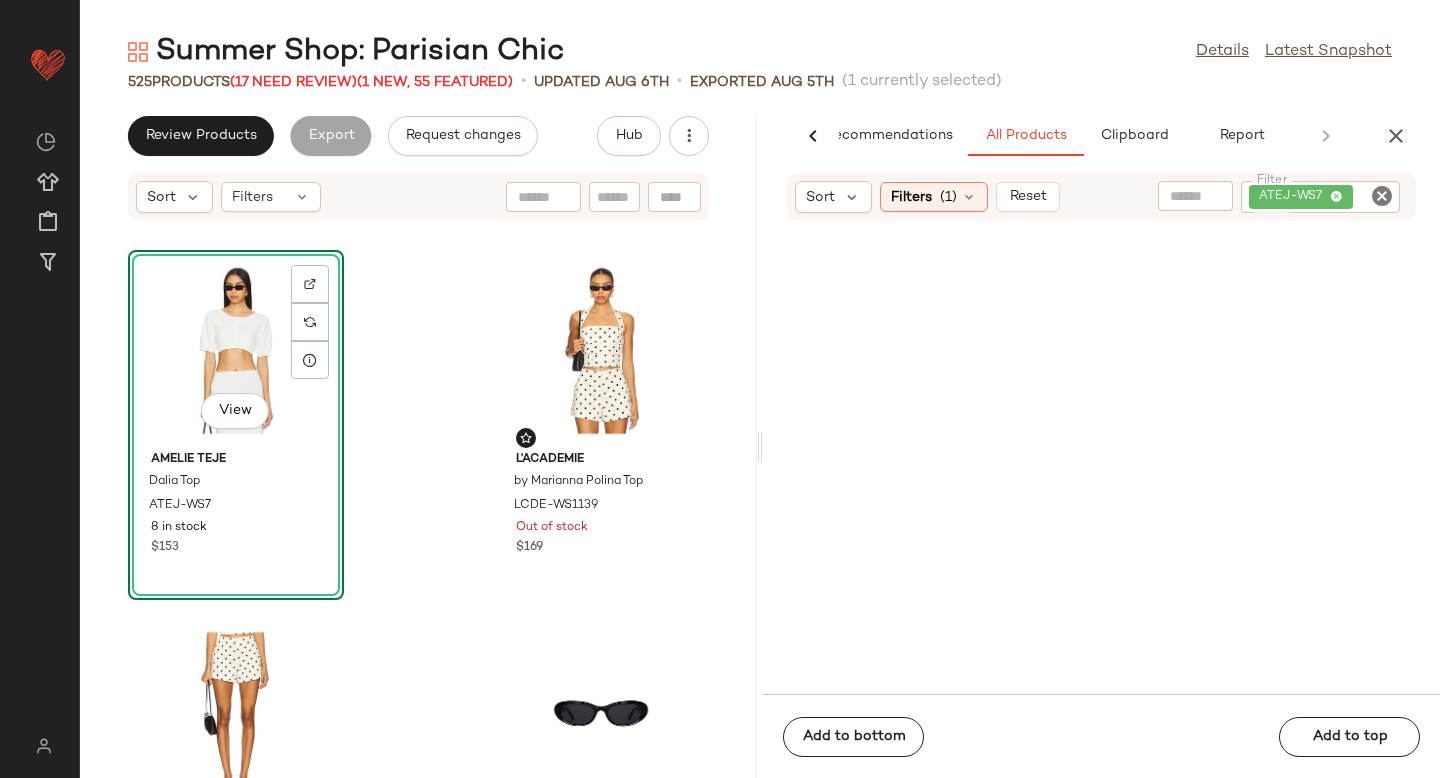 drag, startPoint x: 881, startPoint y: 319, endPoint x: 134, endPoint y: 1, distance: 811.87006 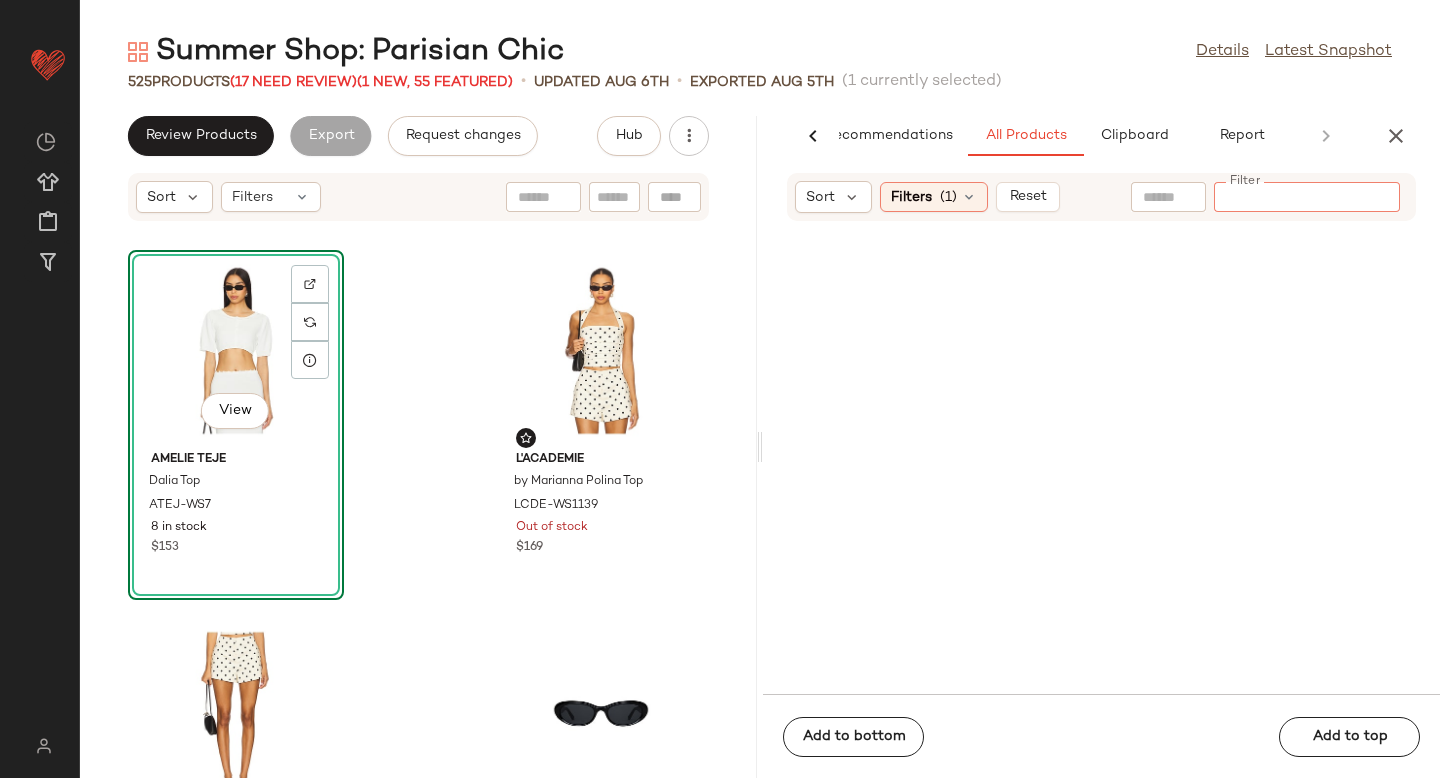 paste on "********" 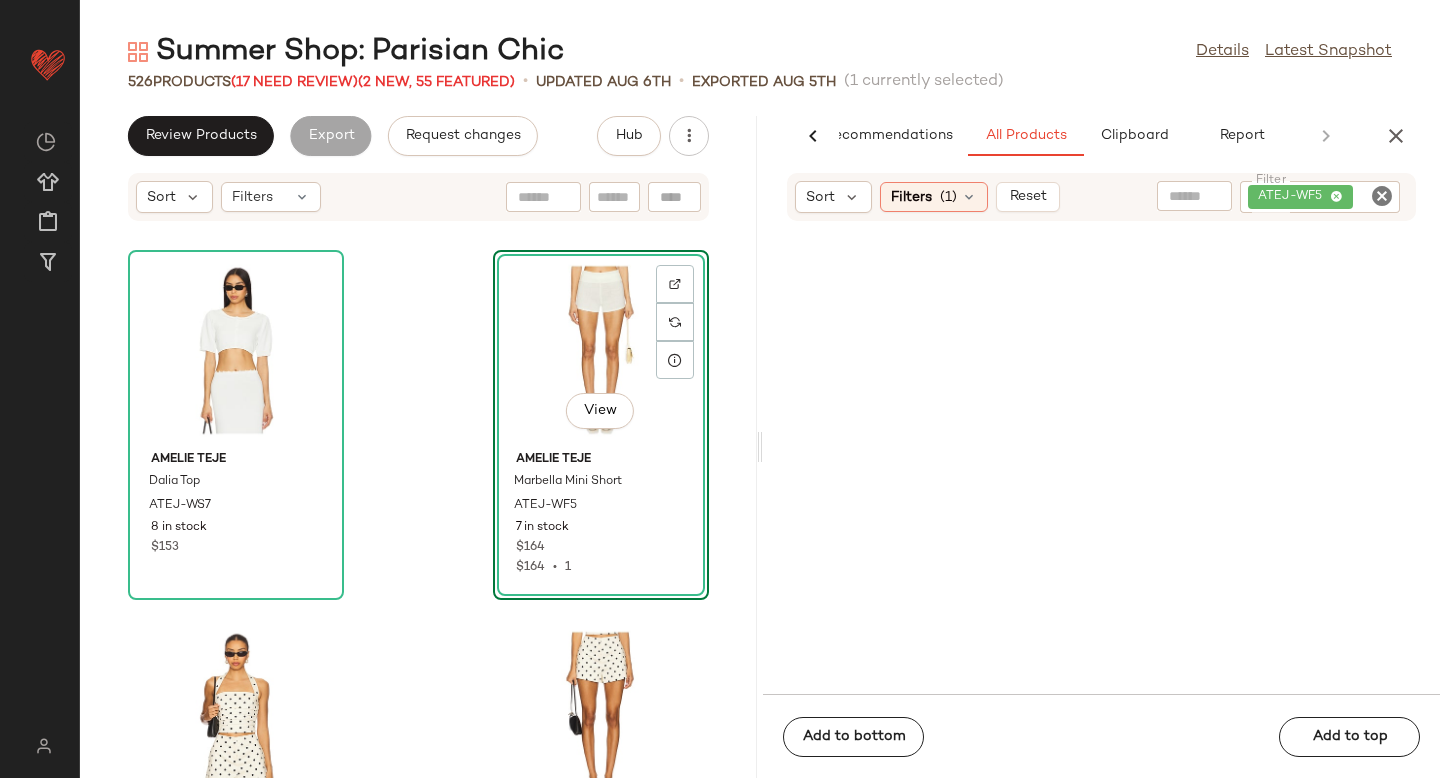drag, startPoint x: 892, startPoint y: 378, endPoint x: 122, endPoint y: 9, distance: 853.8507 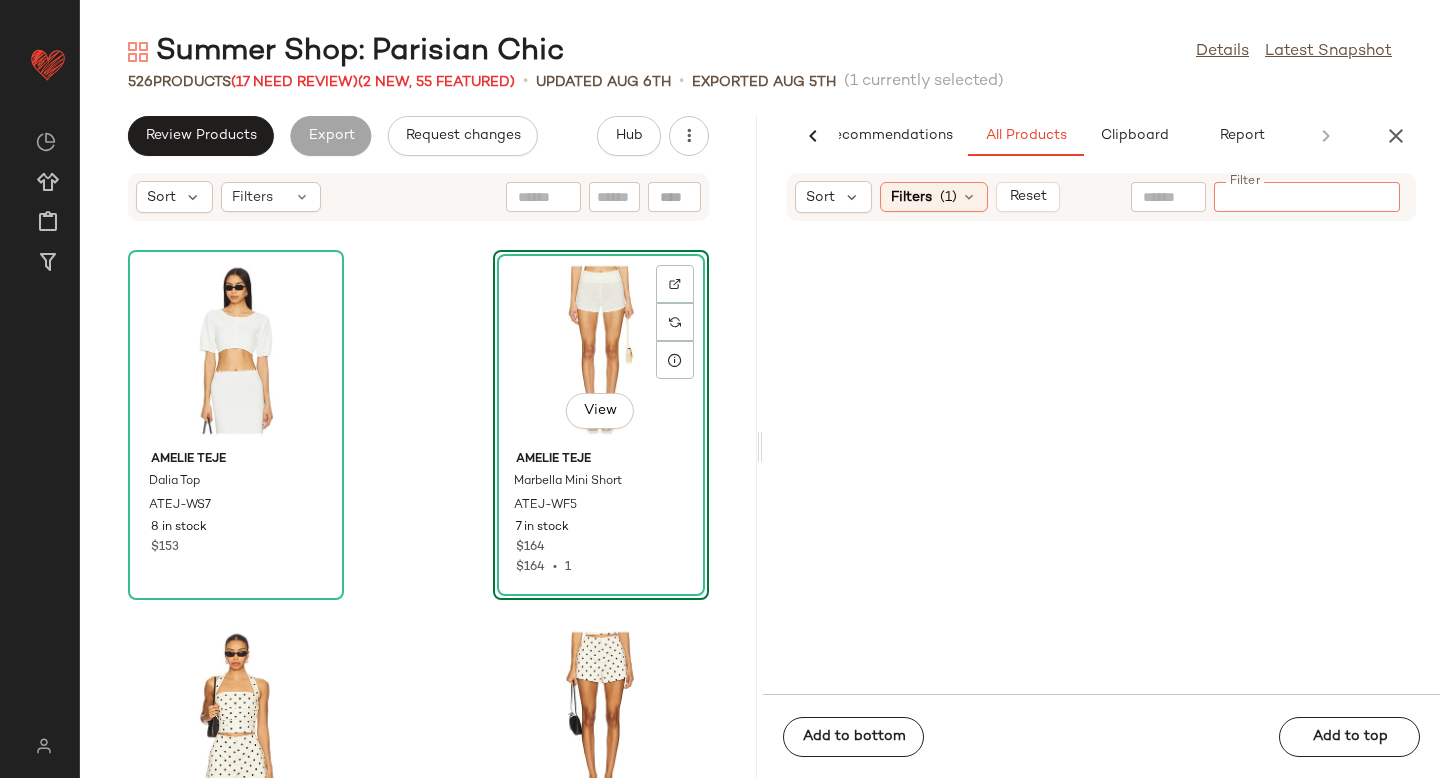 paste on "**********" 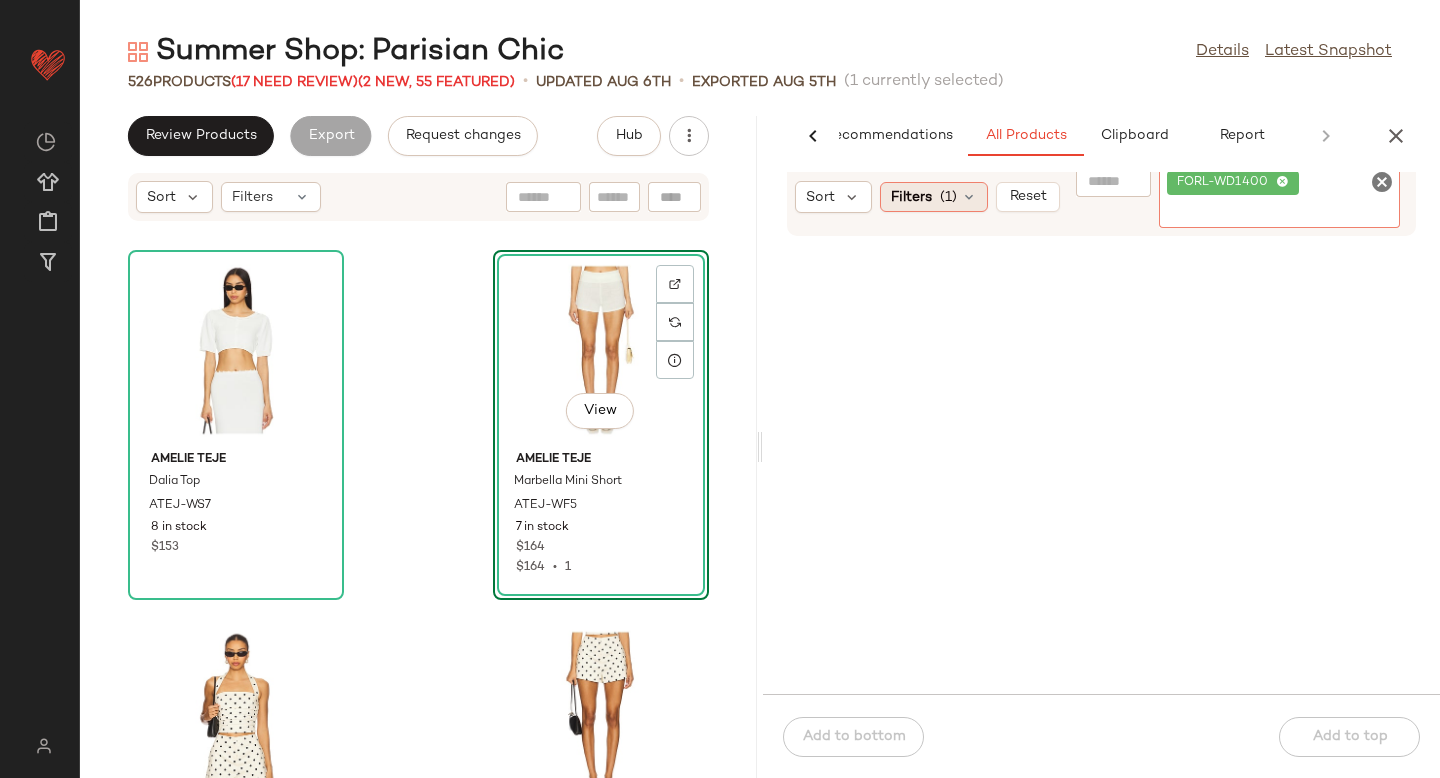 click on "(1)" at bounding box center (948, 197) 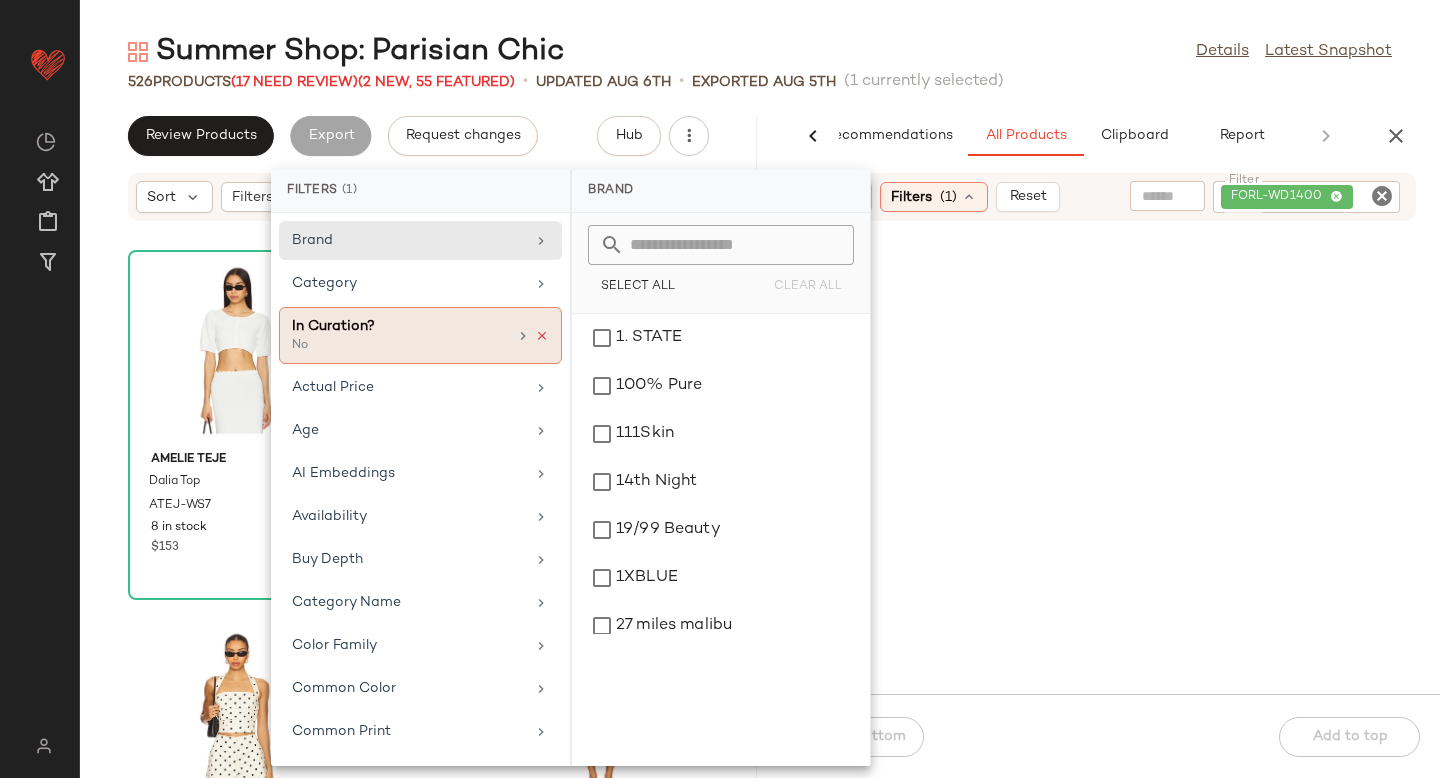 click at bounding box center (542, 336) 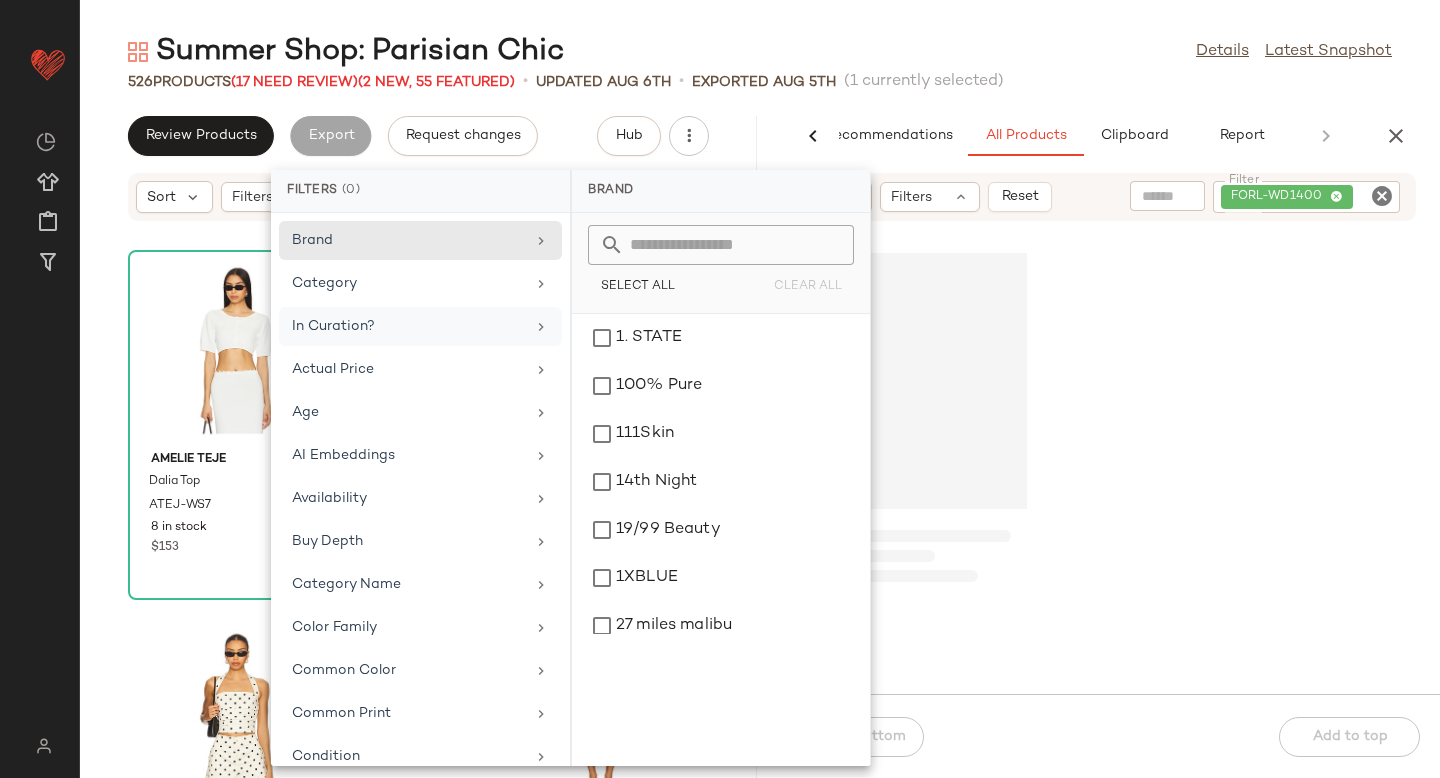 click 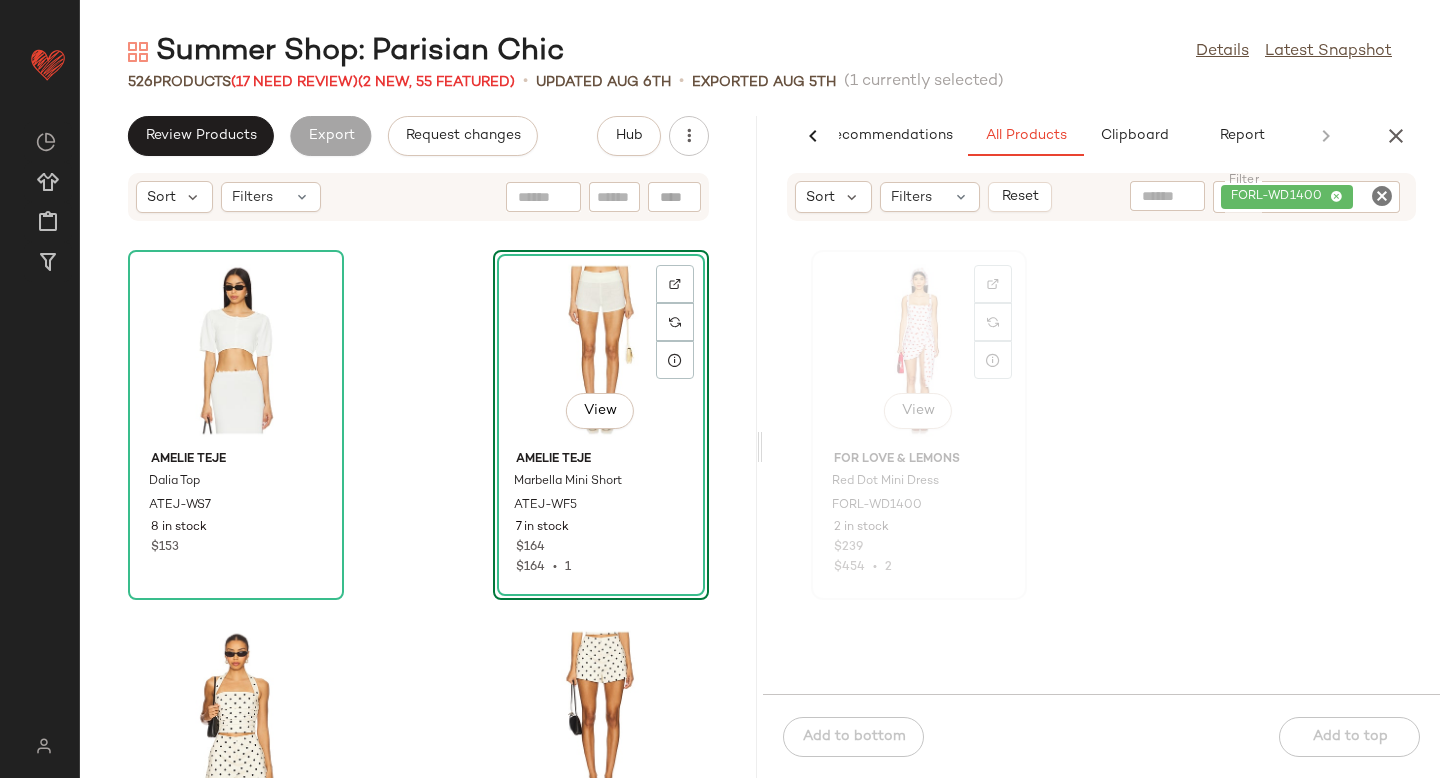 click on "View" 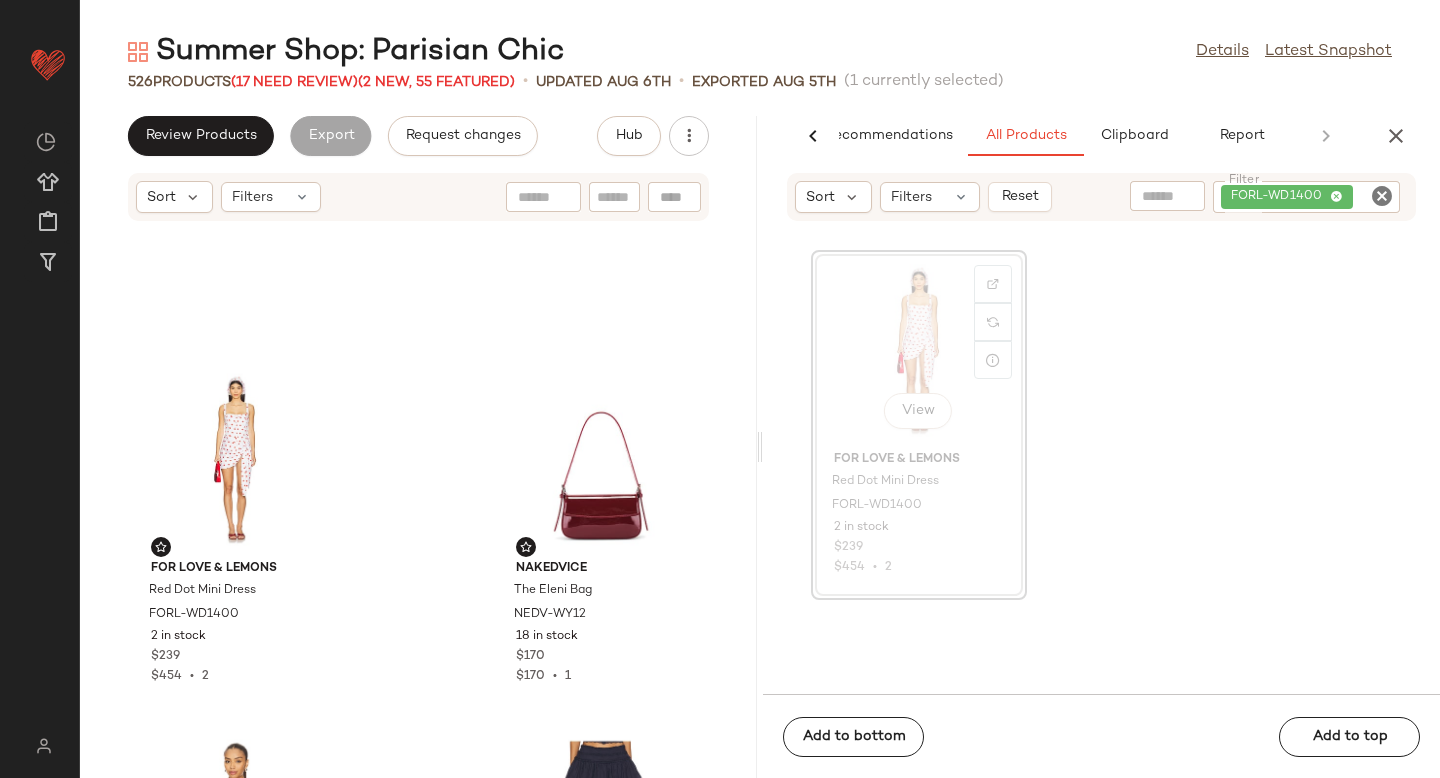 scroll, scrollTop: 1002, scrollLeft: 0, axis: vertical 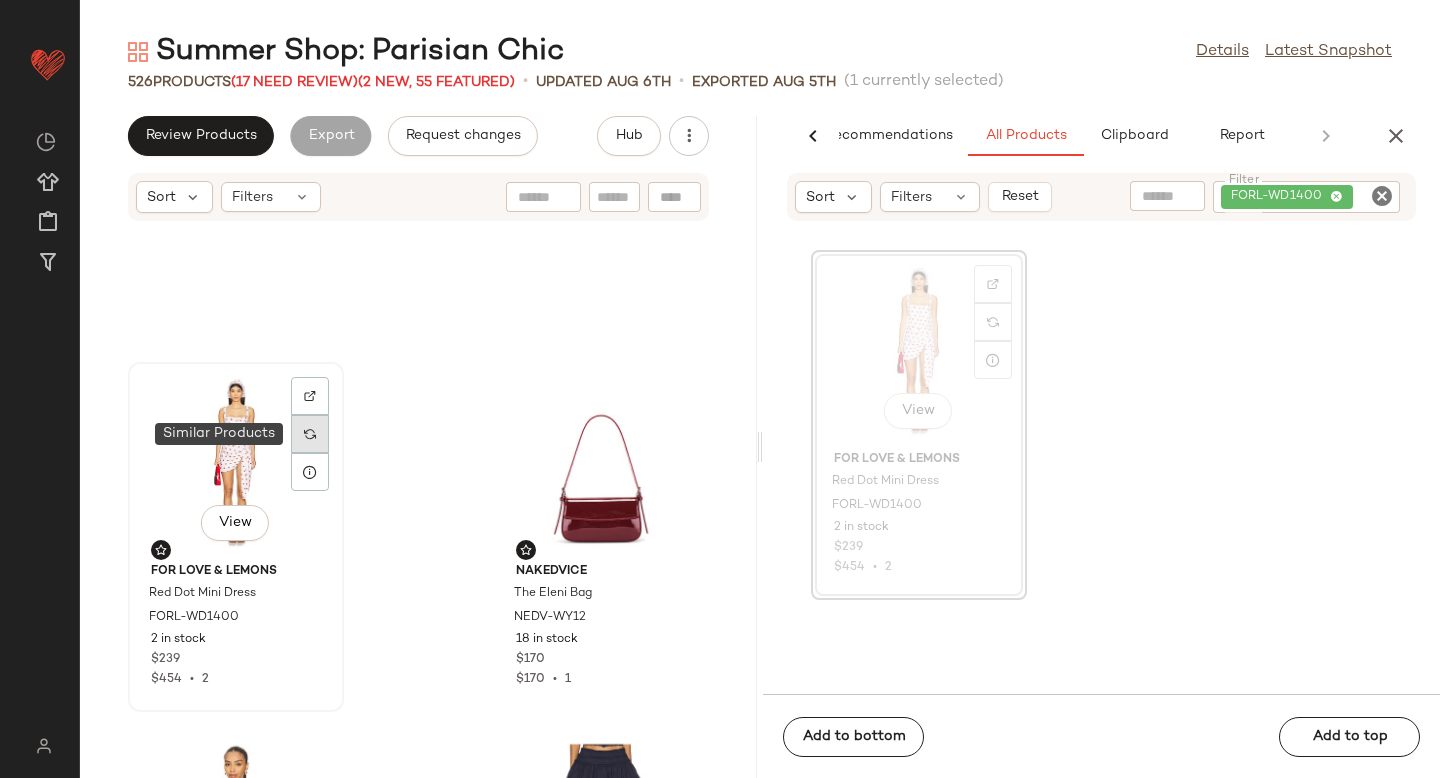click 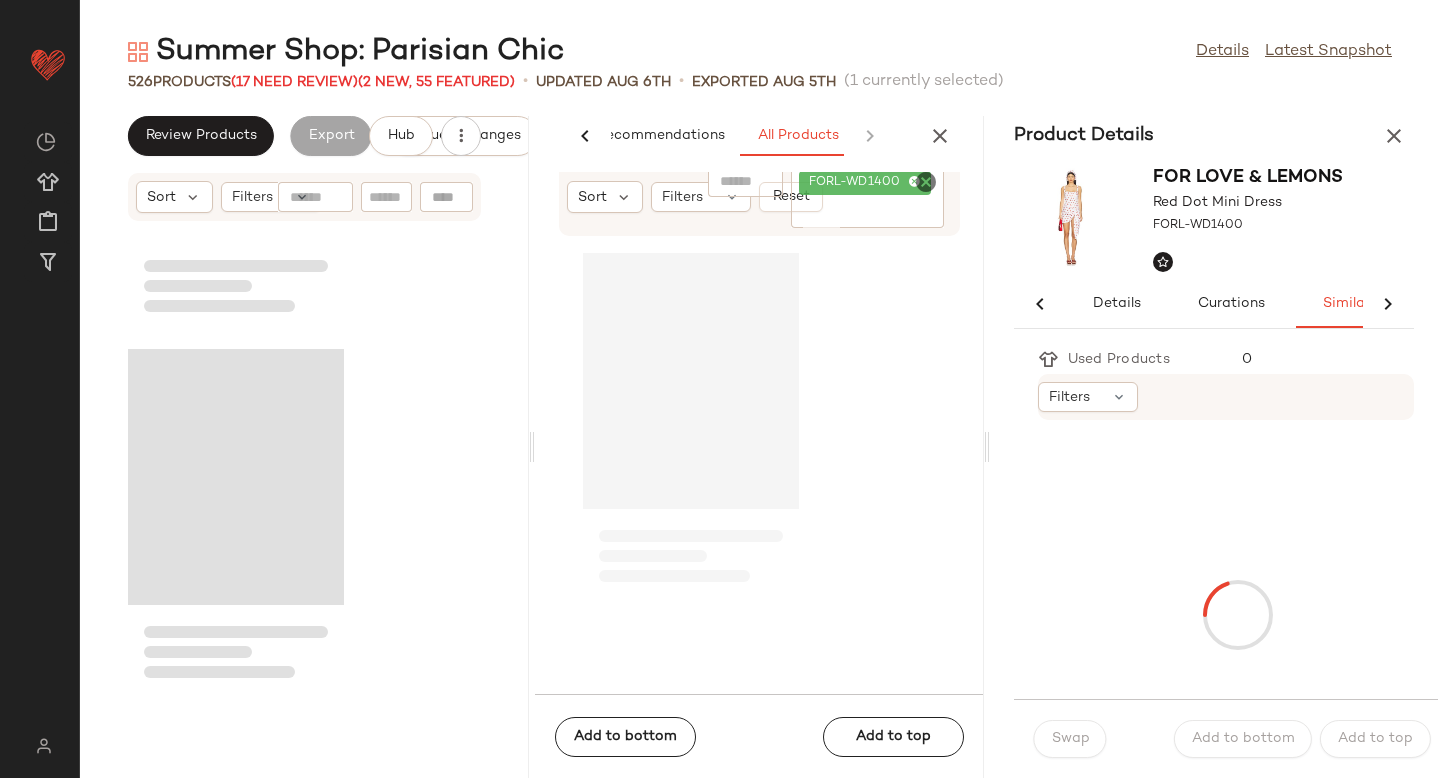 scroll, scrollTop: 0, scrollLeft: 33, axis: horizontal 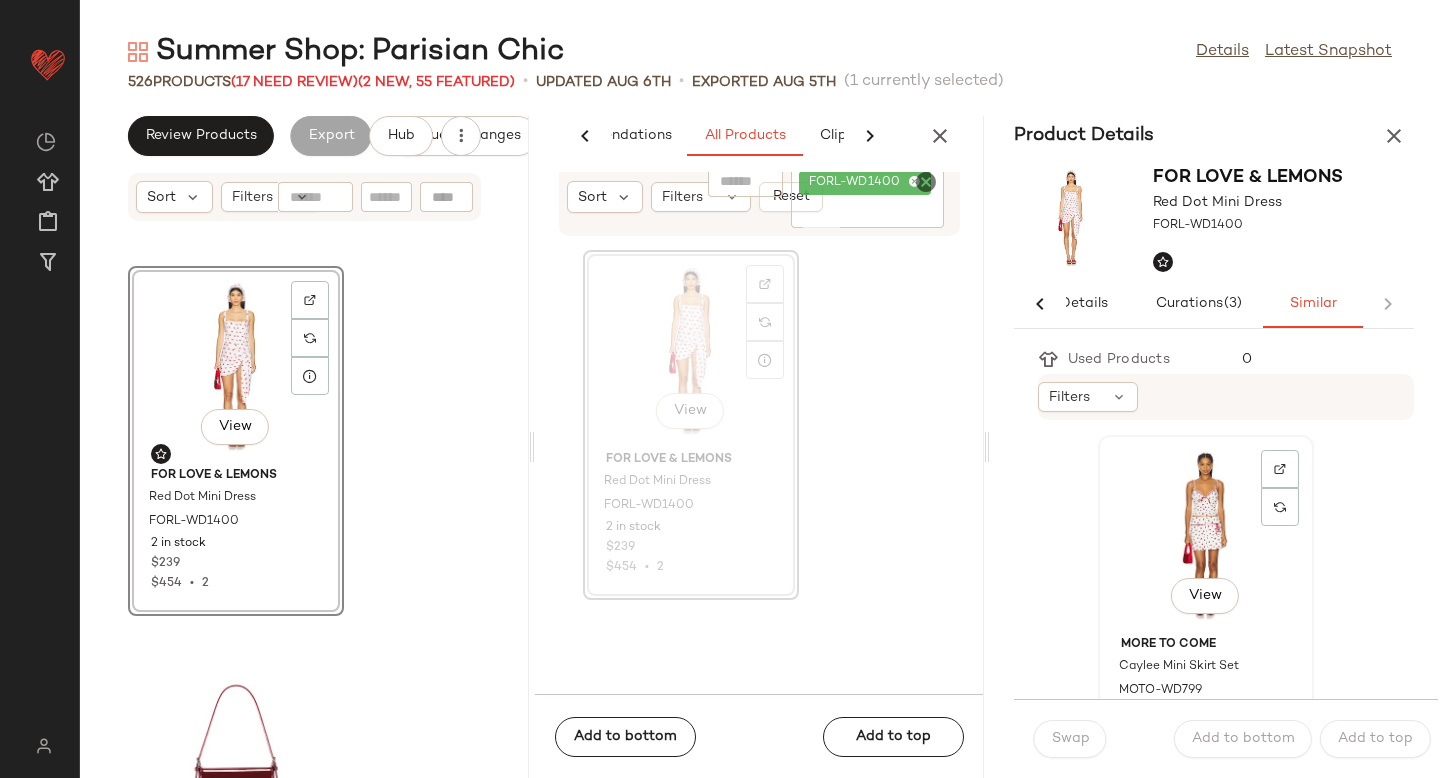 click on "View" 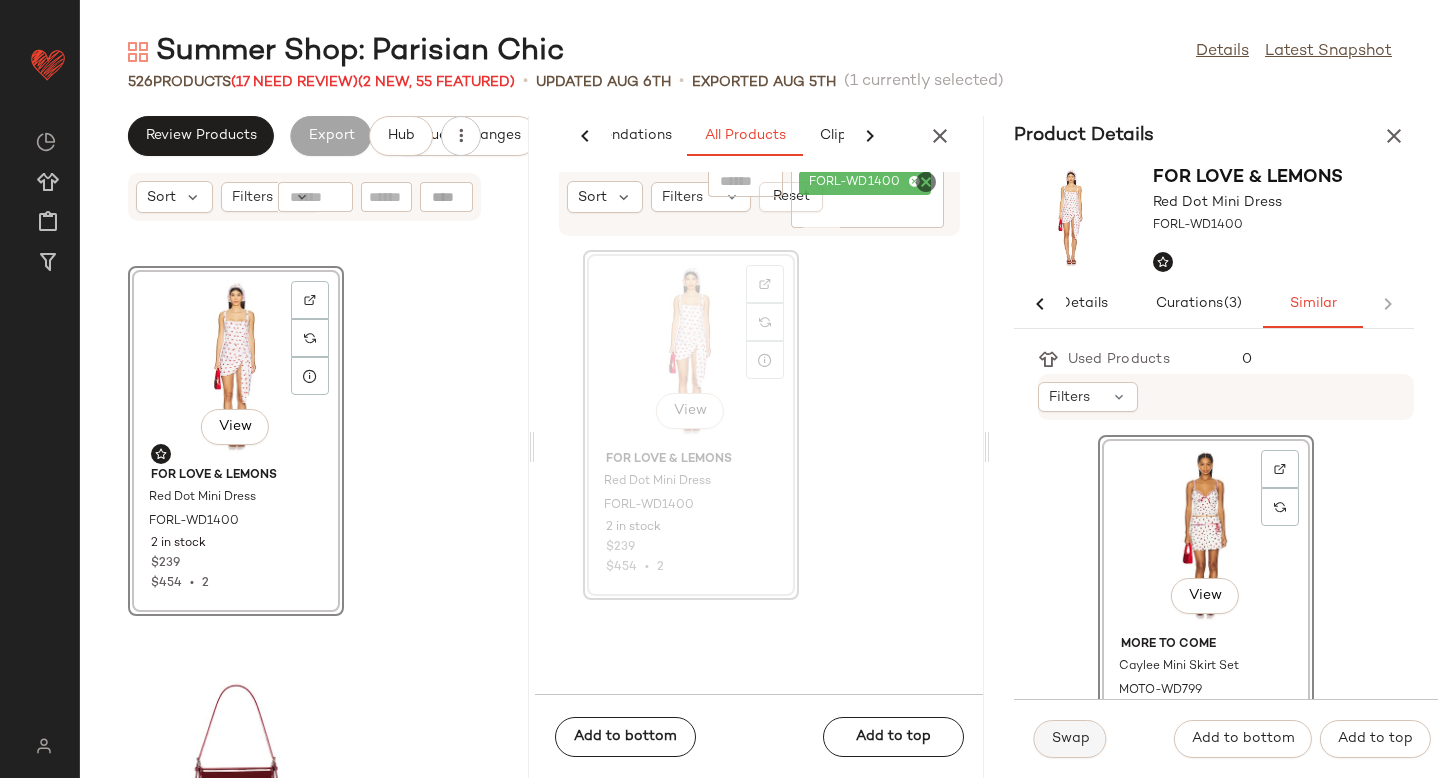 click on "Swap" 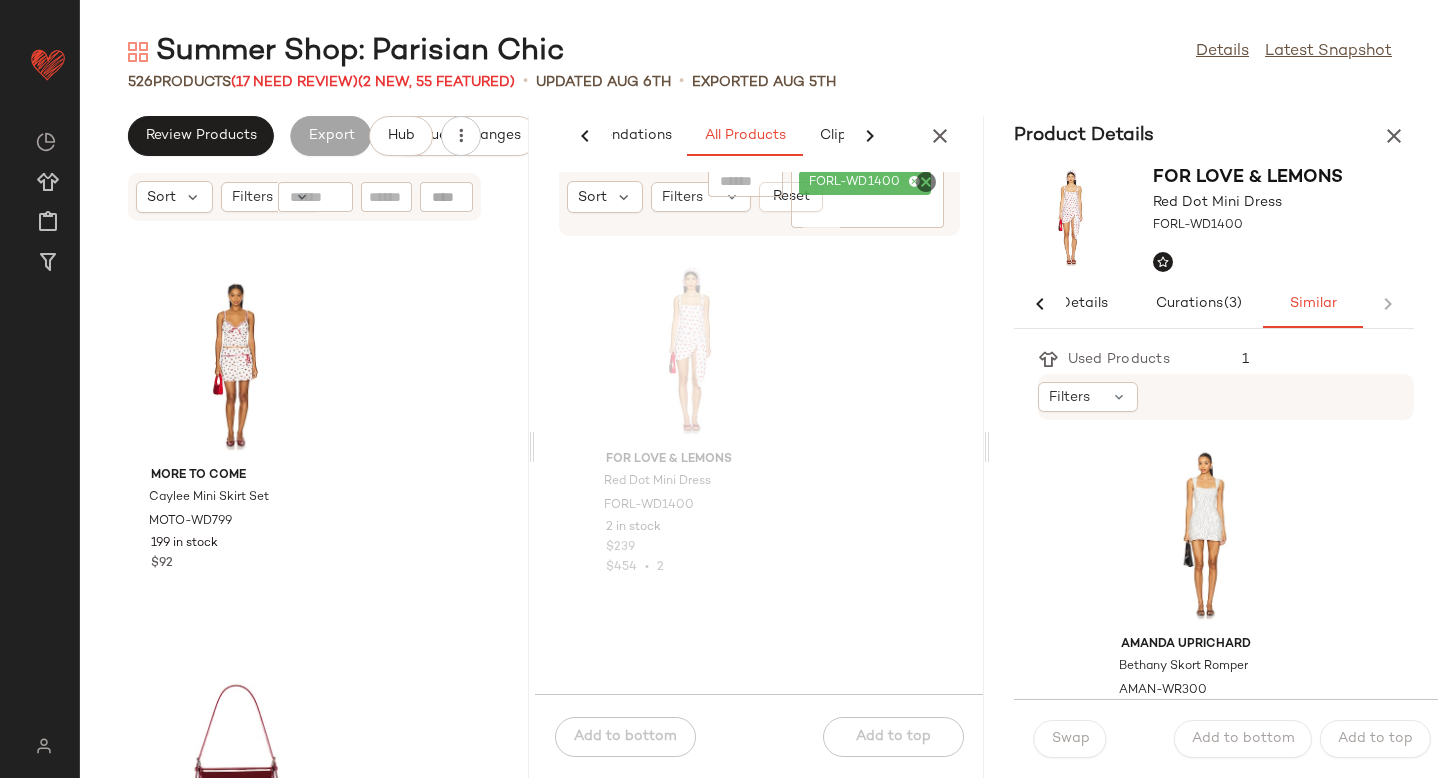 scroll, scrollTop: 0, scrollLeft: 0, axis: both 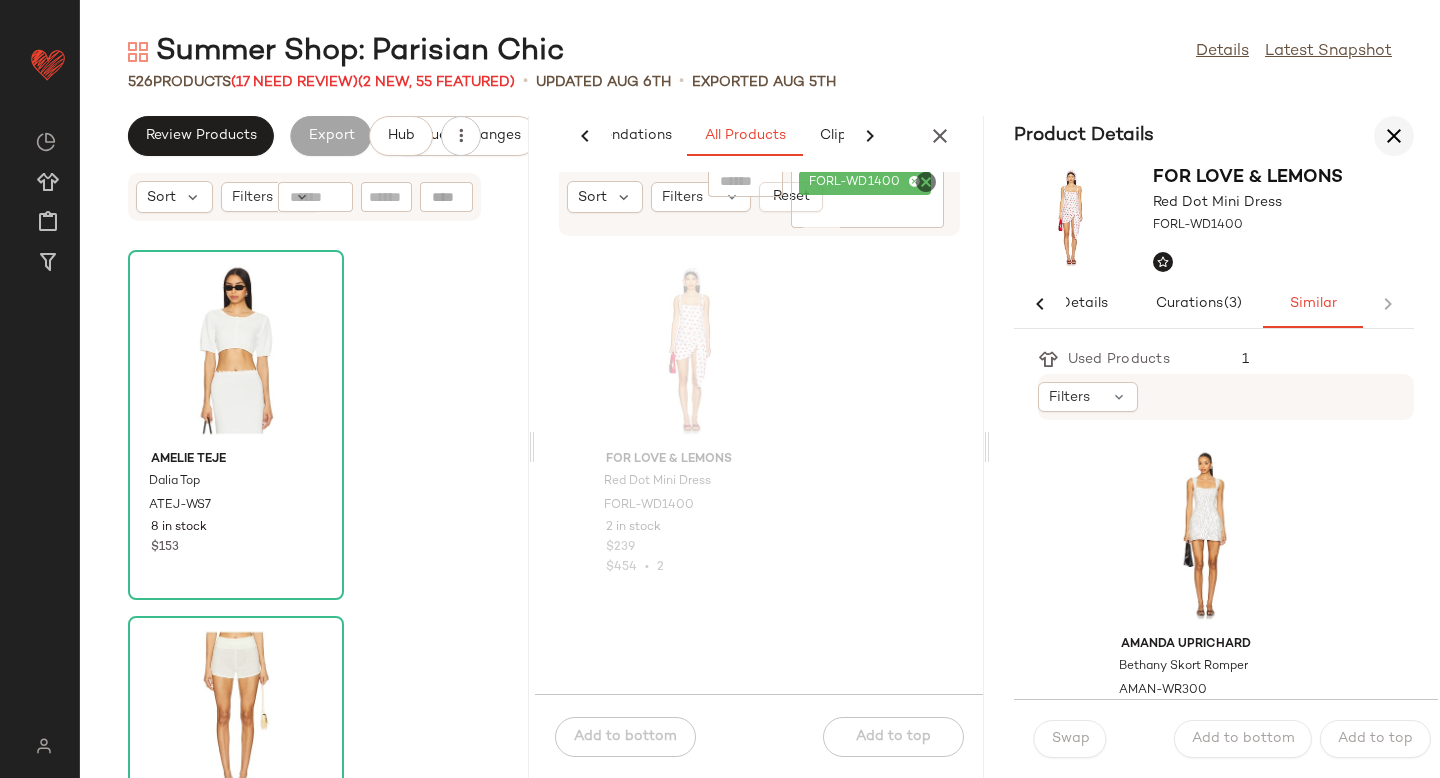 click at bounding box center [1394, 136] 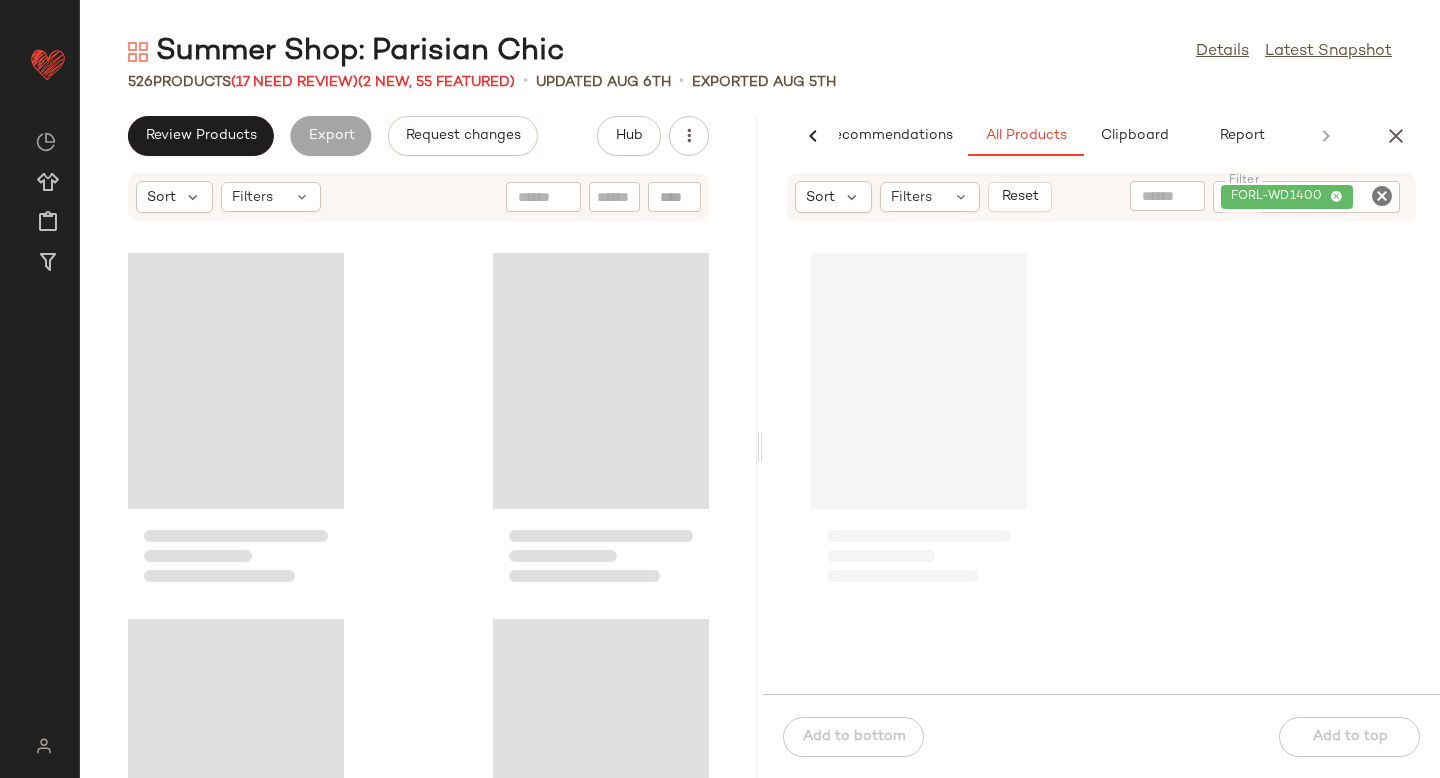 scroll, scrollTop: 0, scrollLeft: 47, axis: horizontal 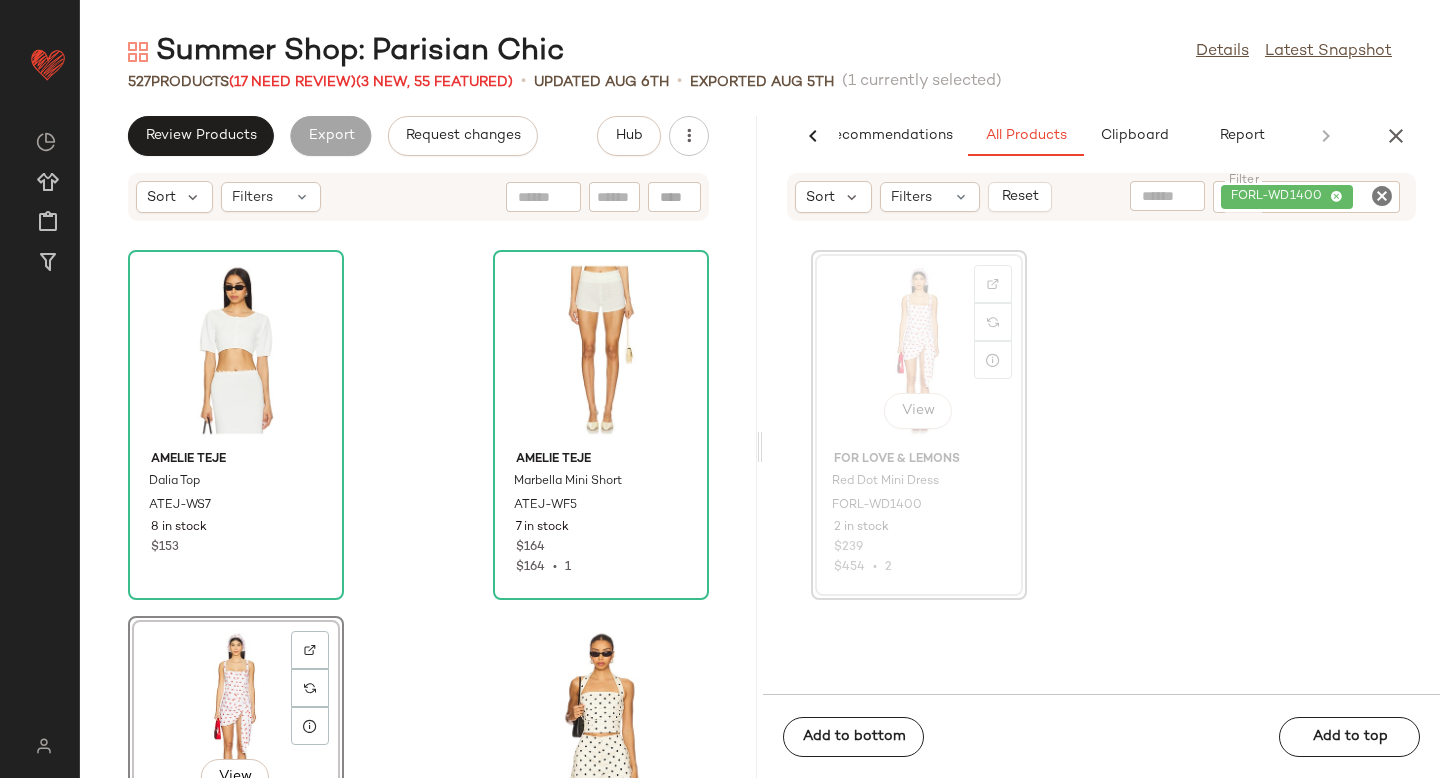 click 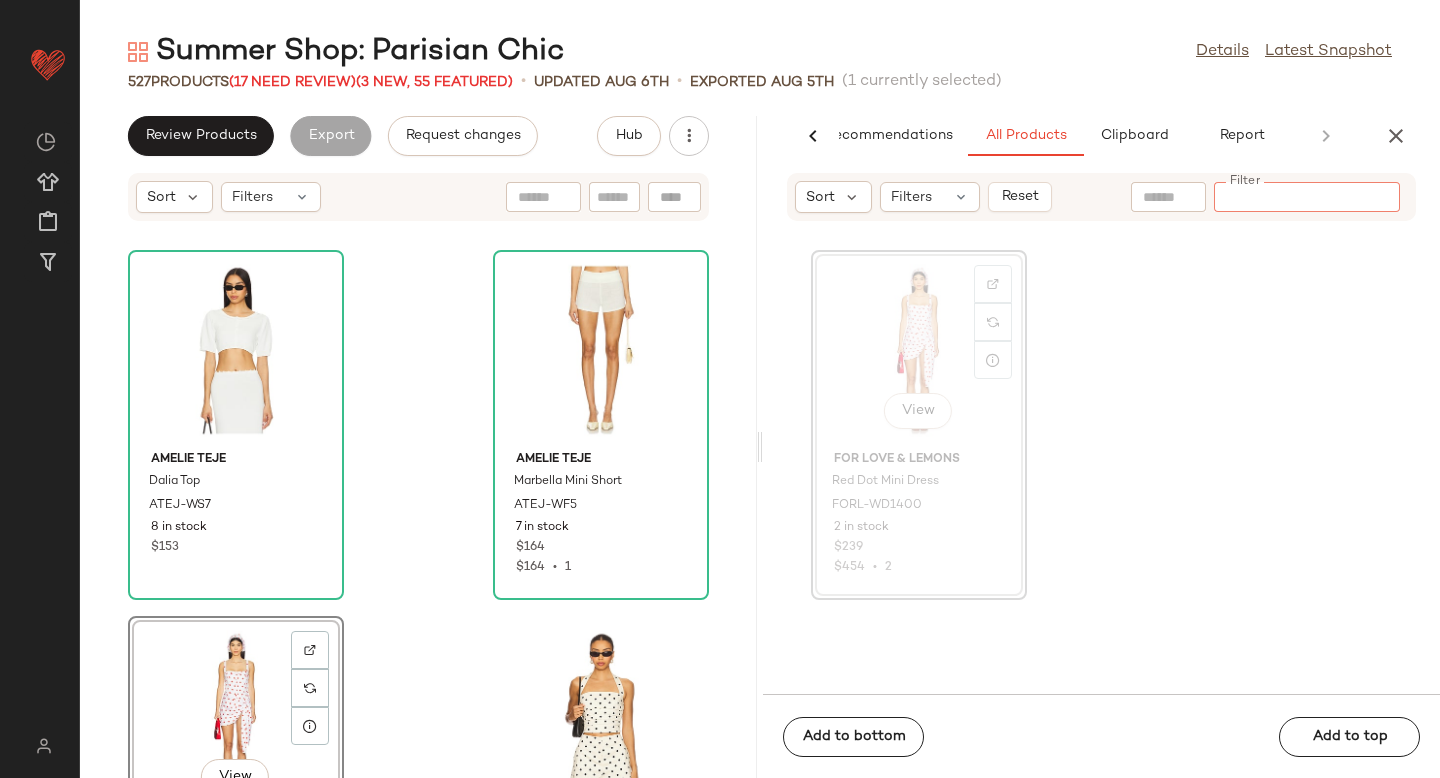 paste on "*********" 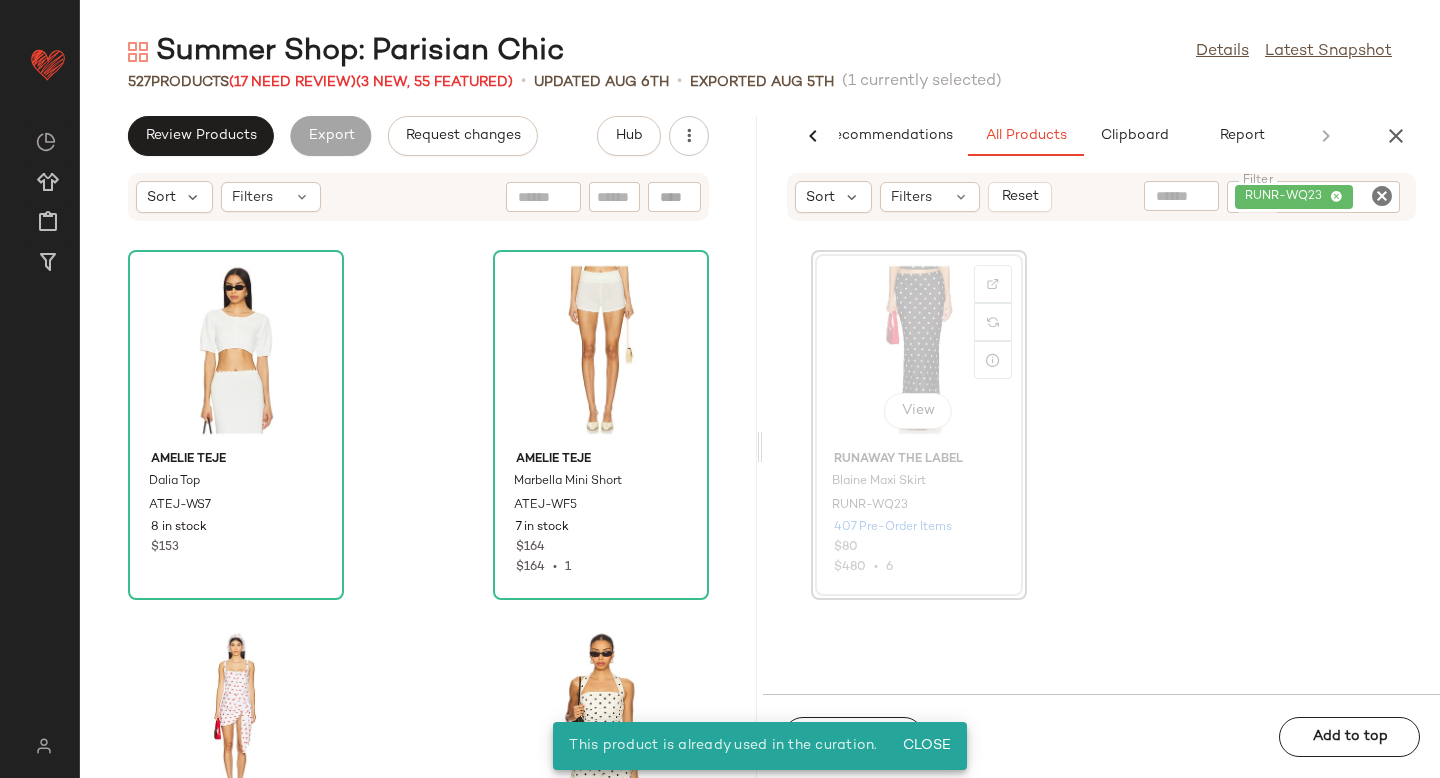 click on "View" 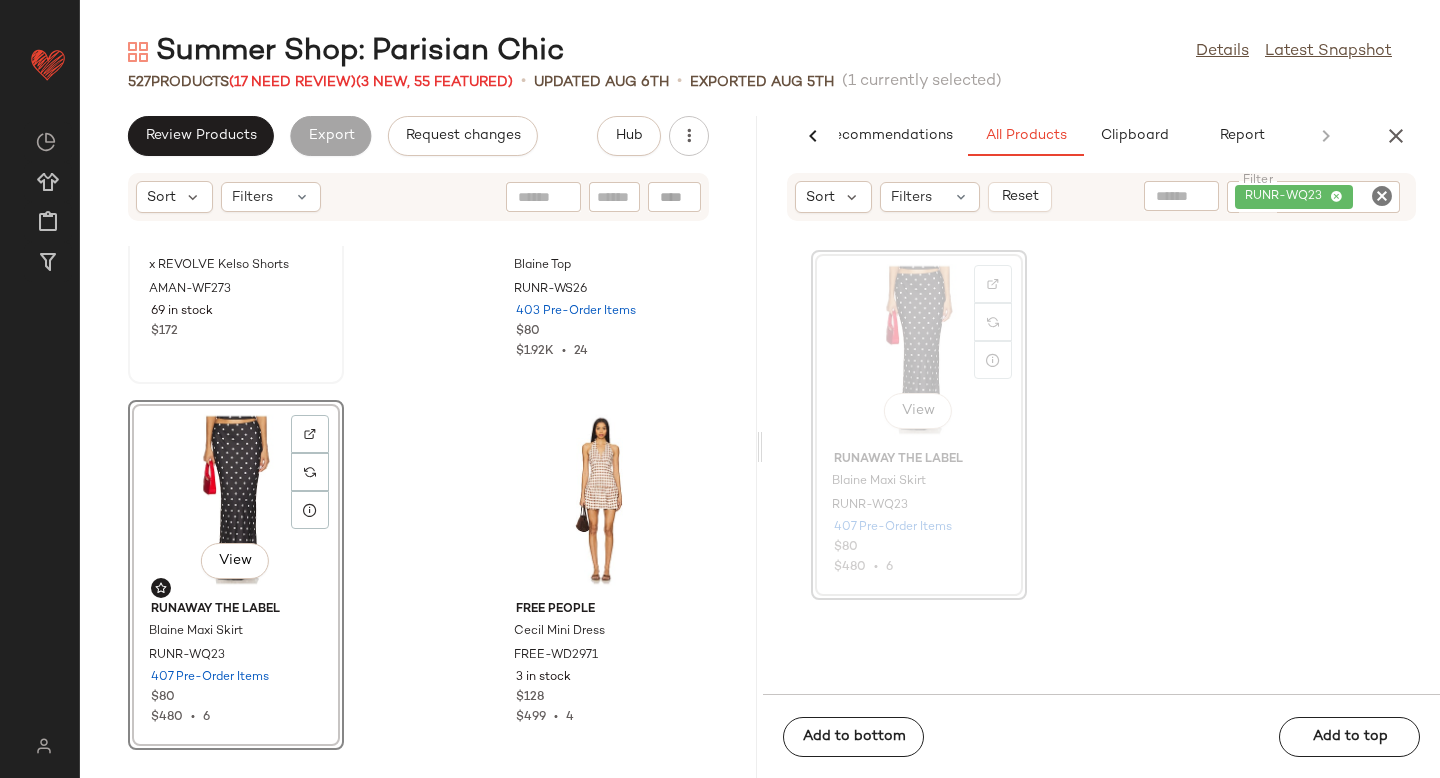 scroll, scrollTop: 7952, scrollLeft: 0, axis: vertical 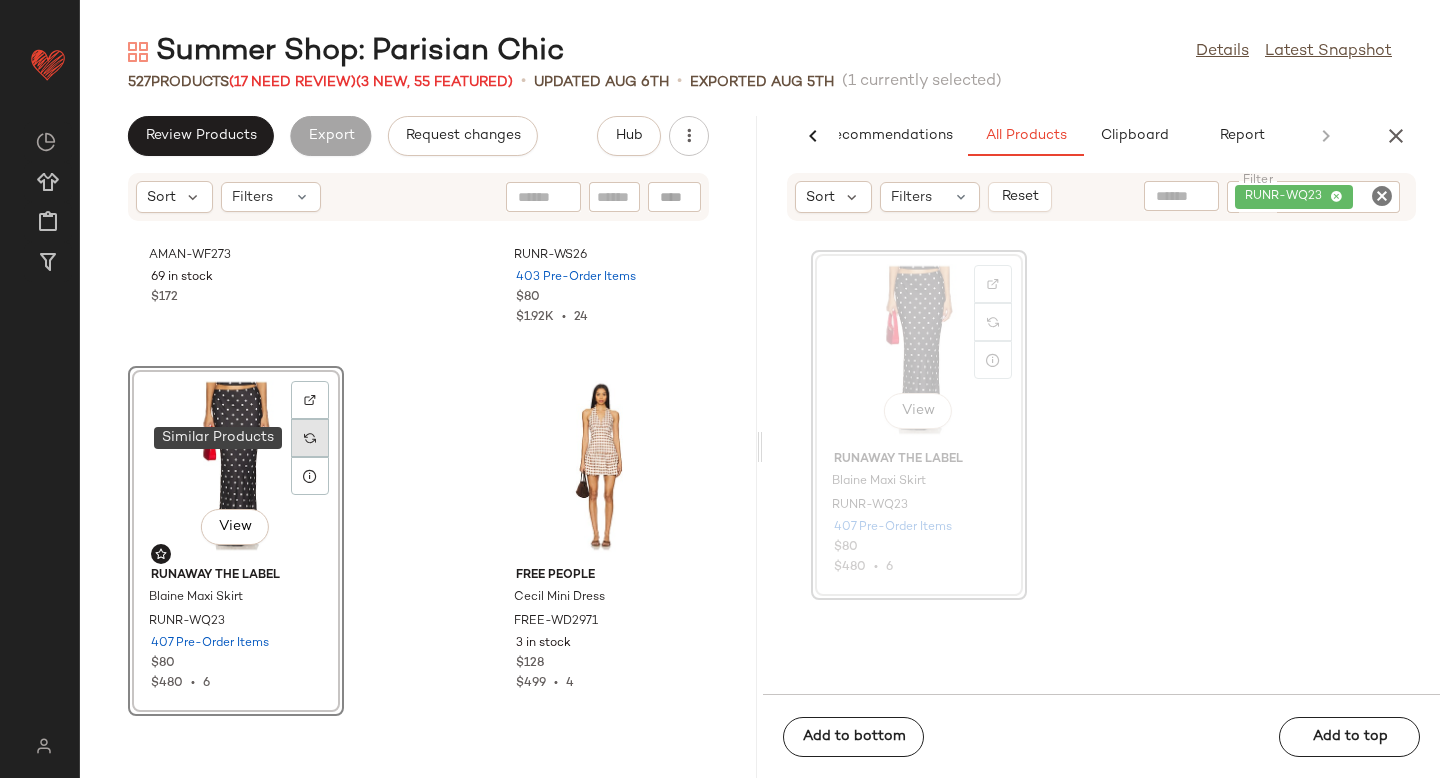 click 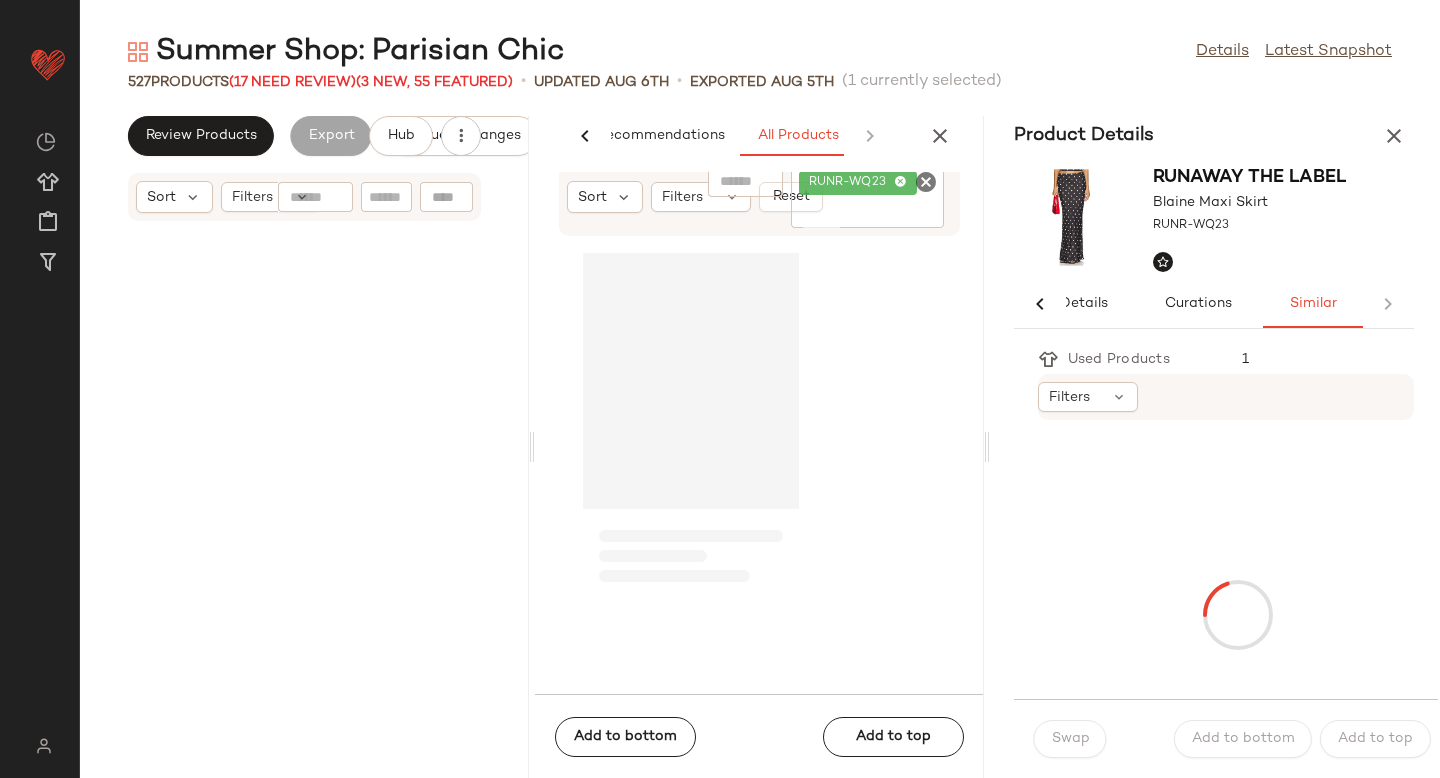 scroll, scrollTop: 0, scrollLeft: 33, axis: horizontal 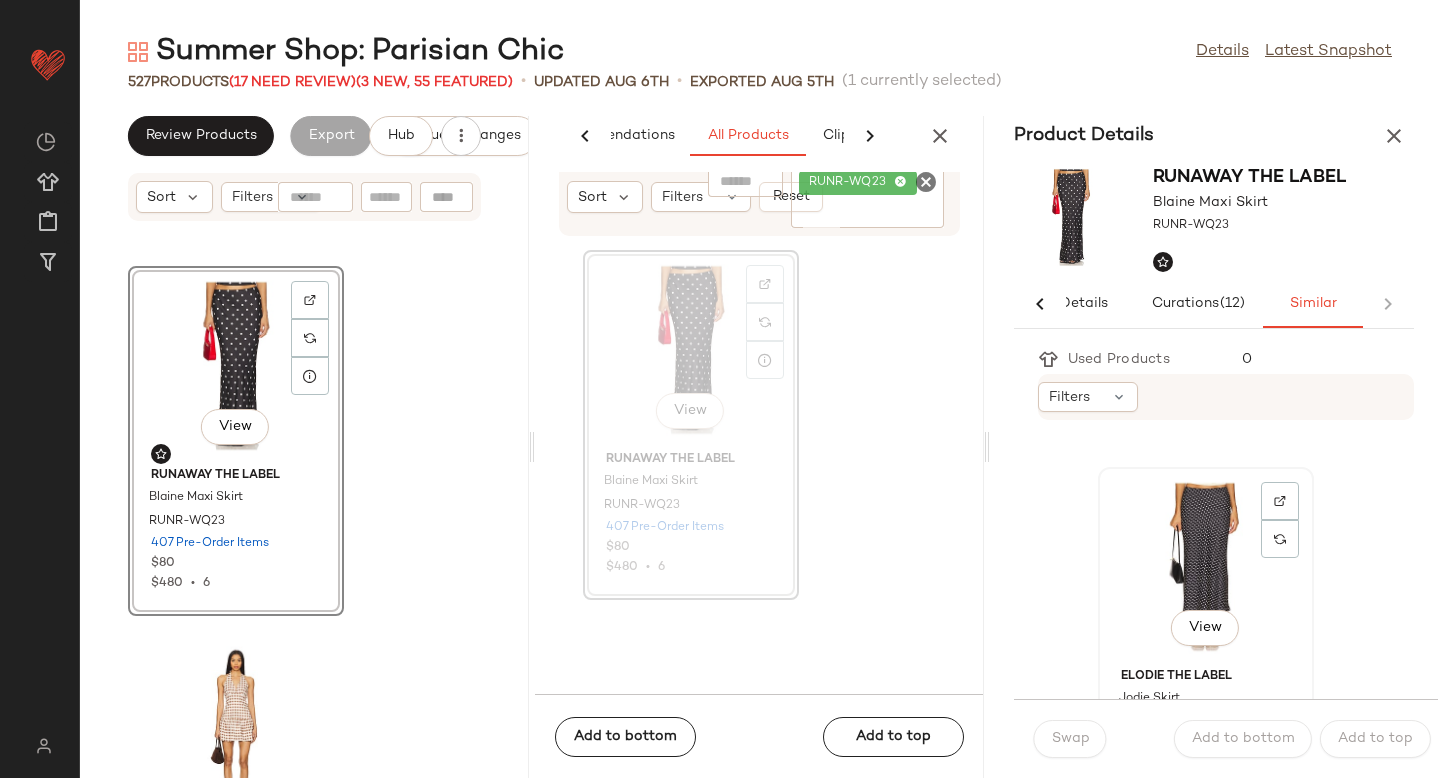 click on "View" 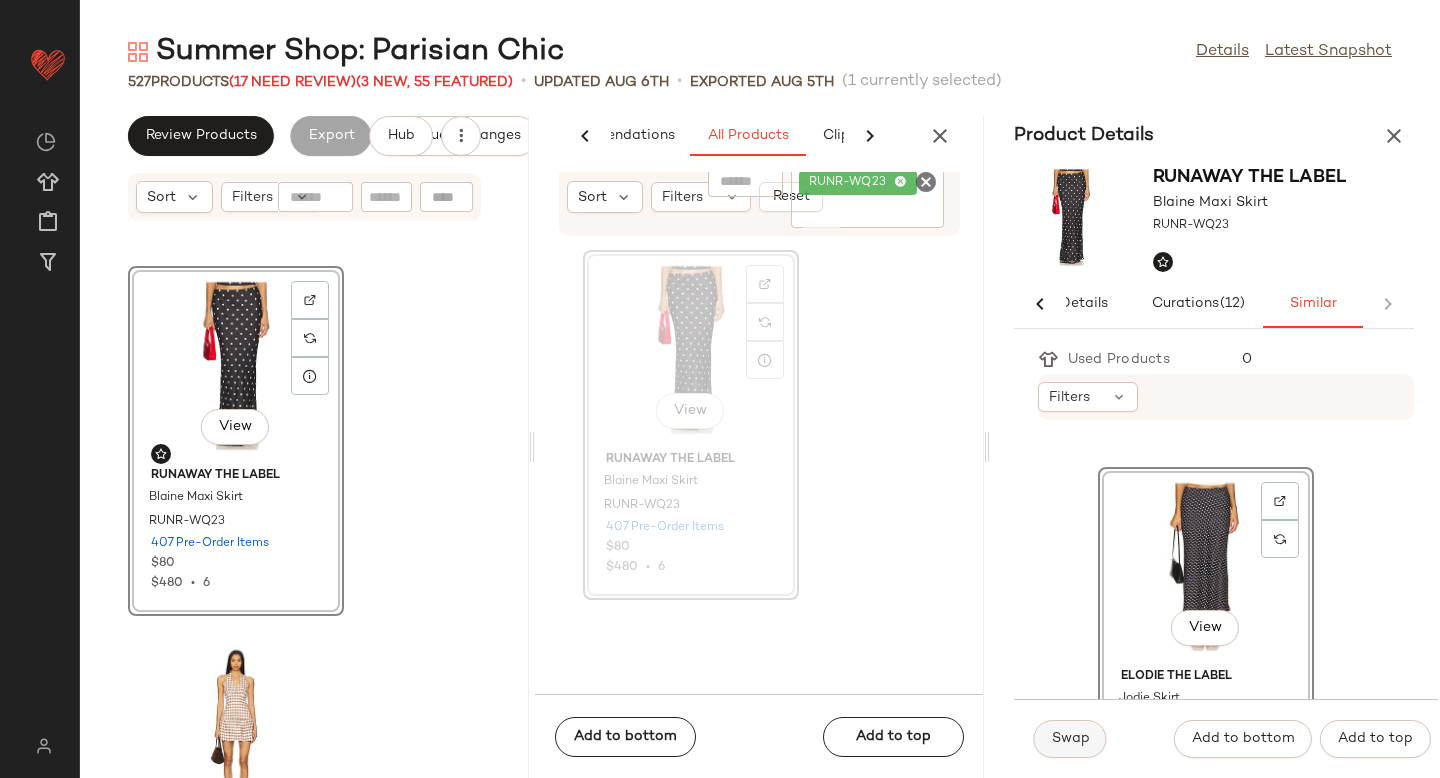 click on "Swap" 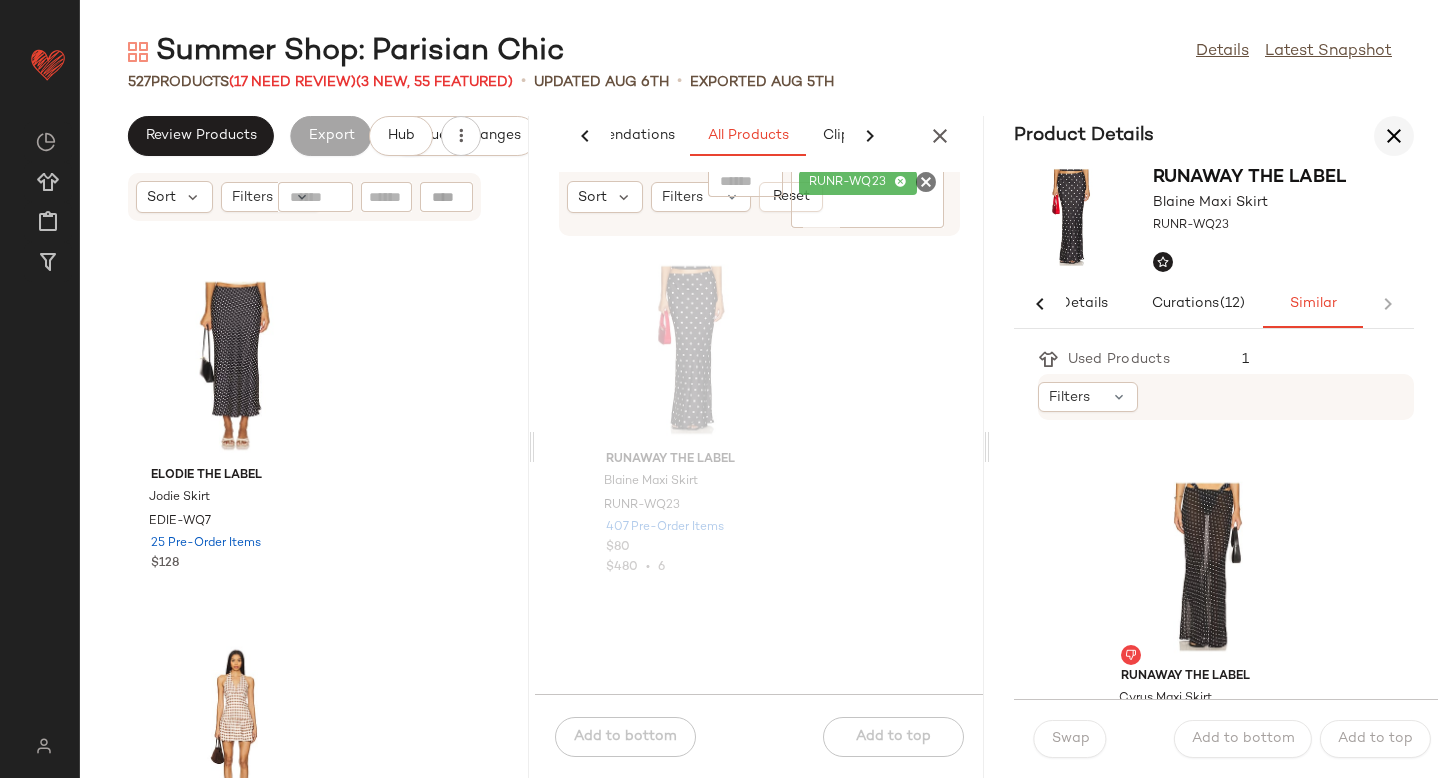 click at bounding box center [1394, 136] 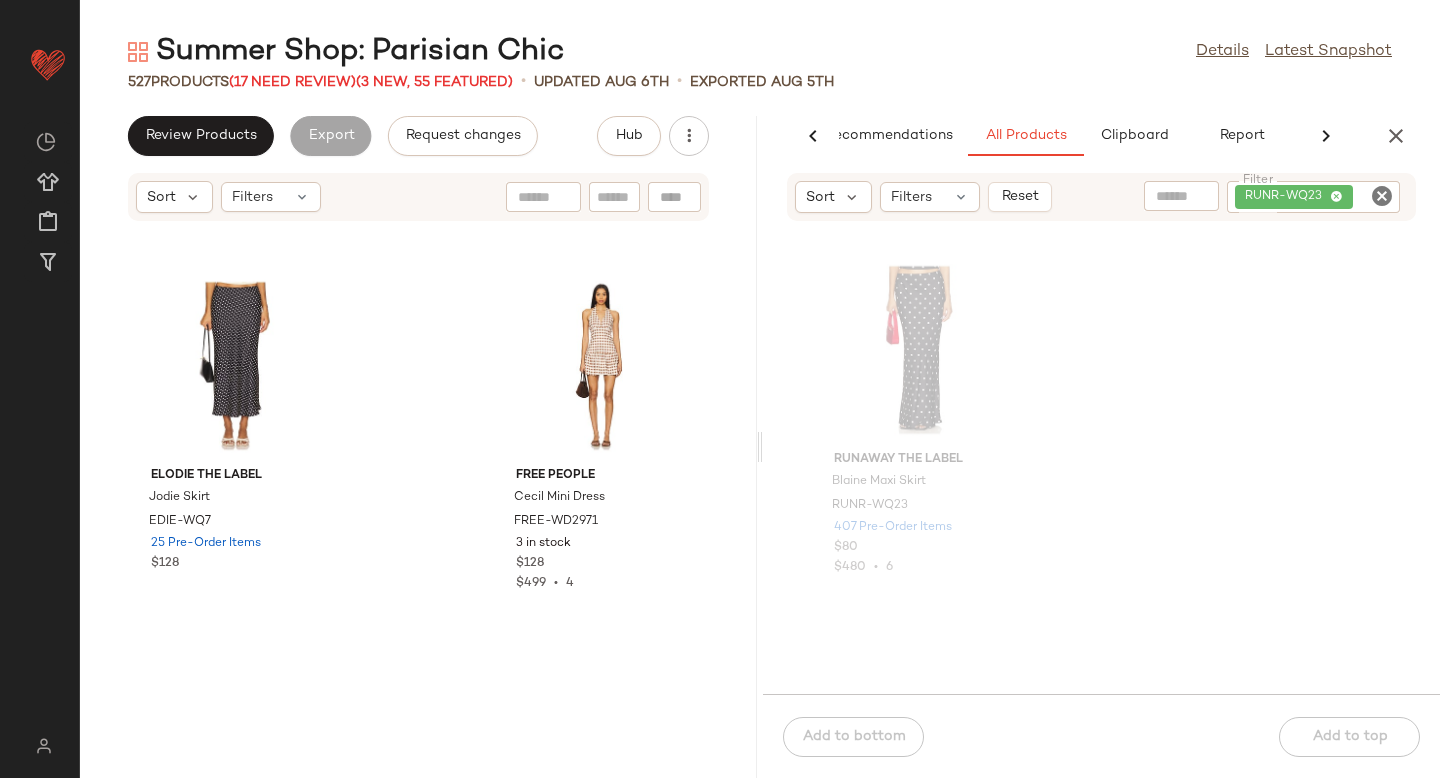 scroll, scrollTop: 0, scrollLeft: 47, axis: horizontal 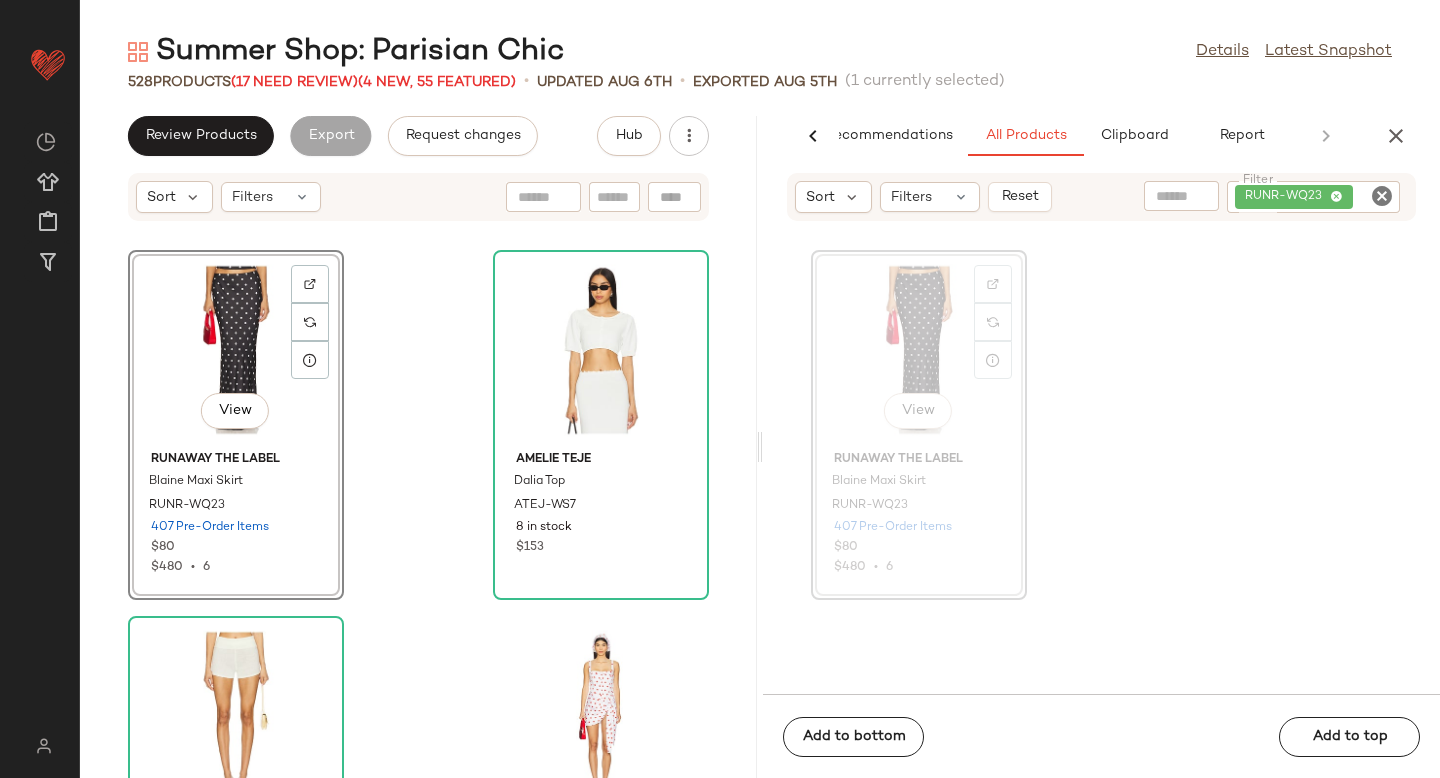 drag, startPoint x: 904, startPoint y: 314, endPoint x: 145, endPoint y: 6, distance: 819.1123 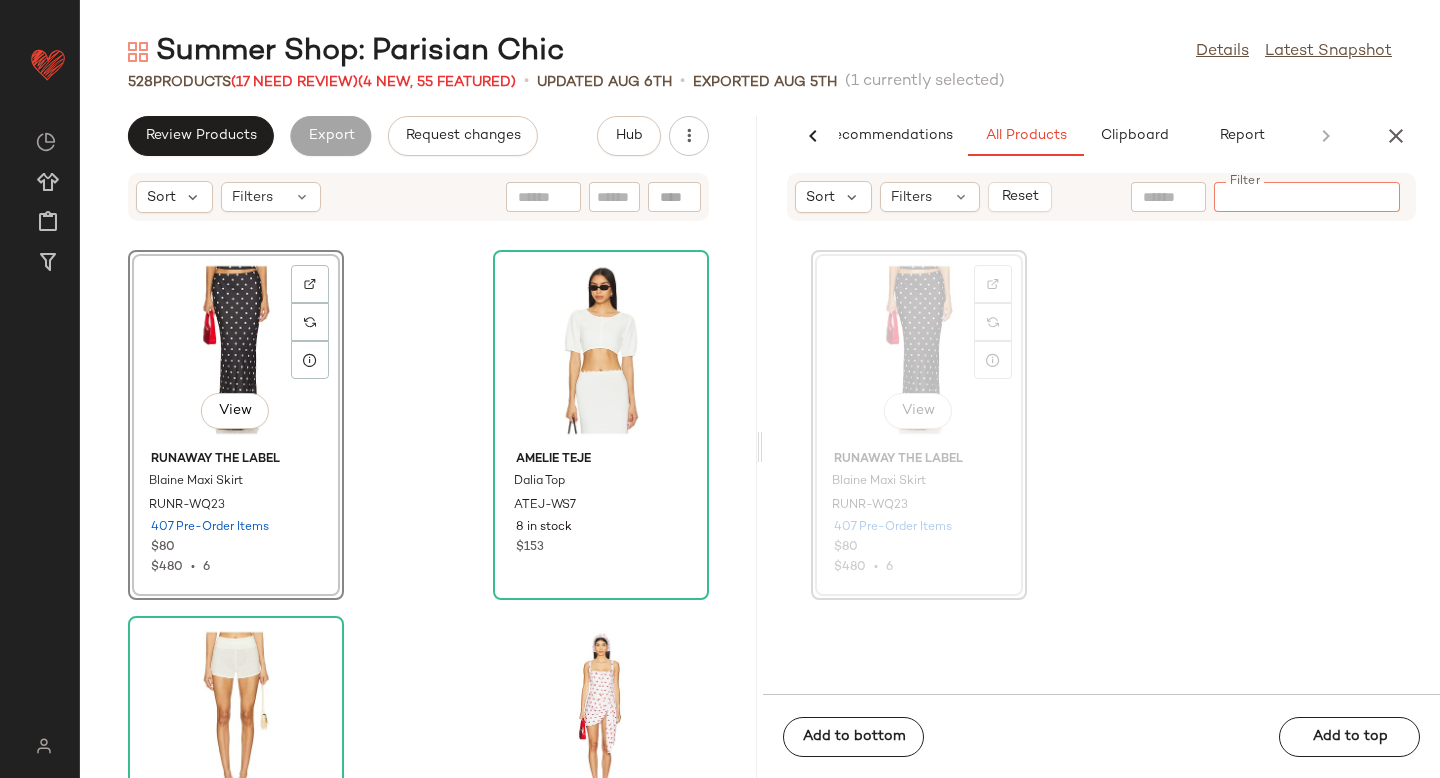 paste on "*********" 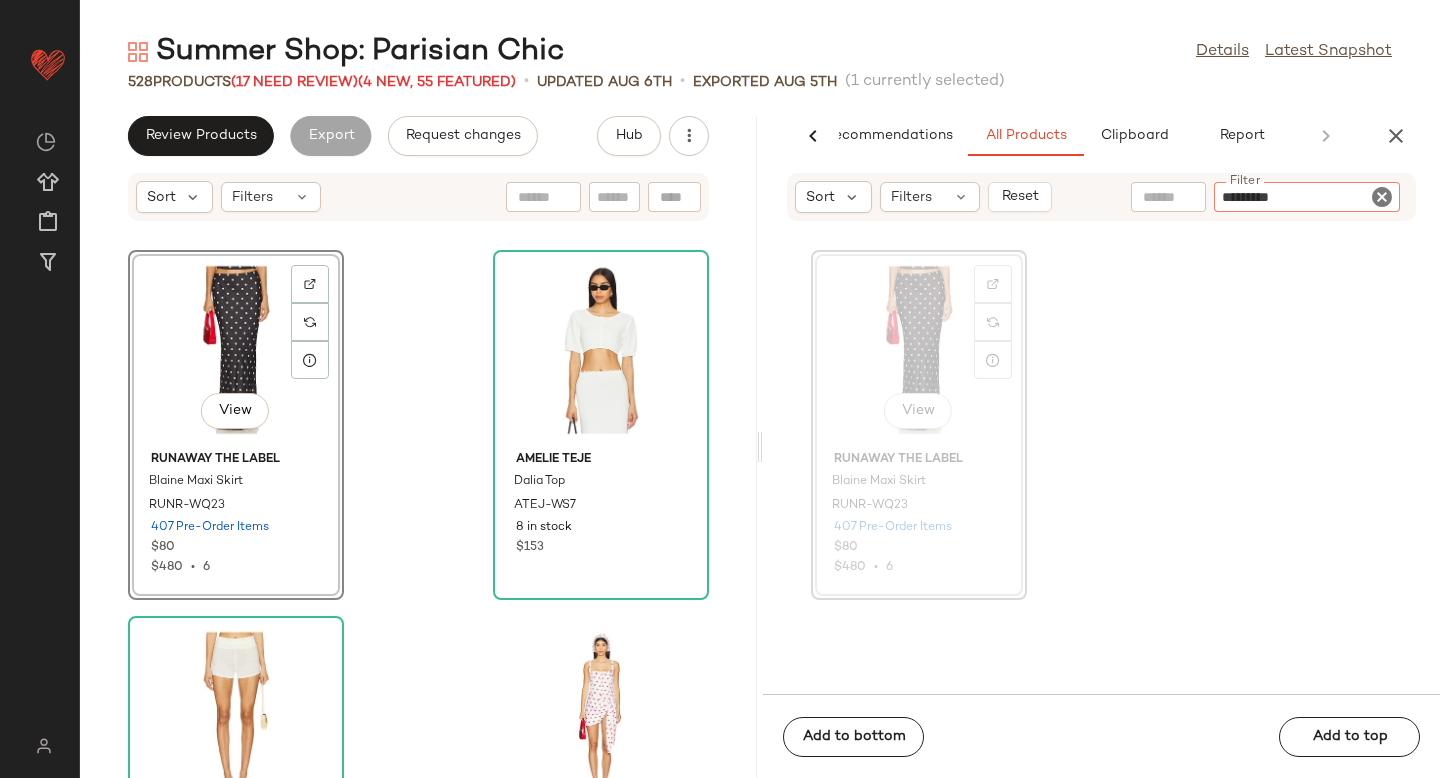 type 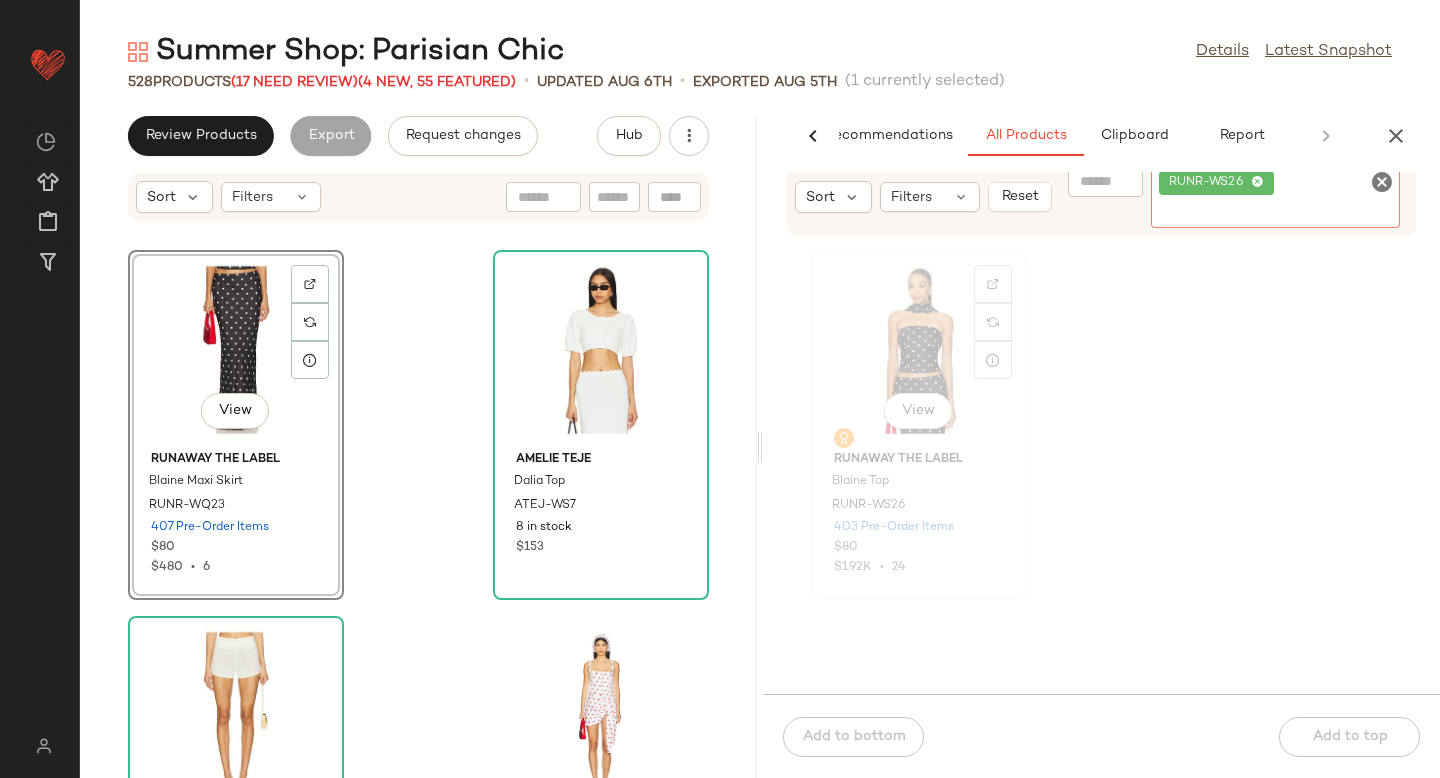 click on "View" 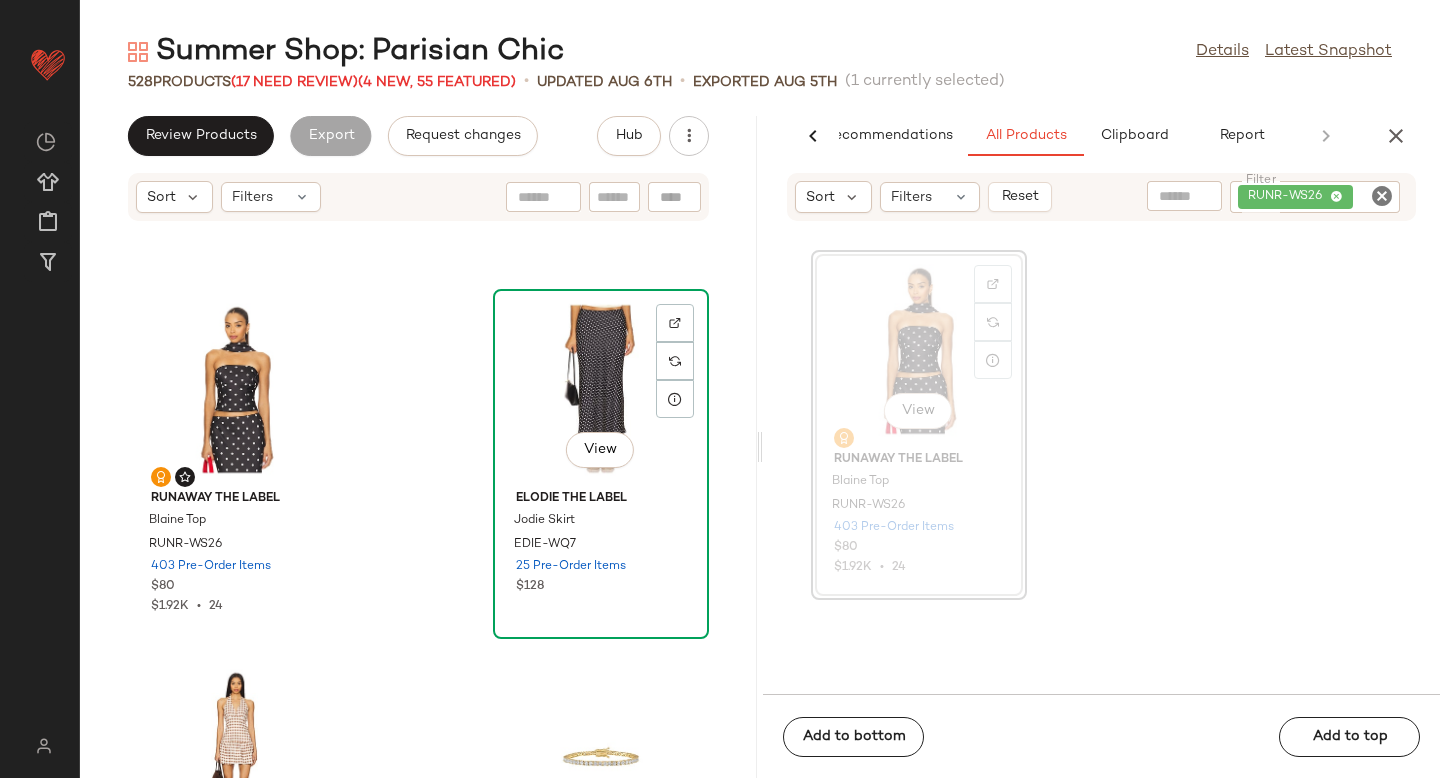 scroll, scrollTop: 8026, scrollLeft: 0, axis: vertical 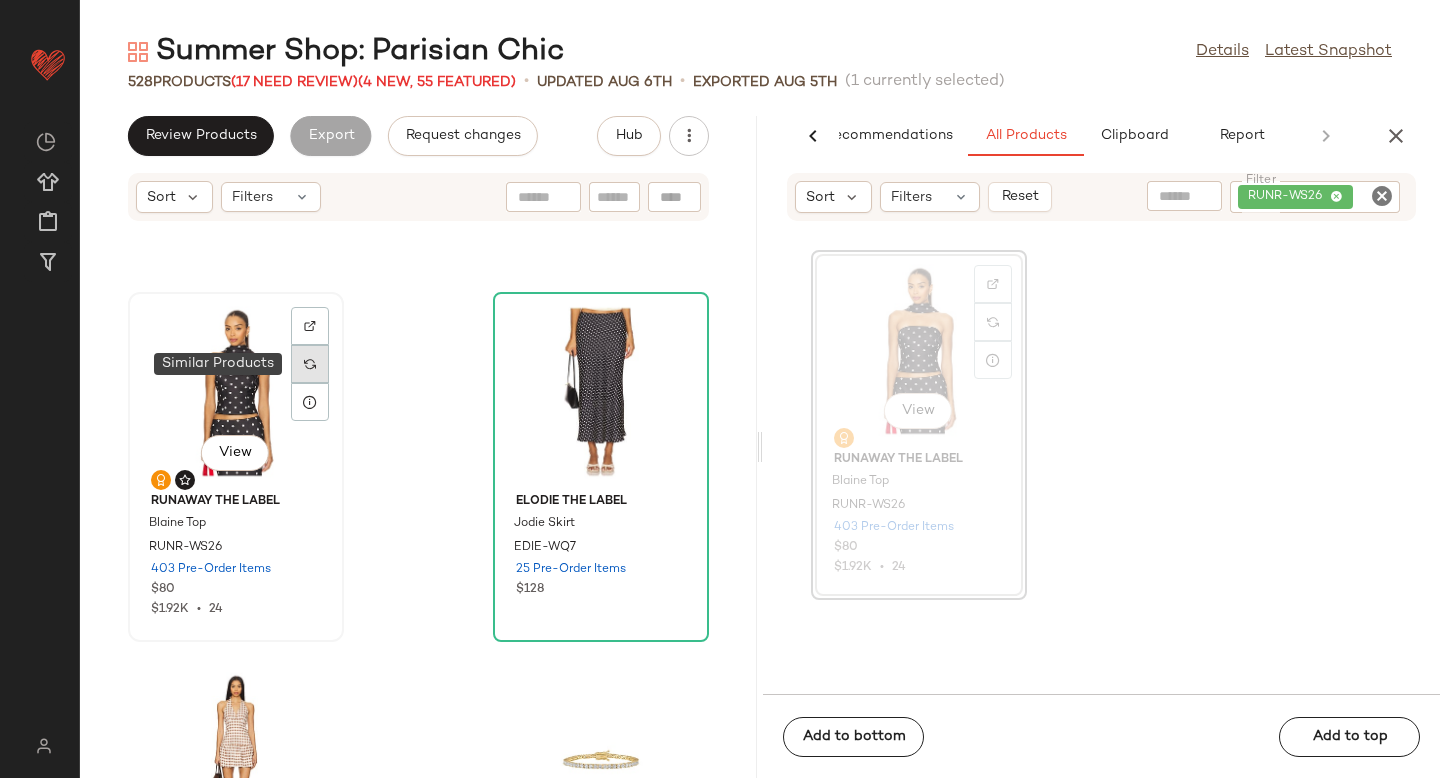click 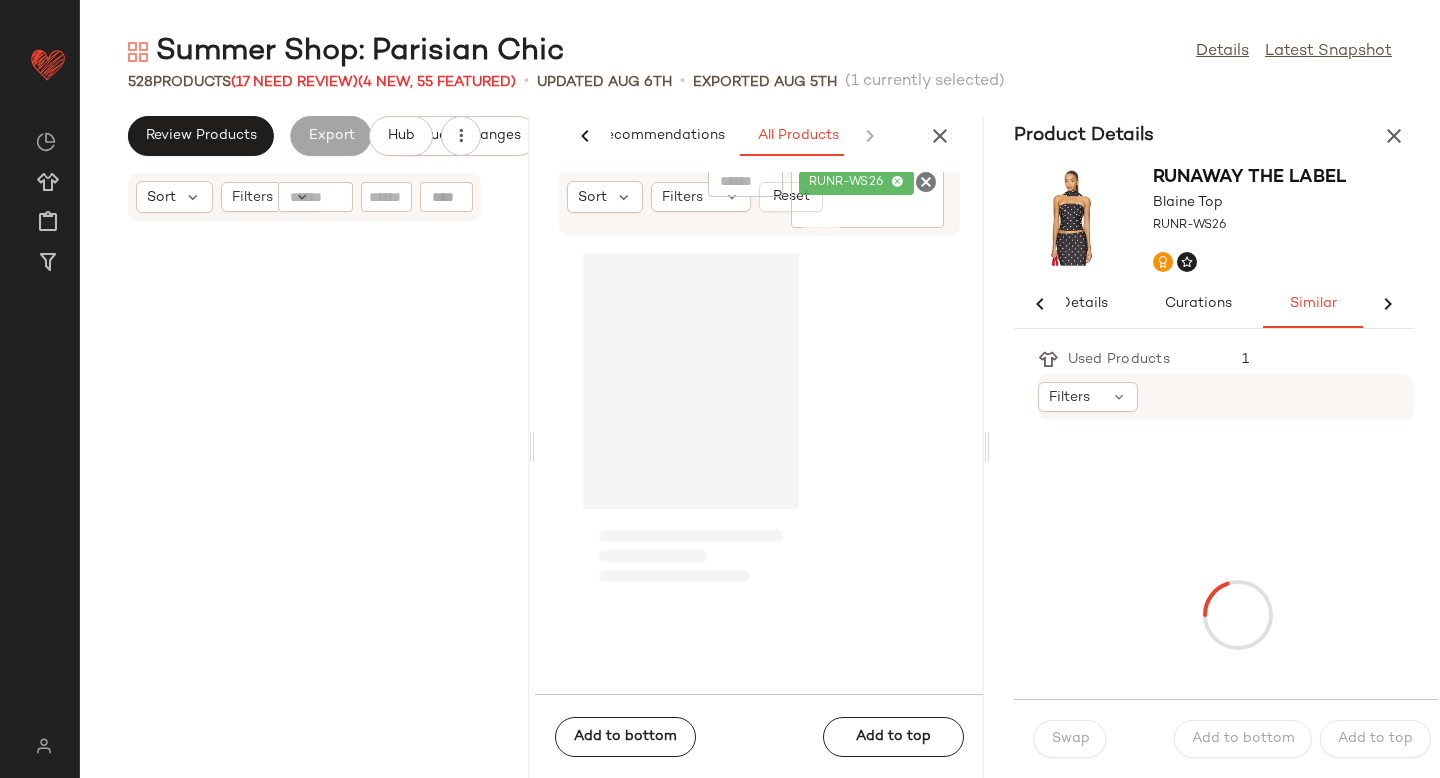scroll, scrollTop: 0, scrollLeft: 33, axis: horizontal 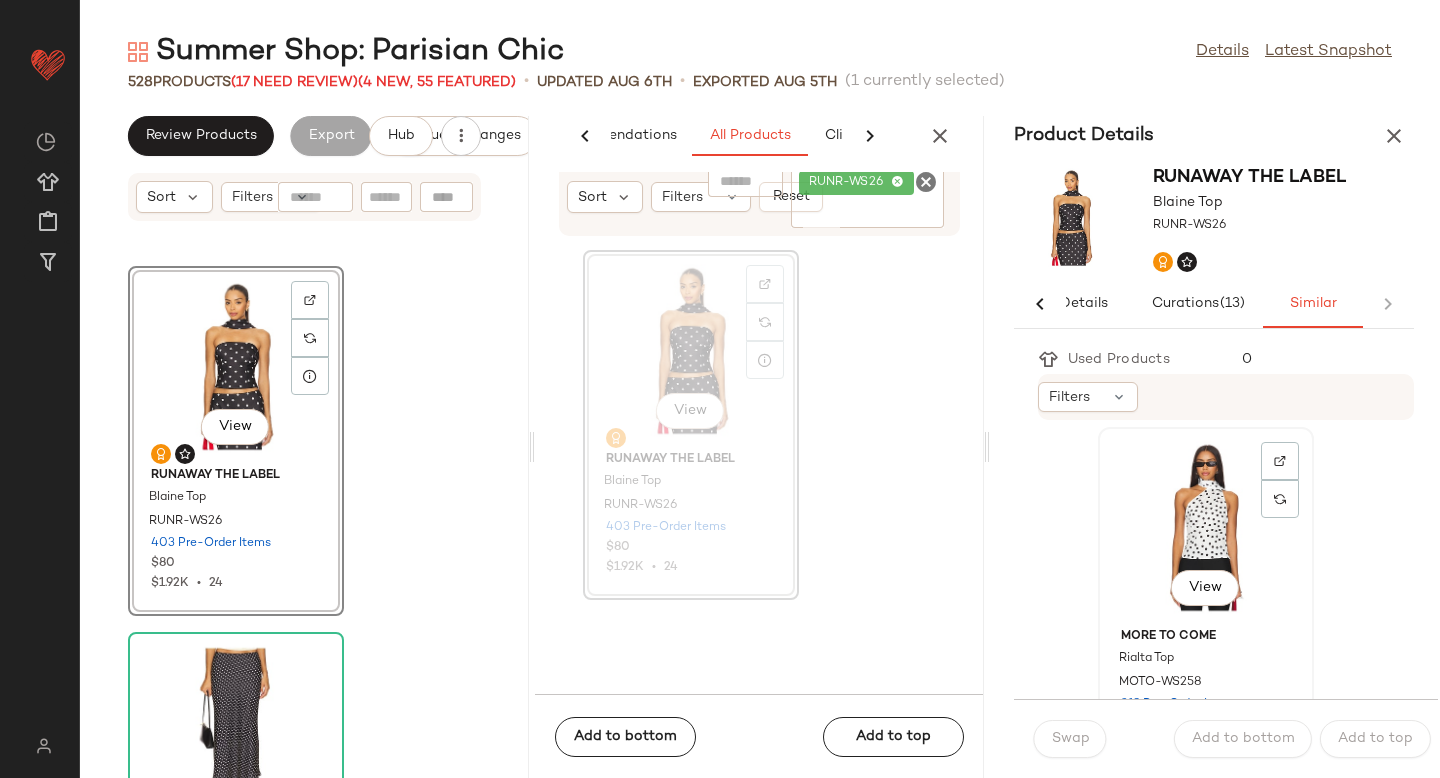click on "View" 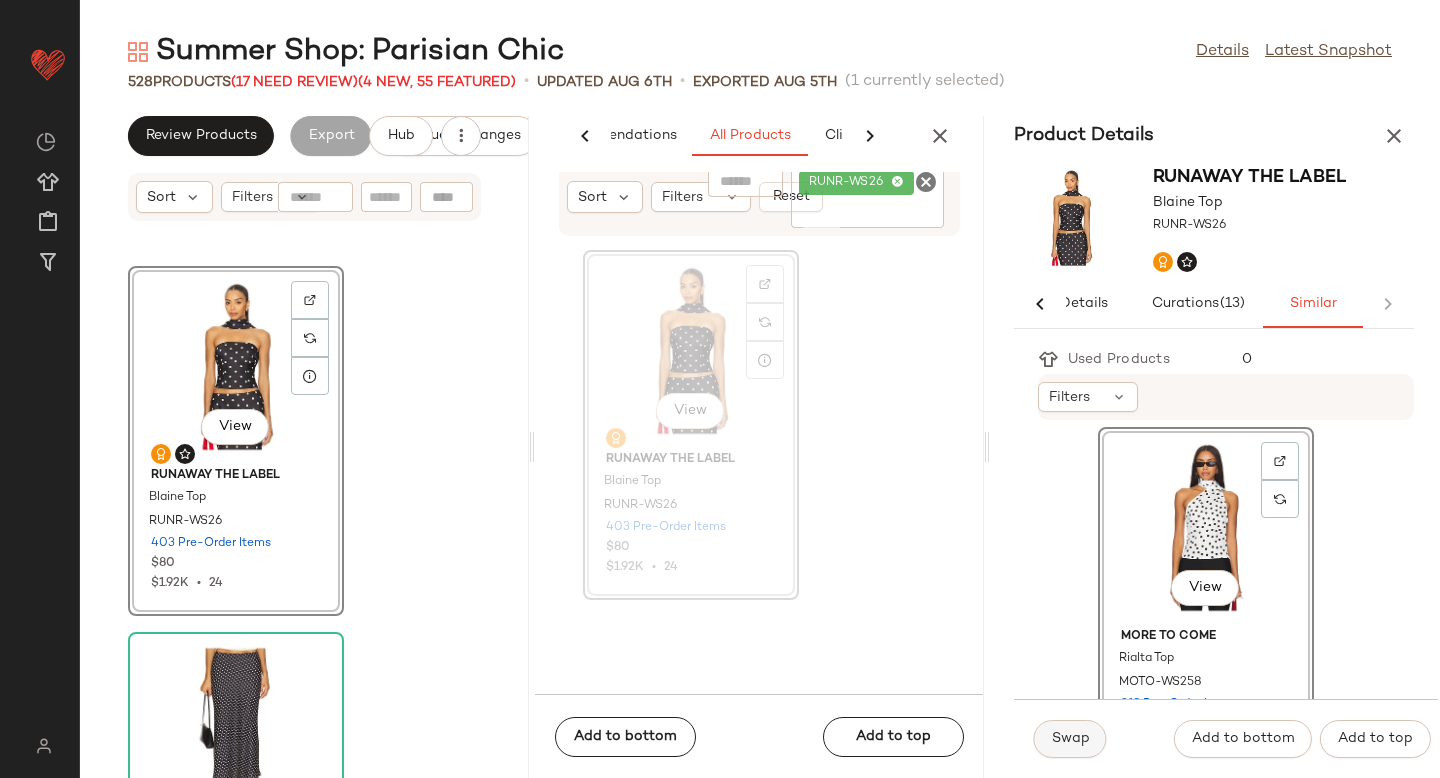 click on "Swap" 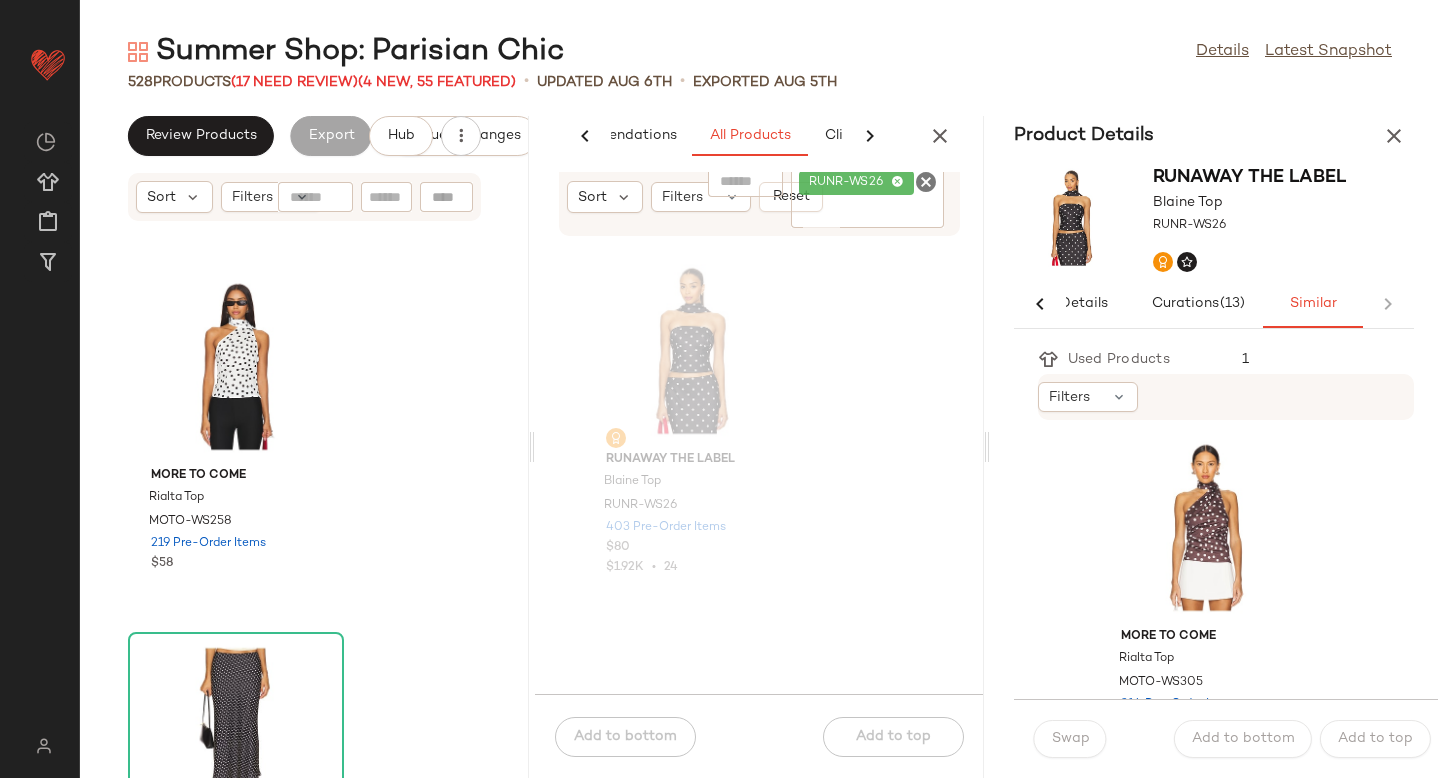 scroll, scrollTop: 0, scrollLeft: 0, axis: both 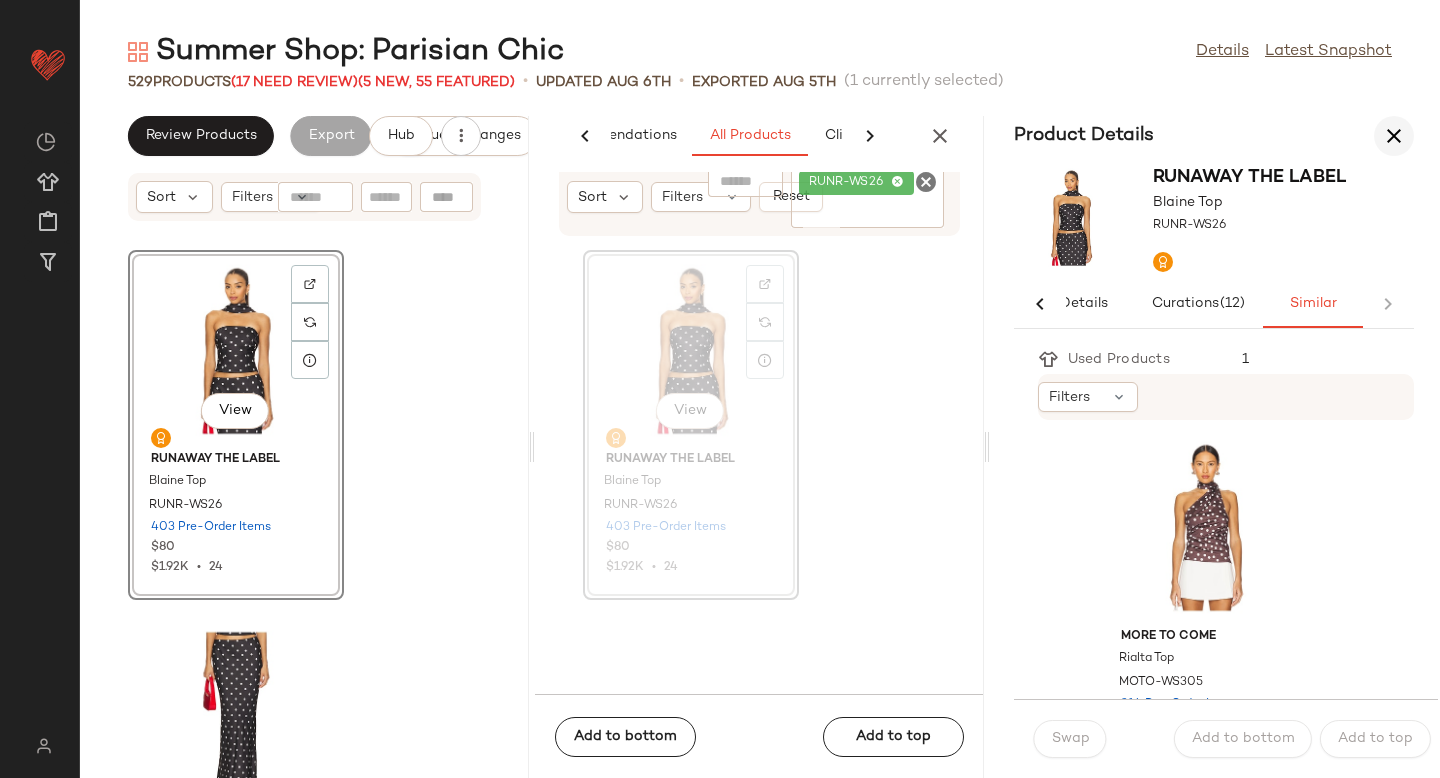 click at bounding box center [1394, 136] 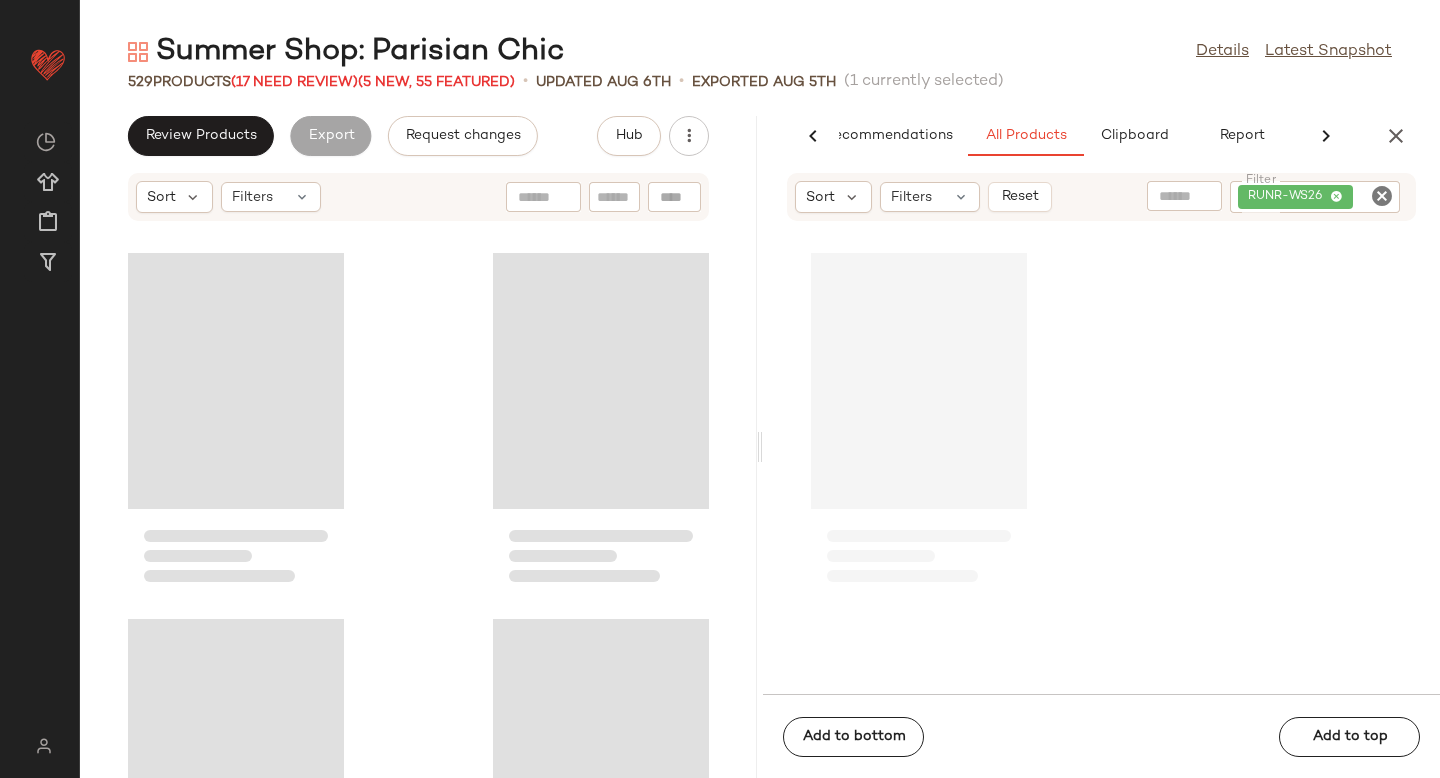 scroll, scrollTop: 0, scrollLeft: 47, axis: horizontal 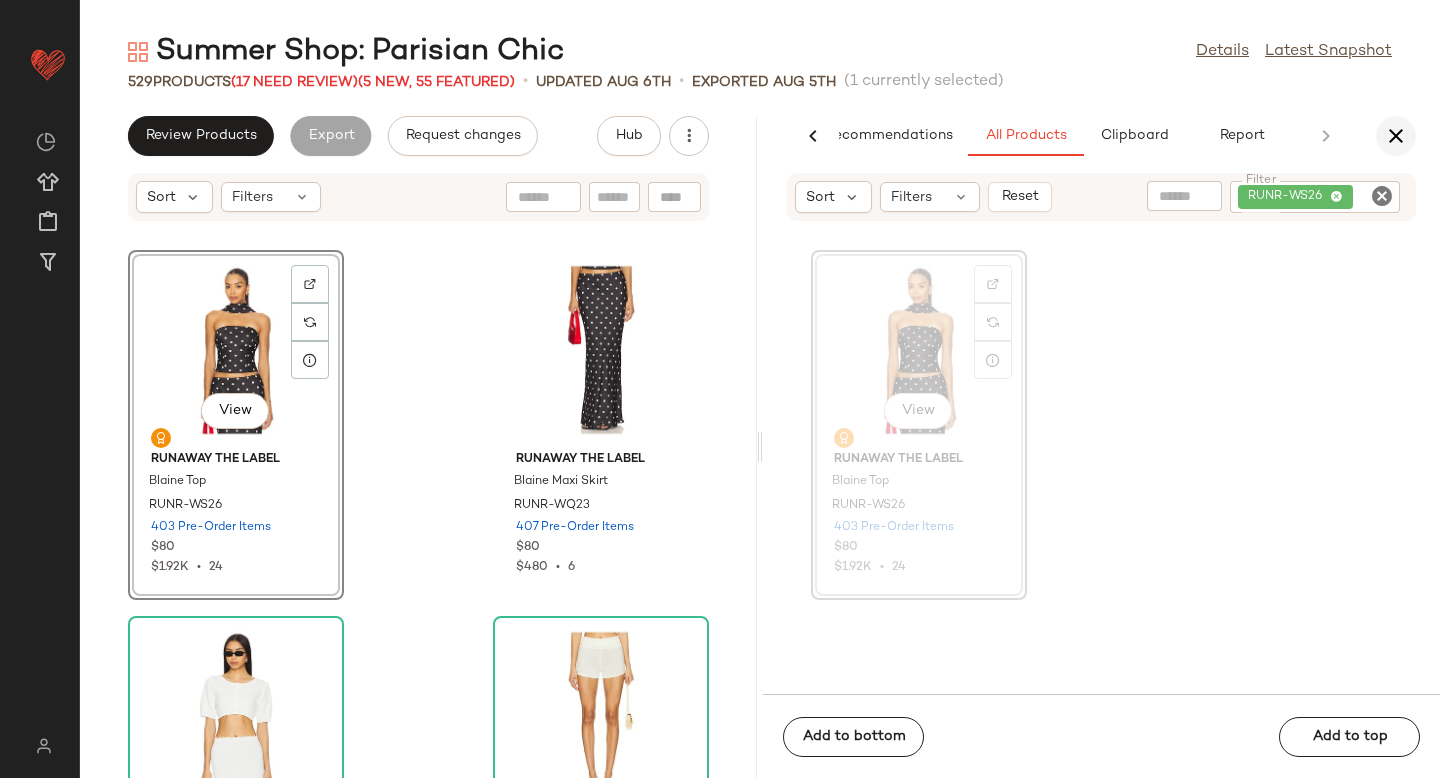 click 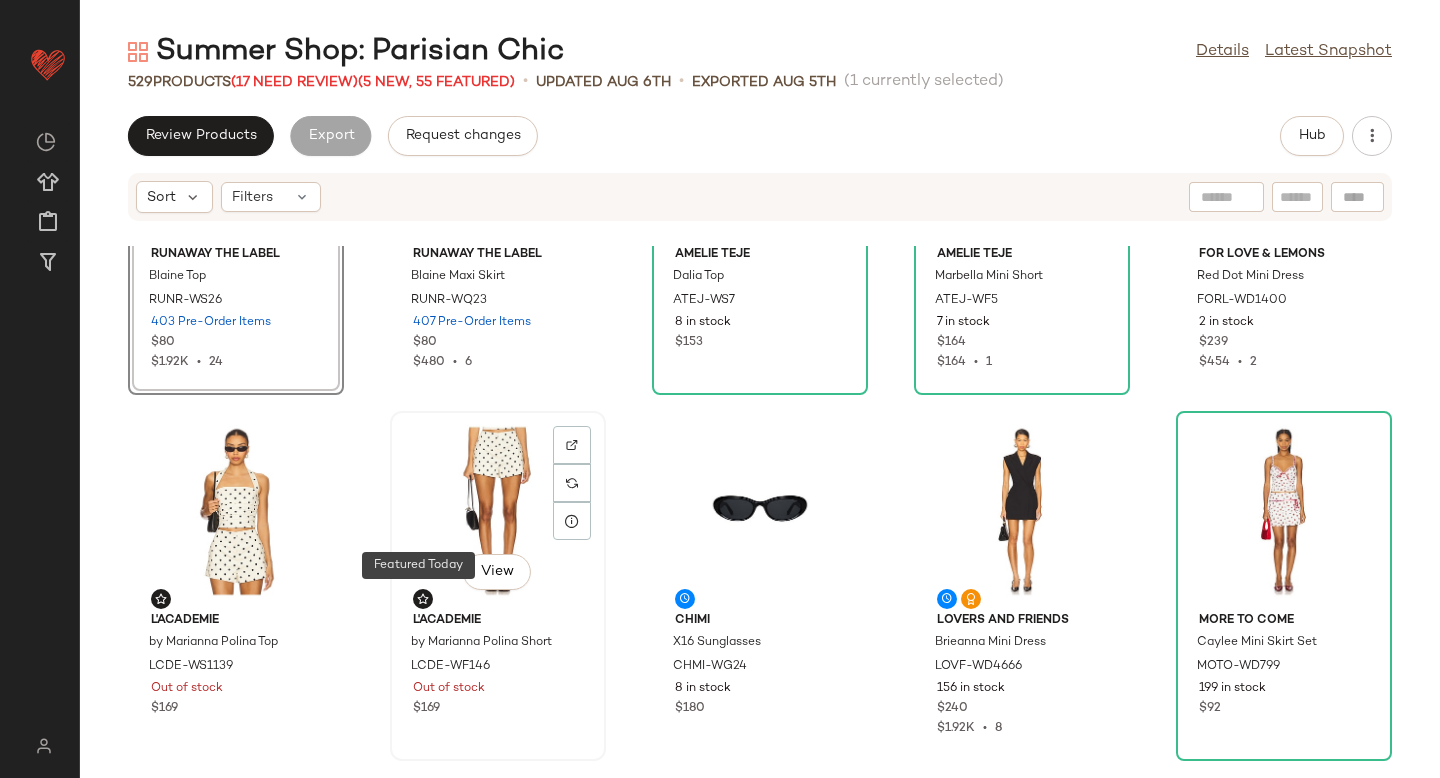 scroll, scrollTop: 0, scrollLeft: 0, axis: both 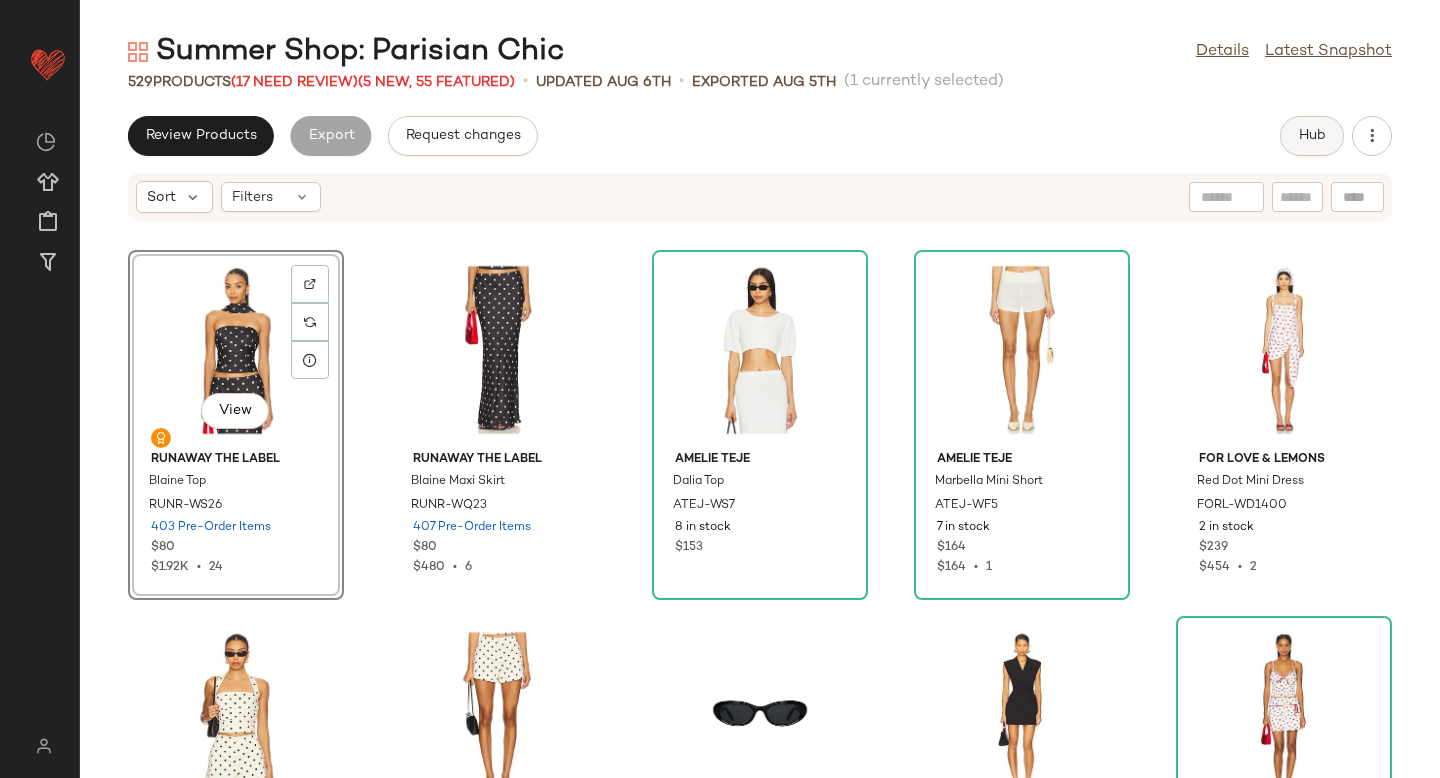 click on "Hub" 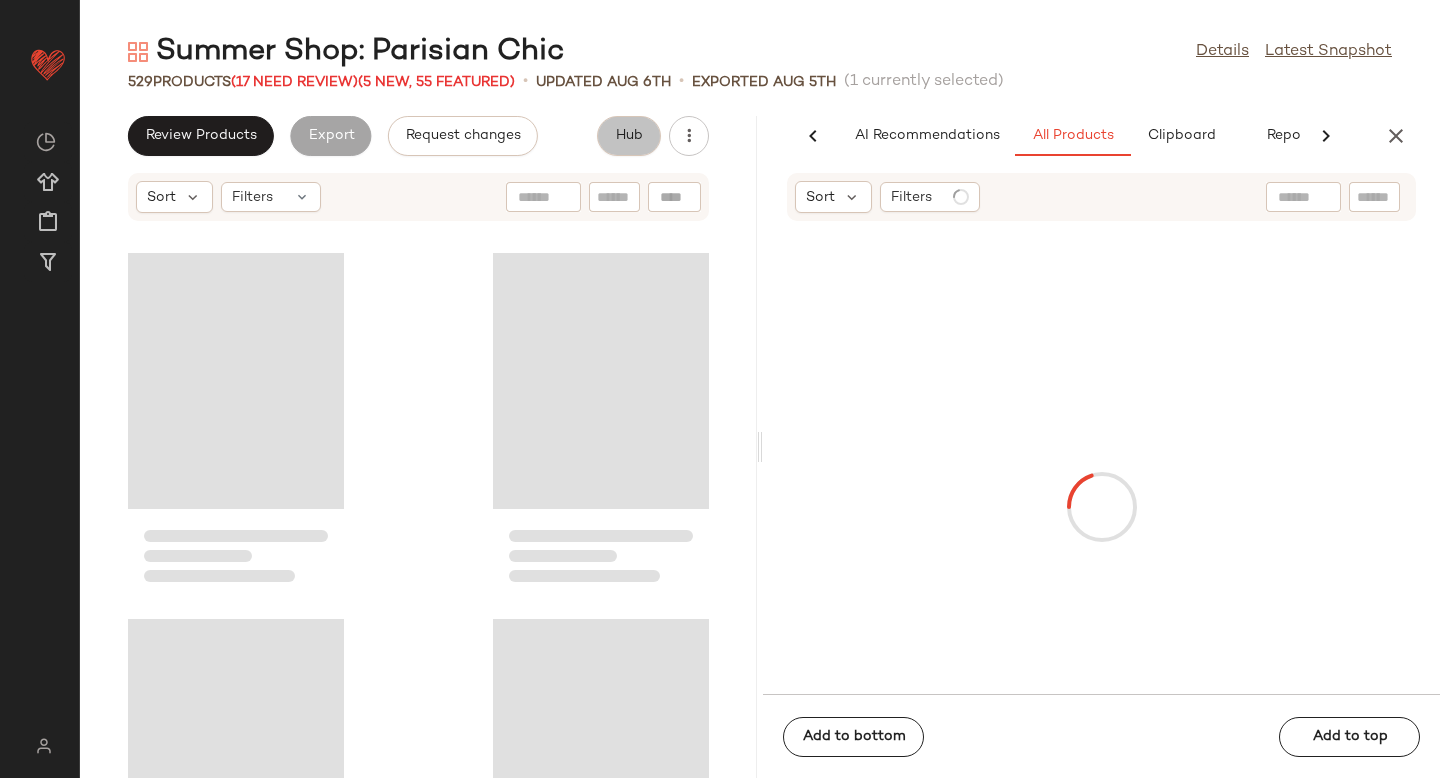 scroll, scrollTop: 0, scrollLeft: 47, axis: horizontal 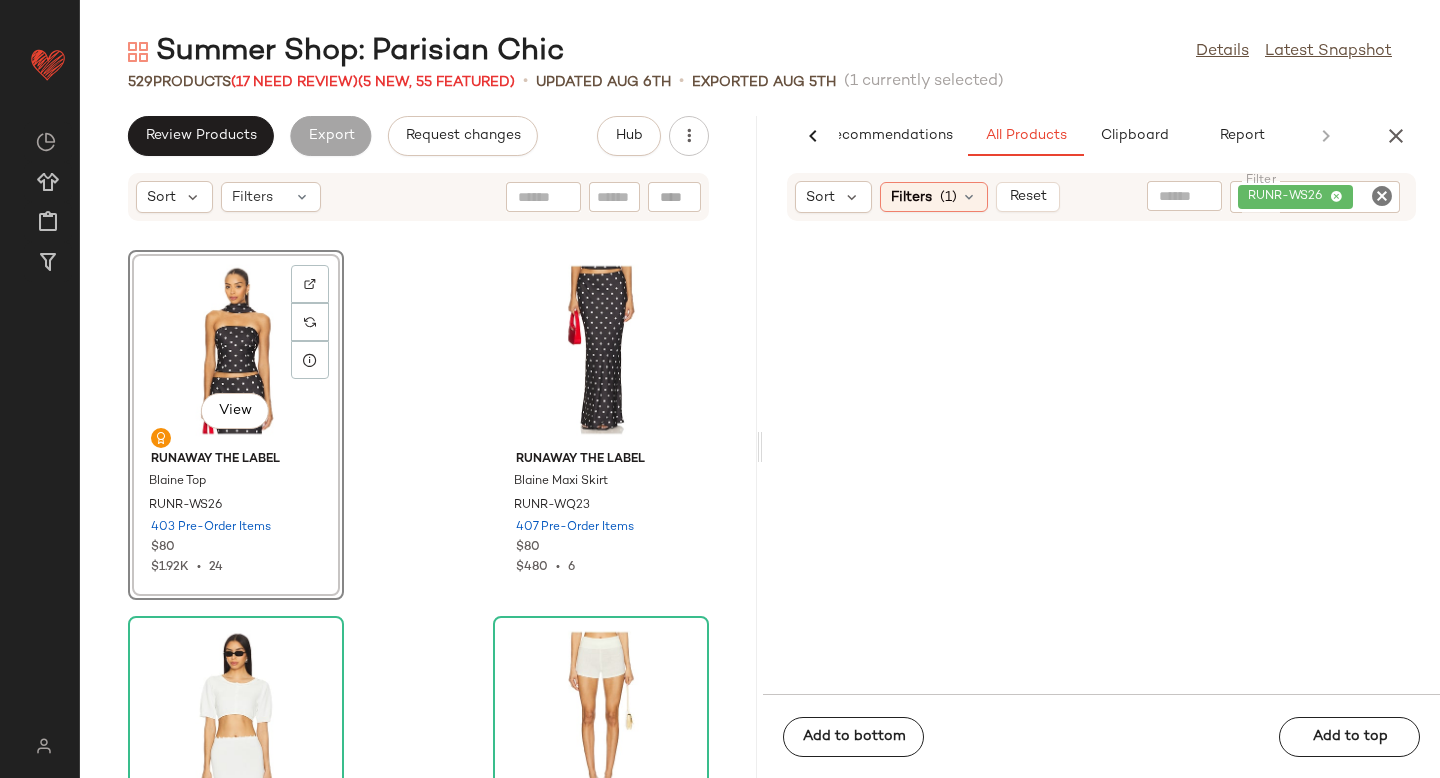 click 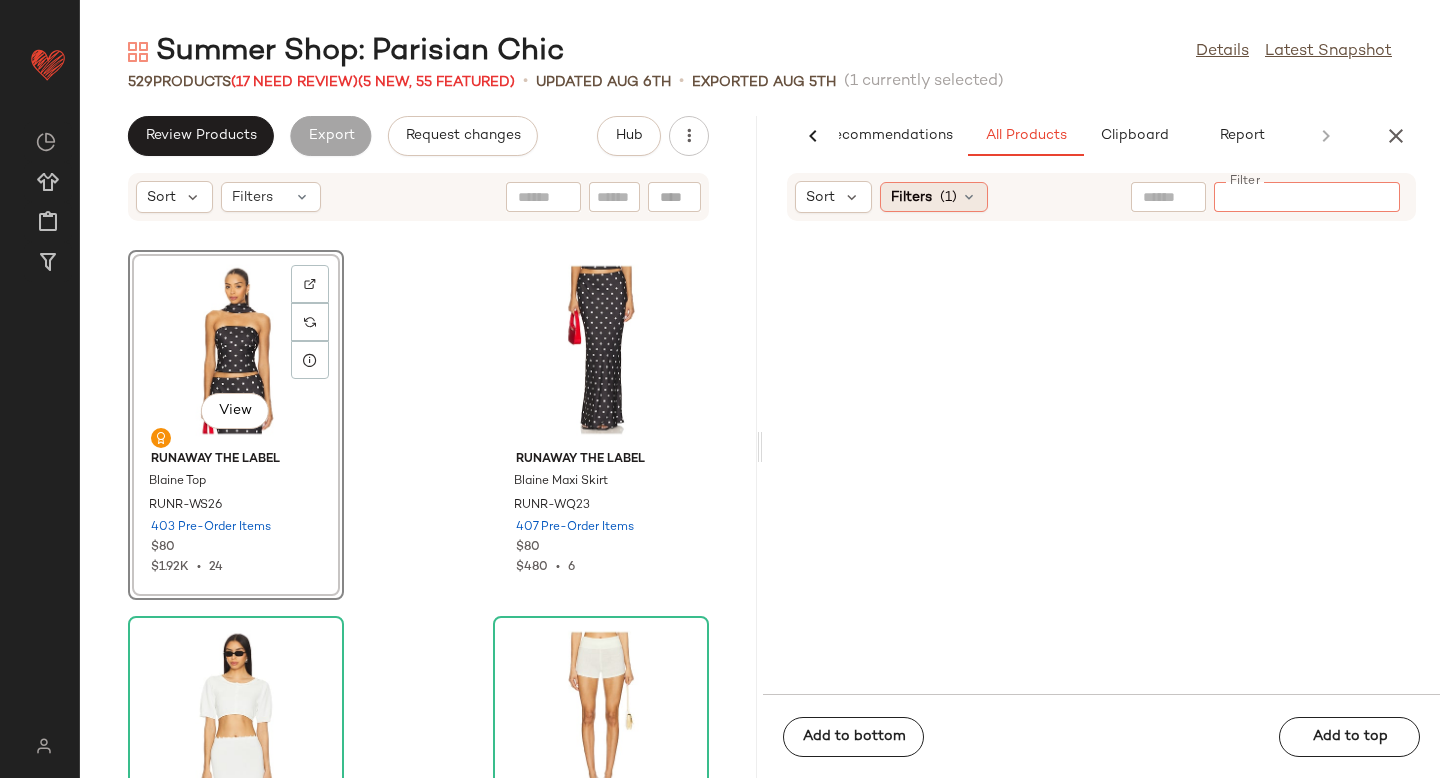 click on "(1)" at bounding box center [948, 197] 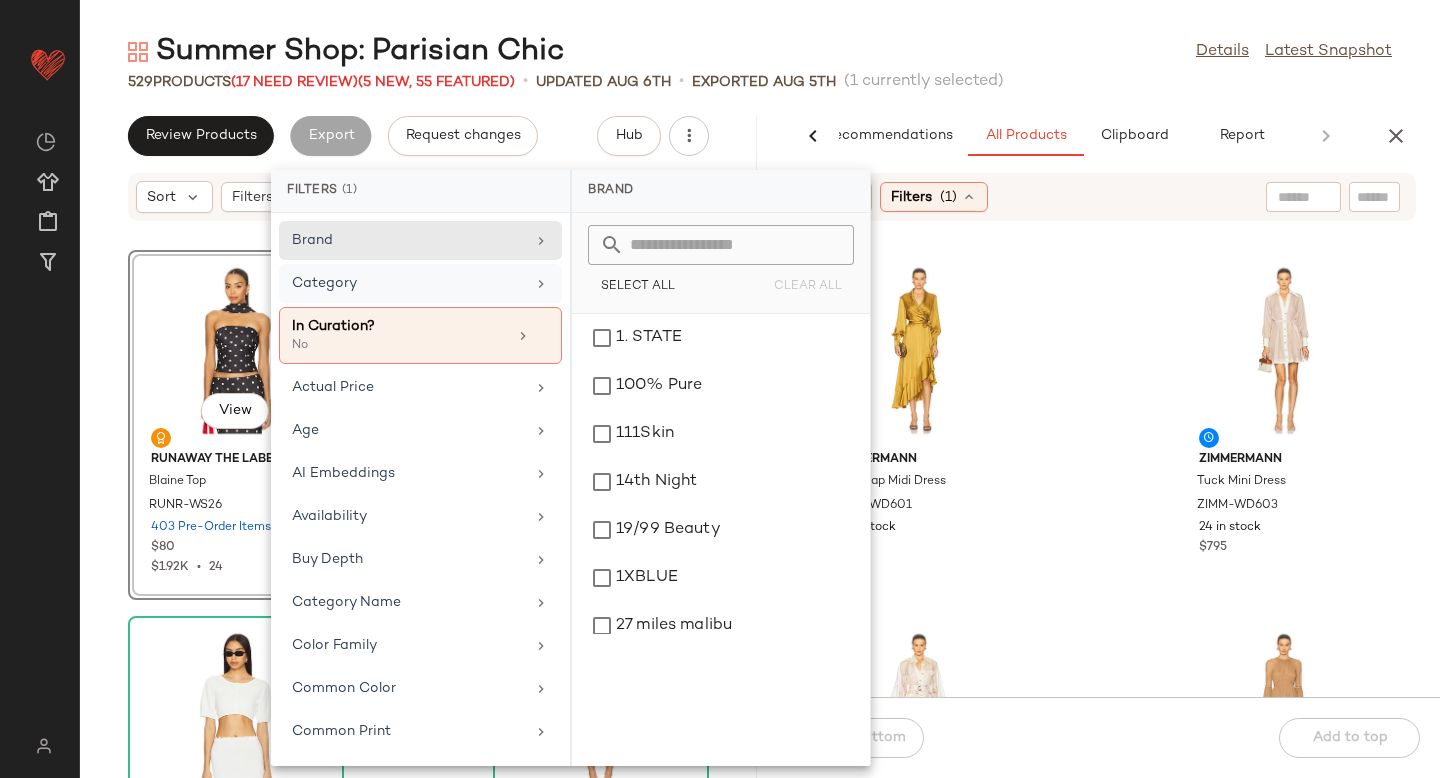 click on "Category" at bounding box center (408, 283) 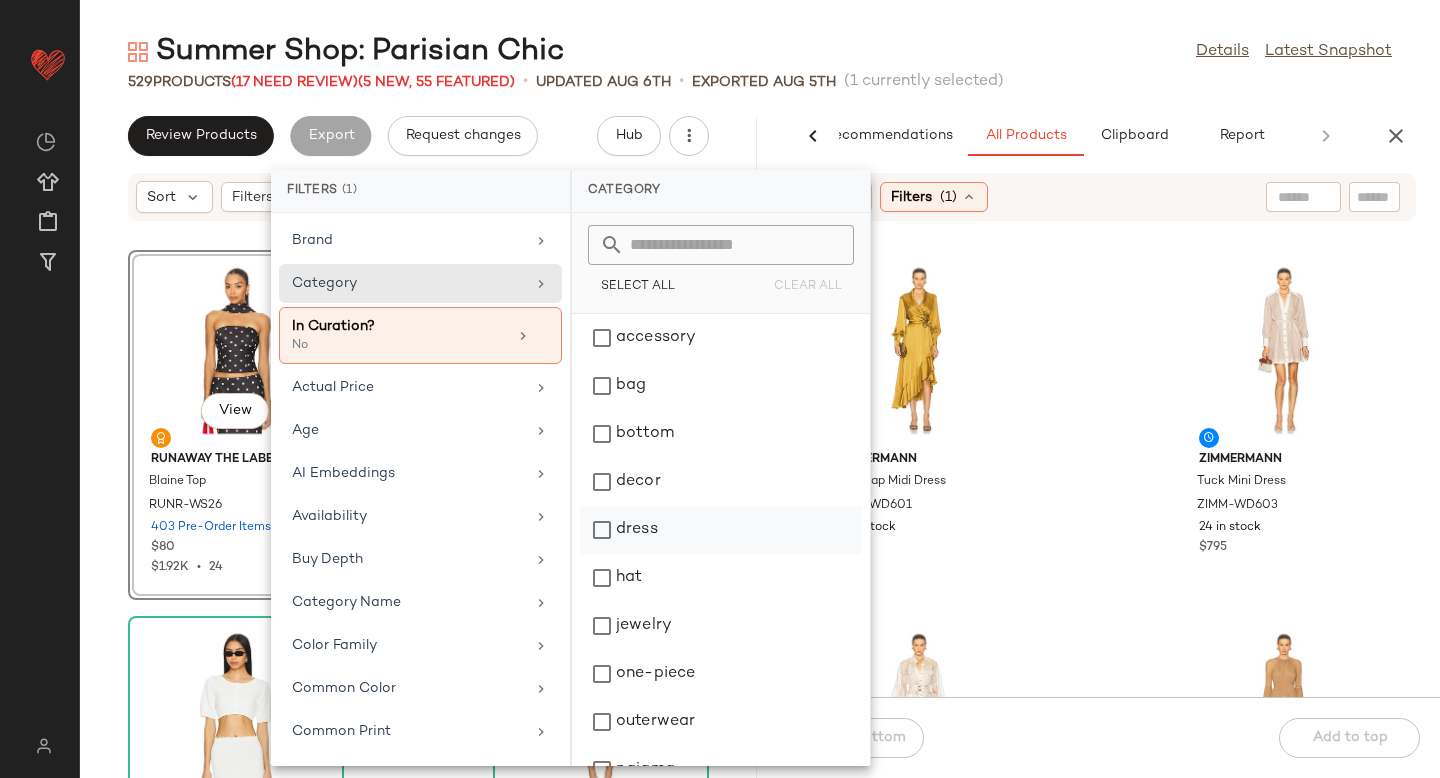 click on "dress" 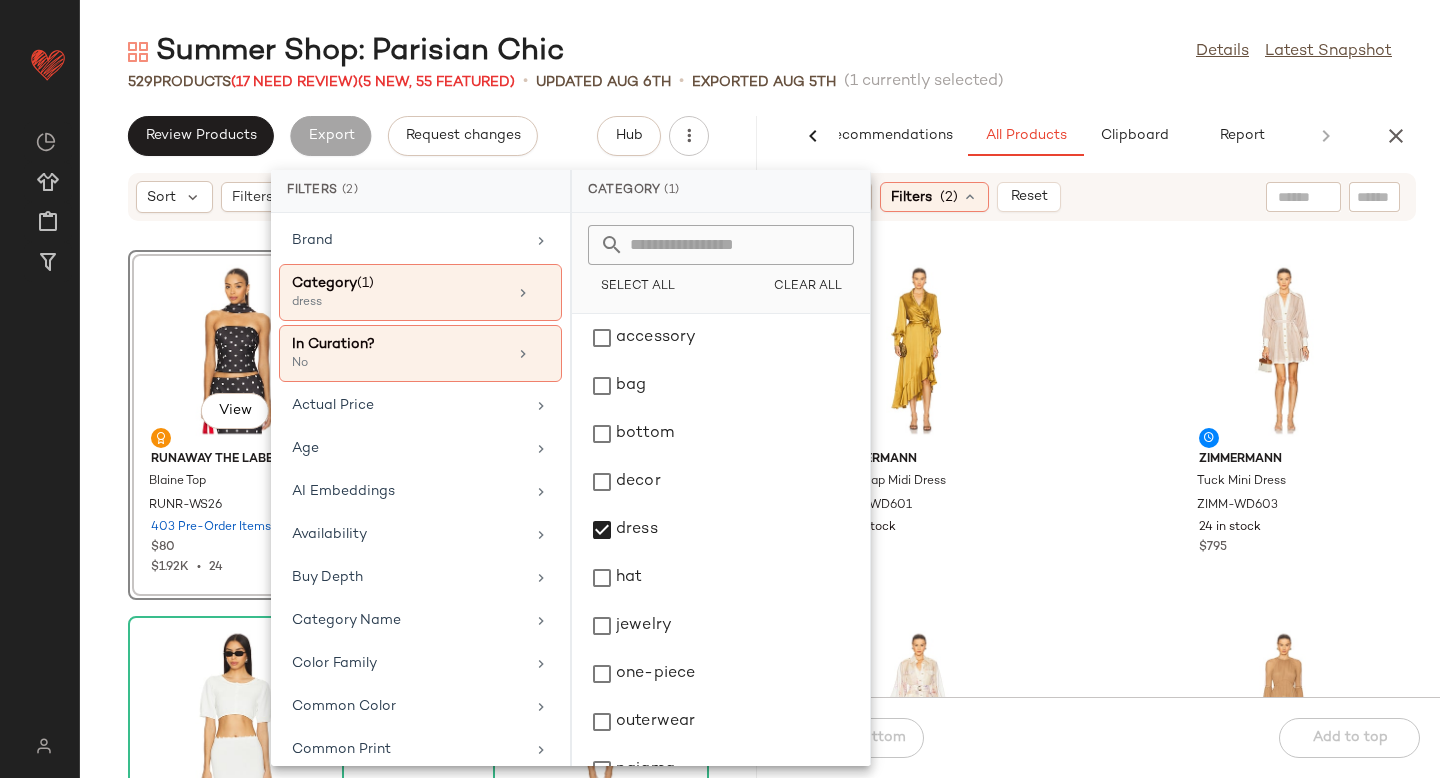 click on "Zimmermann Silk Wrap Midi Dress ZIMM-WD601 22 in stock $725 Zimmermann Tuck Mini Dress ZIMM-WD603 24 in stock $795 Zimmermann Utility Mini Dress ZIMM-WD605 11 in stock $1.45K Zimmermann Peplum Flutter Dress ZIMM-WD606 10 in stock $1.35K Zimmermann V Neck Mini Dress ZIMM-WD607 10 in stock $1.35K Zimmermann Lace Dress ZIMM-WD609 8 in stock $1.85K Zimmermann Twist Front Midi Dress ZIMM-WD610 8 in stock $1.85K Vince Cowl Neck Muscle Tee Dress VINCE-WD162 24 in stock $248" 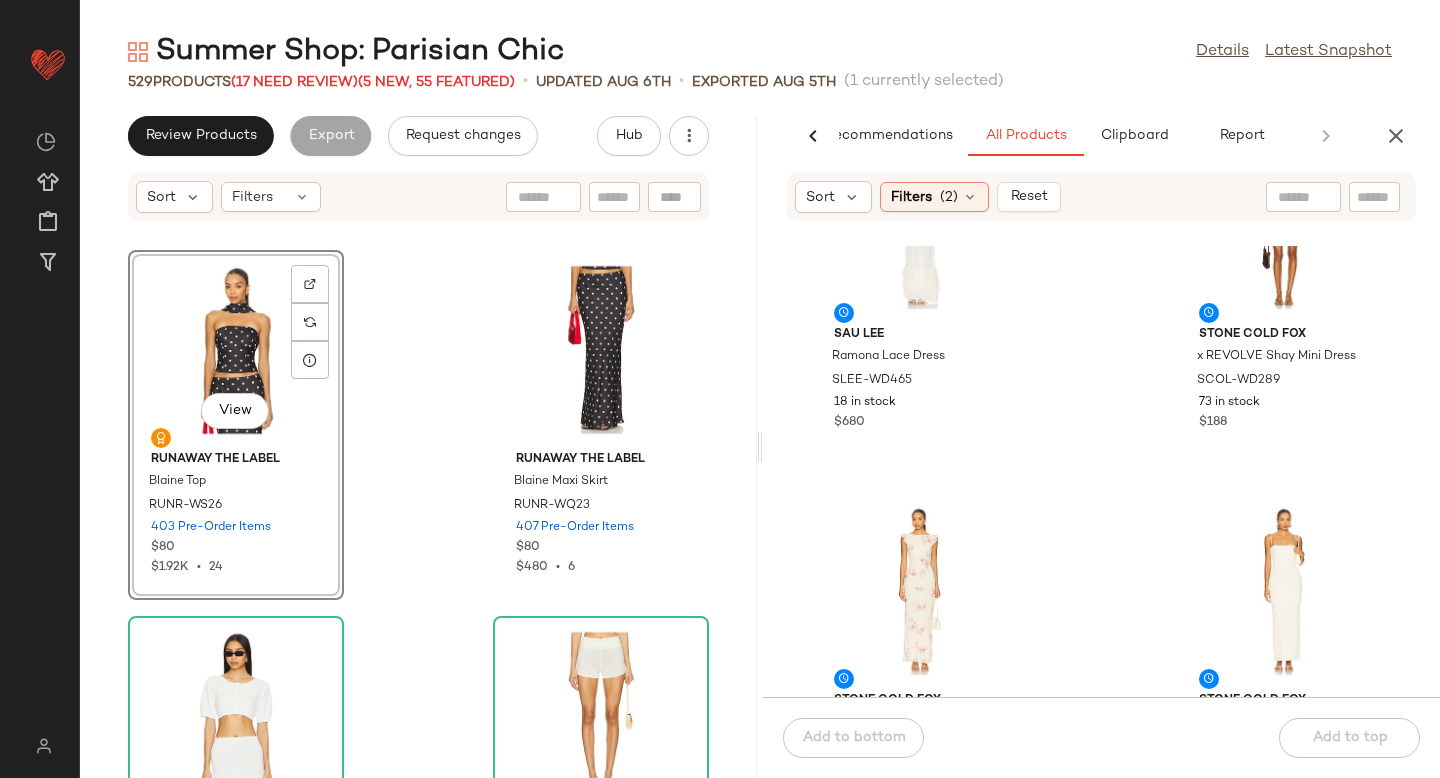 scroll, scrollTop: 2181, scrollLeft: 0, axis: vertical 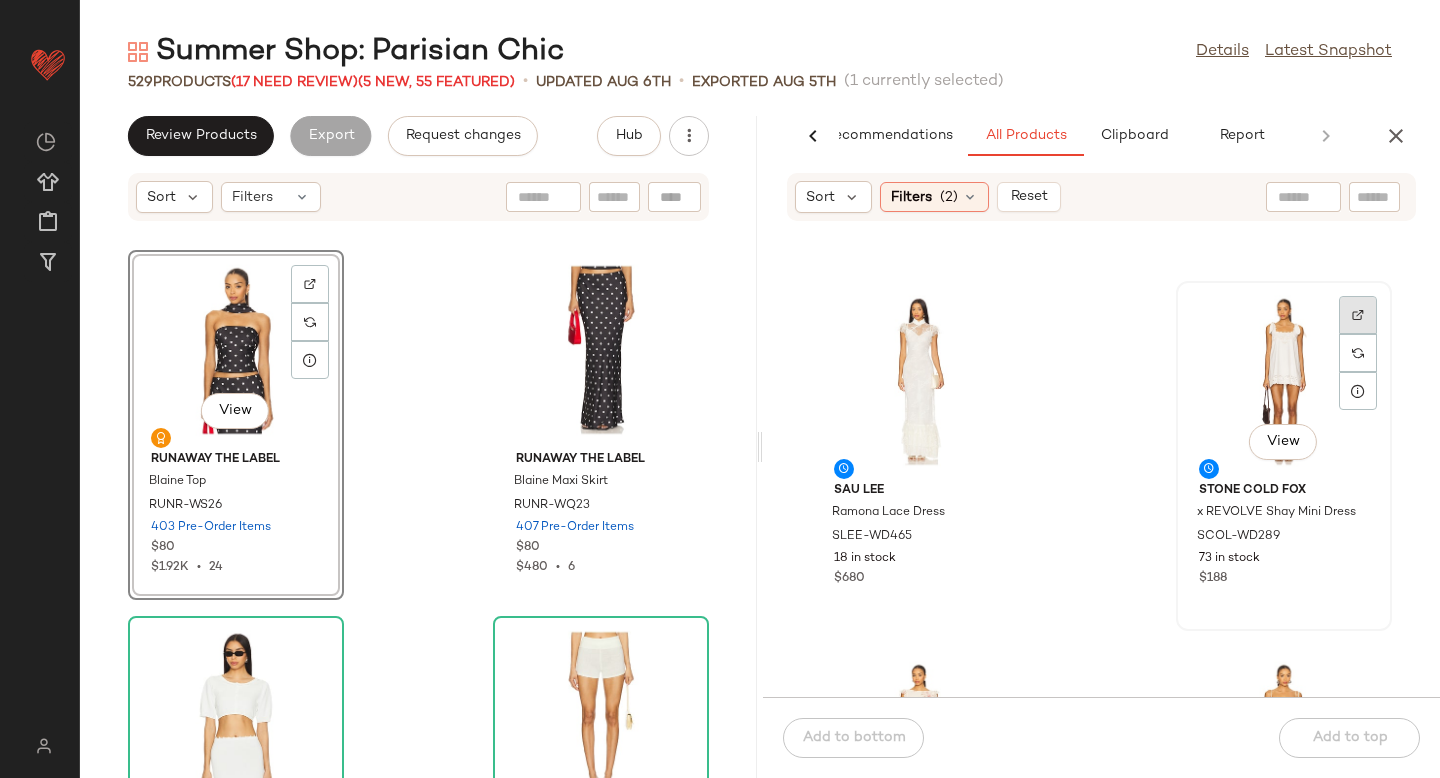 click 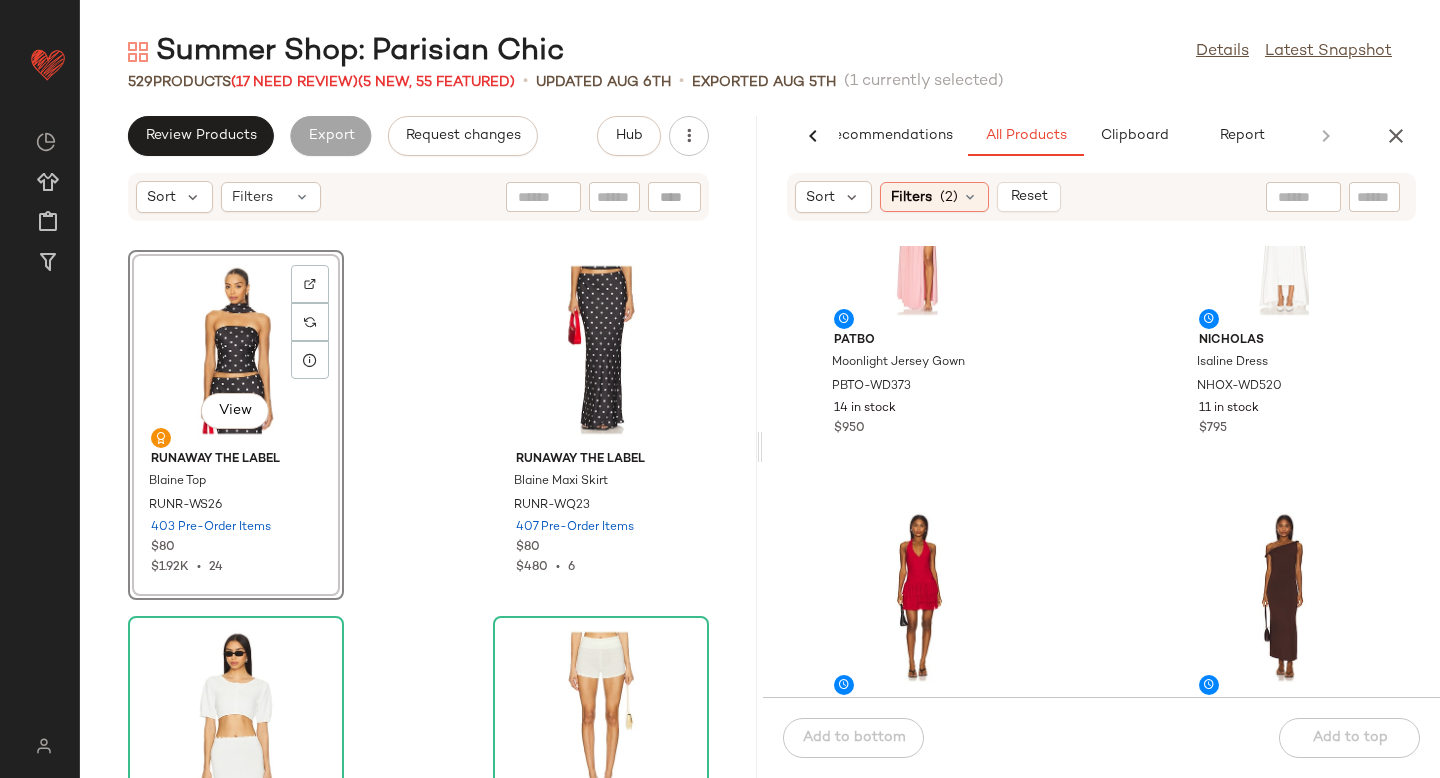 scroll, scrollTop: 3564, scrollLeft: 0, axis: vertical 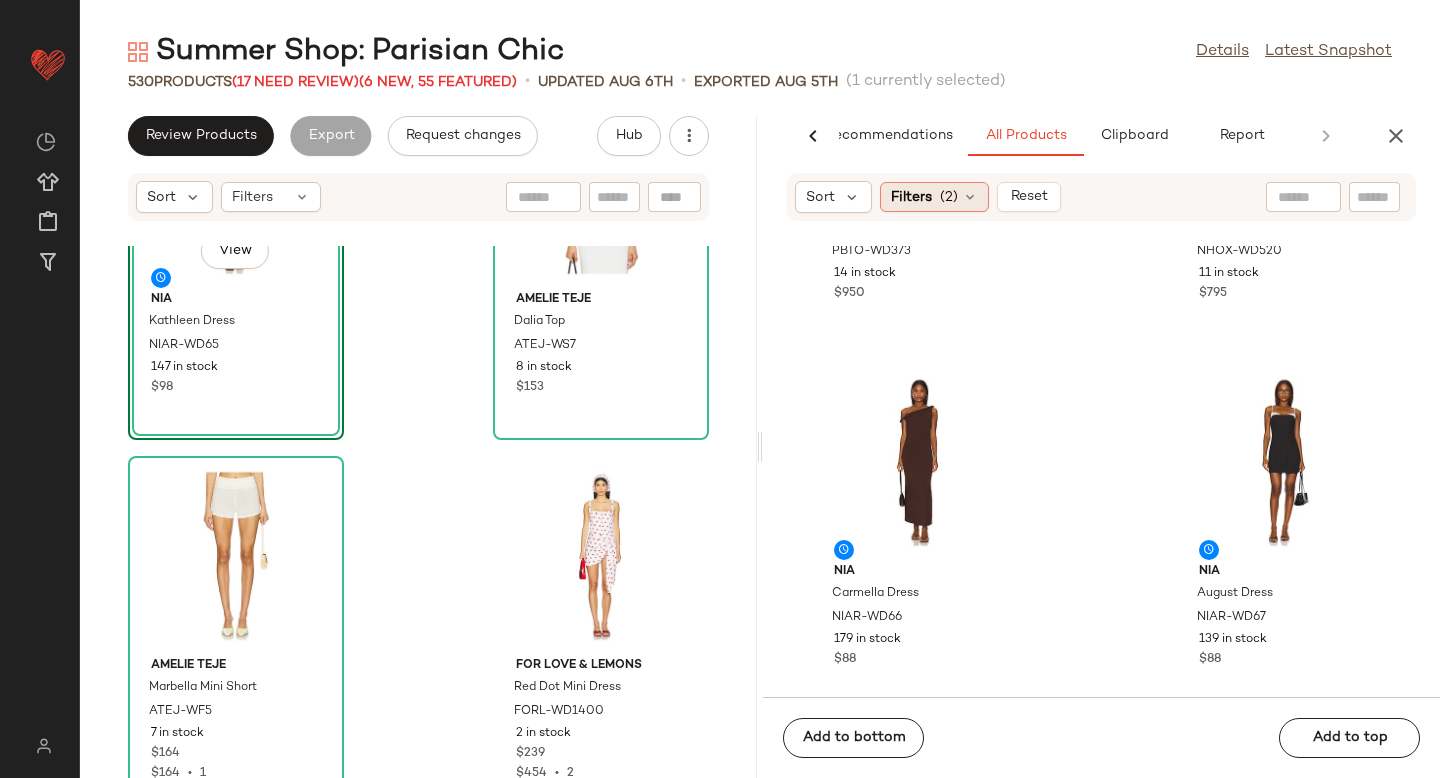 click on "Filters  (2)" 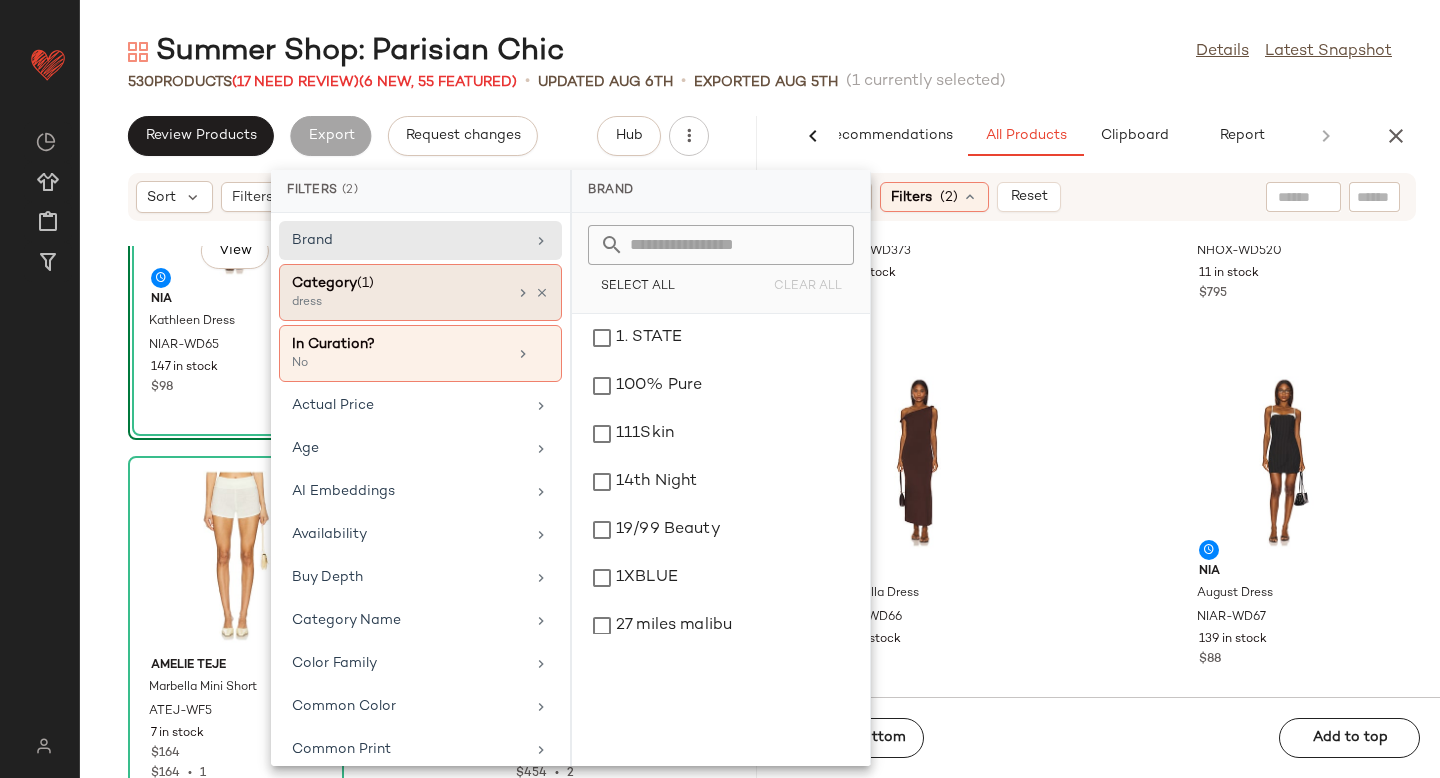 click on "Category  (1)" at bounding box center [399, 283] 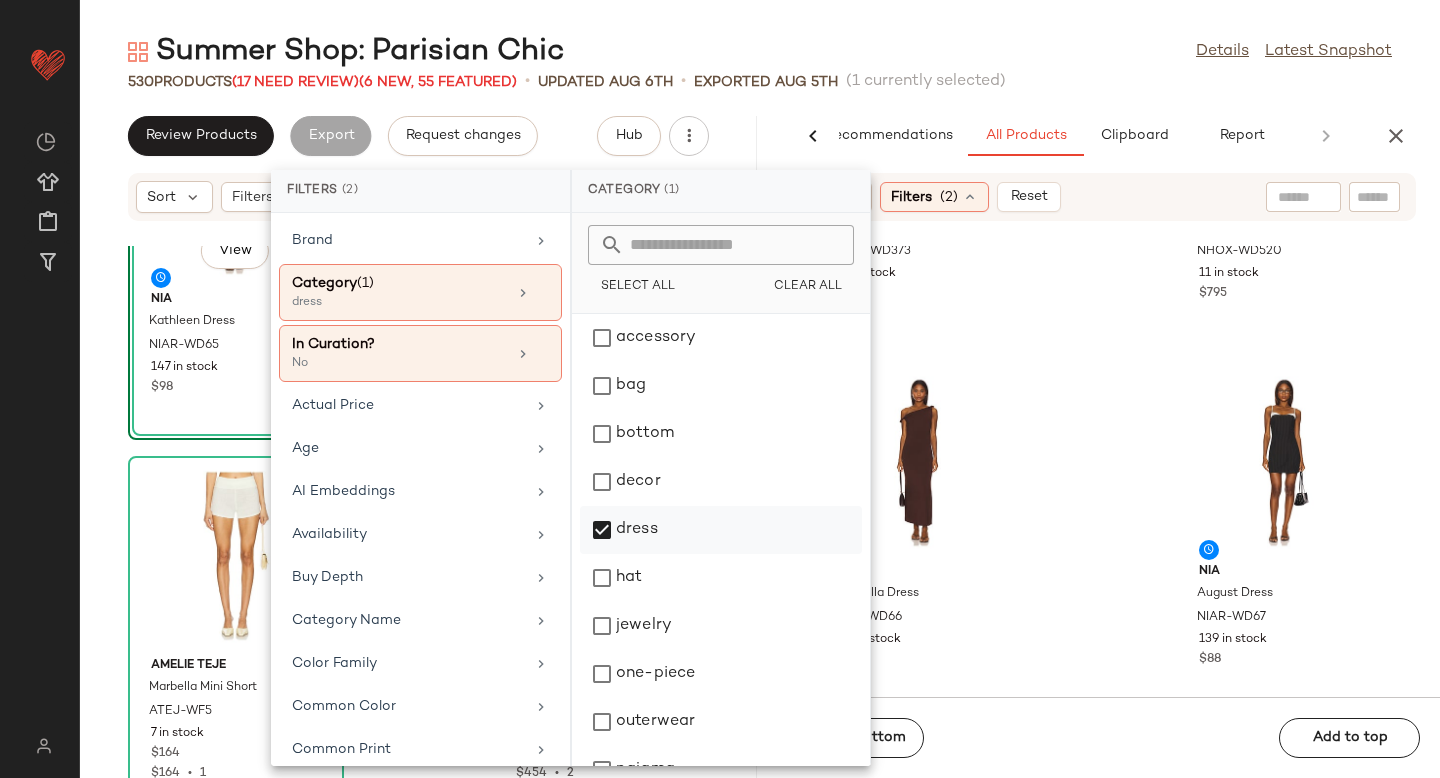 click on "dress" 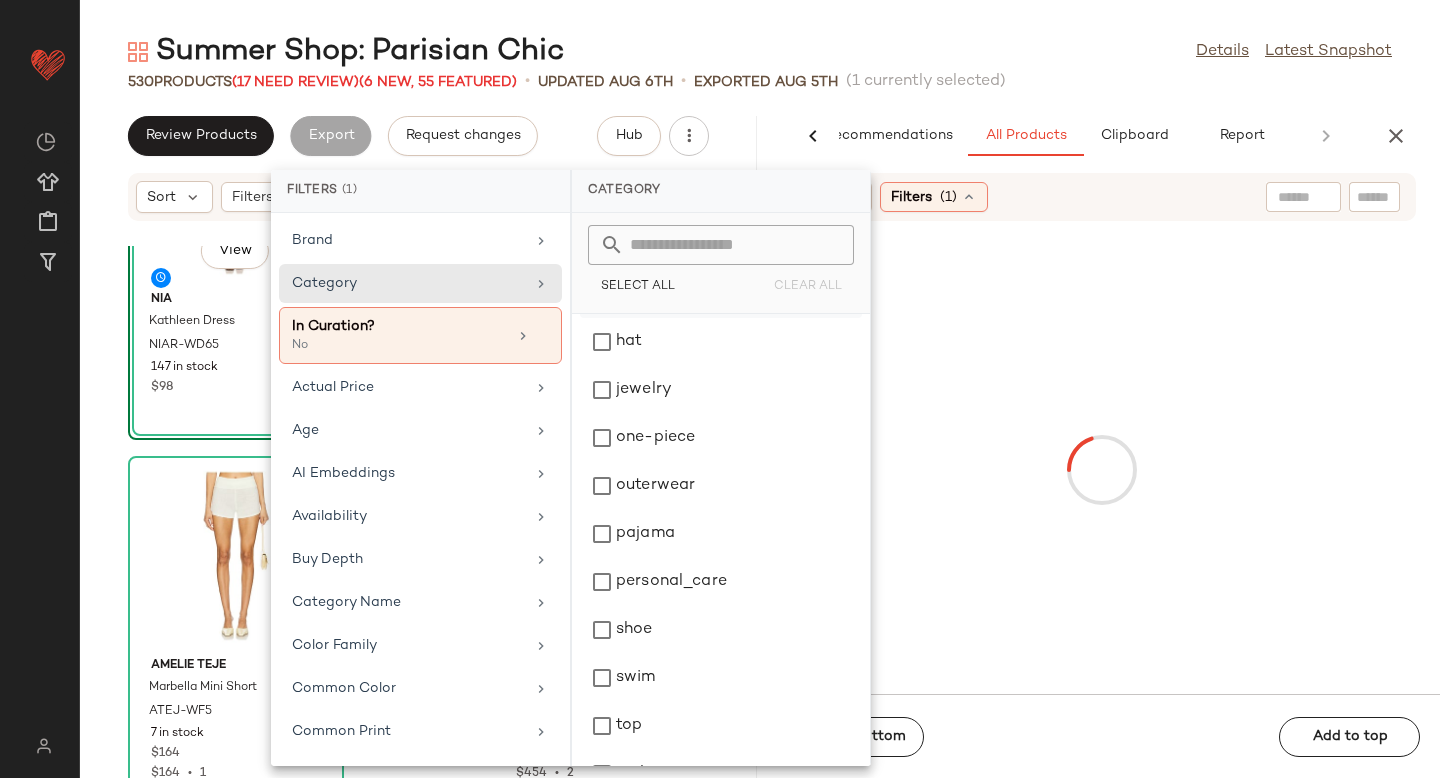 scroll, scrollTop: 276, scrollLeft: 0, axis: vertical 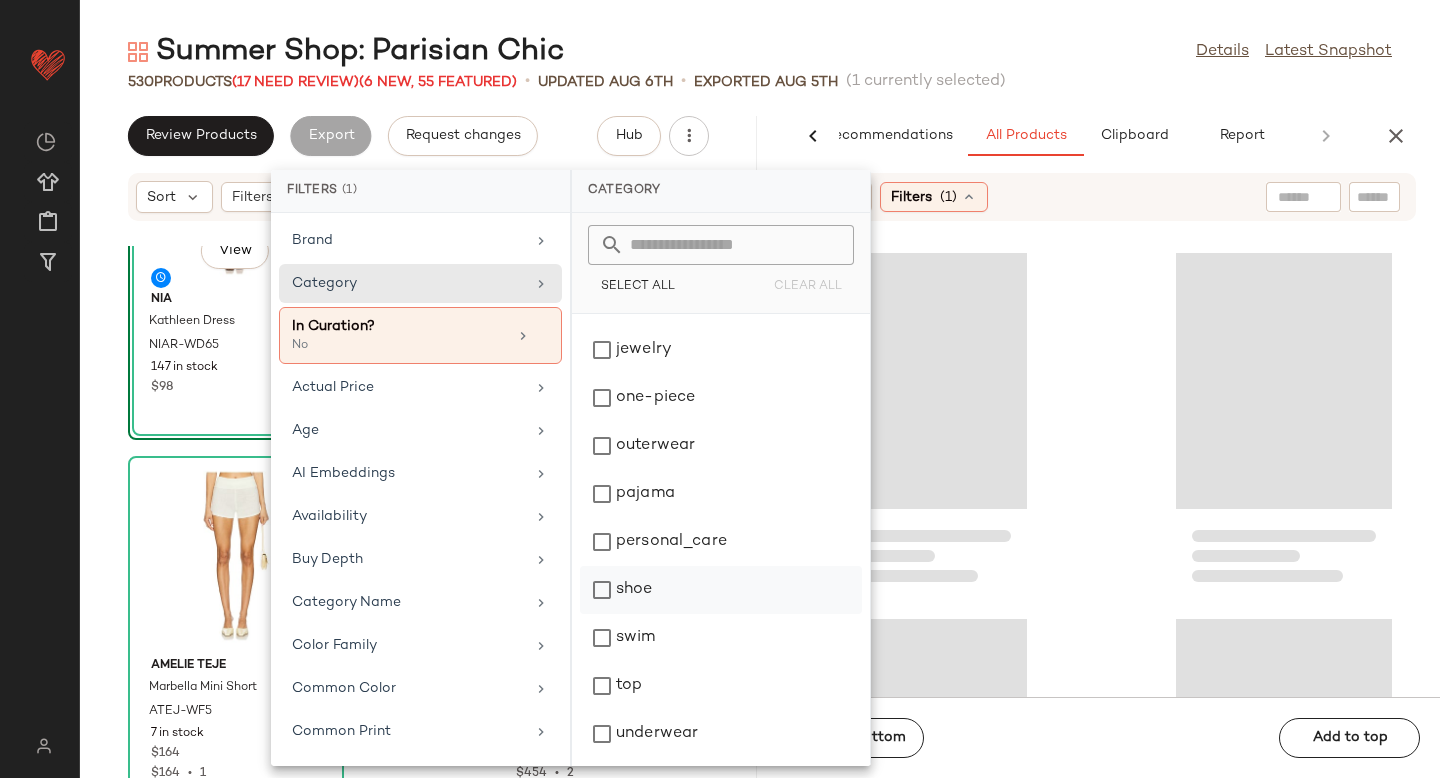 click on "shoe" 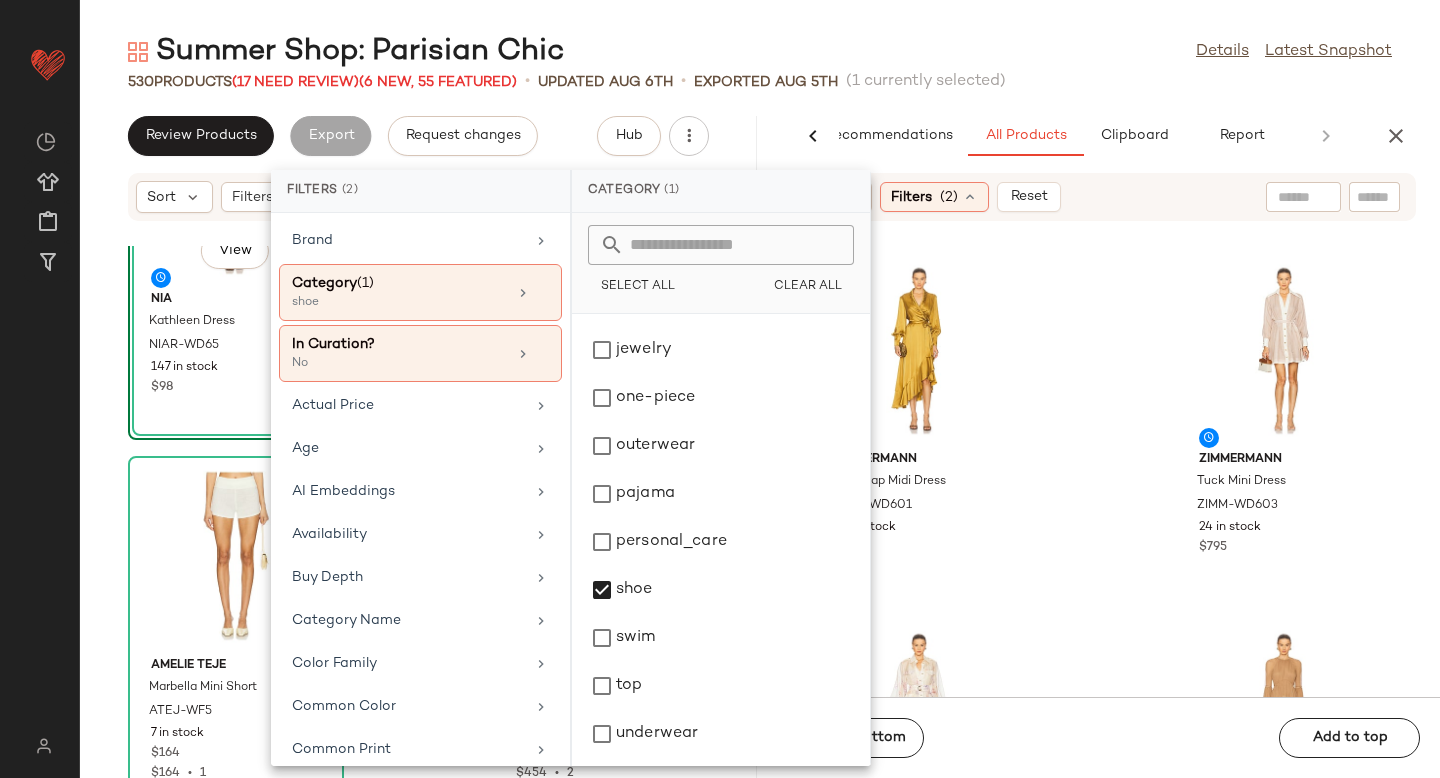 click on "Zimmermann Silk Wrap Midi Dress ZIMM-WD601 22 in stock $725 Zimmermann Tuck Mini Dress ZIMM-WD603 24 in stock $795 Zimmermann Utility Mini Dress ZIMM-WD605 11 in stock $1.45K Zimmermann Peplum Flutter Dress ZIMM-WD606 10 in stock $1.35K Zimmermann V Neck Mini Dress ZIMM-WD607 10 in stock $1.35K Zimmermann Lace Dress ZIMM-WD609 8 in stock $1.85K Zimmermann Twist Front Midi Dress ZIMM-WD610 8 in stock $1.85K Zimmermann Cable Sweater ZIMM-WK7 14 in stock $795" 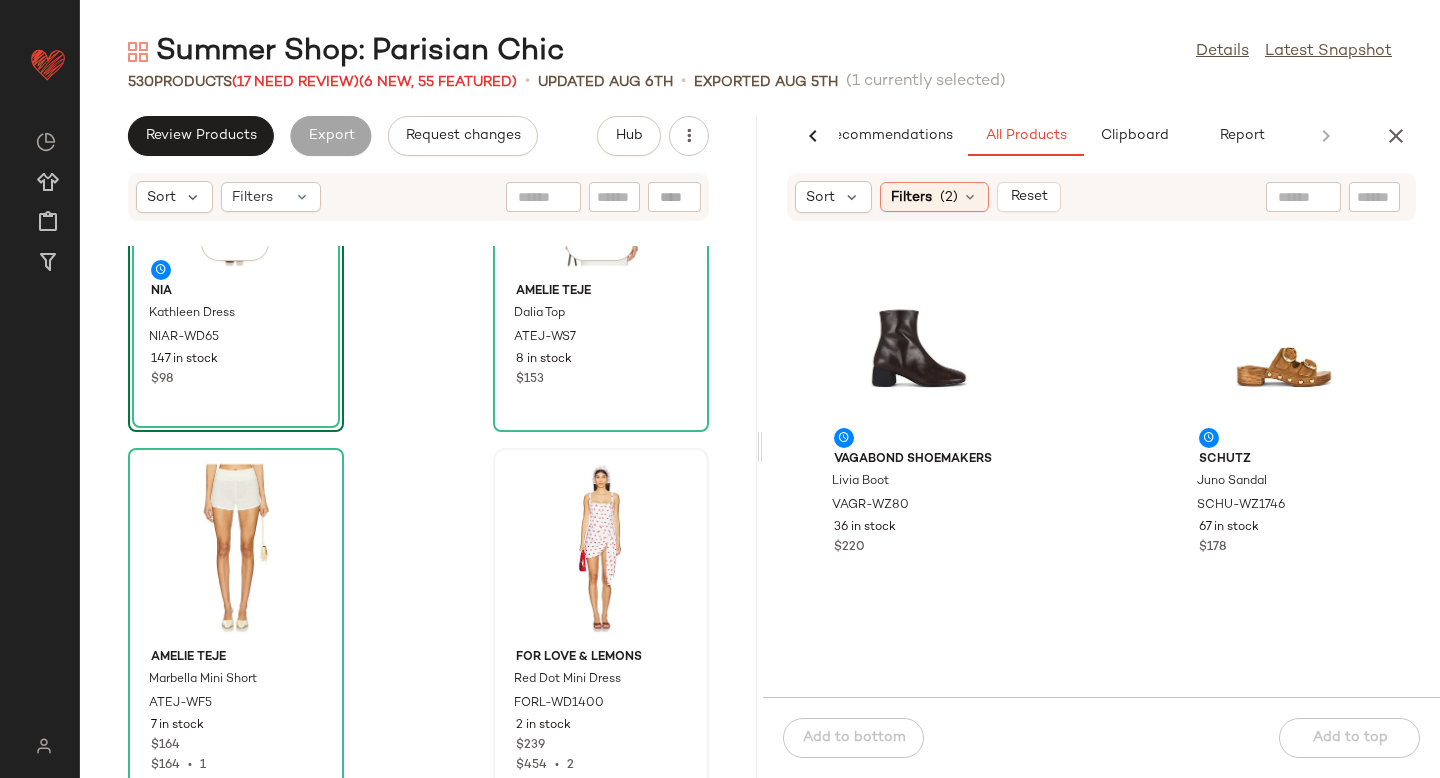 scroll, scrollTop: 576, scrollLeft: 0, axis: vertical 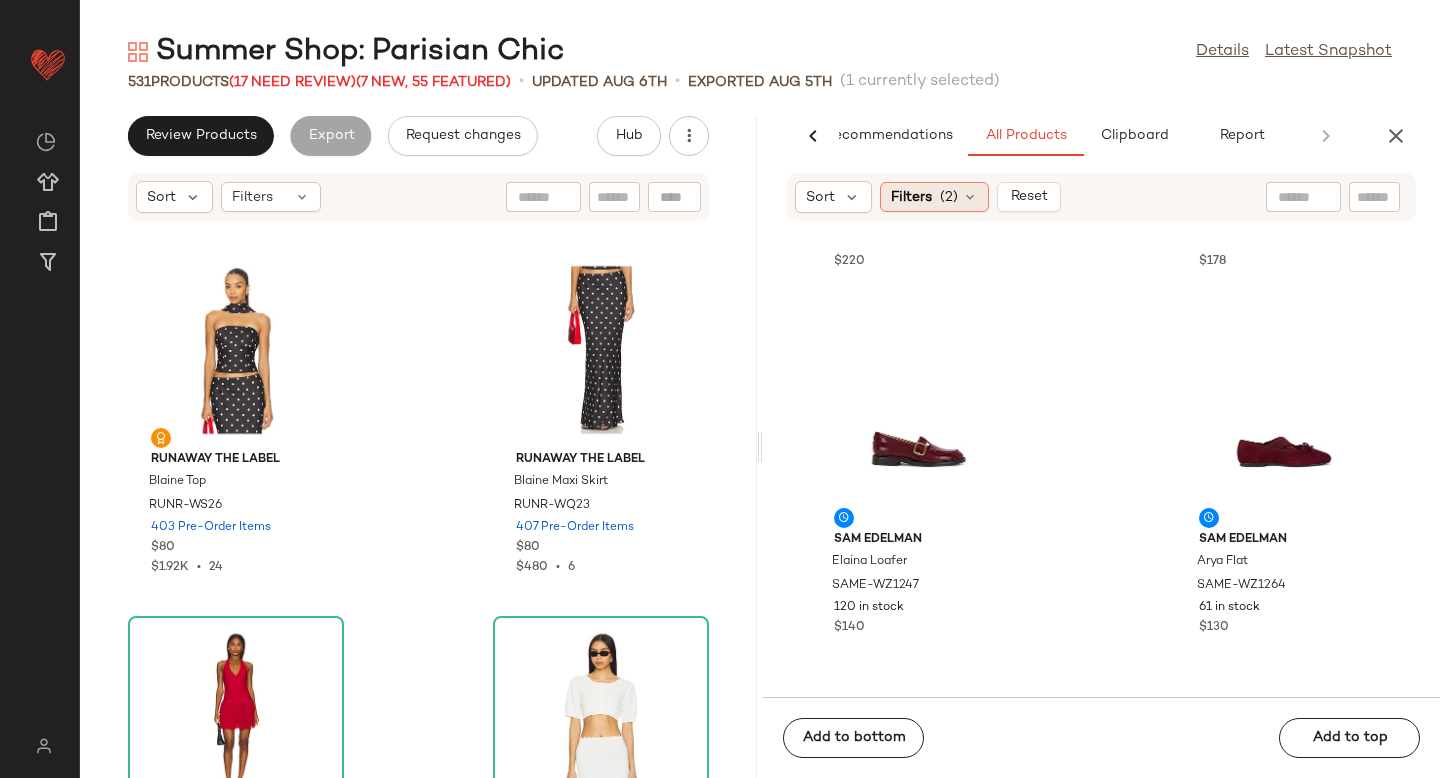 click on "(2)" at bounding box center [949, 197] 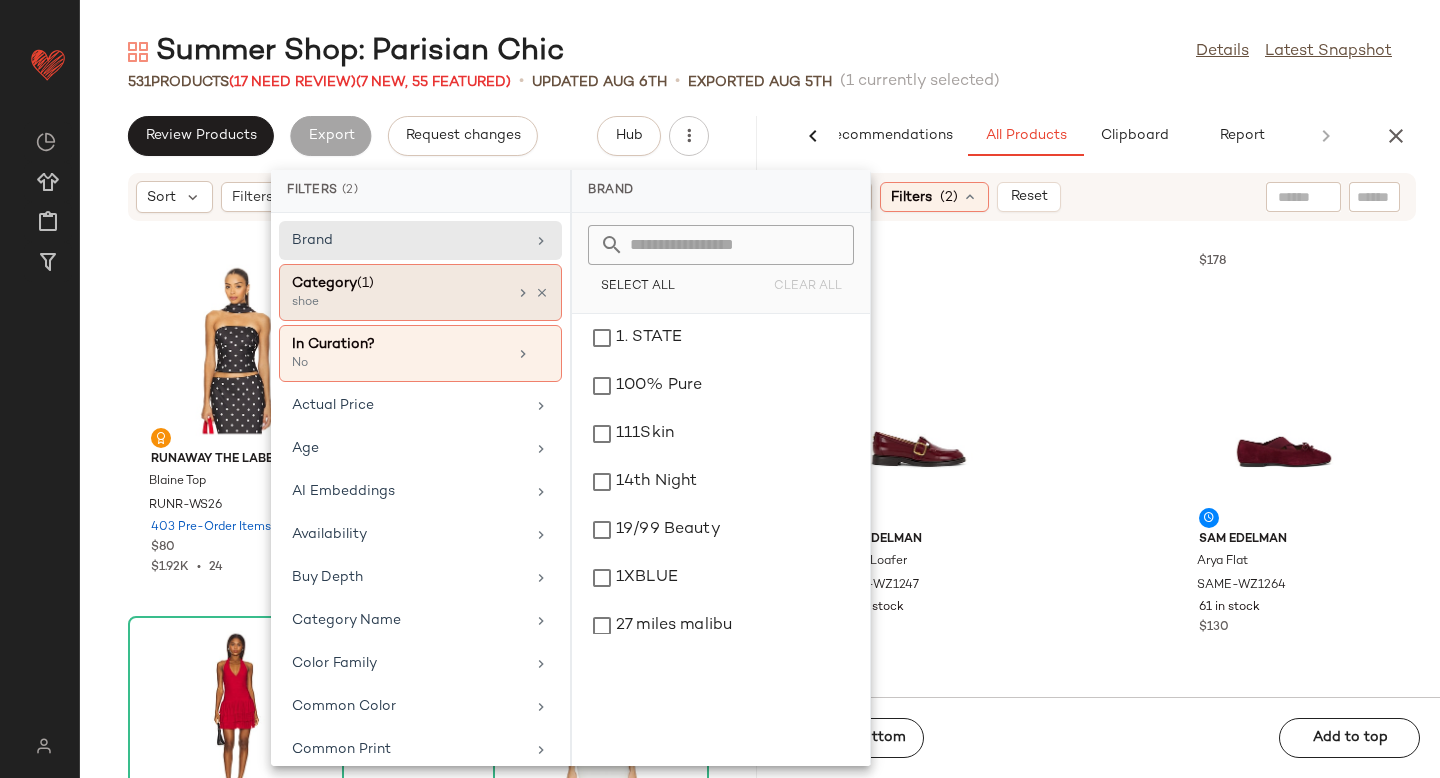click on "Category  (1)" at bounding box center (399, 283) 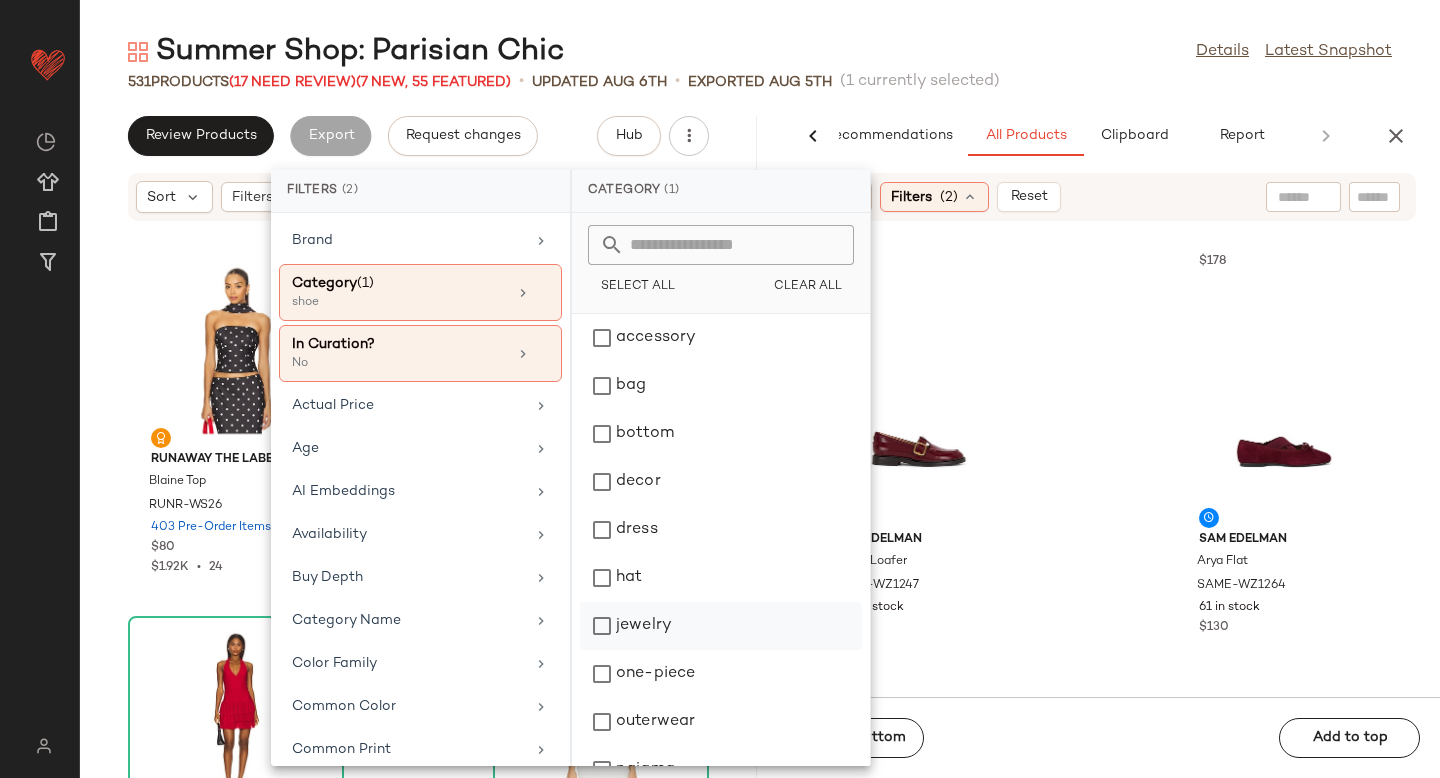 click on "jewelry" 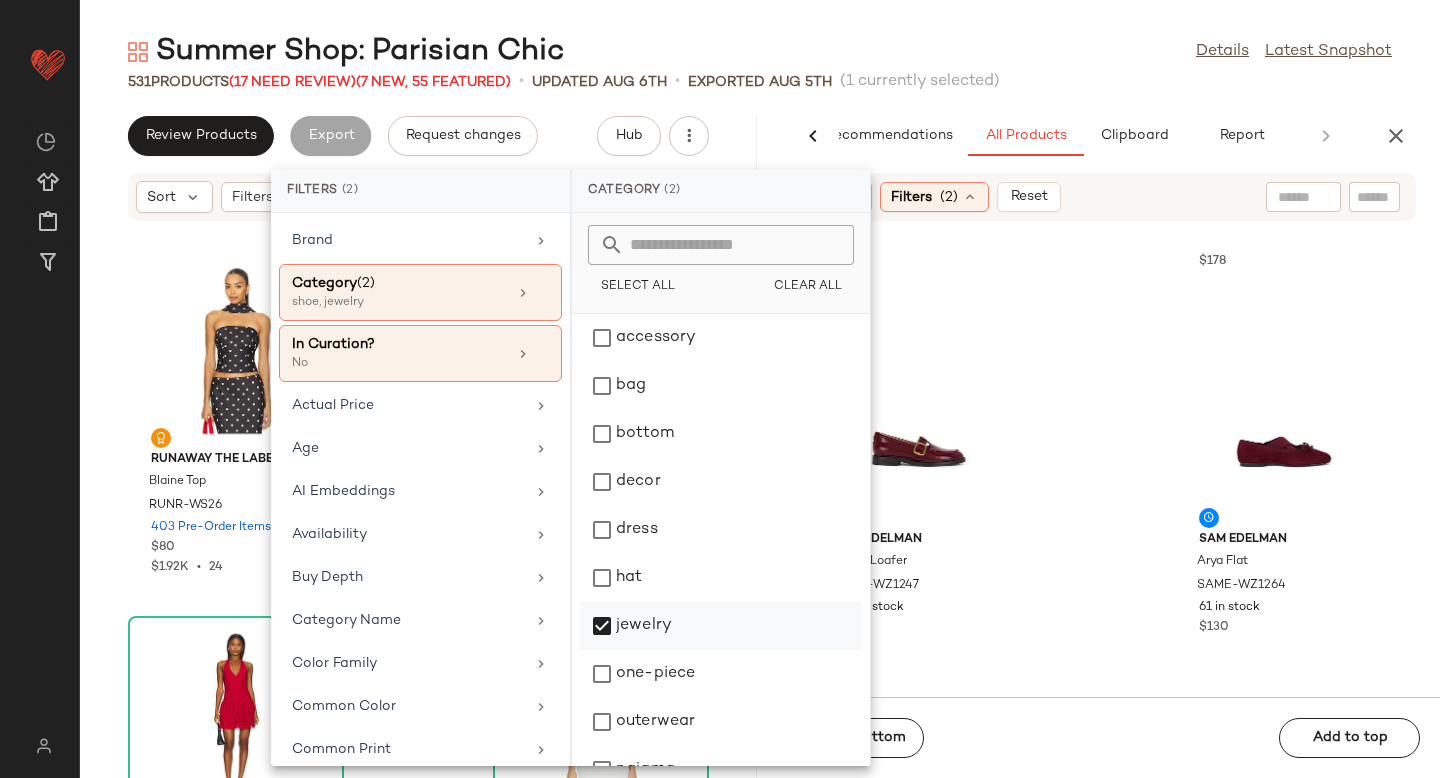 scroll, scrollTop: 276, scrollLeft: 0, axis: vertical 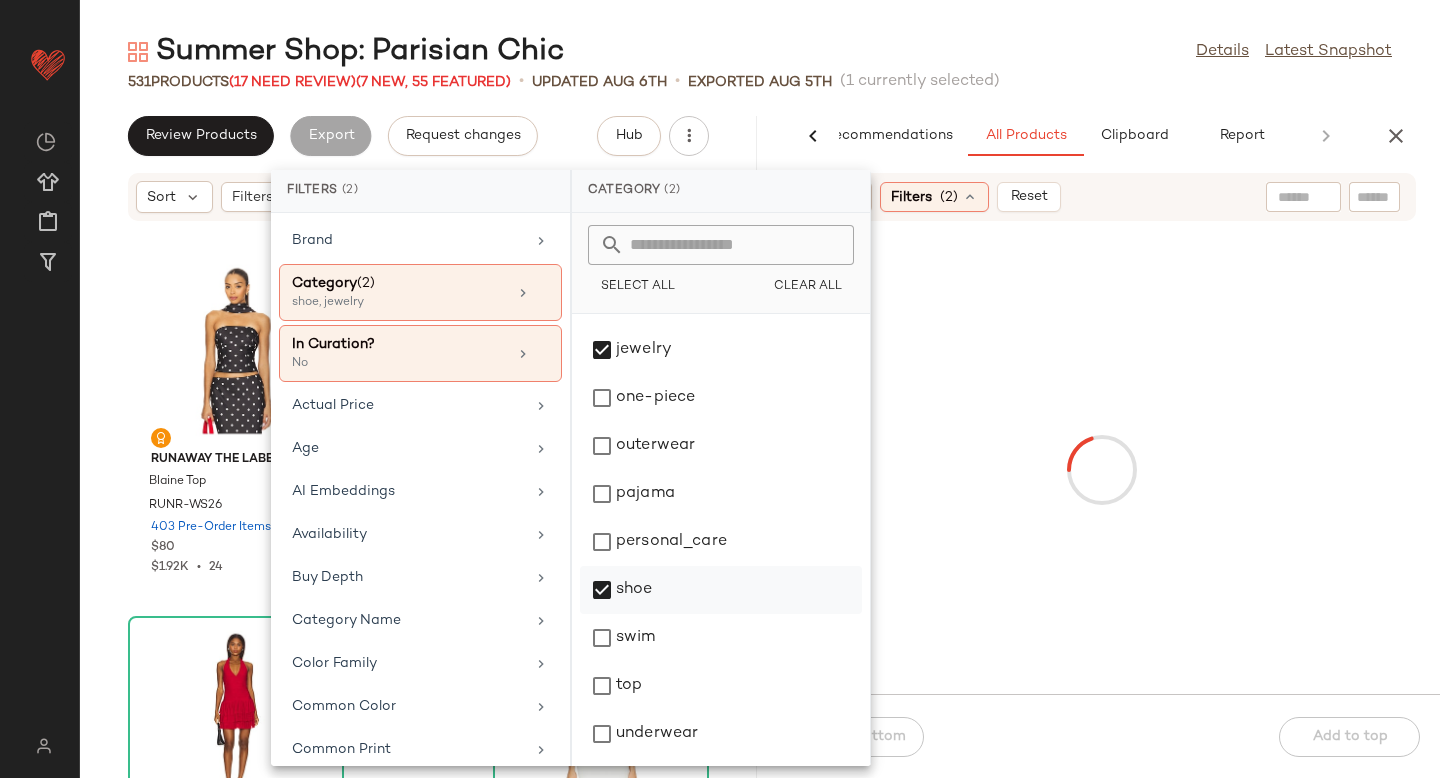 click on "shoe" 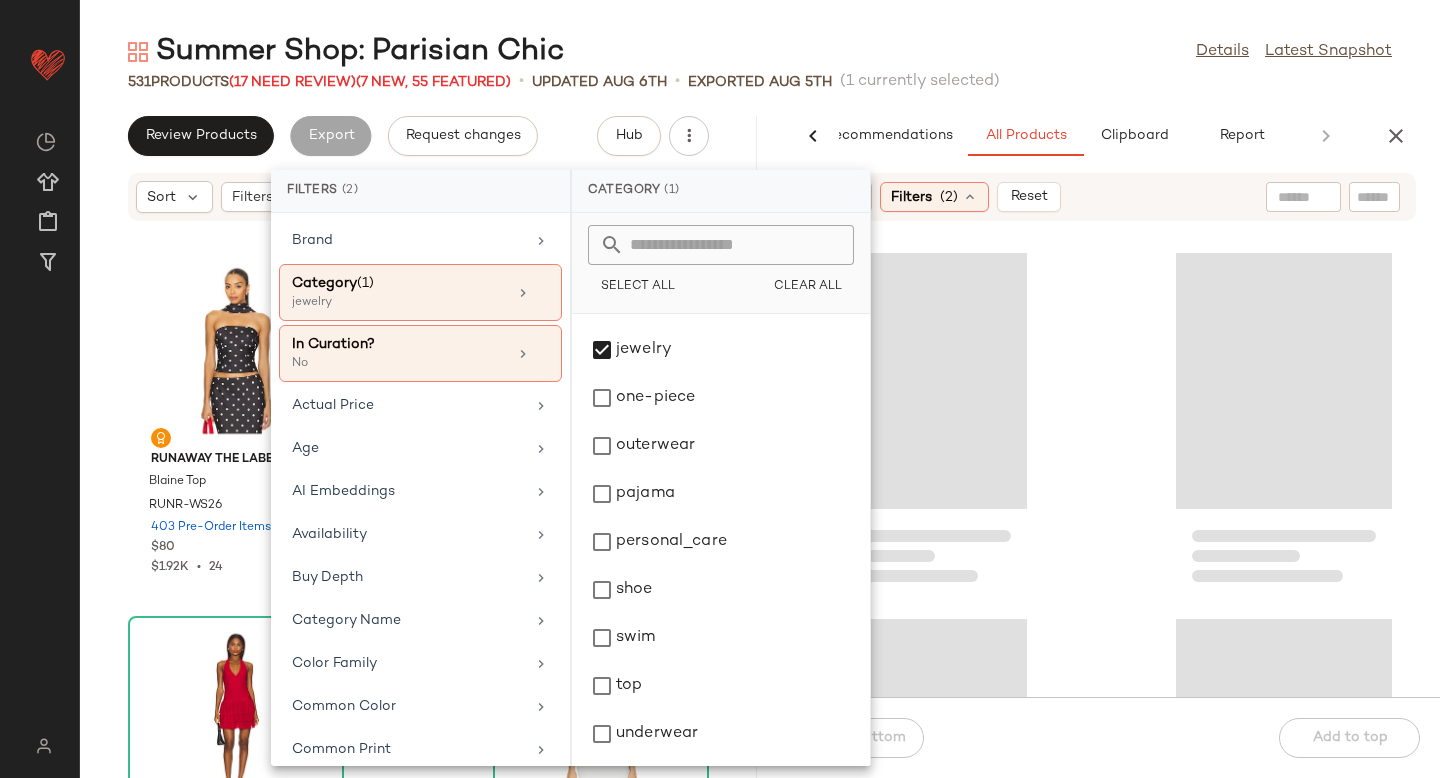 click 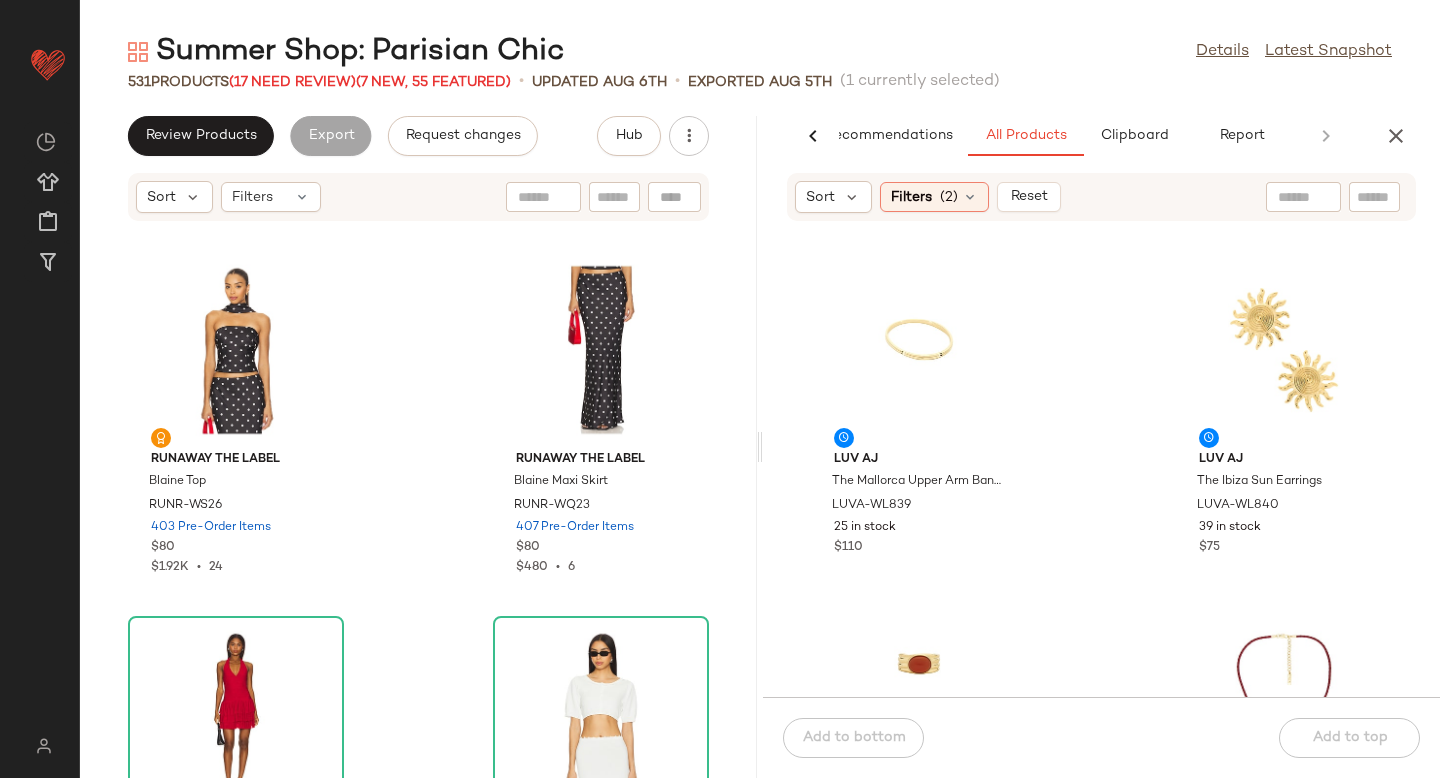 scroll, scrollTop: 196, scrollLeft: 0, axis: vertical 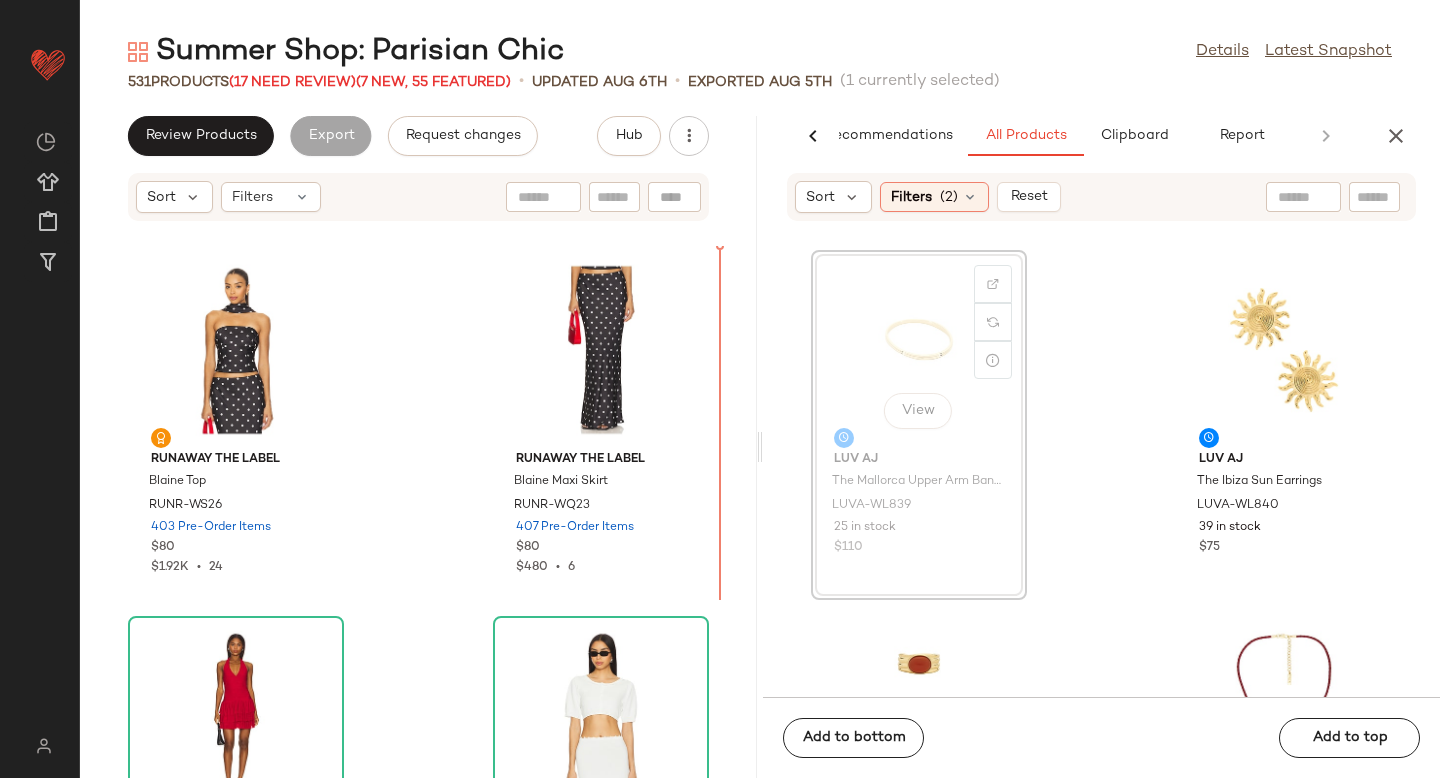drag, startPoint x: 876, startPoint y: 320, endPoint x: 858, endPoint y: 330, distance: 20.59126 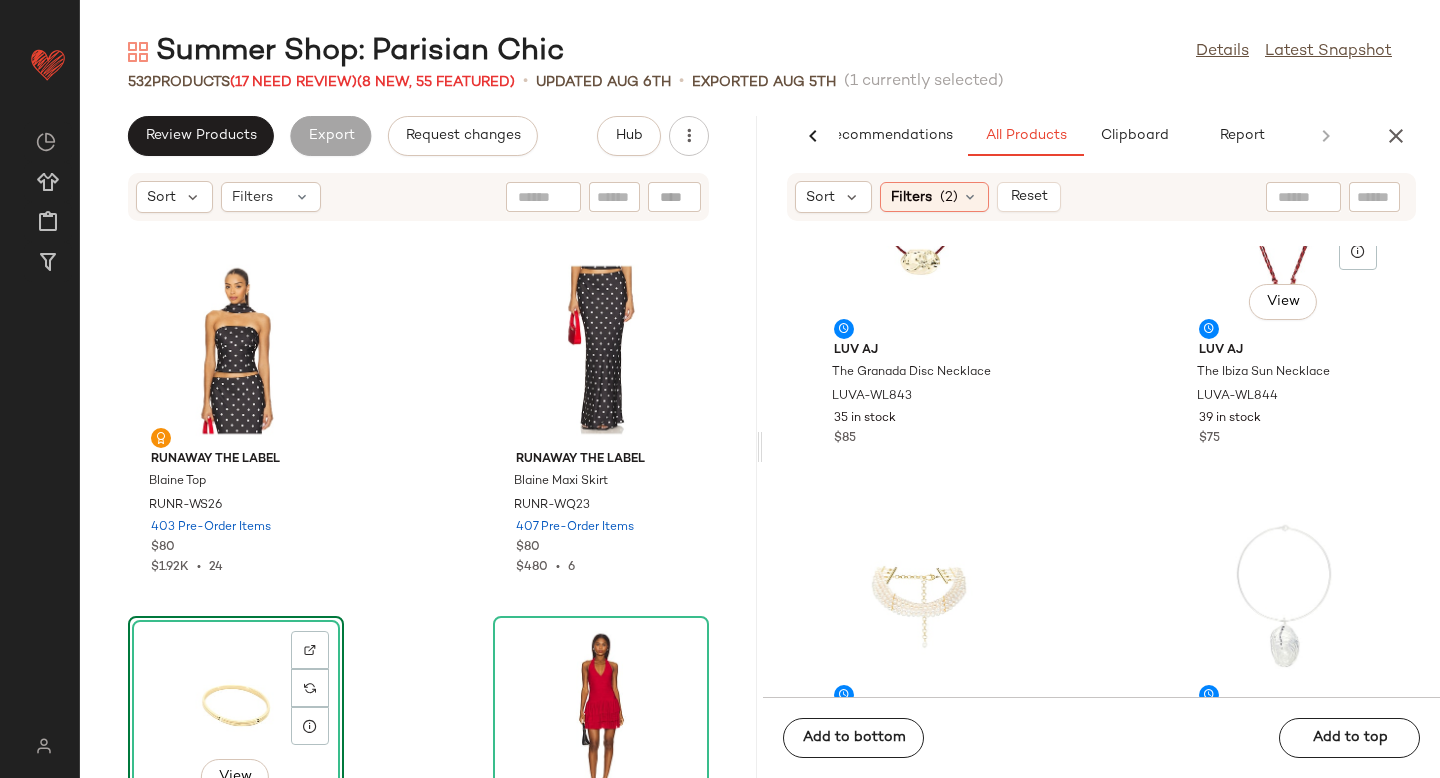 scroll, scrollTop: 651, scrollLeft: 0, axis: vertical 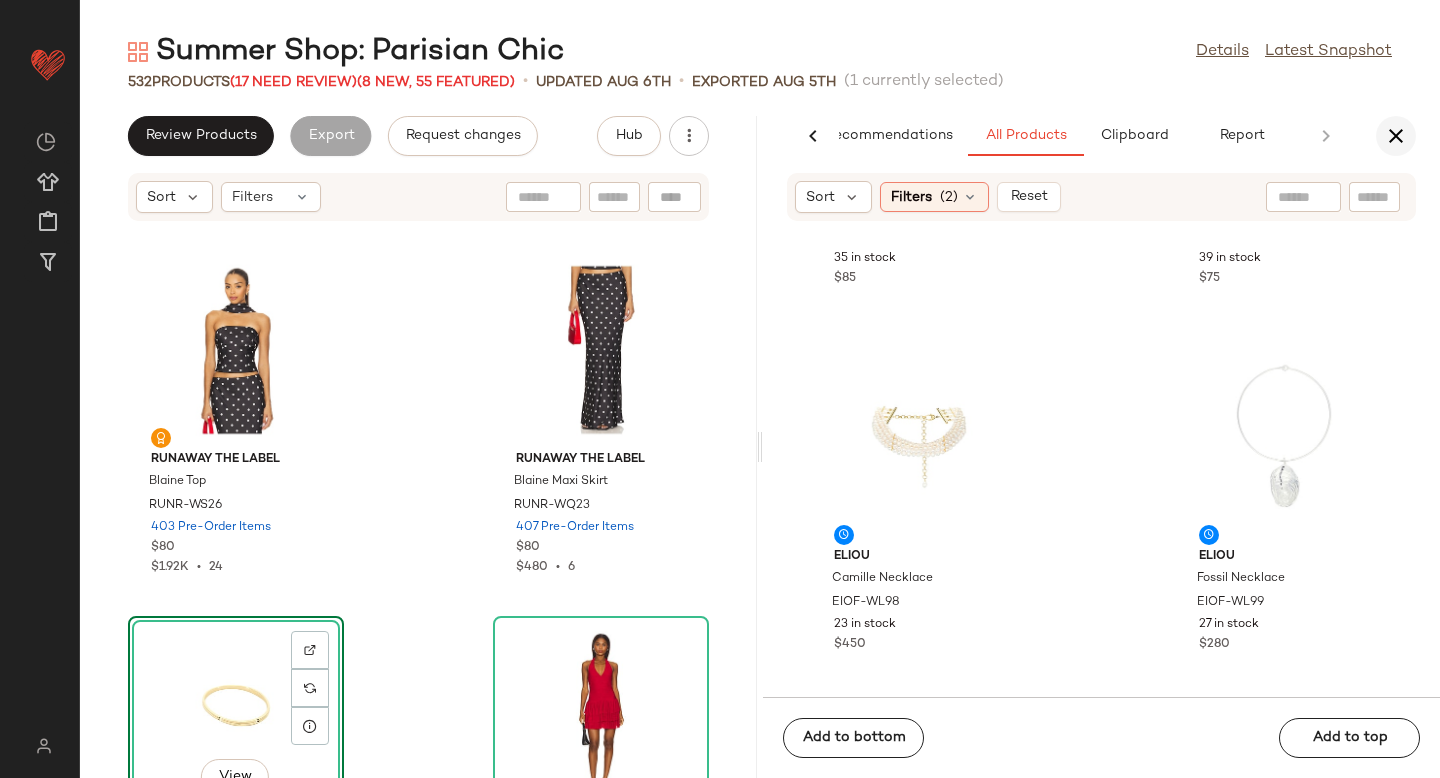 click at bounding box center [1396, 136] 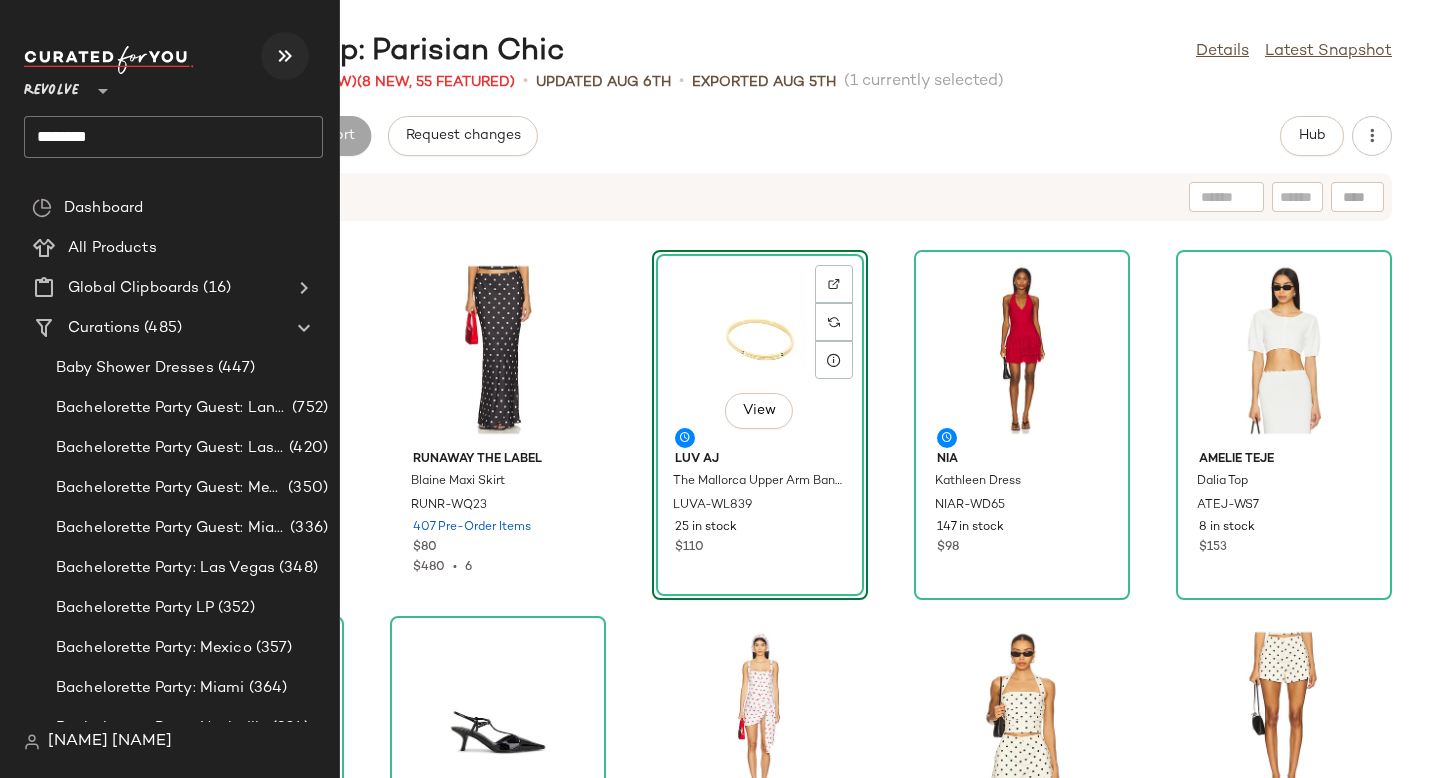 click at bounding box center (285, 56) 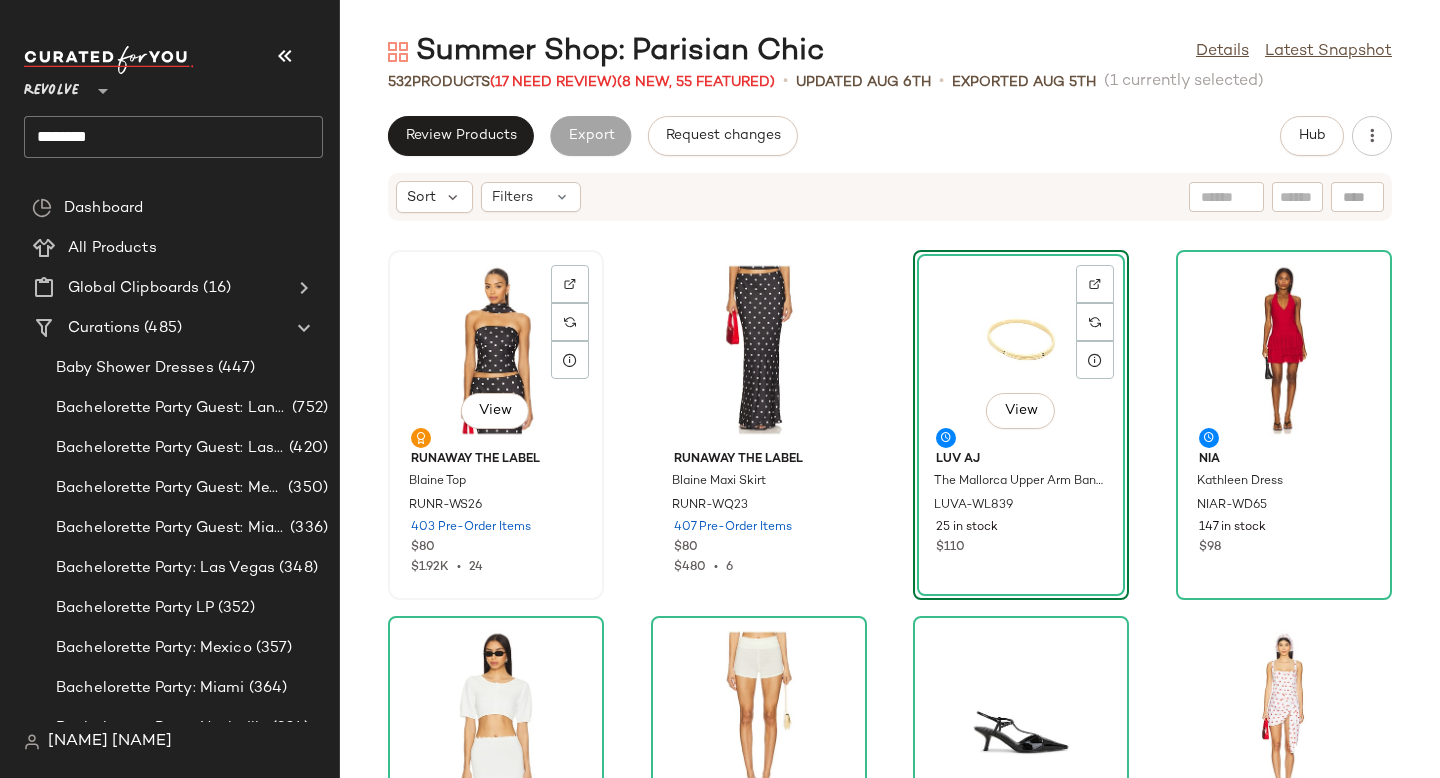 click on "View" 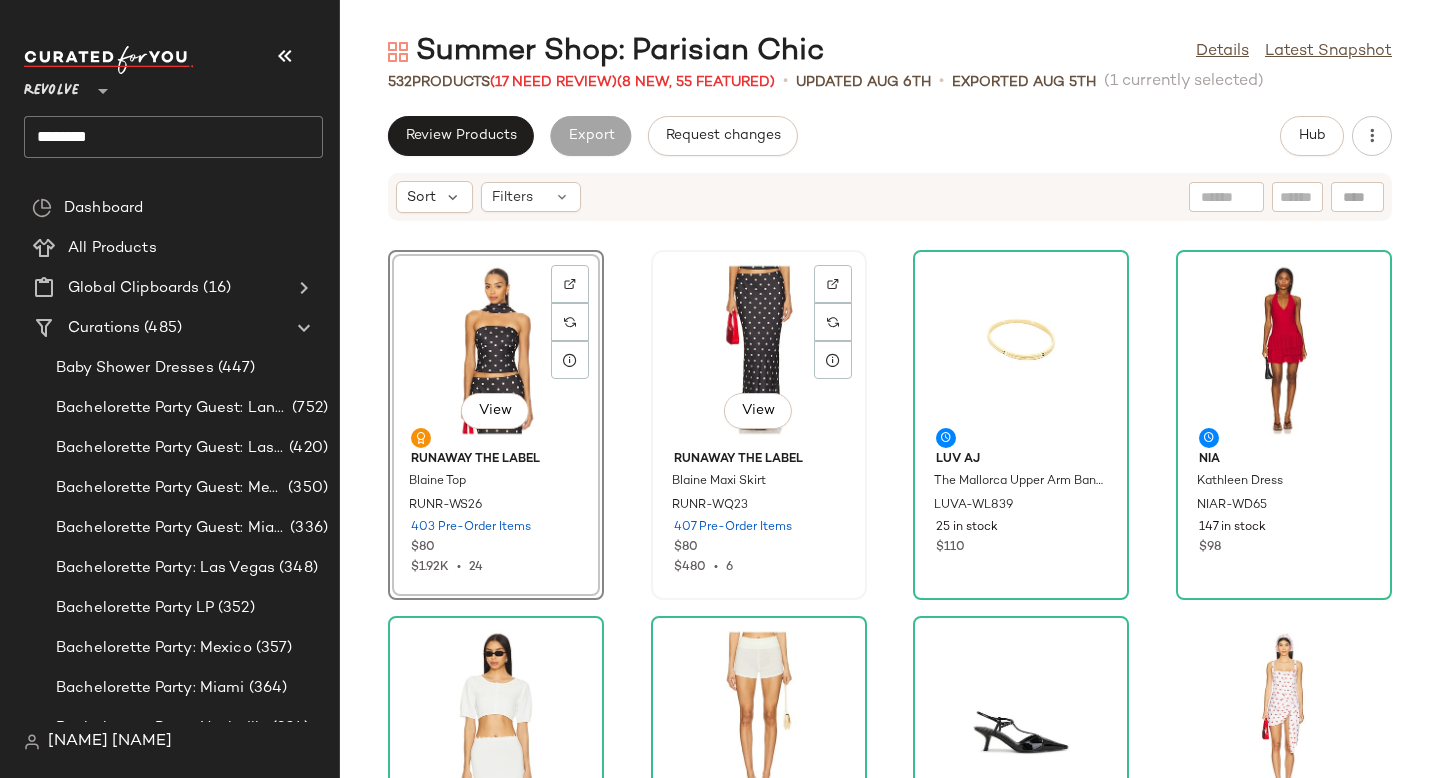 click on "View" 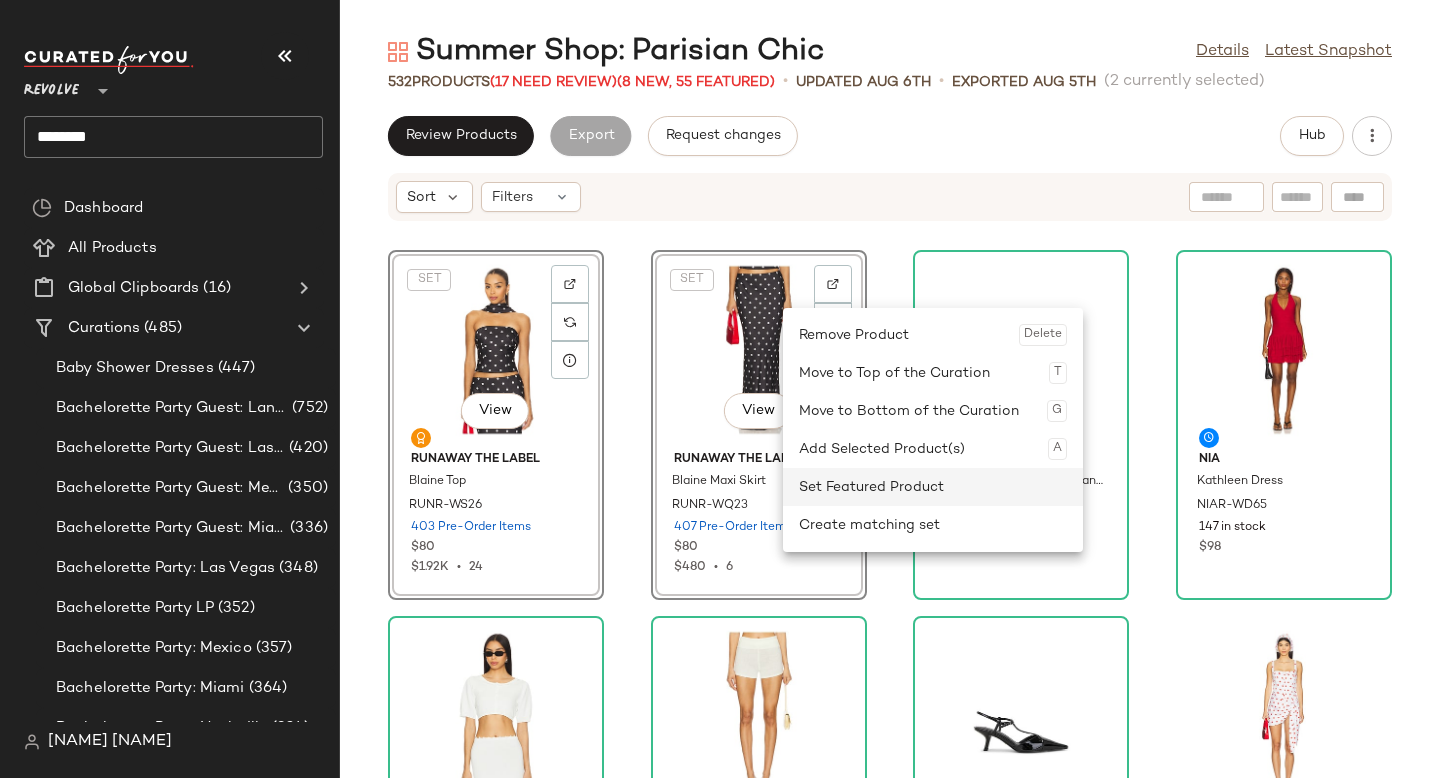 click on "Set Featured Product" 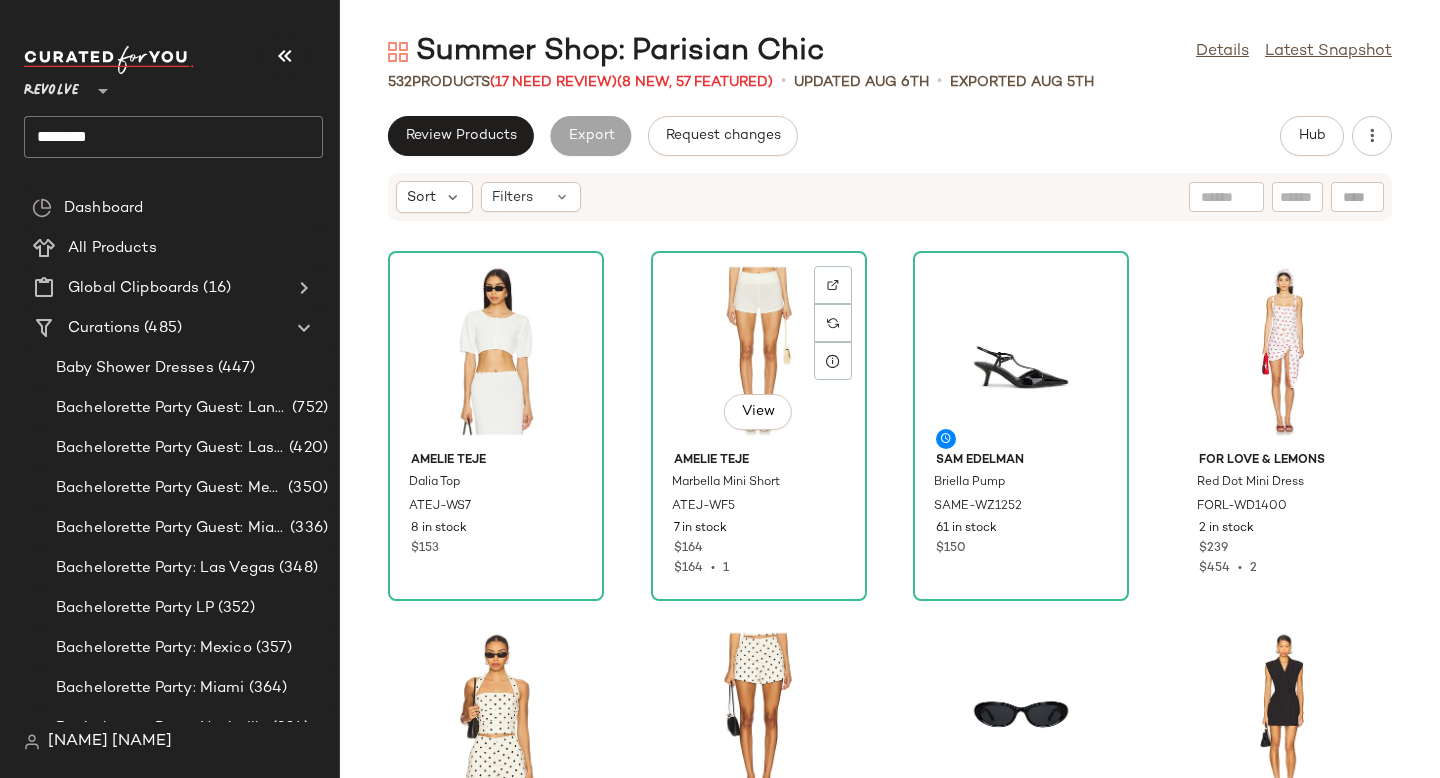 scroll, scrollTop: 378, scrollLeft: 0, axis: vertical 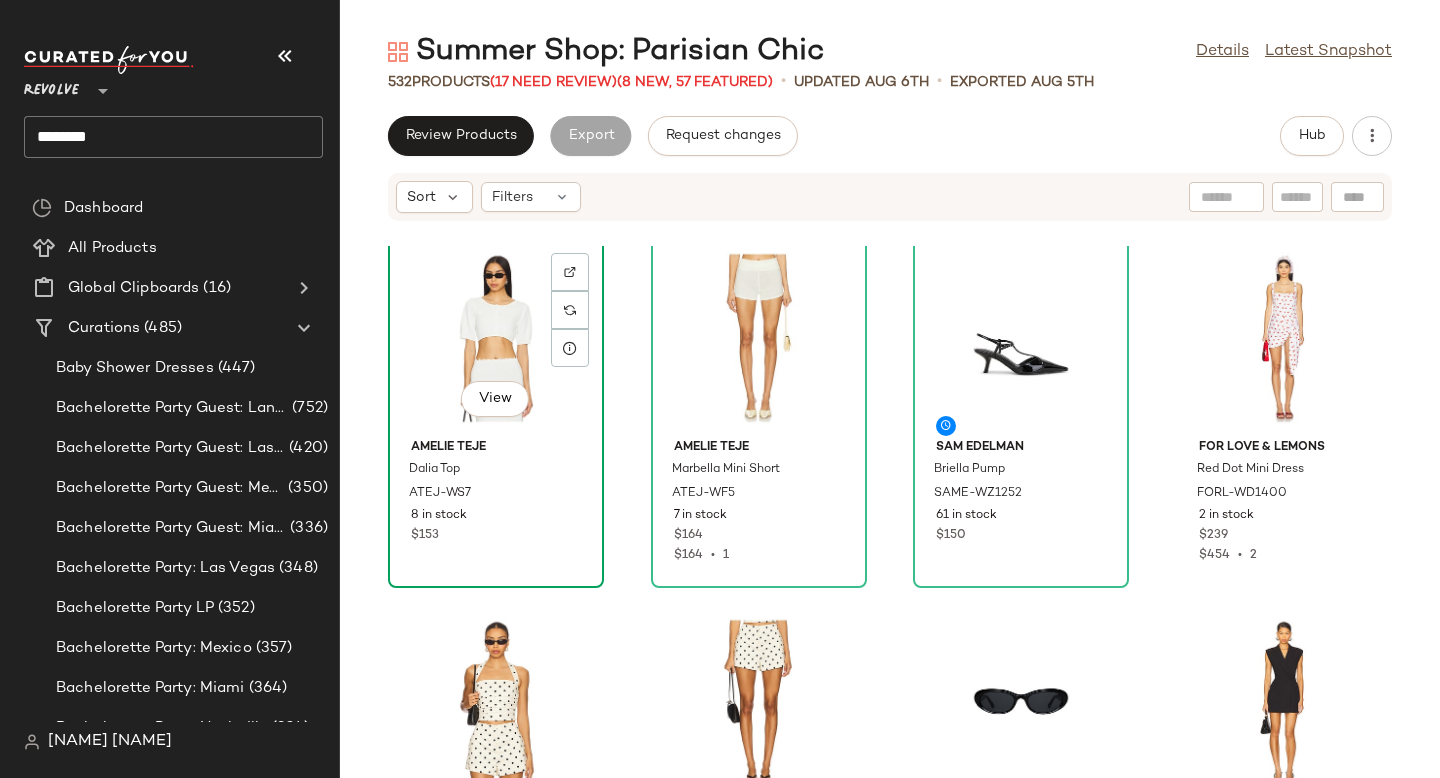 click on "View" 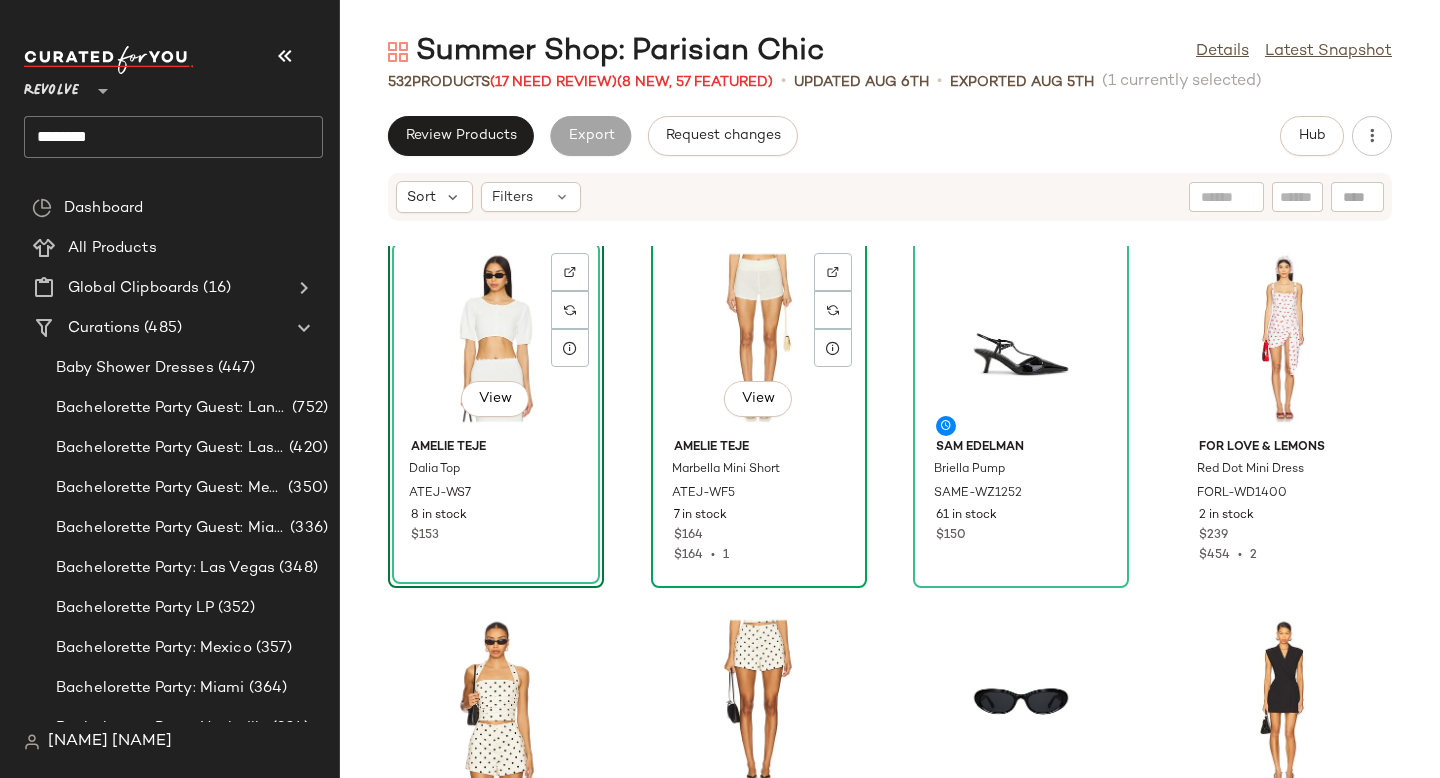 click on "View" 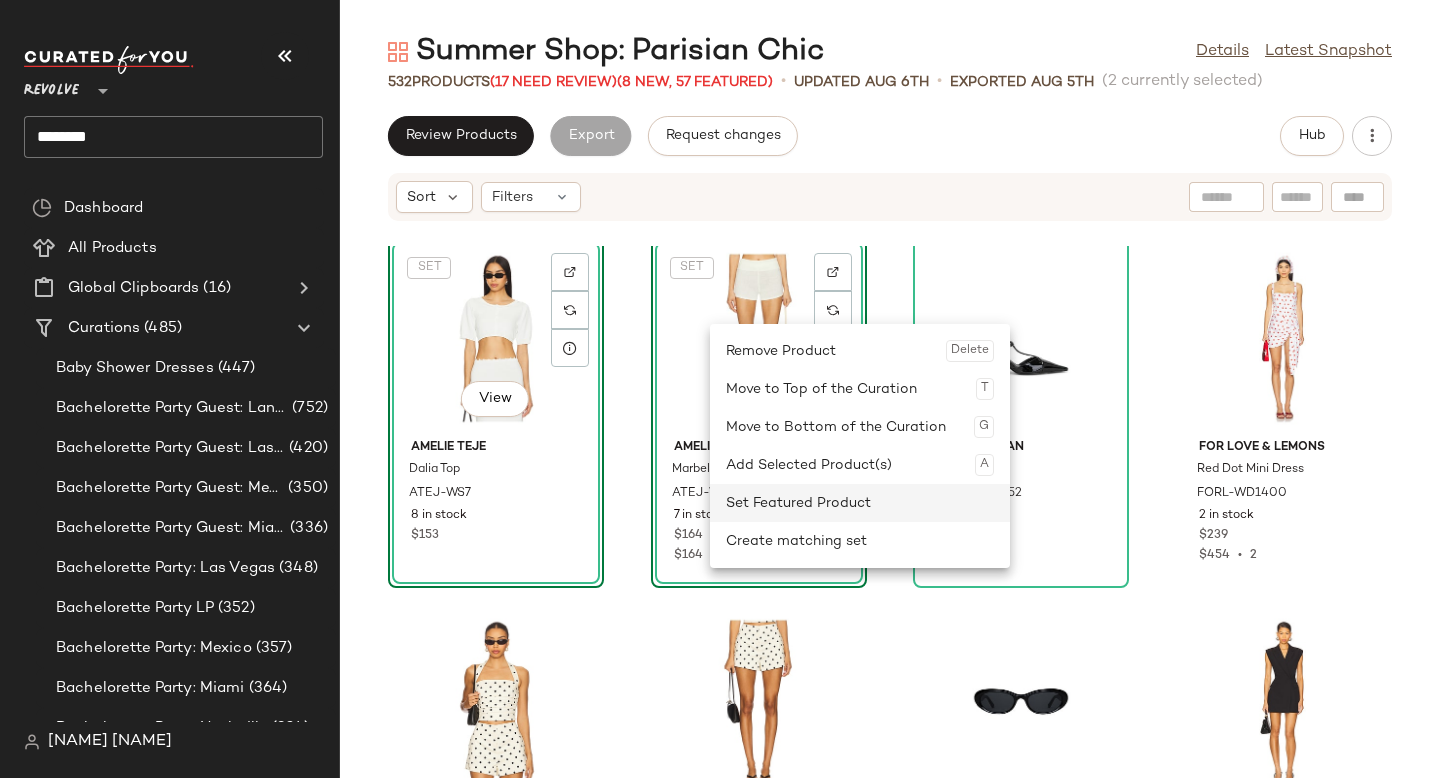 click on "Set Featured Product" 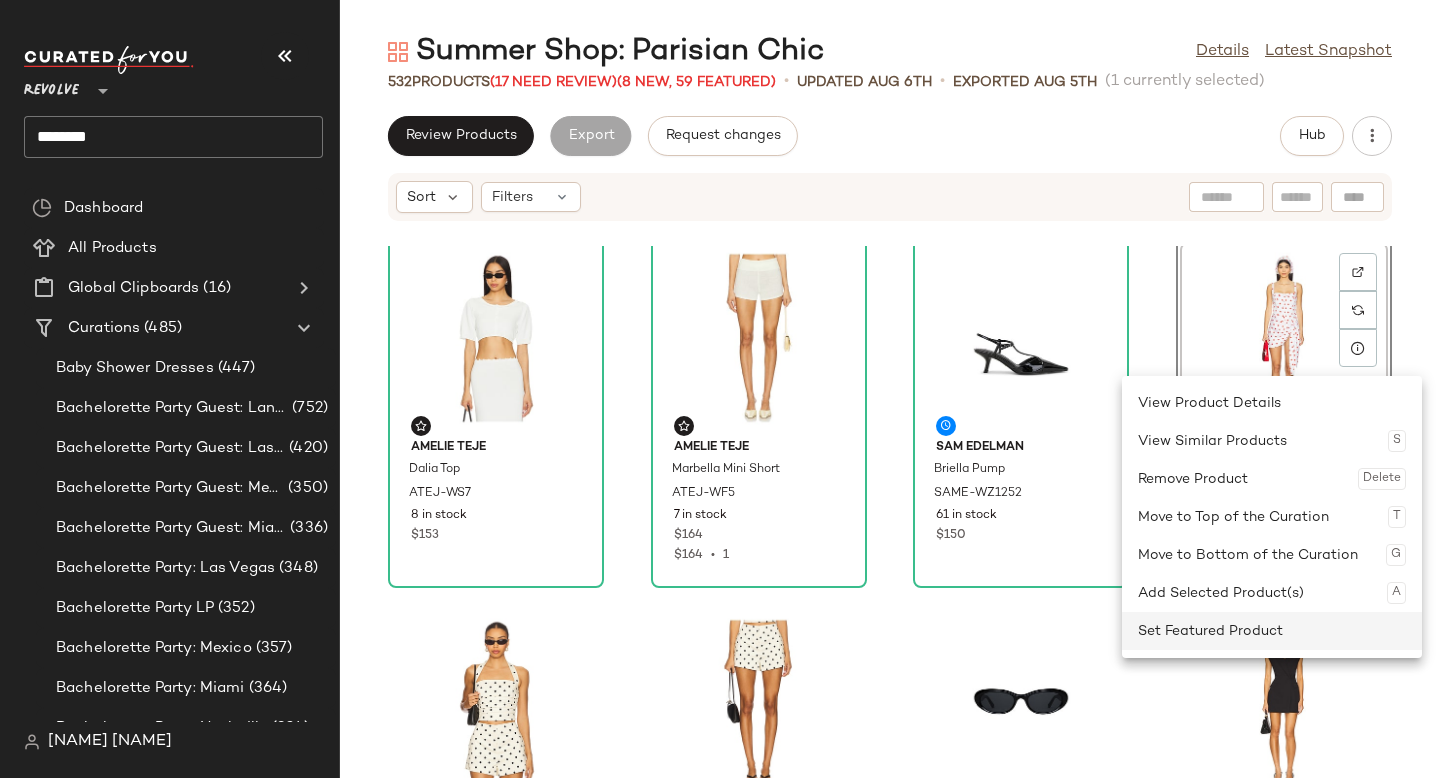 click on "Set Featured Product" 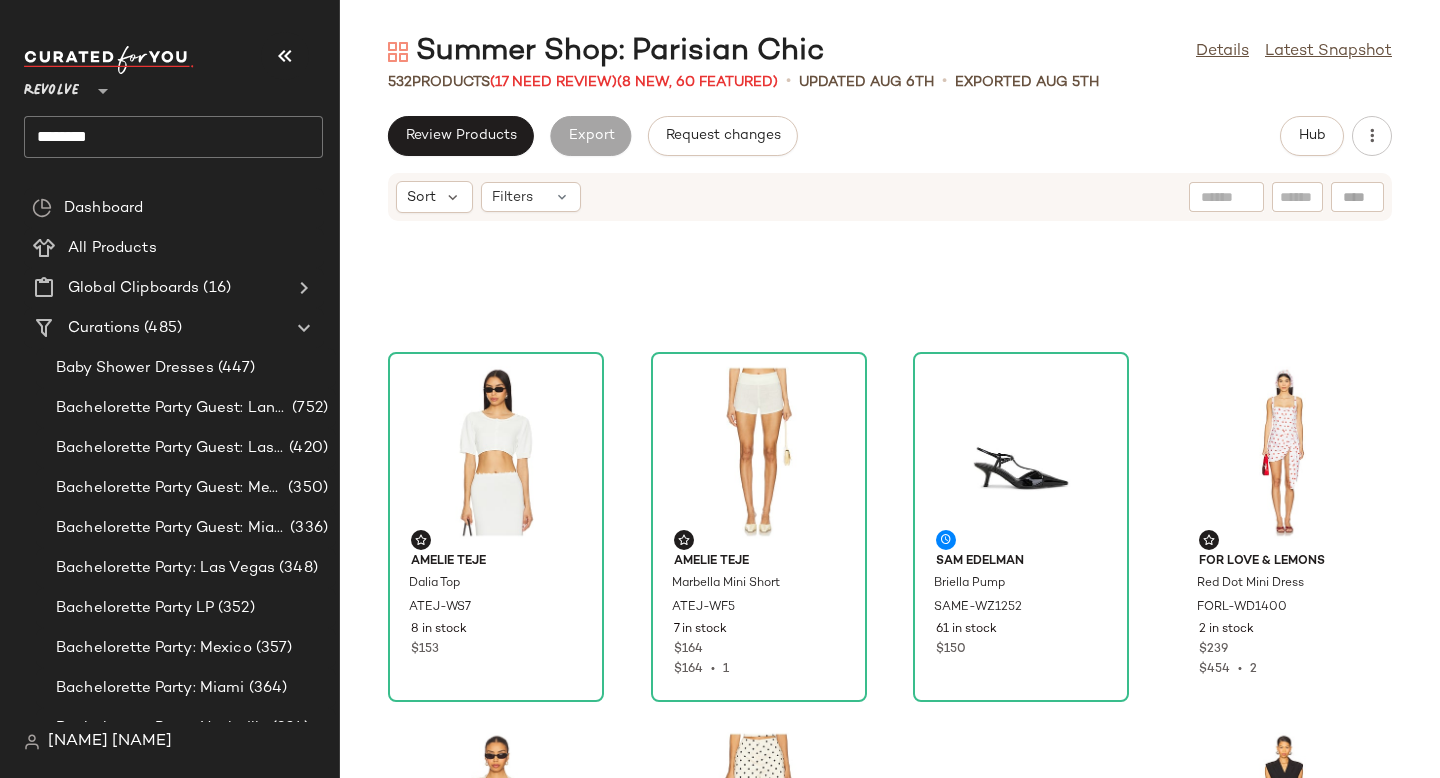 scroll, scrollTop: 267, scrollLeft: 0, axis: vertical 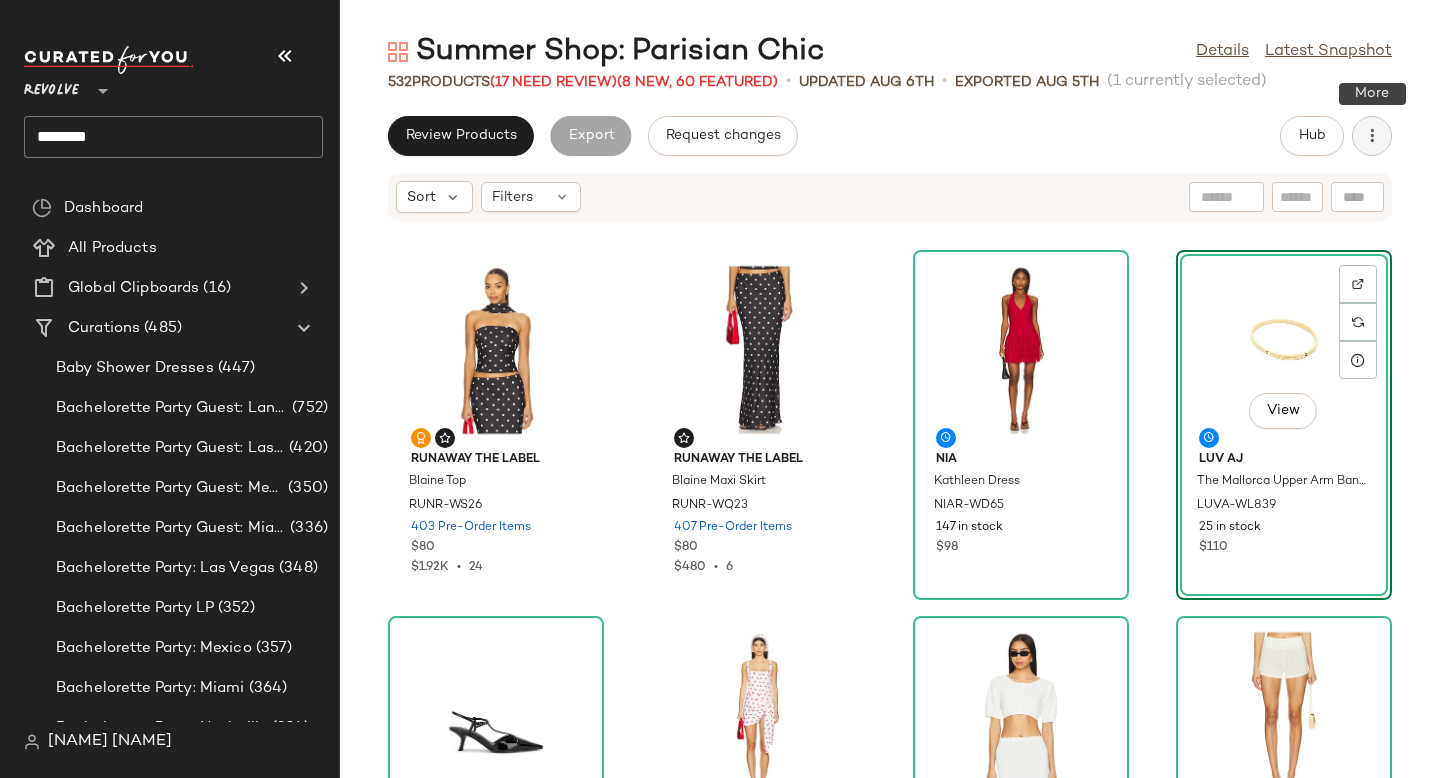 click 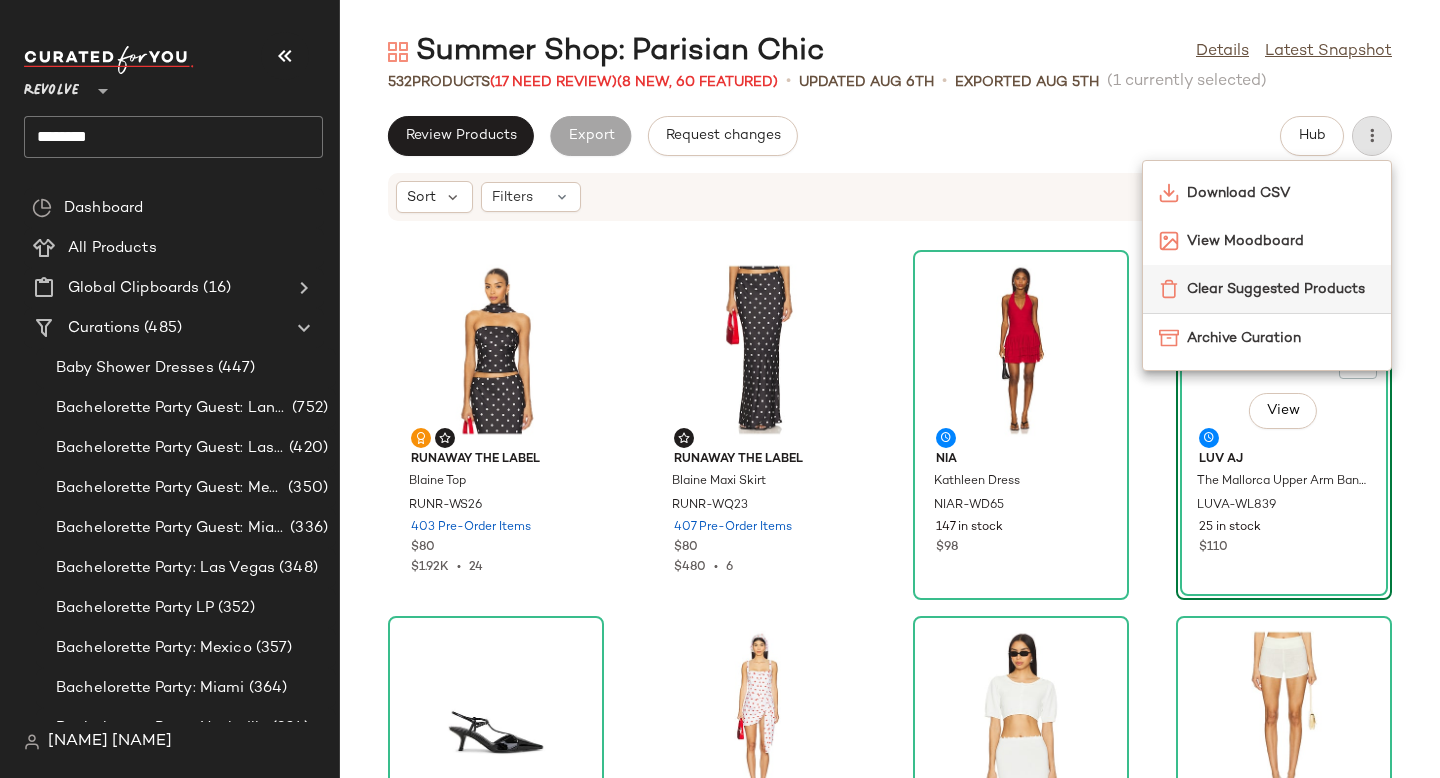 click on "Clear Suggested Products" at bounding box center (1281, 289) 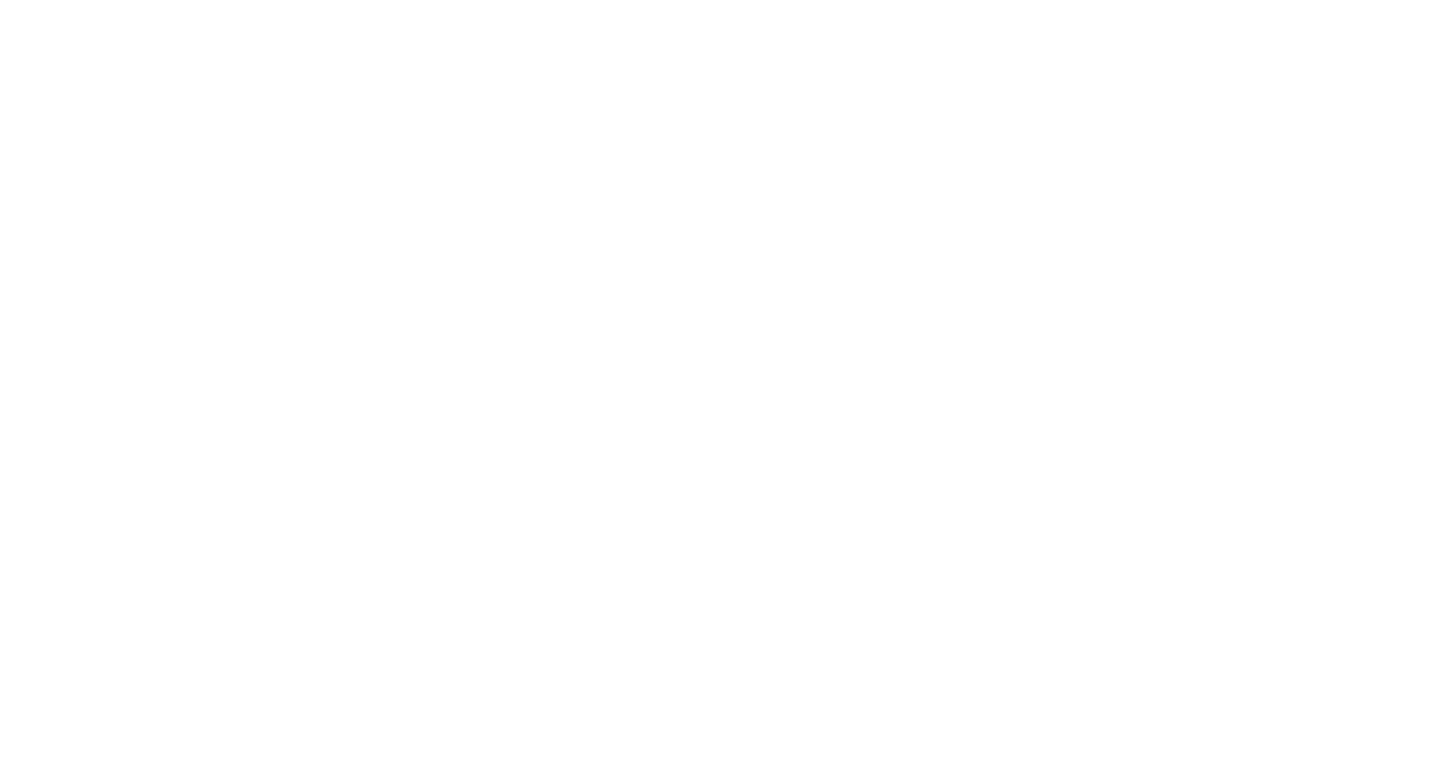 scroll, scrollTop: 0, scrollLeft: 0, axis: both 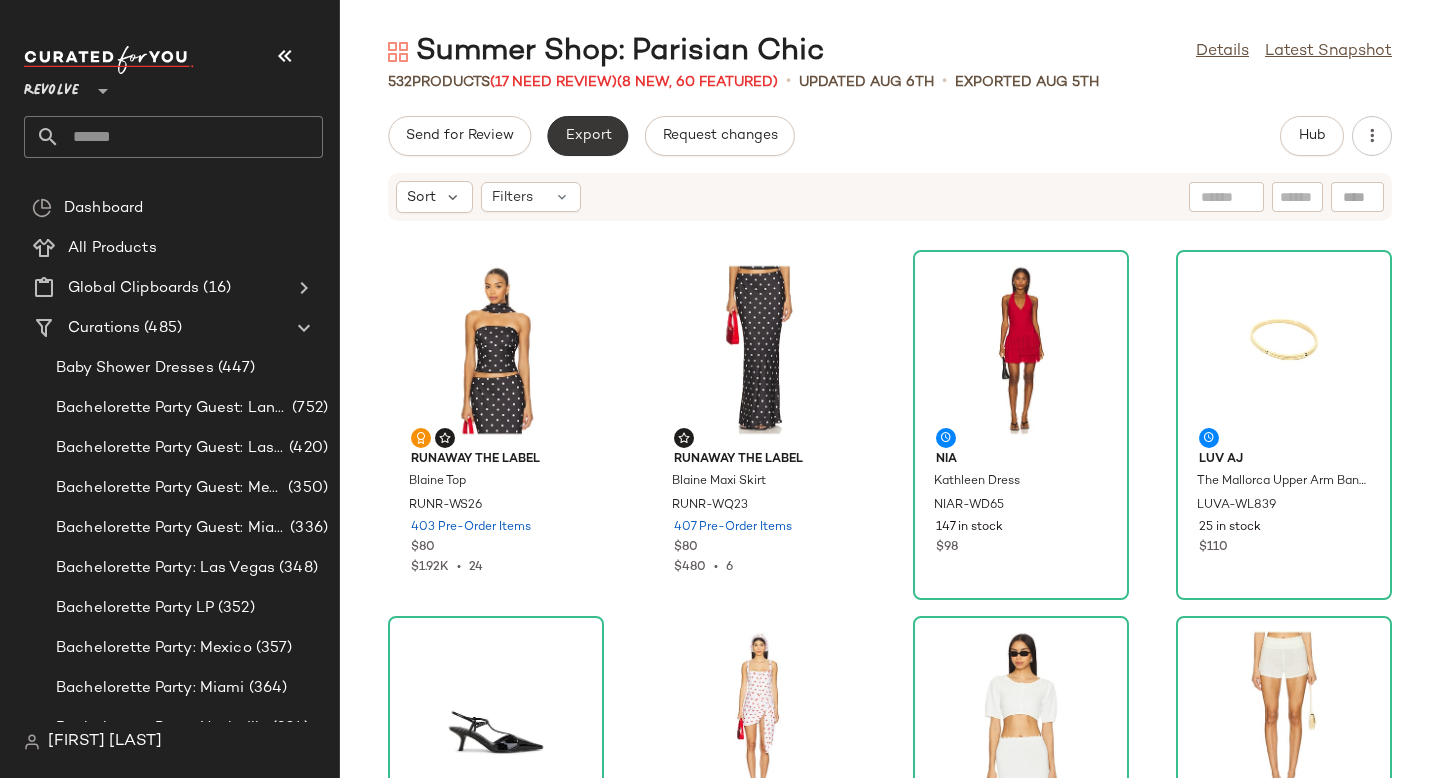 click on "Export" 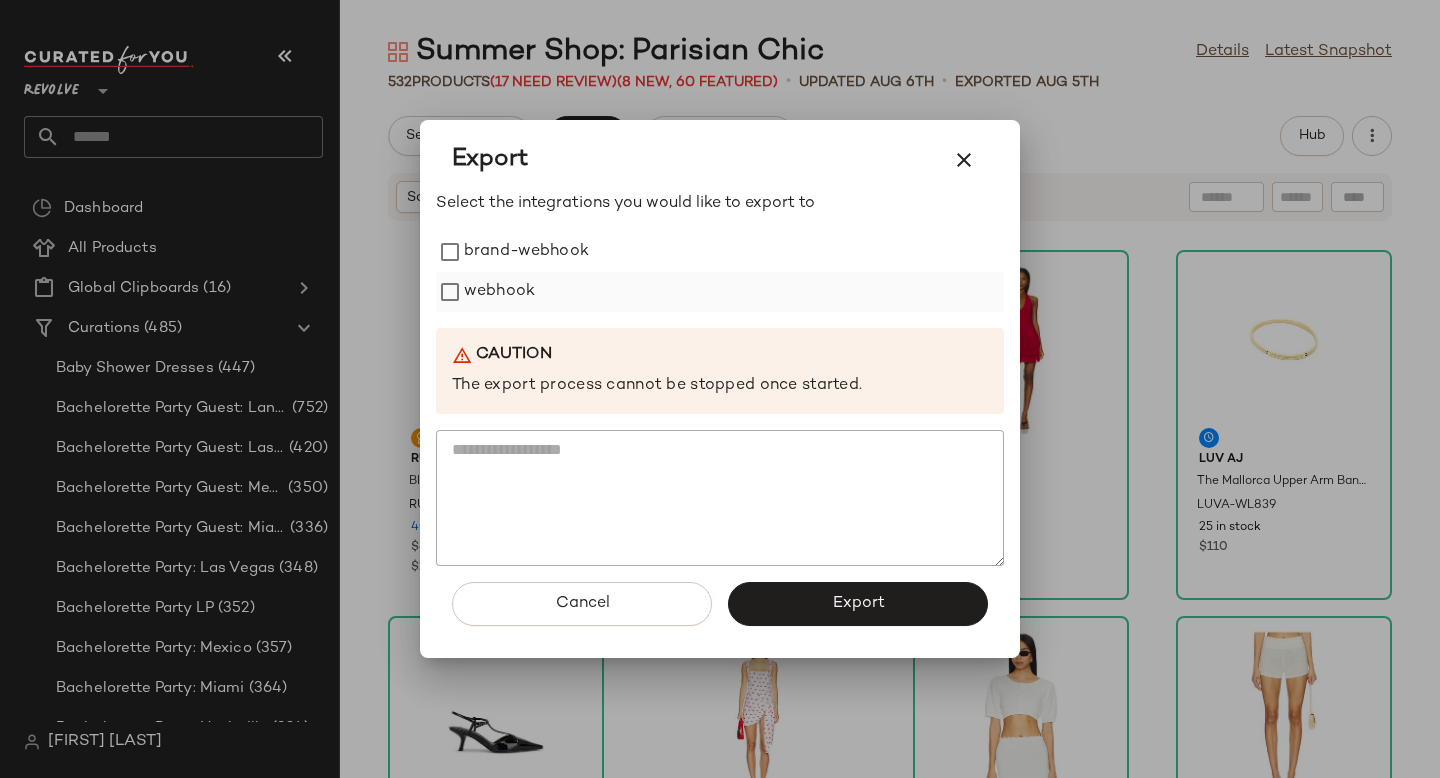 click on "webhook" at bounding box center (499, 292) 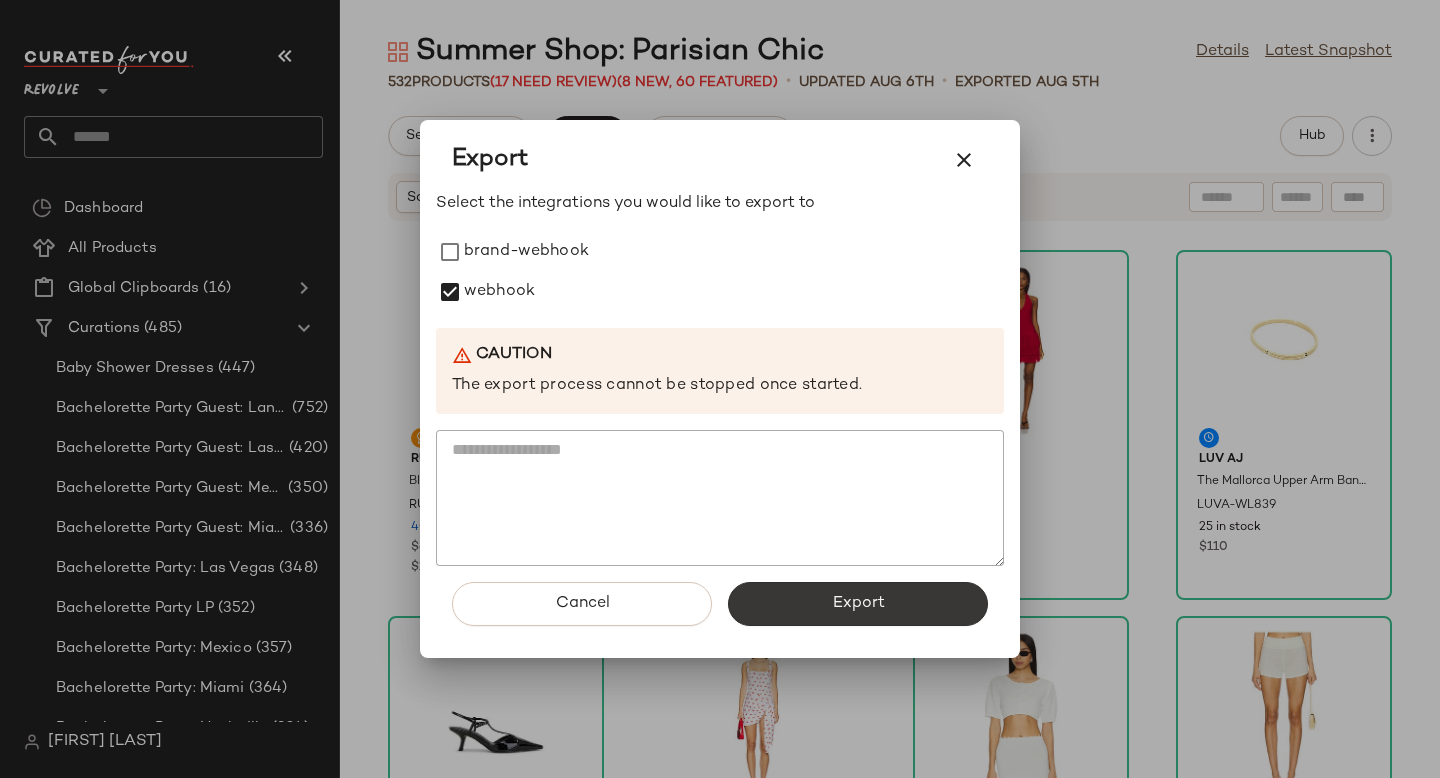 click on "Export" at bounding box center [858, 604] 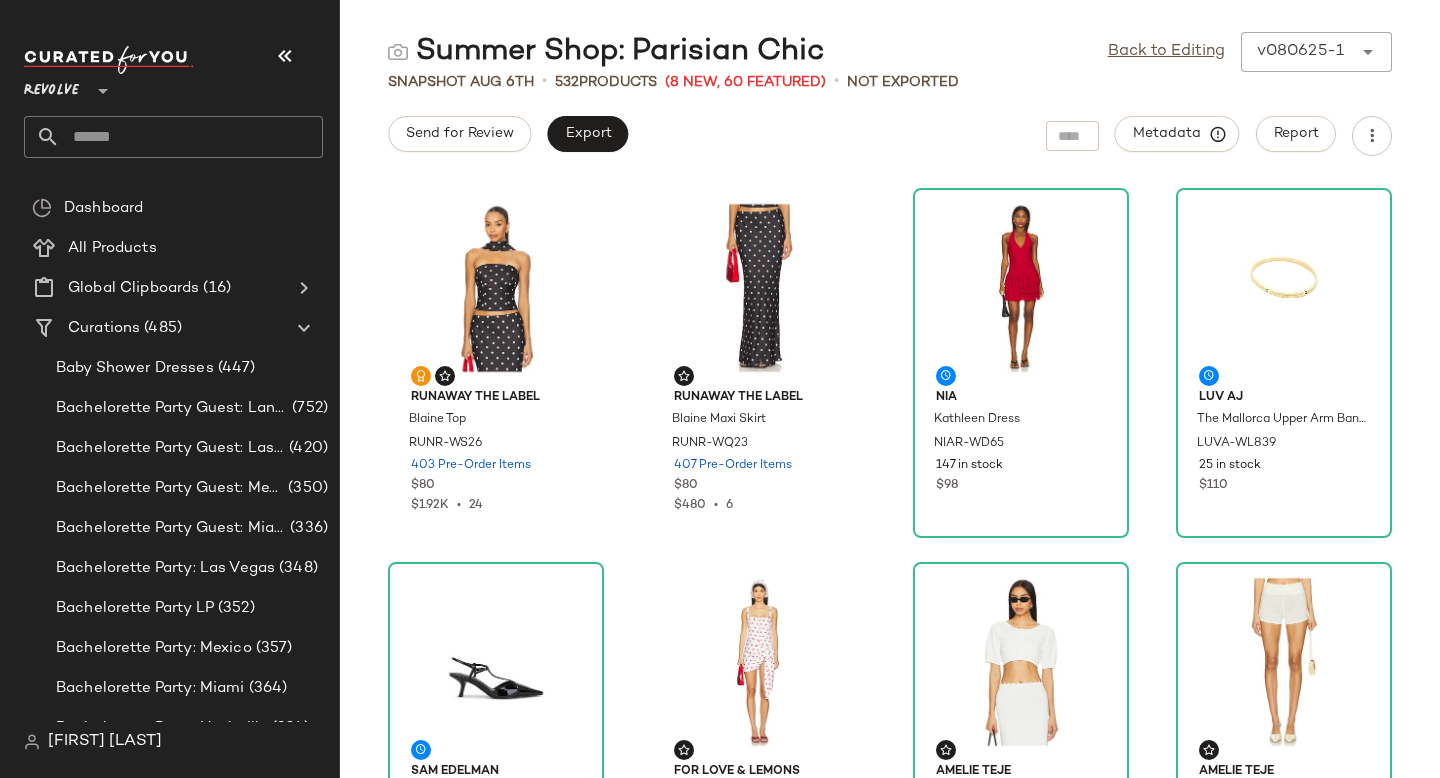 click on "Summer Shop: Parisian Chic  Back to Editing  v080625-1 ******  Snapshot Aug 6th  •  532  Products   (8 New, 60 Featured)   •   Not Exported   Send for Review   Export   Metadata   Report  Runaway The Label Blaine Top RUNR-WS26 403 Pre-Order Items $80 $1.92K  •  24 Runaway The Label Blaine Maxi Skirt RUNR-WQ23 407 Pre-Order Items $80 $480  •  6 NIA Kathleen Dress NIAR-WD65 147 in stock $98 Luv AJ The Mallorca Upper Arm Bangle LUVA-WL839 25 in stock $110 Sam Edelman Briella Pump SAME-WZ1252 61 in stock $150 For Love & Lemons Red Dot Mini Dress FORL-WD1400 2 in stock $239 $454  •  2 Amelie Teje Dalia Top ATEJ-WS7 8 in stock $153 Amelie Teje Marbella Mini Short ATEJ-WF5 7 in stock $164 $164  •  1 L'Academie by Marianna Polina Top LCDE-WS1139 Out of stock $169 L'Academie by Marianna Polina Short LCDE-WF146 Out of stock $169 Chimi X16 Sunglasses CHMI-WG24 8 in stock $180 Lovers and Friends Brieanna Mini Dress LOVF-WD4666 156 in stock $240 $1.92K  •  8 MORE TO COME Caylee Mini Skirt Set MOTO-WD799 1" at bounding box center [890, 405] 